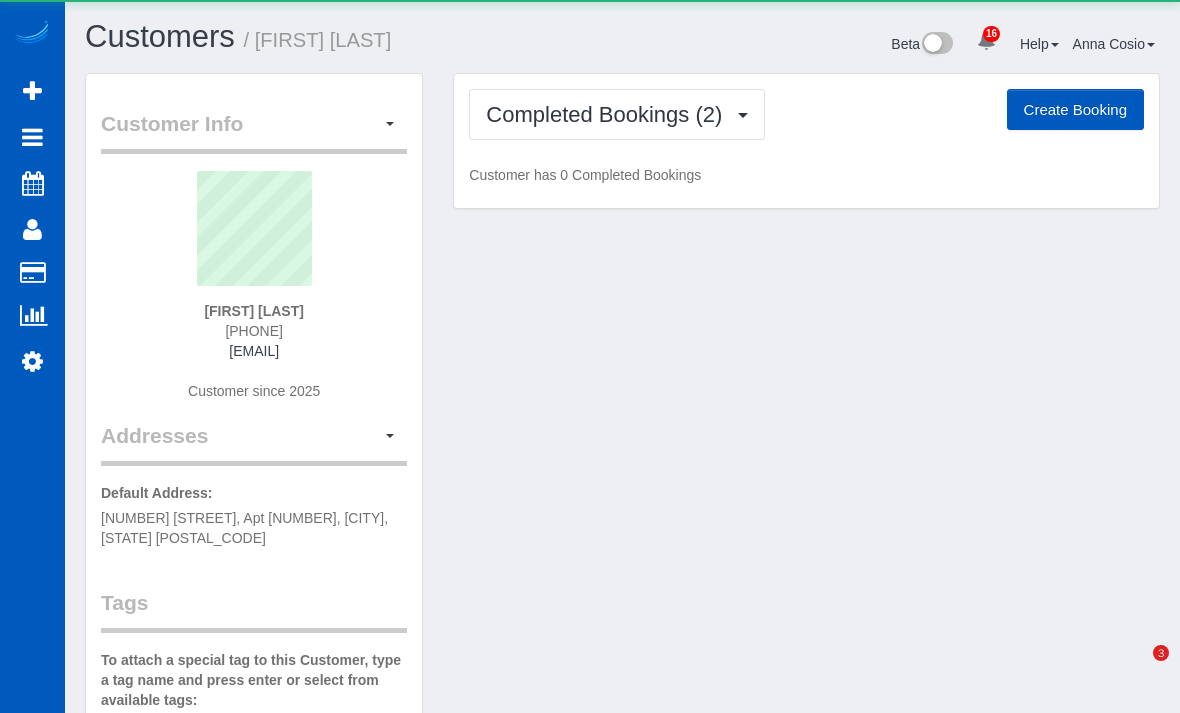 scroll, scrollTop: 0, scrollLeft: 0, axis: both 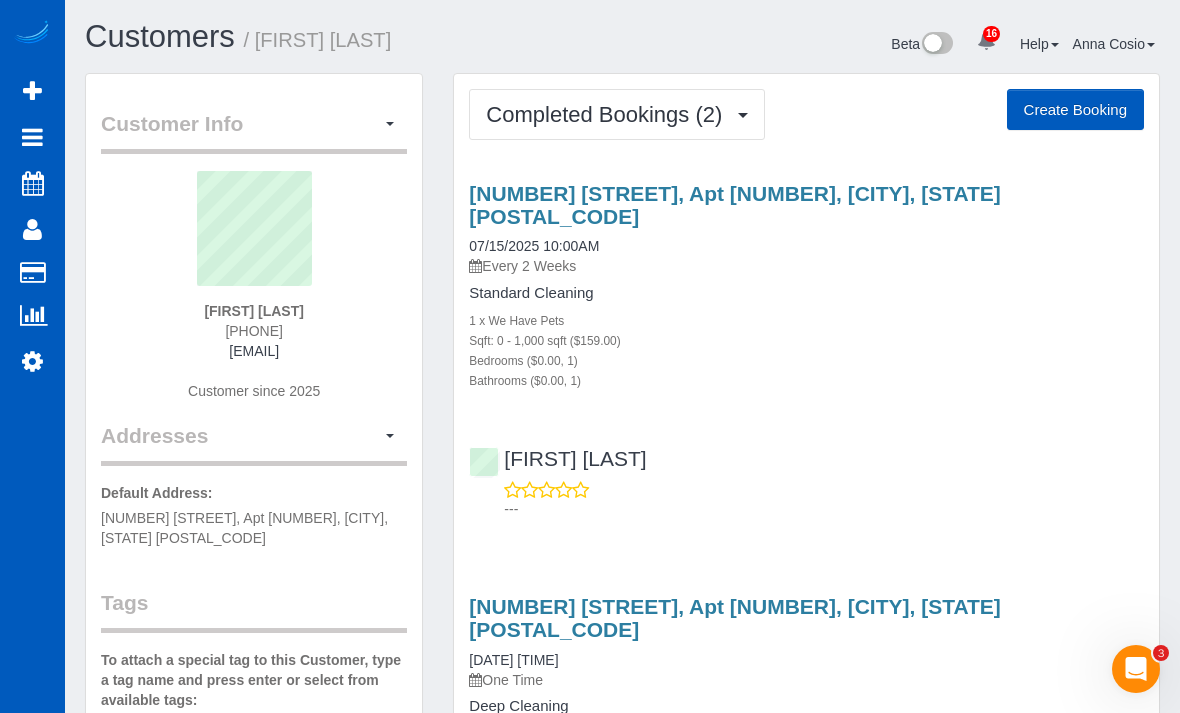 click on "Completed Bookings (2)" at bounding box center (609, 114) 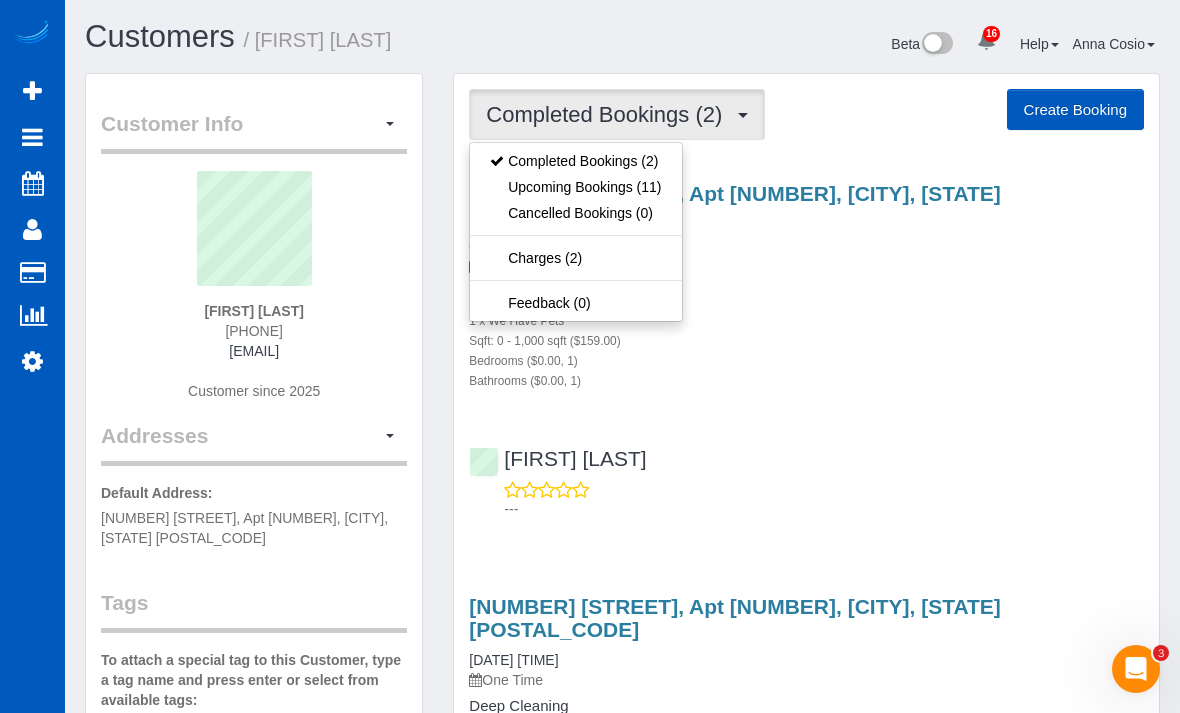 click on "Upcoming Bookings (11)" at bounding box center (575, 187) 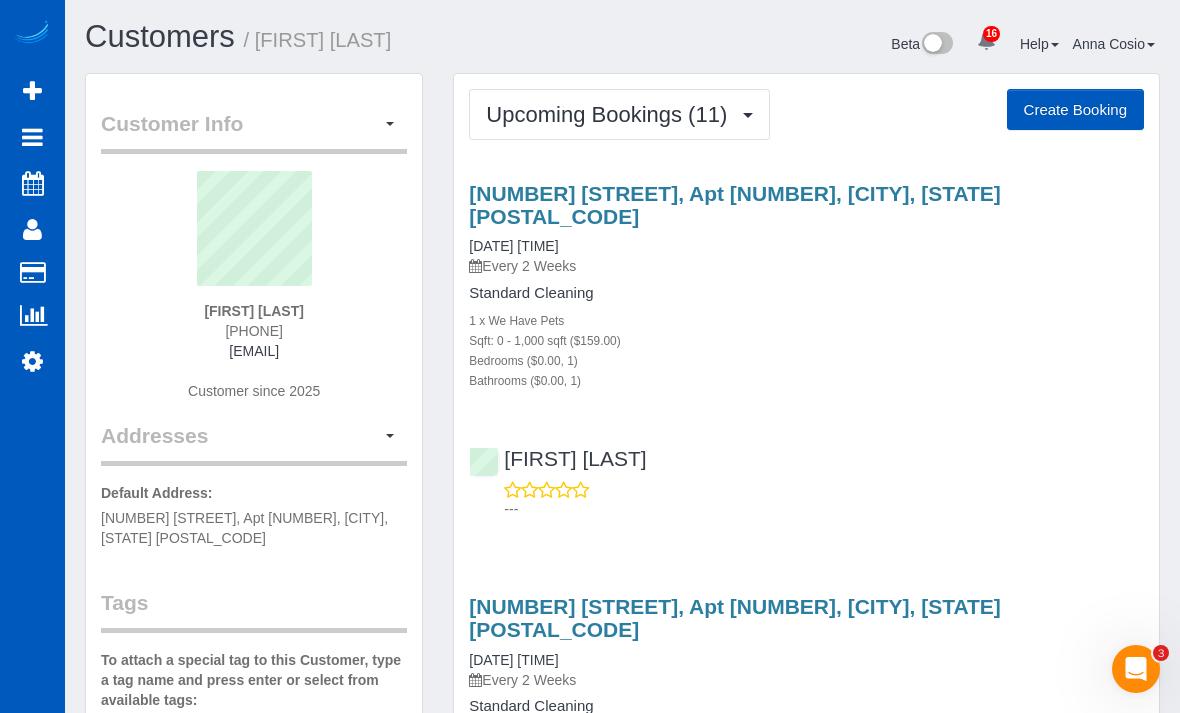 scroll, scrollTop: 95245, scrollLeft: 98820, axis: both 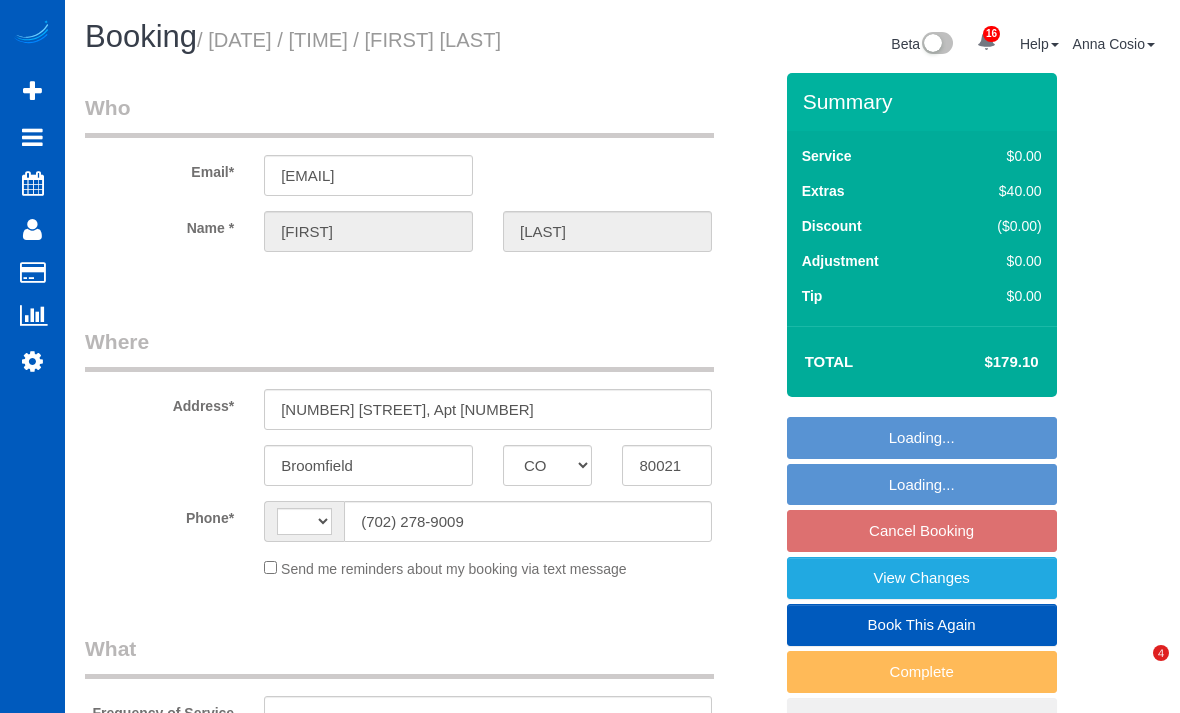select on "CO" 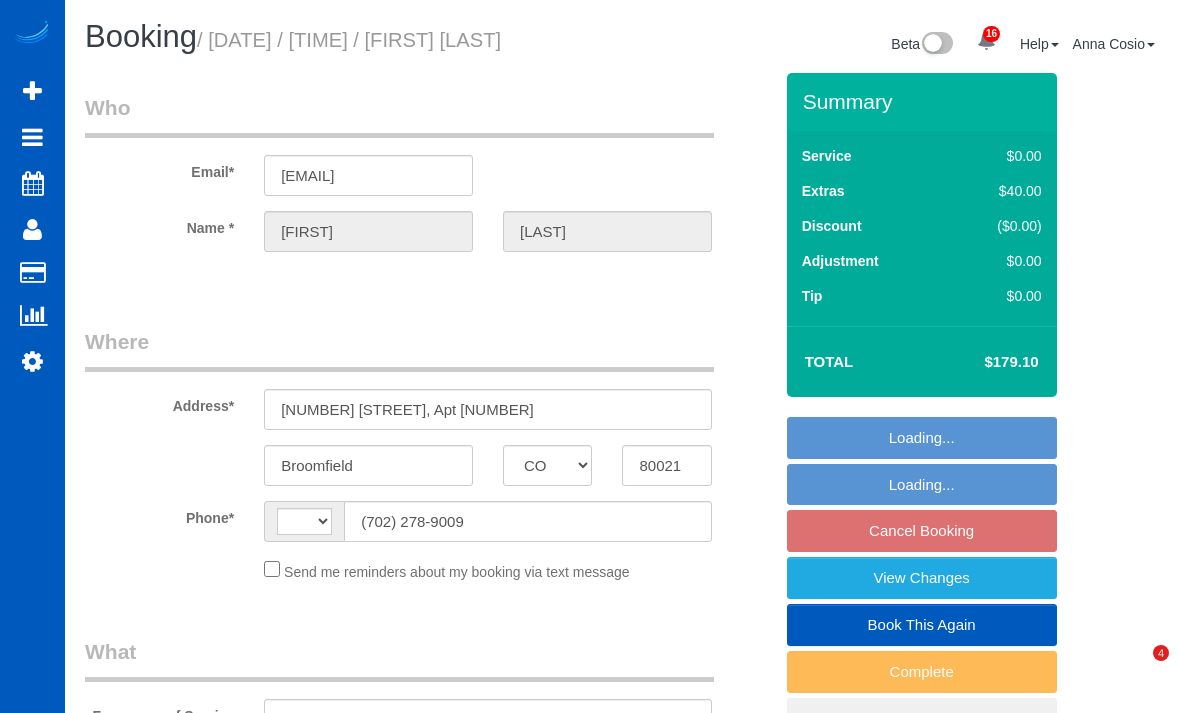 scroll, scrollTop: 0, scrollLeft: 0, axis: both 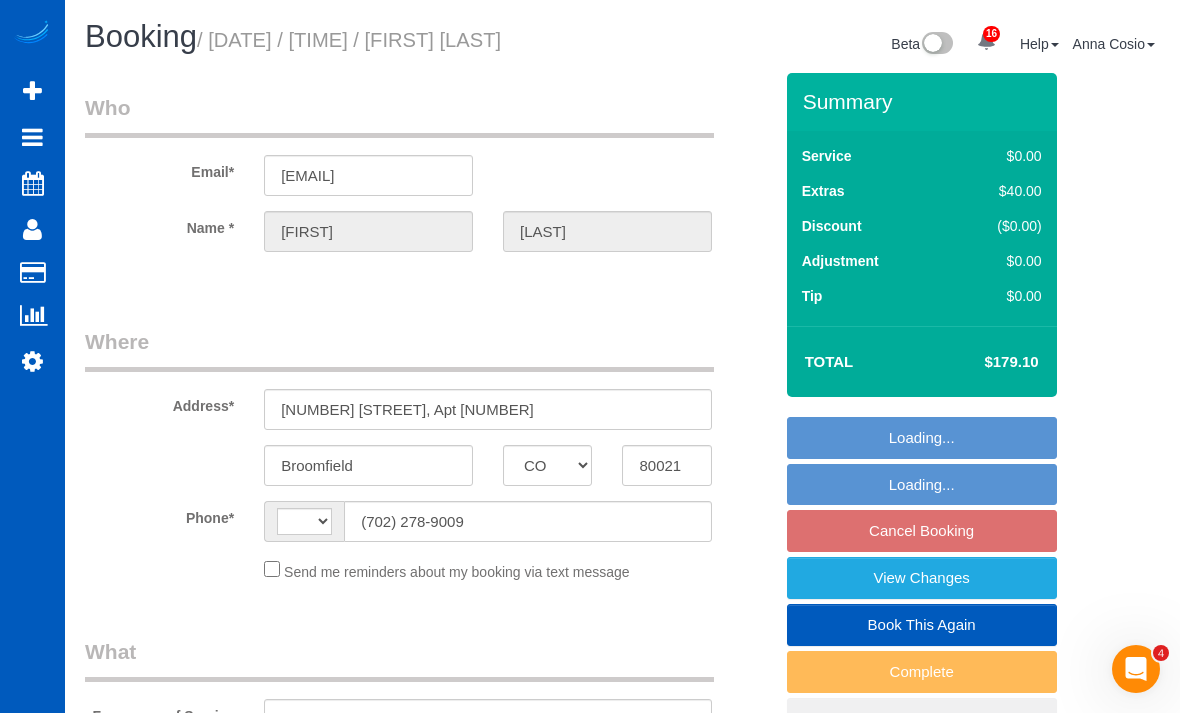 select on "string:US" 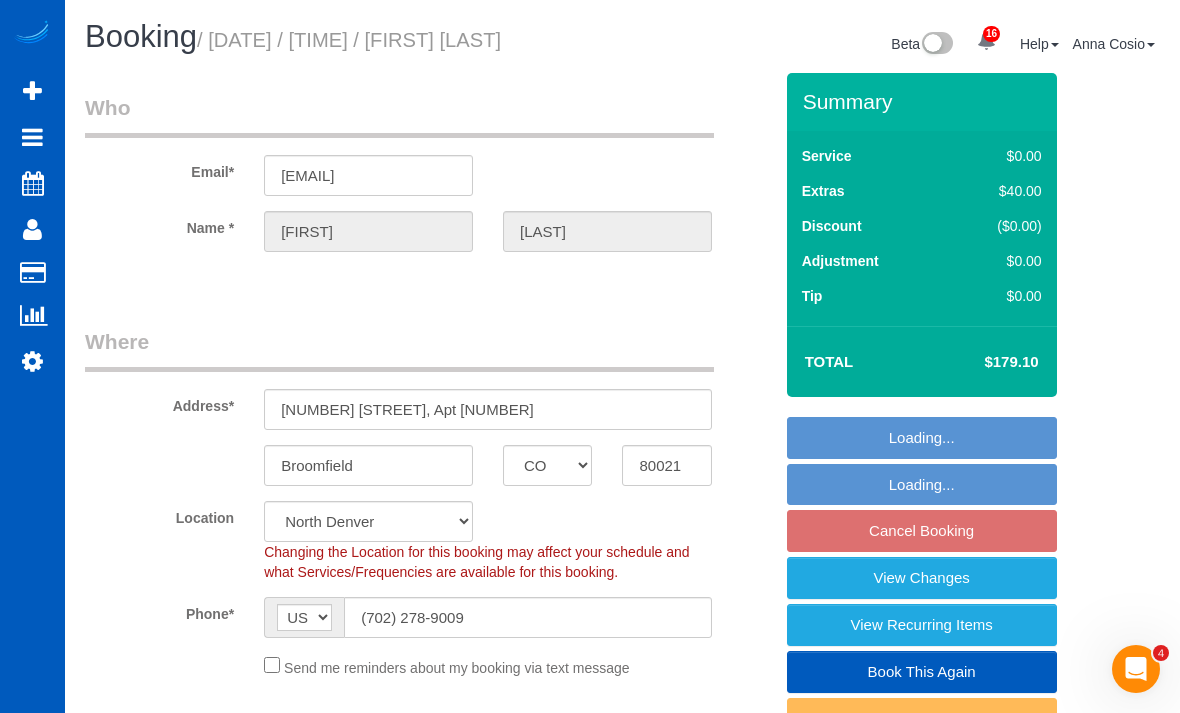 select on "object:1109" 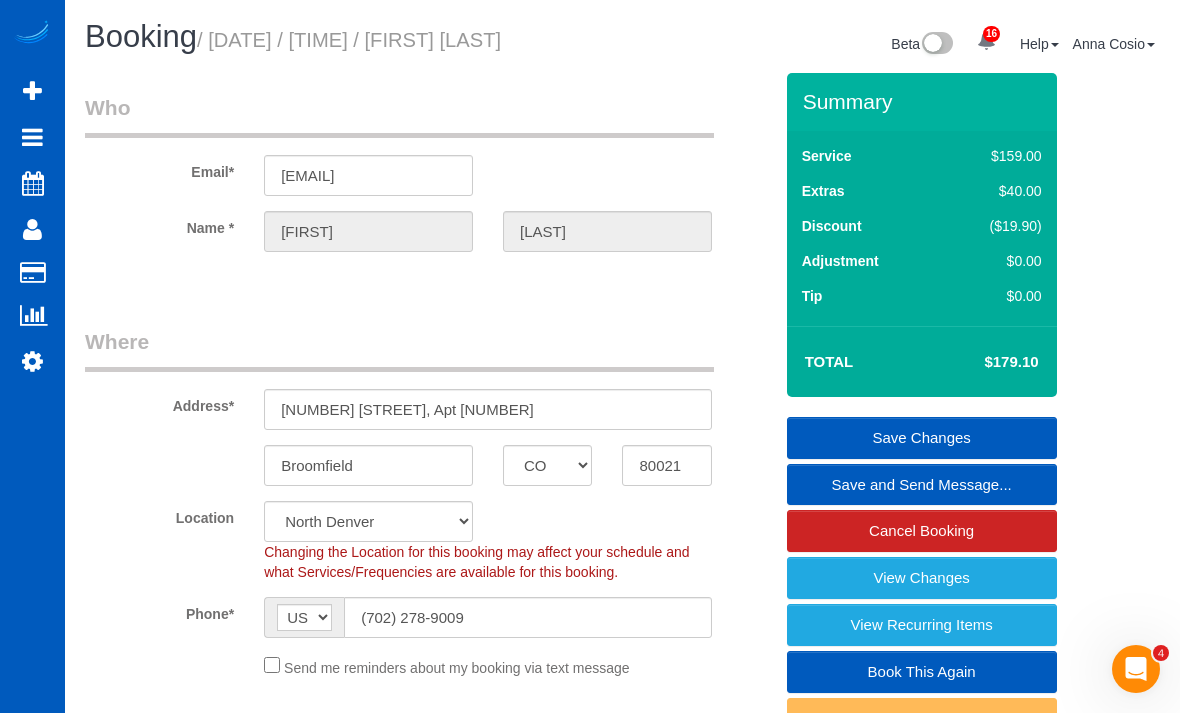 click on "Active Bookings" at bounding box center [190, 181] 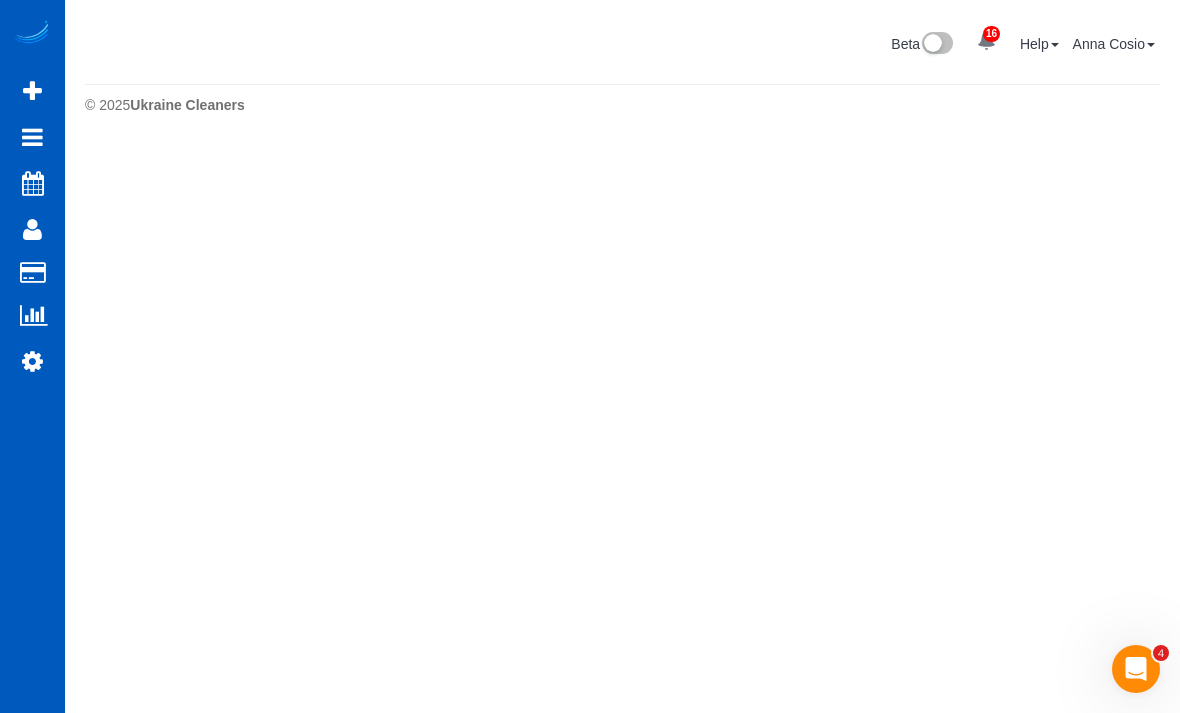 click on "Active Bookings" at bounding box center [190, 181] 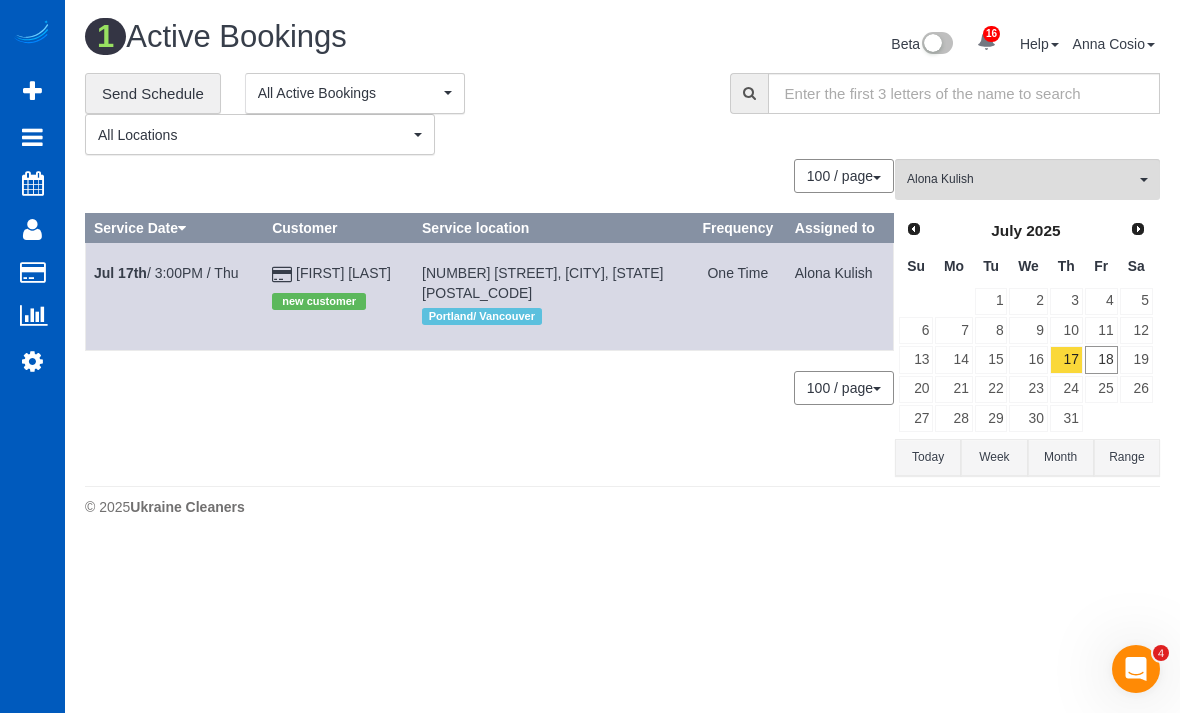 click on "21" at bounding box center [953, 389] 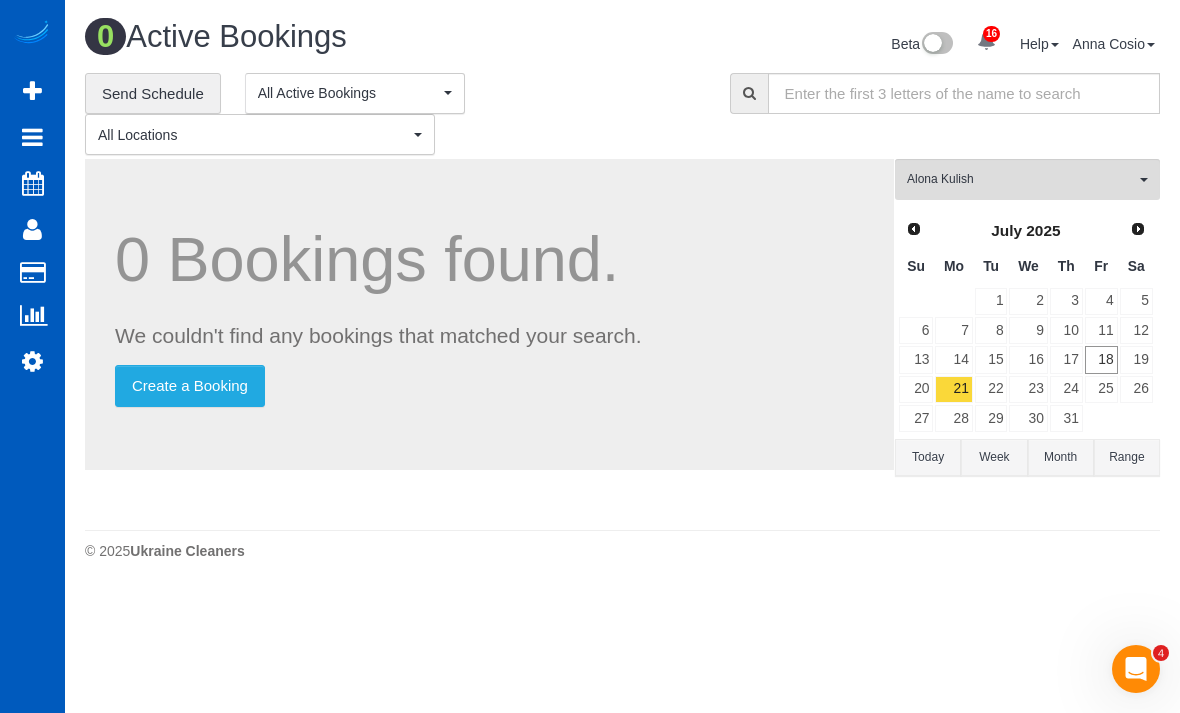 click on "Alona Kulish" at bounding box center [1021, 179] 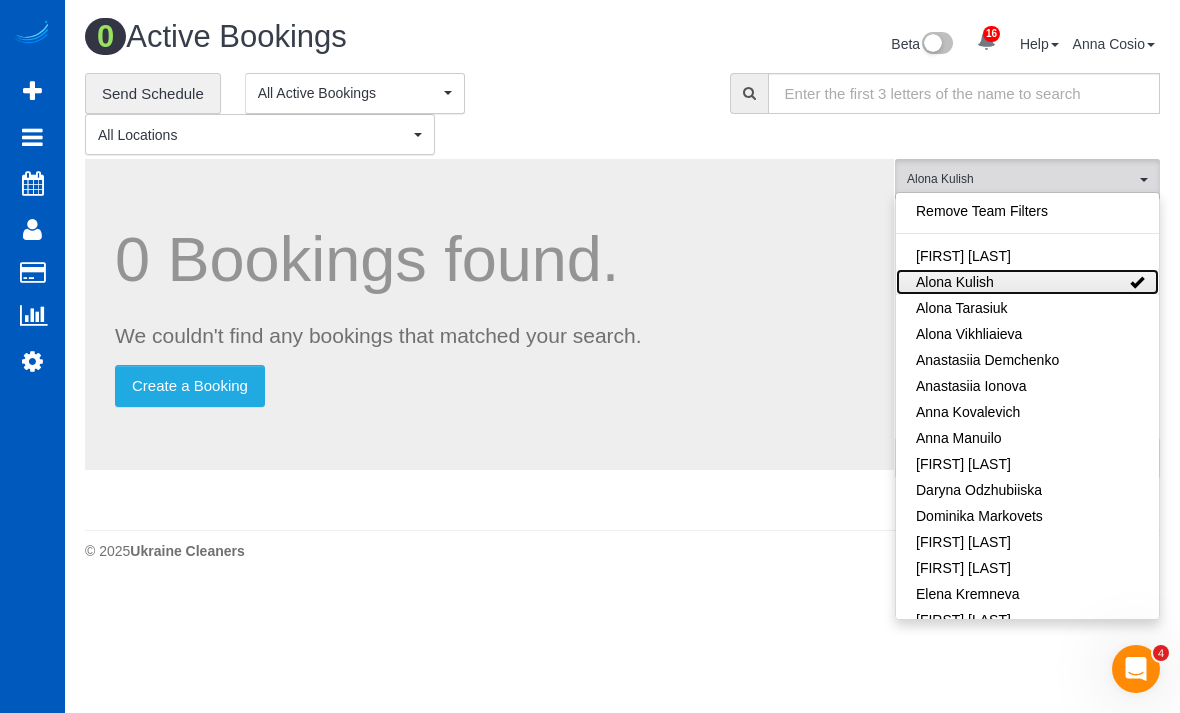 click on "Alona Kulish" at bounding box center [1027, 282] 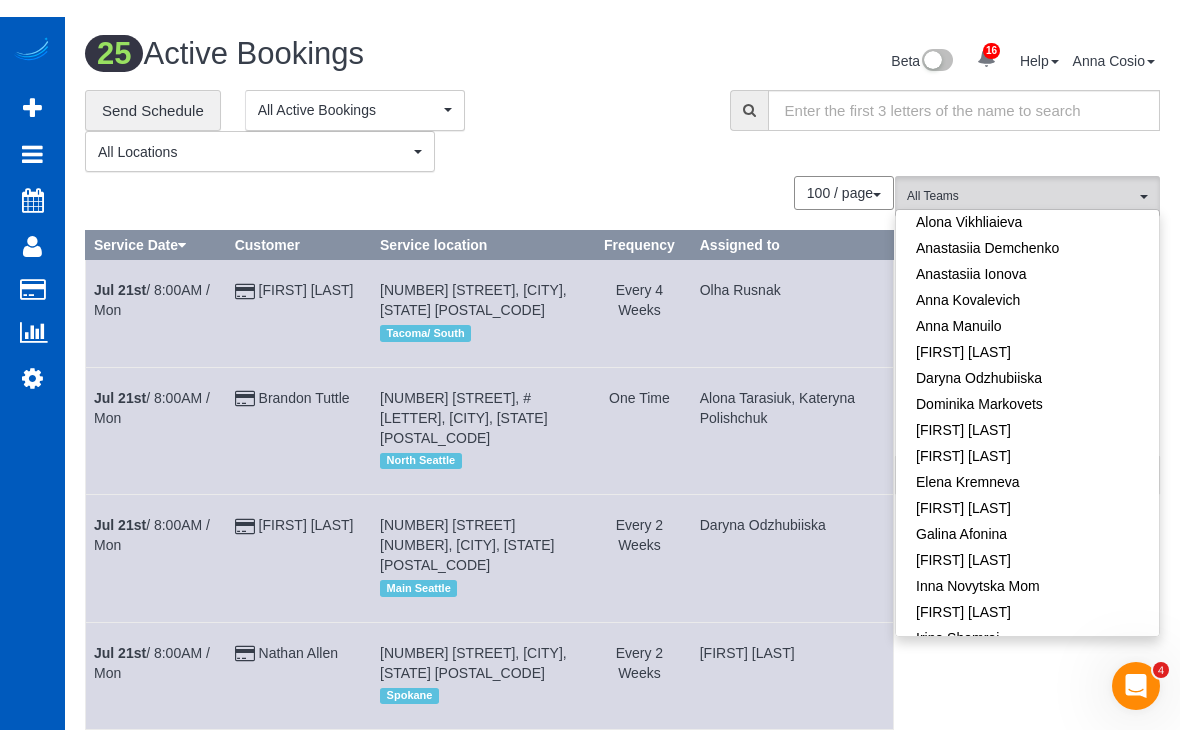 scroll, scrollTop: 177, scrollLeft: 0, axis: vertical 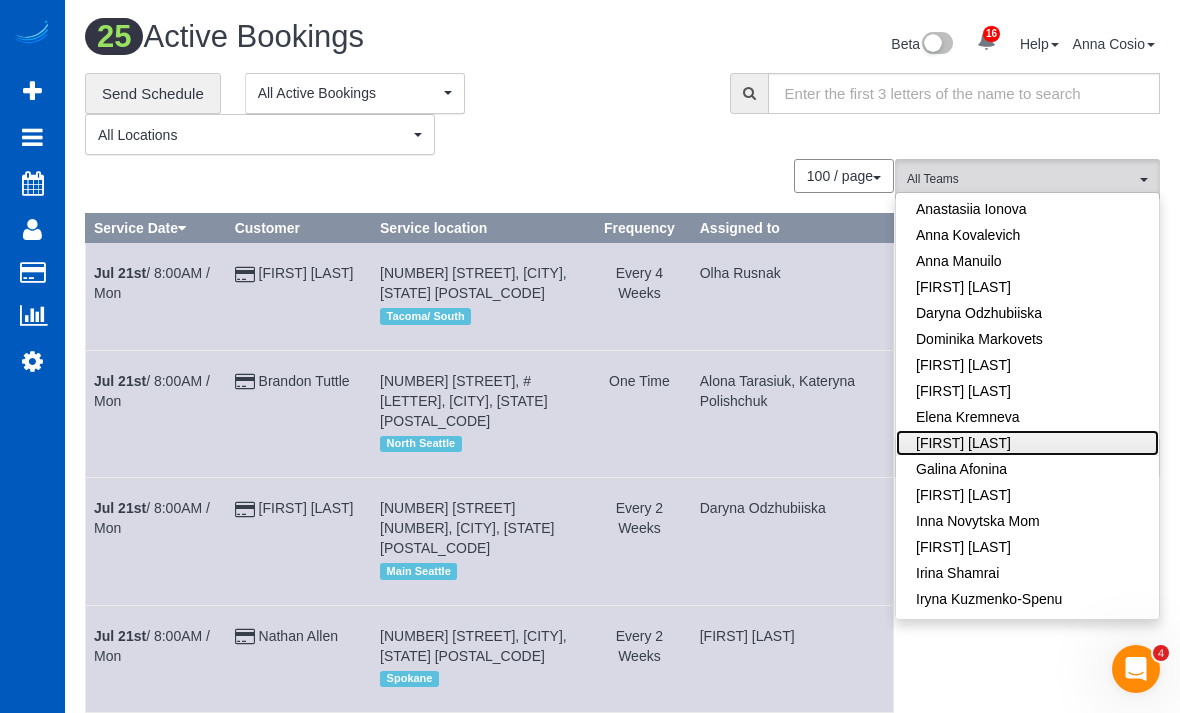 click on "[FIRST] [LAST]" at bounding box center [1027, 443] 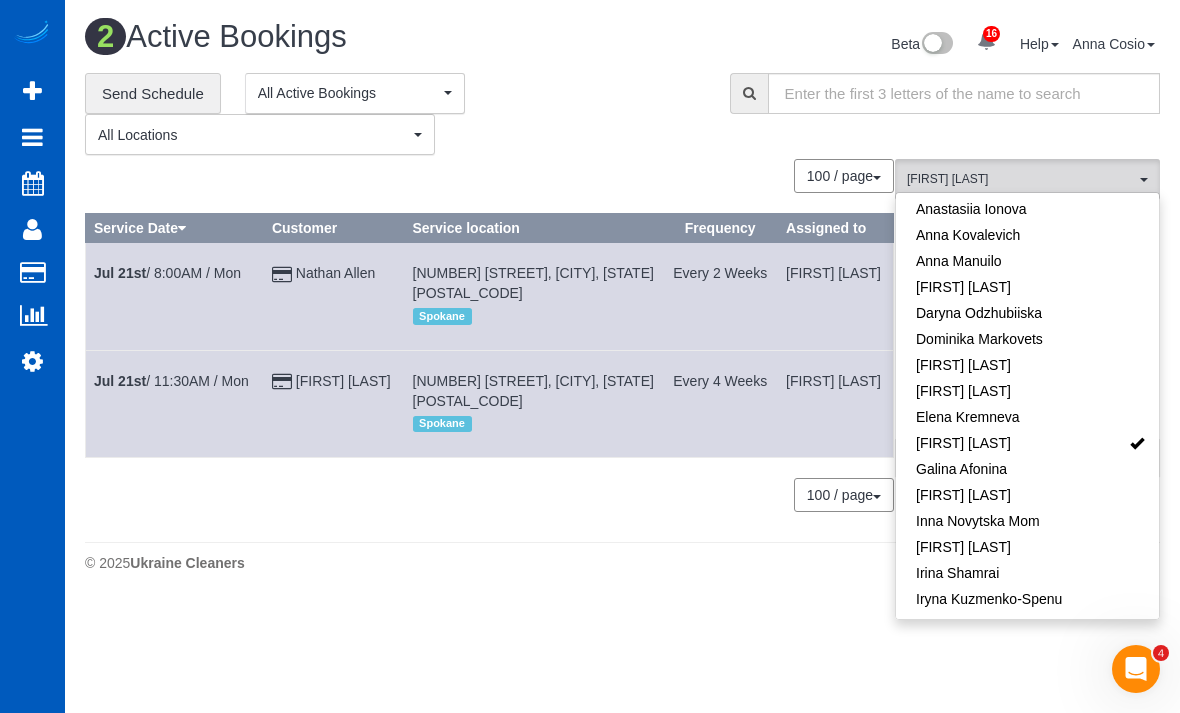 click on "Jul [DAY]
/ [TIME] / [DAY]" at bounding box center (167, 273) 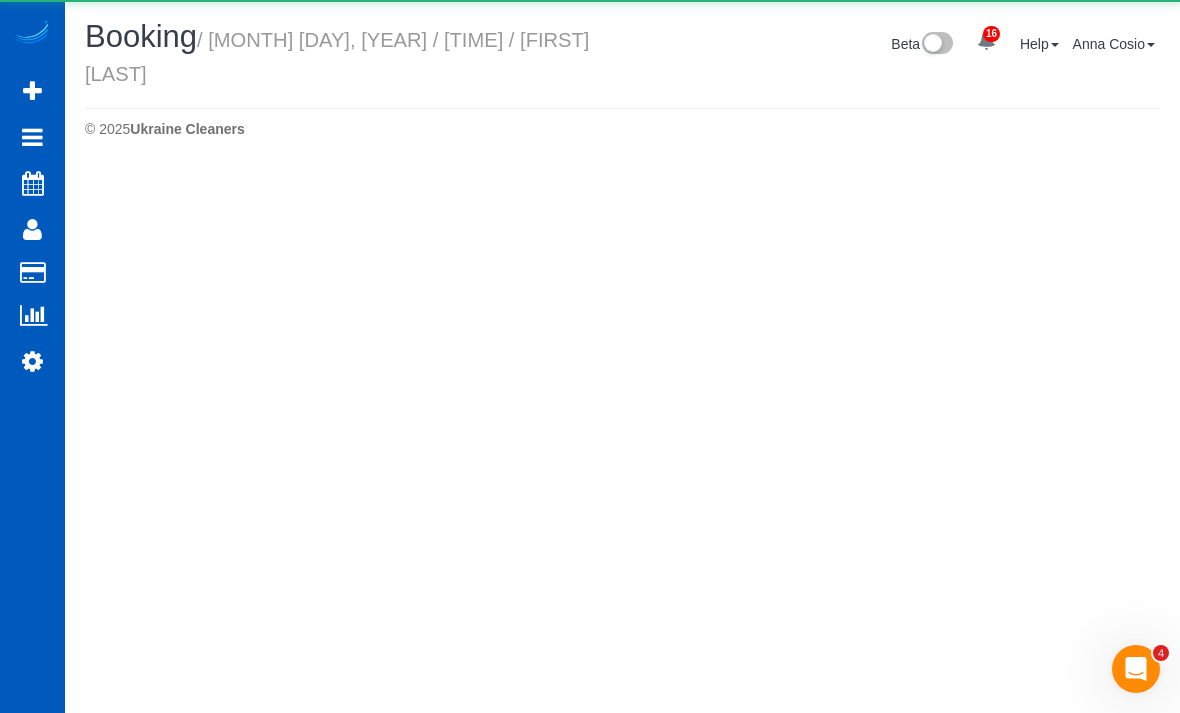 select on "WA" 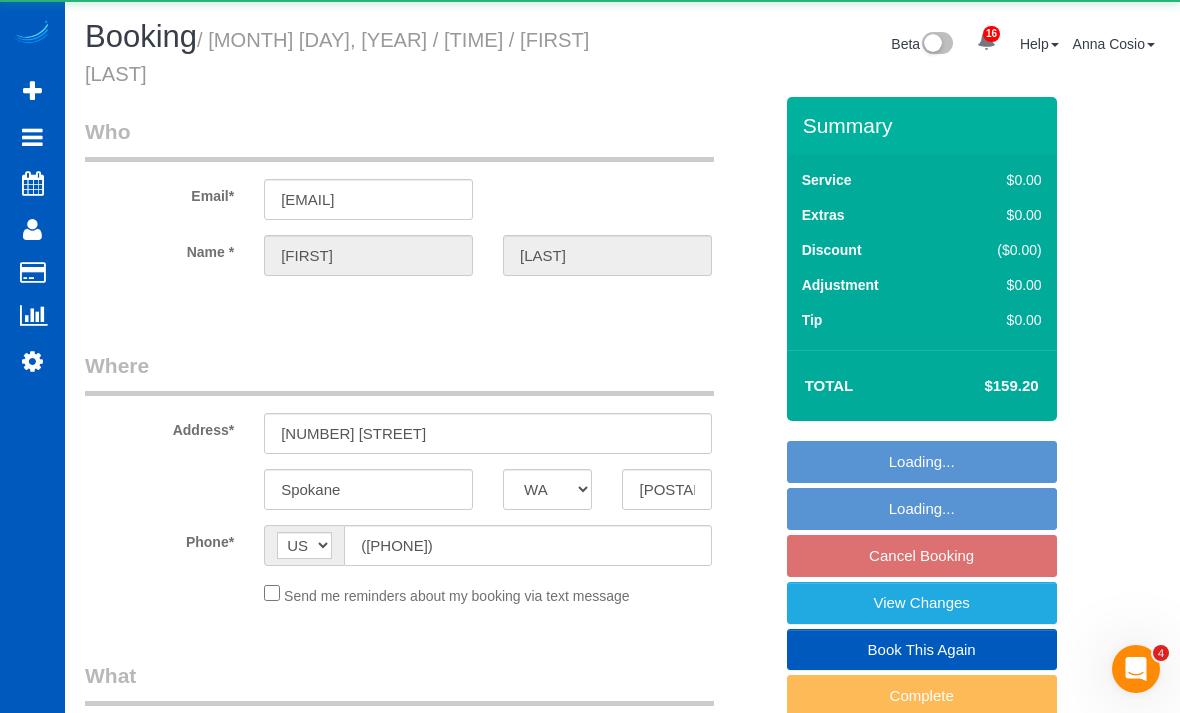 select on "object:2735" 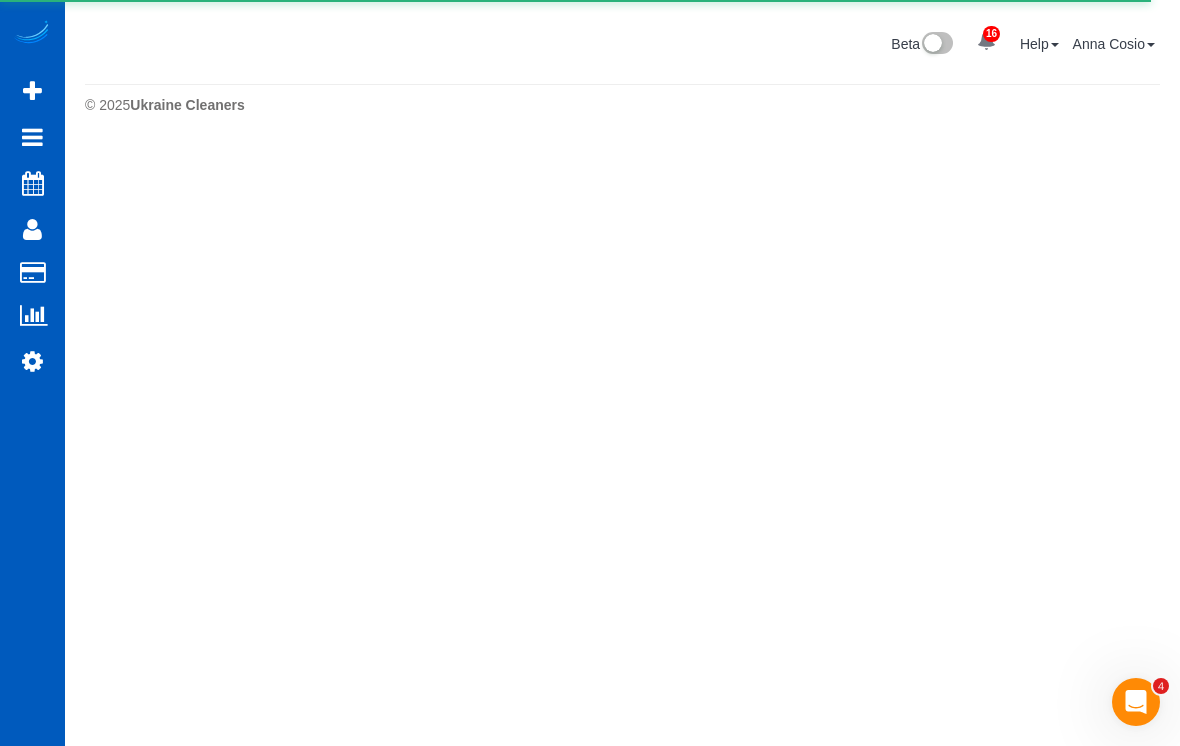 click on "Active Bookings" at bounding box center [190, 181] 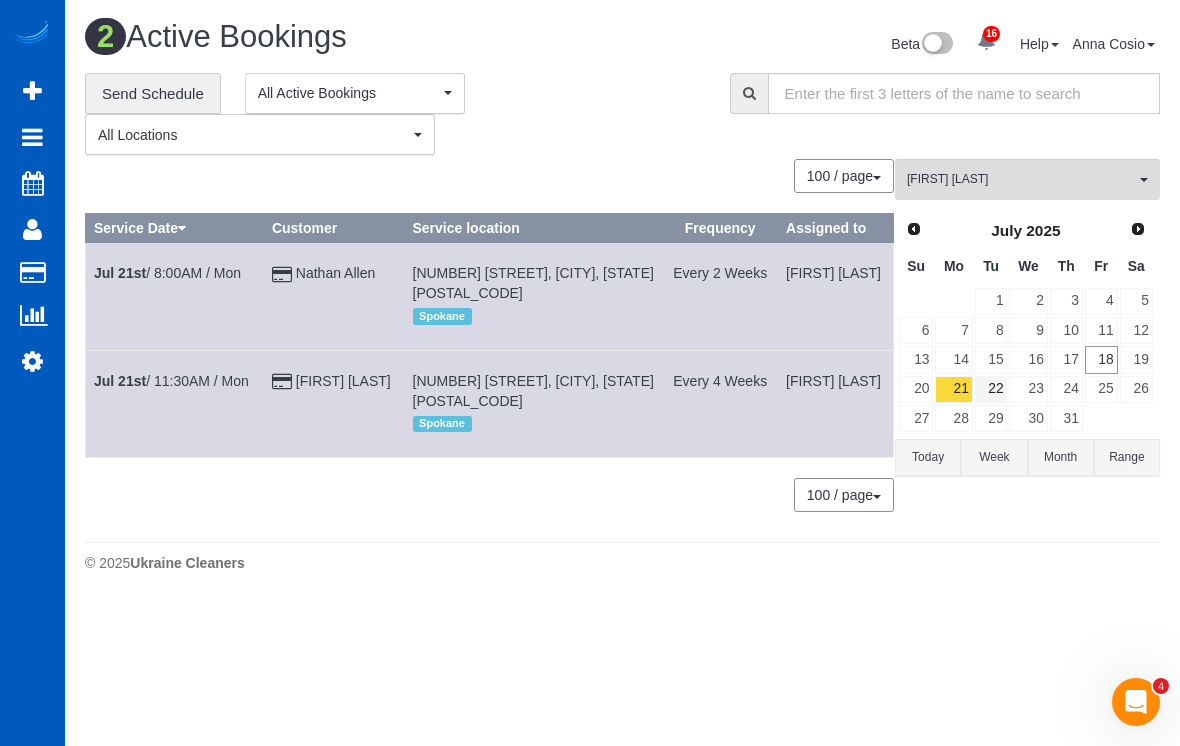click on "22" at bounding box center (991, 389) 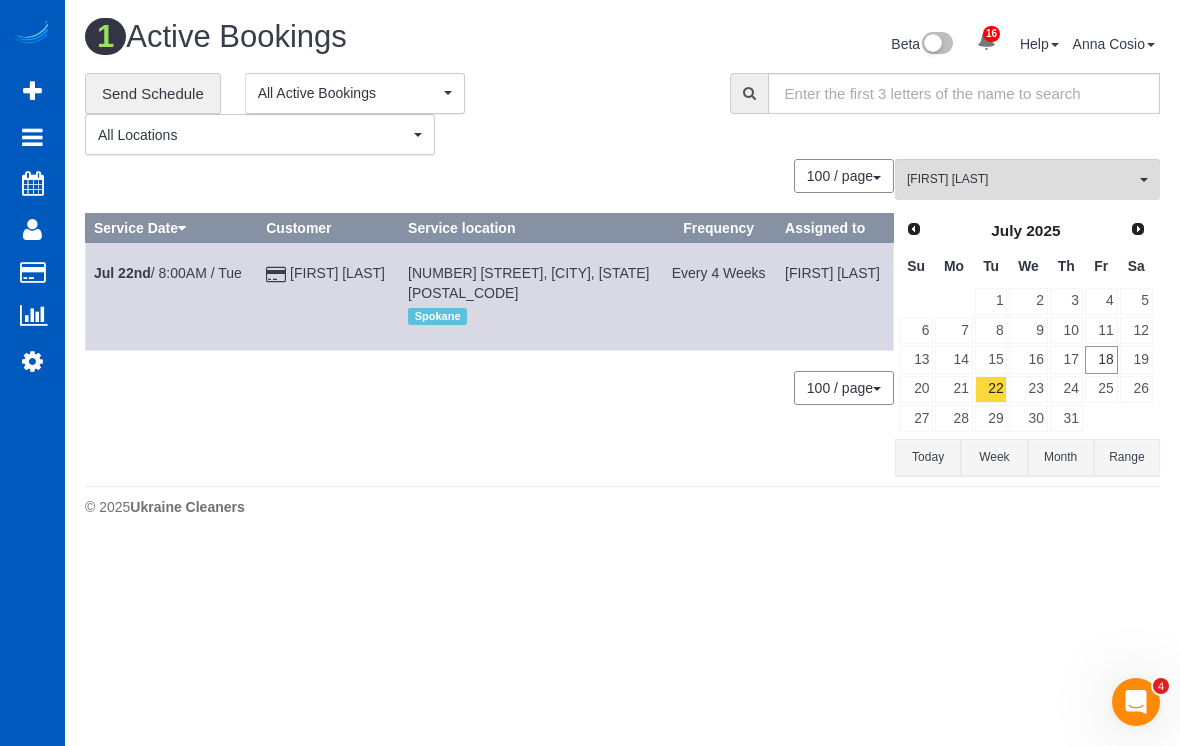click on "21" at bounding box center [953, 389] 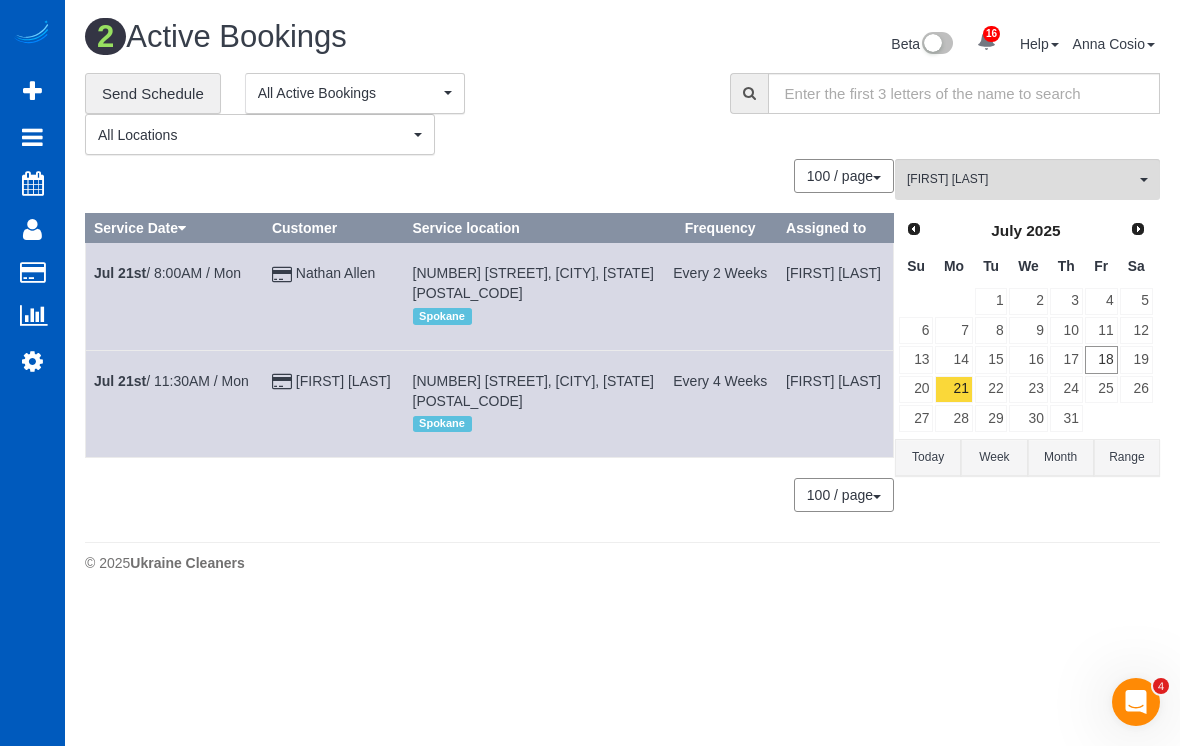 click on "Jul [DAY]
/ [TIME] / [DAY]" at bounding box center [167, 273] 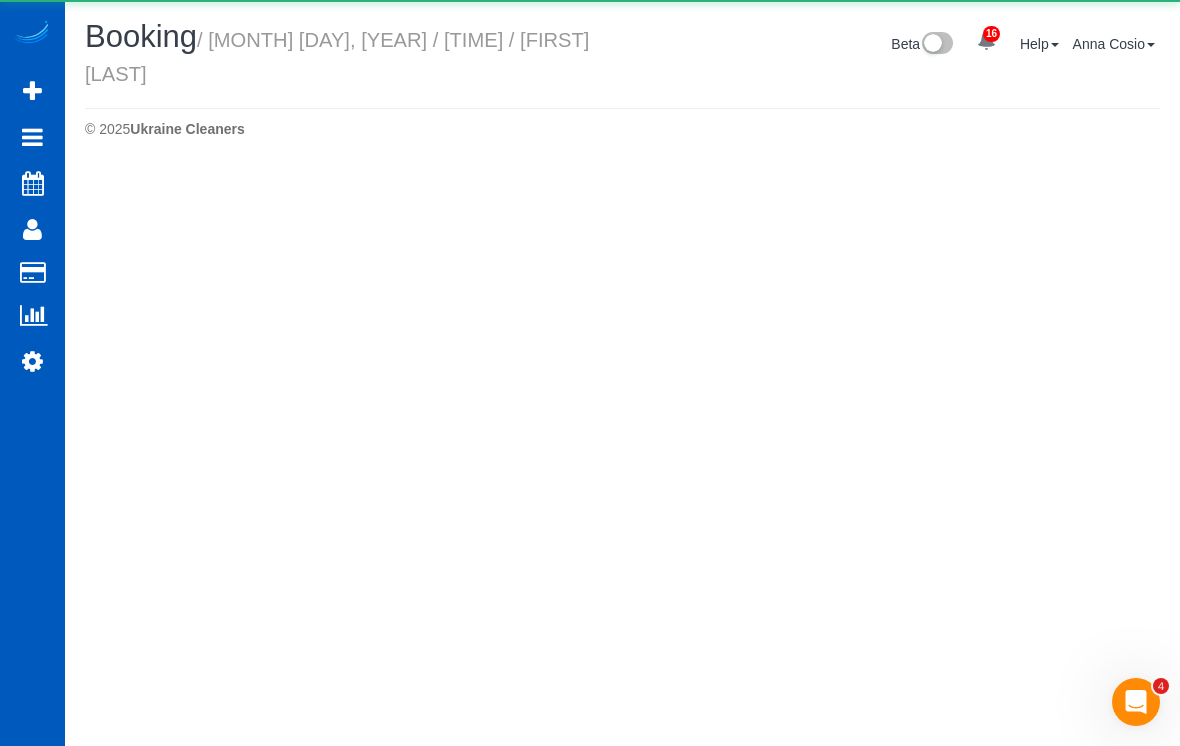 select on "WA" 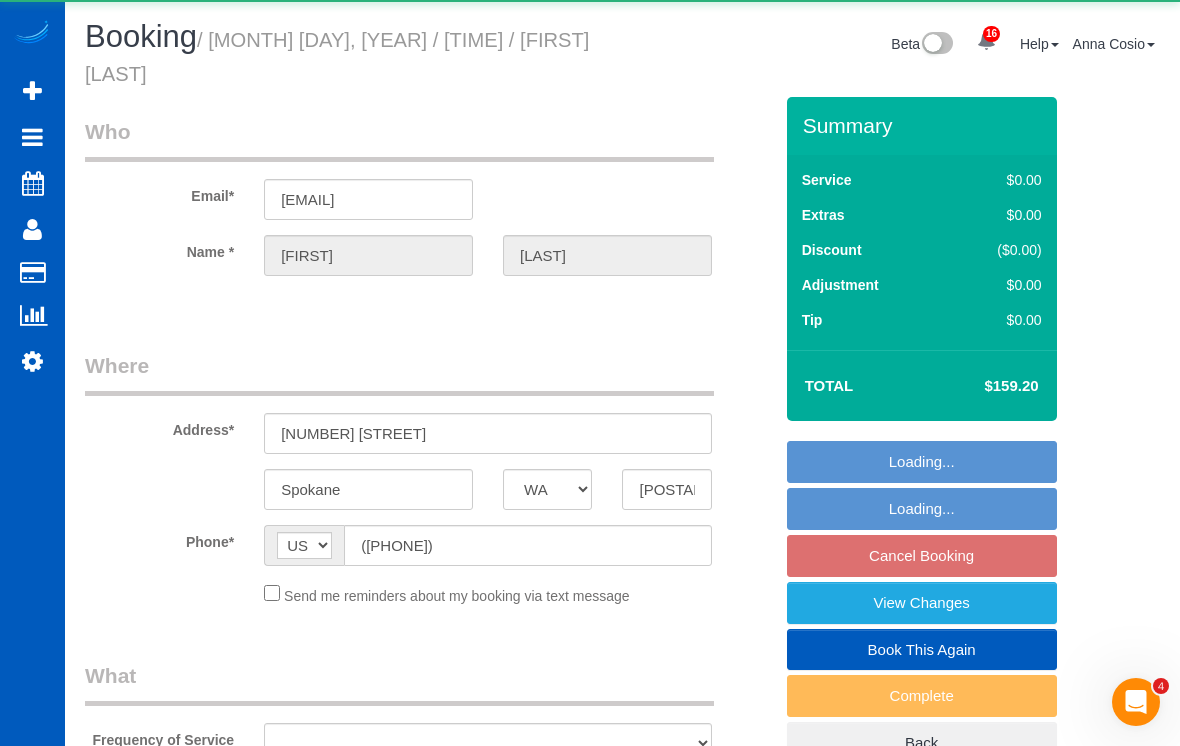 select on "object:3691" 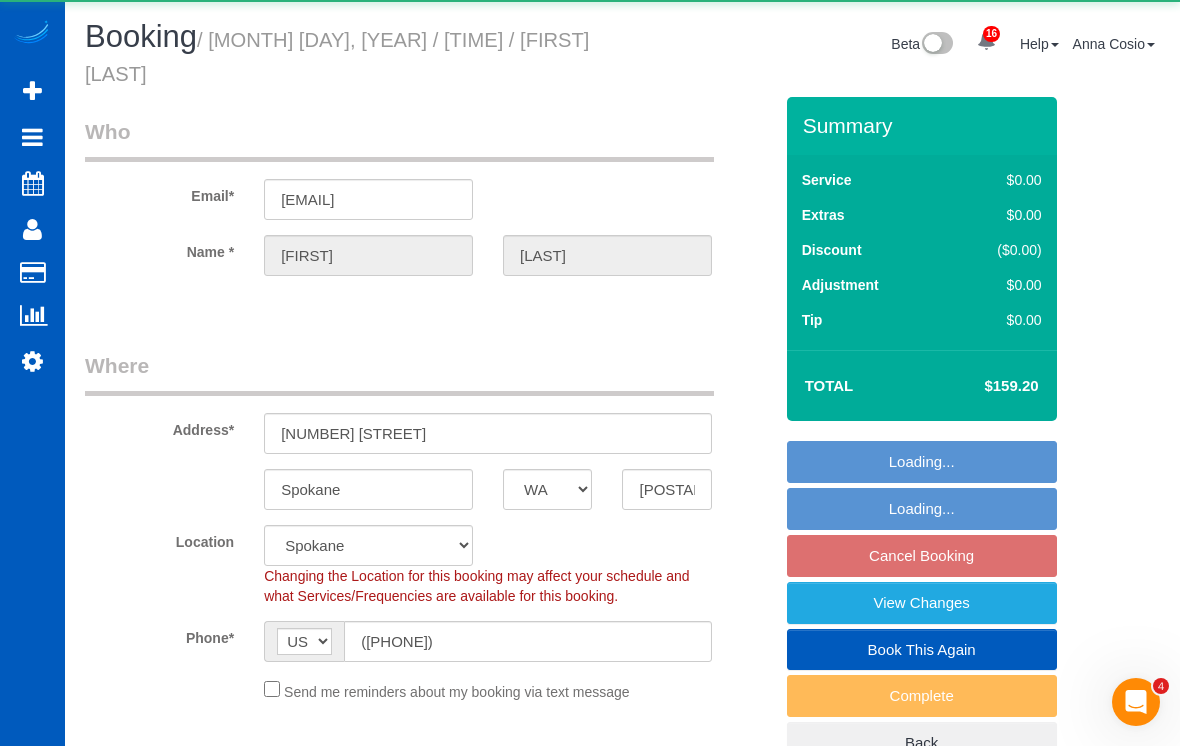 select on "object:3735" 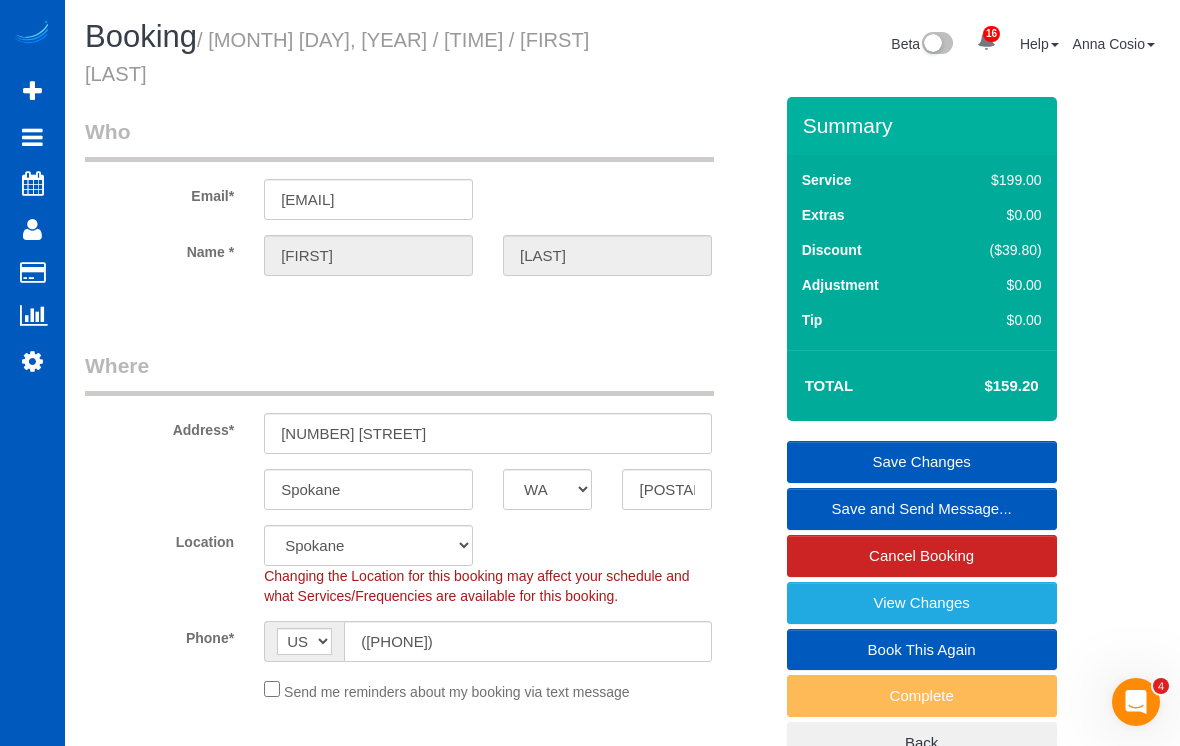 click at bounding box center [32, 361] 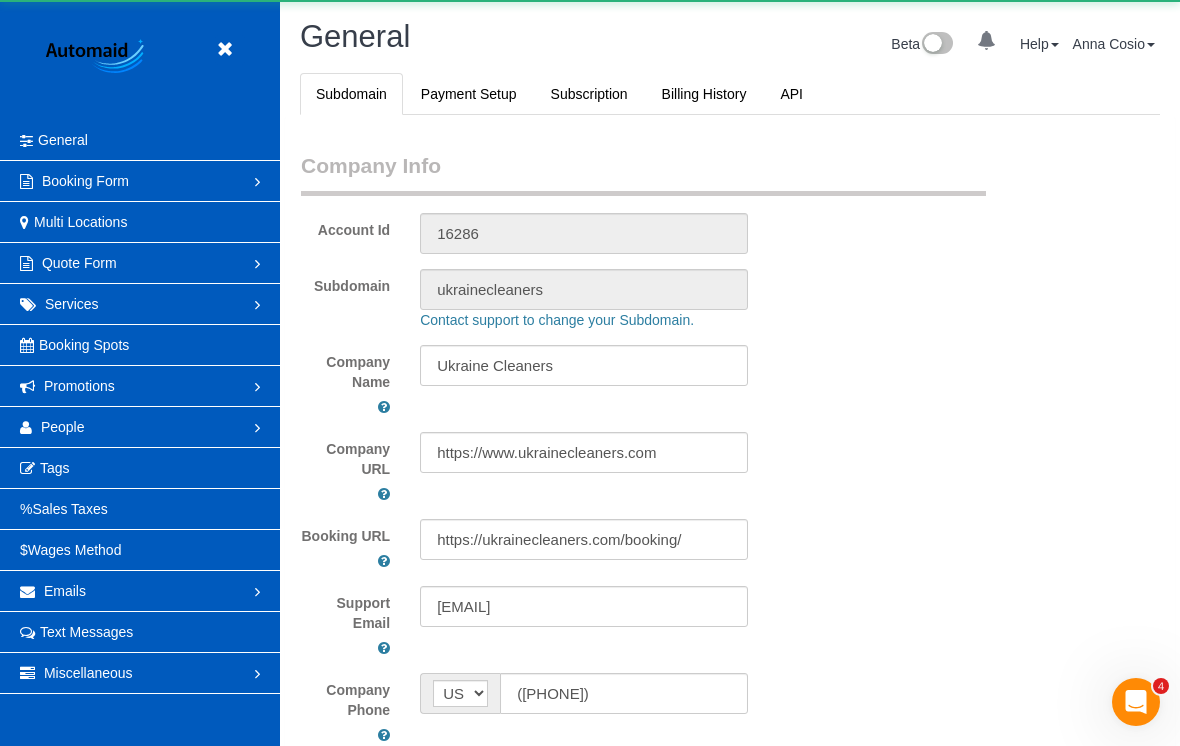 scroll, scrollTop: 95179, scrollLeft: 98820, axis: both 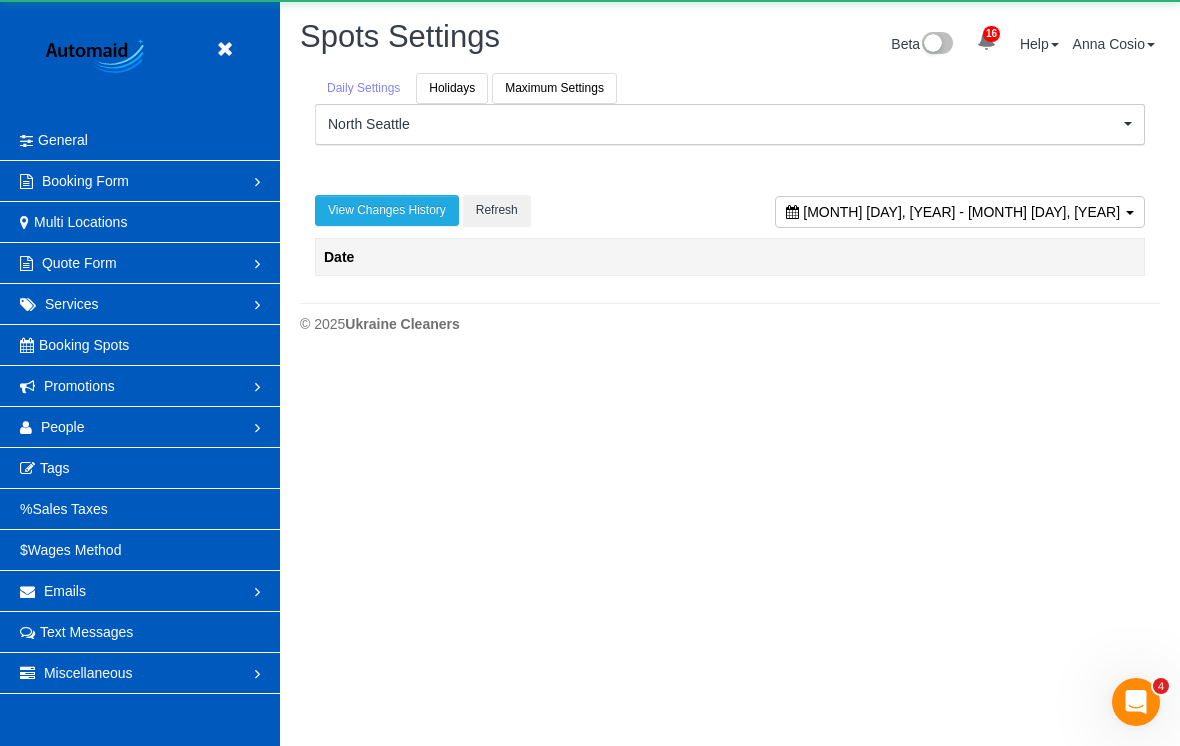 click on "People" at bounding box center (140, 427) 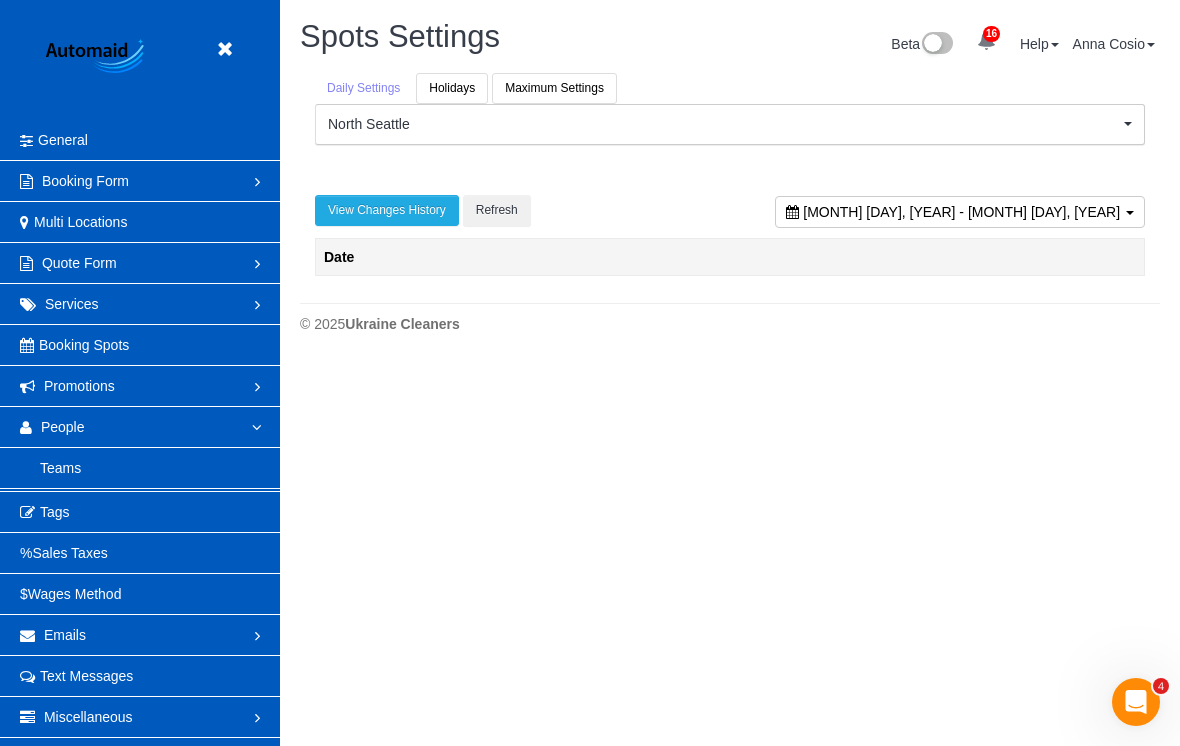 scroll, scrollTop: 98587, scrollLeft: 98820, axis: both 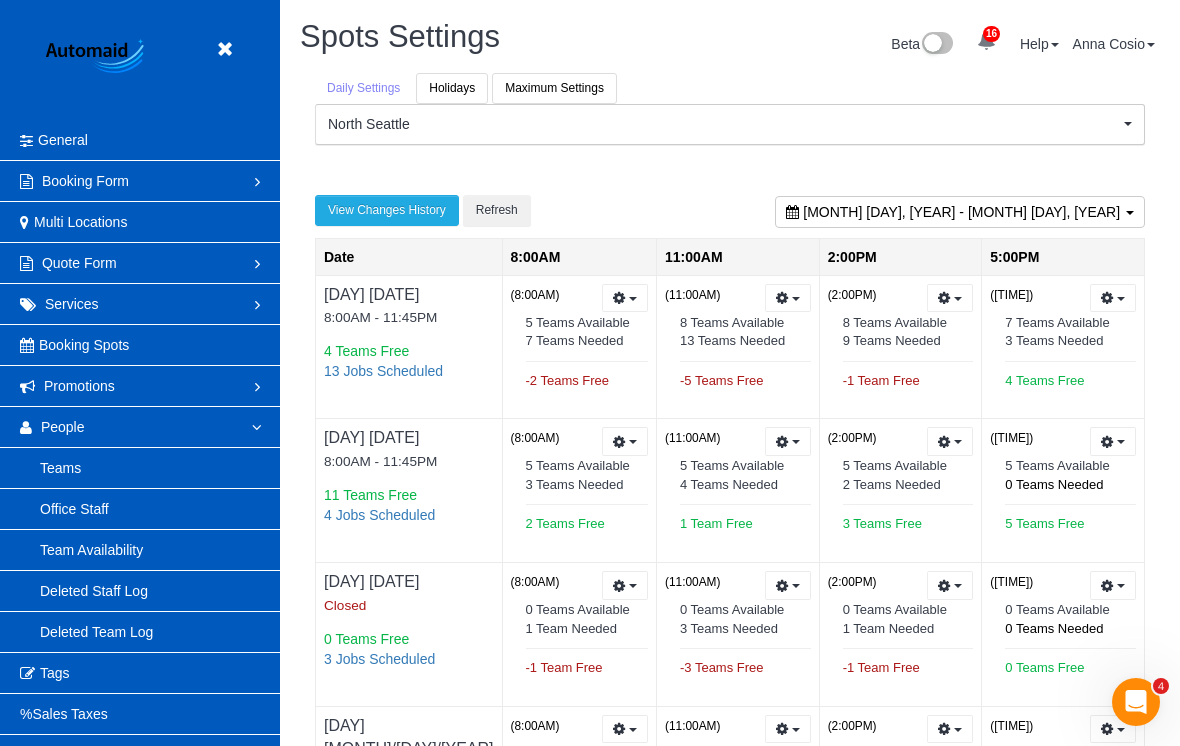 click on "Team Availability" at bounding box center (140, 550) 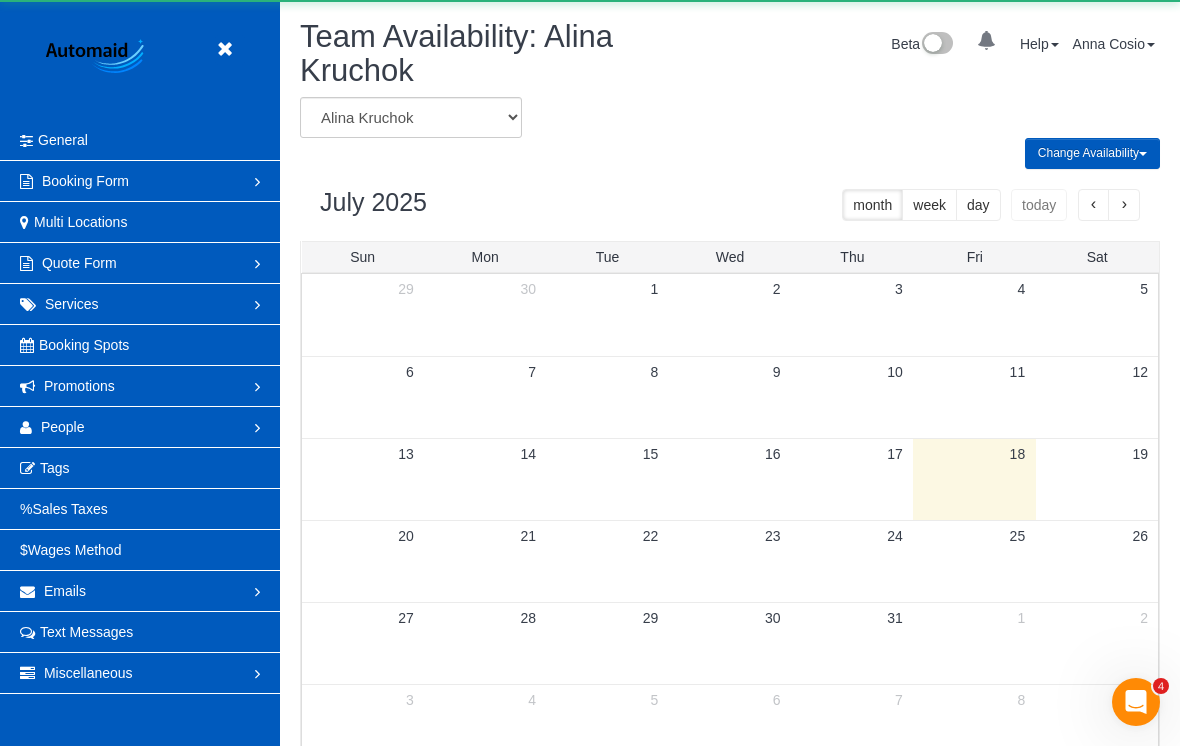 scroll, scrollTop: 838, scrollLeft: 1180, axis: both 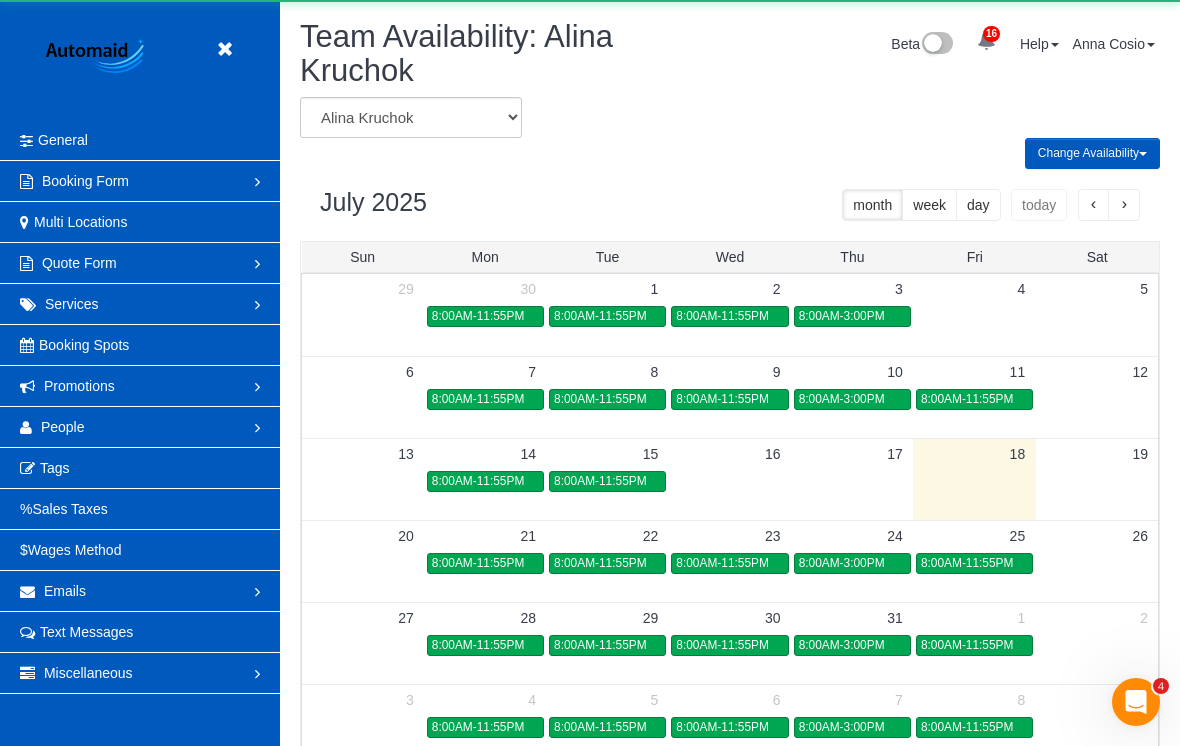 click on "People" at bounding box center (140, 427) 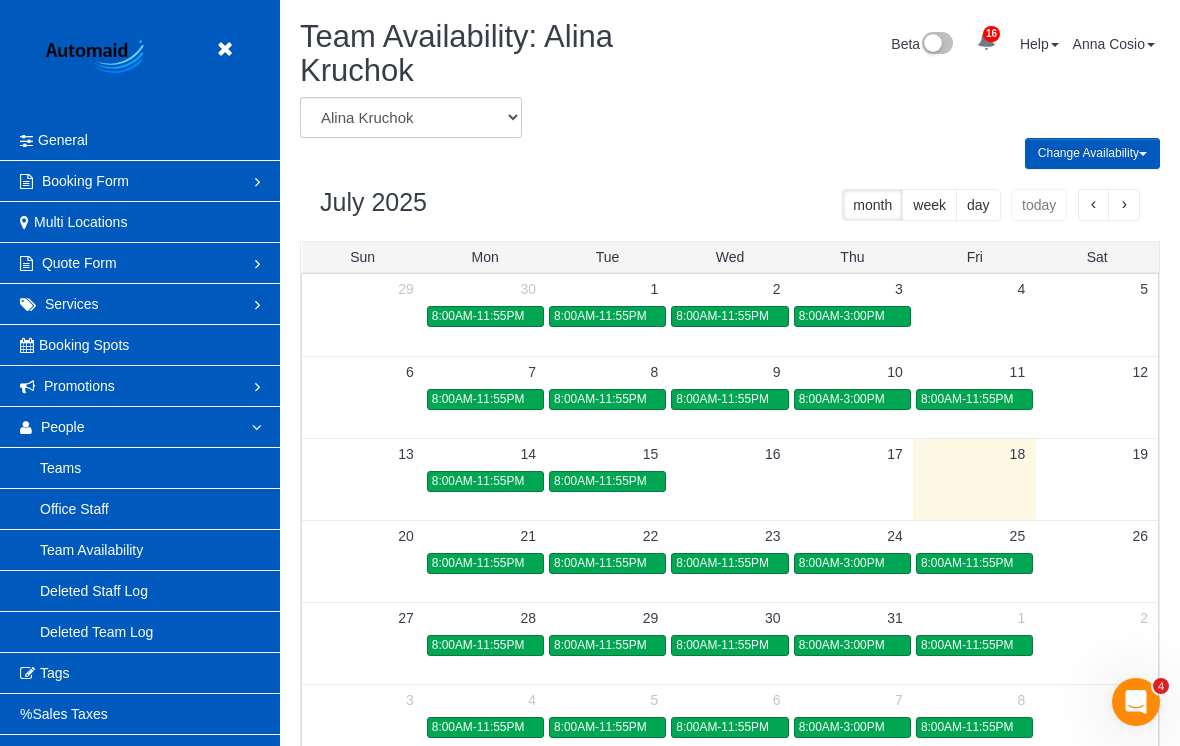 click on "Teams" at bounding box center [140, 468] 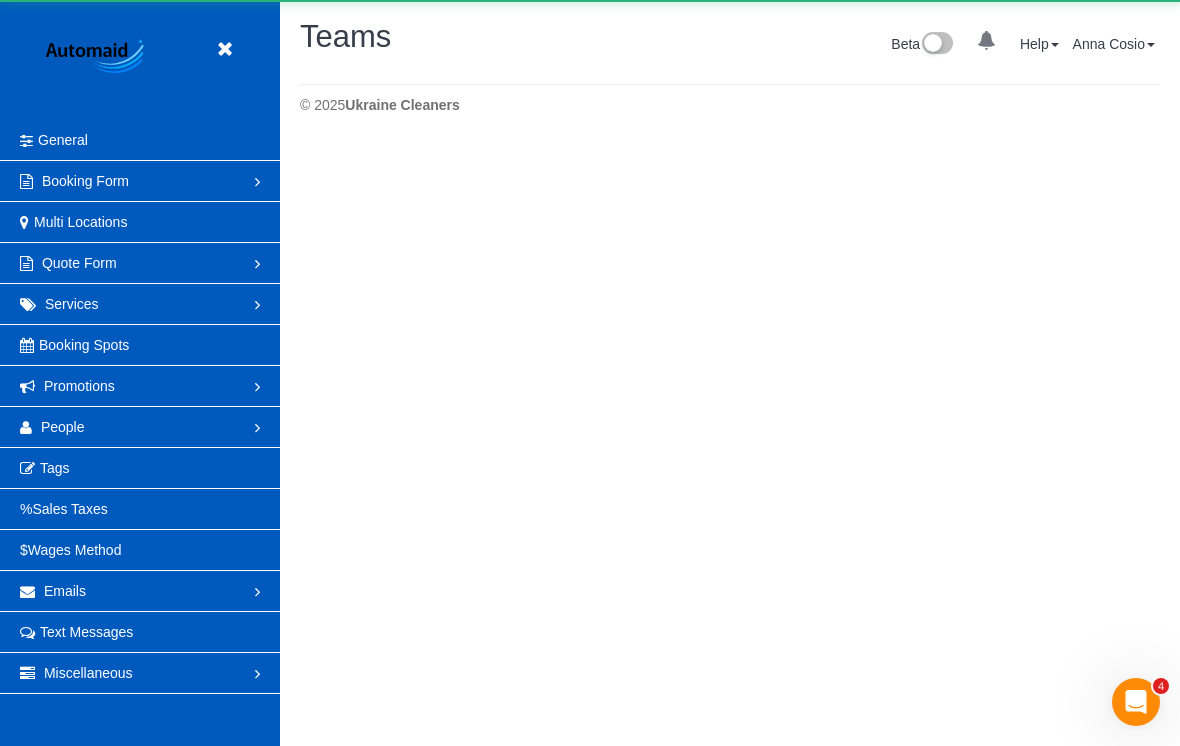 scroll, scrollTop: 143, scrollLeft: 1180, axis: both 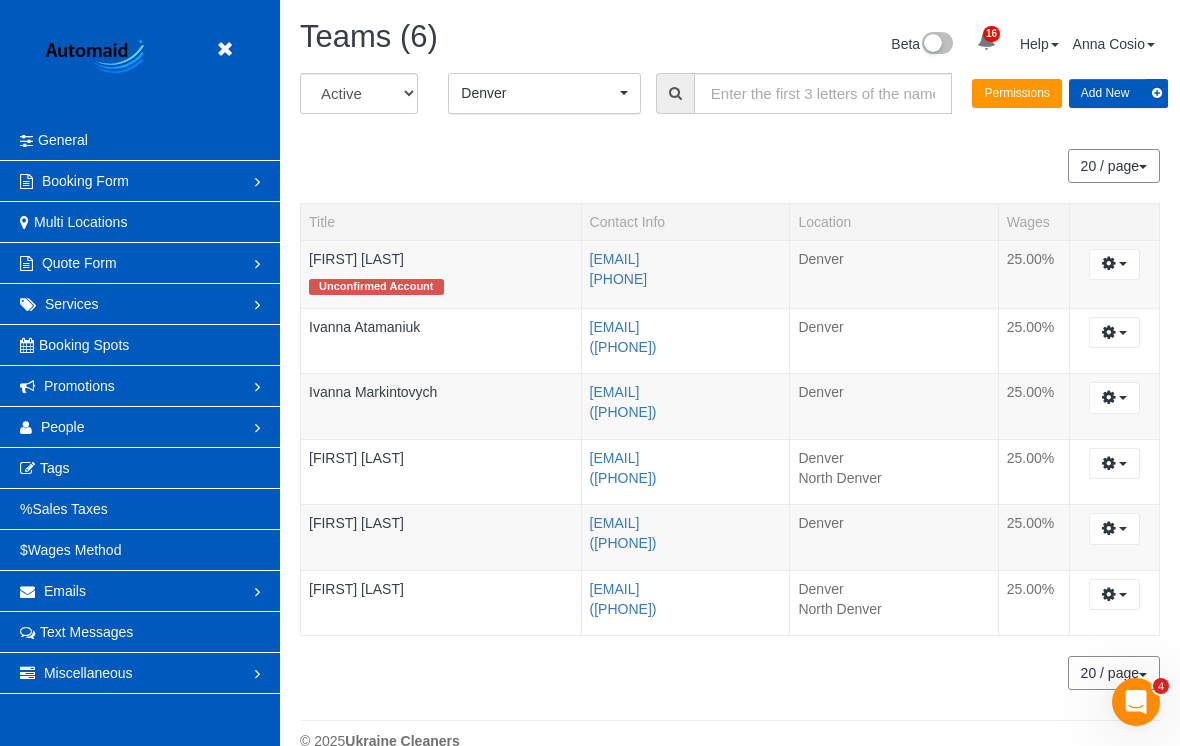 click on "[CITY] [CITY]" at bounding box center (544, 93) 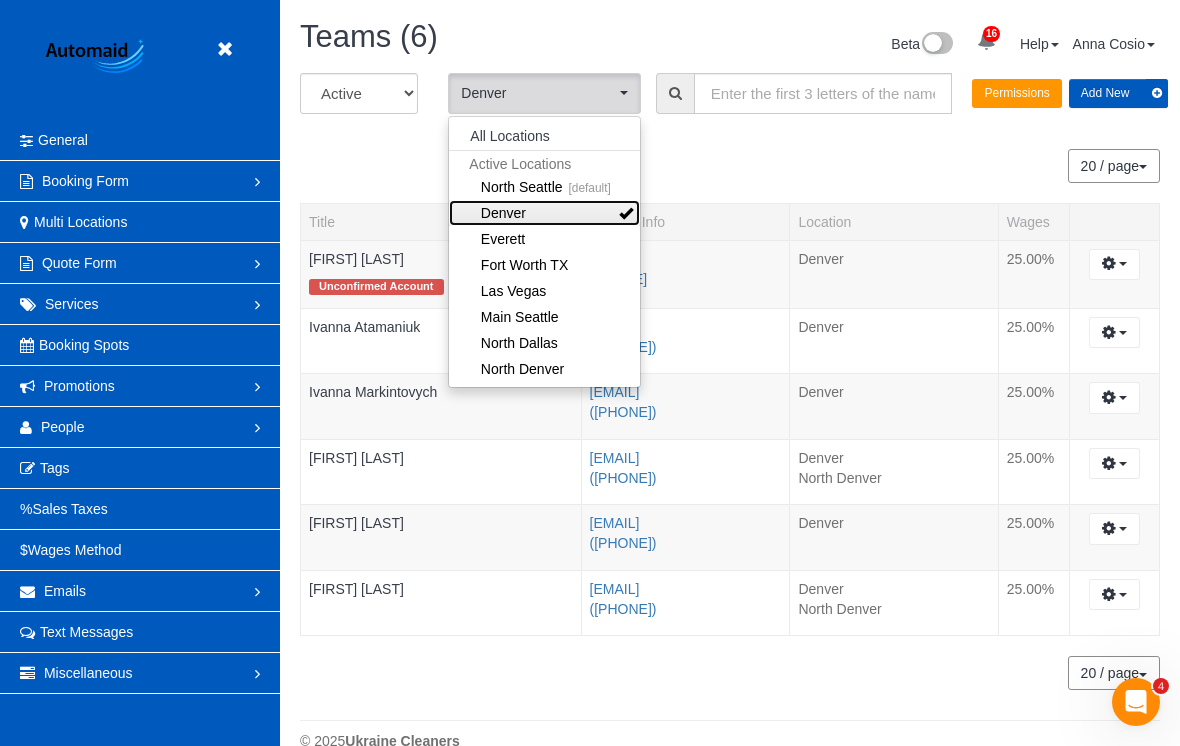 click on "Denver" at bounding box center [544, 213] 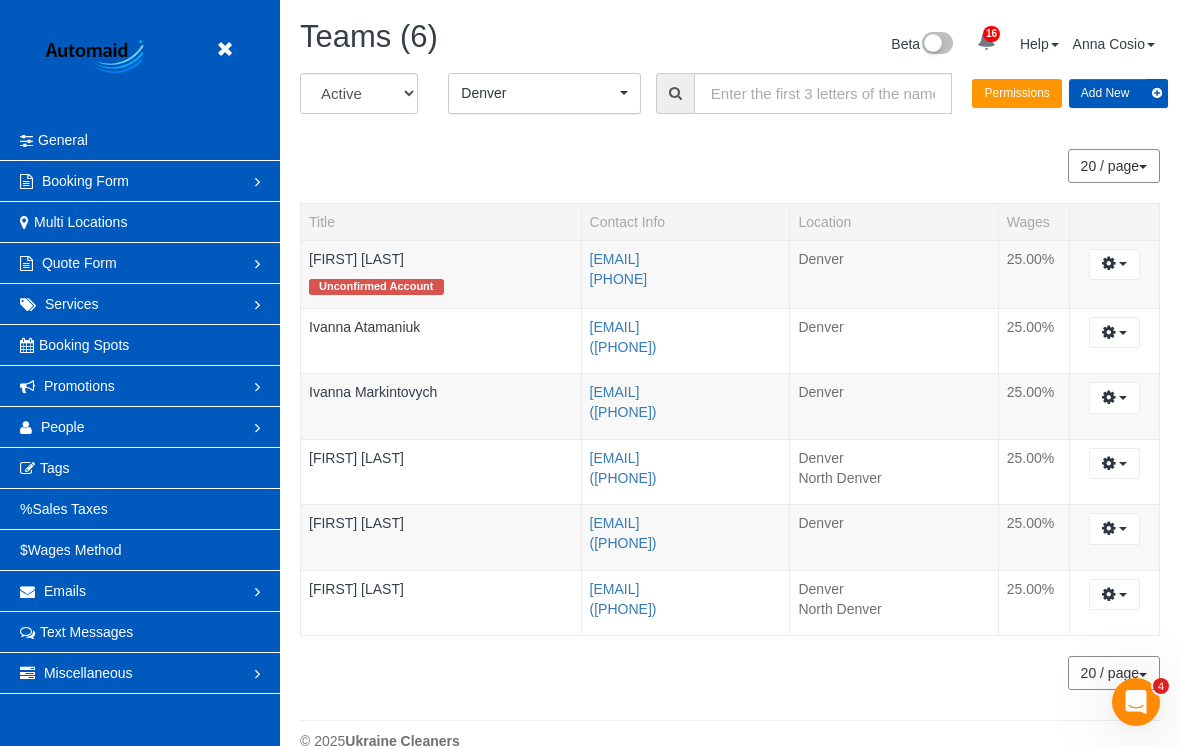click on "Denver" at bounding box center (538, 93) 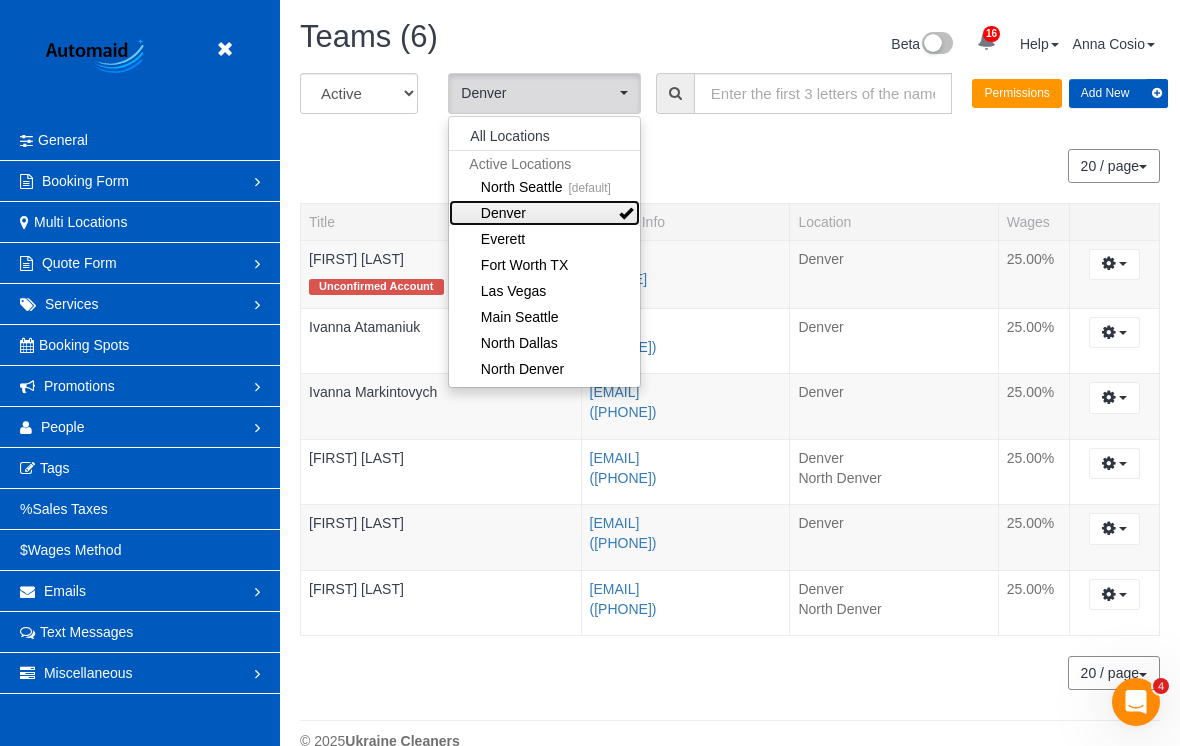 scroll, scrollTop: 0, scrollLeft: 0, axis: both 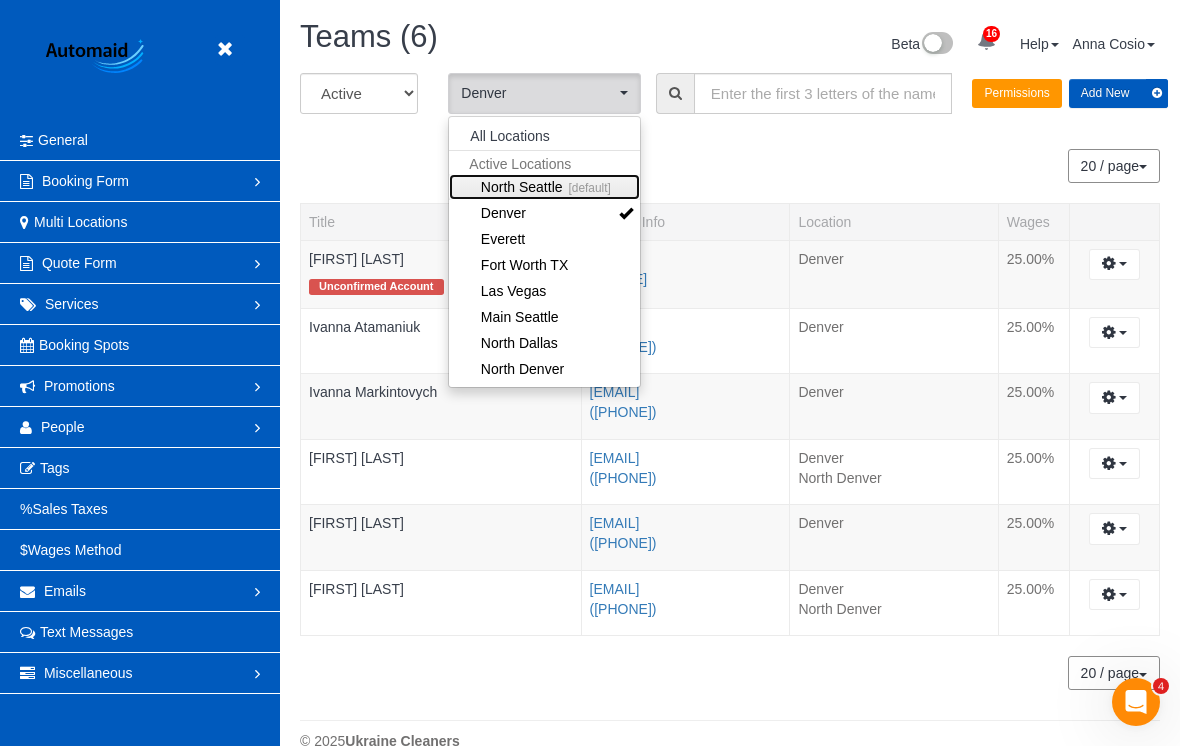 click on "[default]" at bounding box center [587, 188] 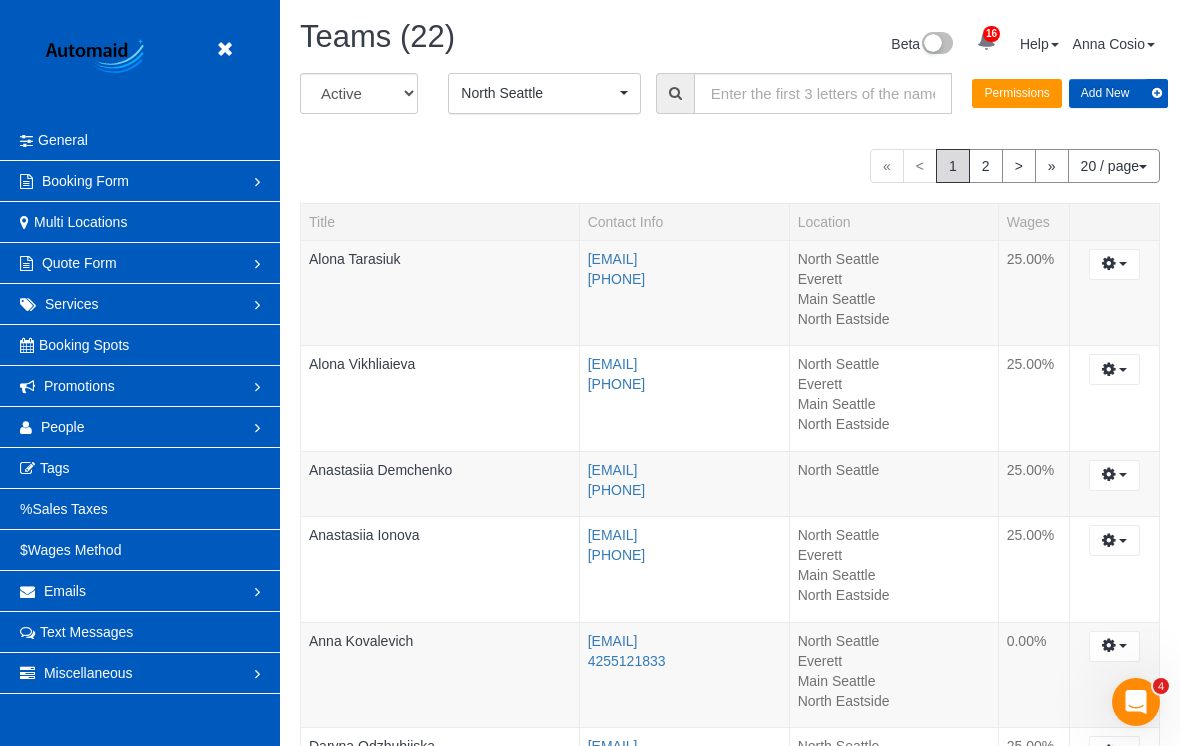 scroll, scrollTop: 97585, scrollLeft: 98820, axis: both 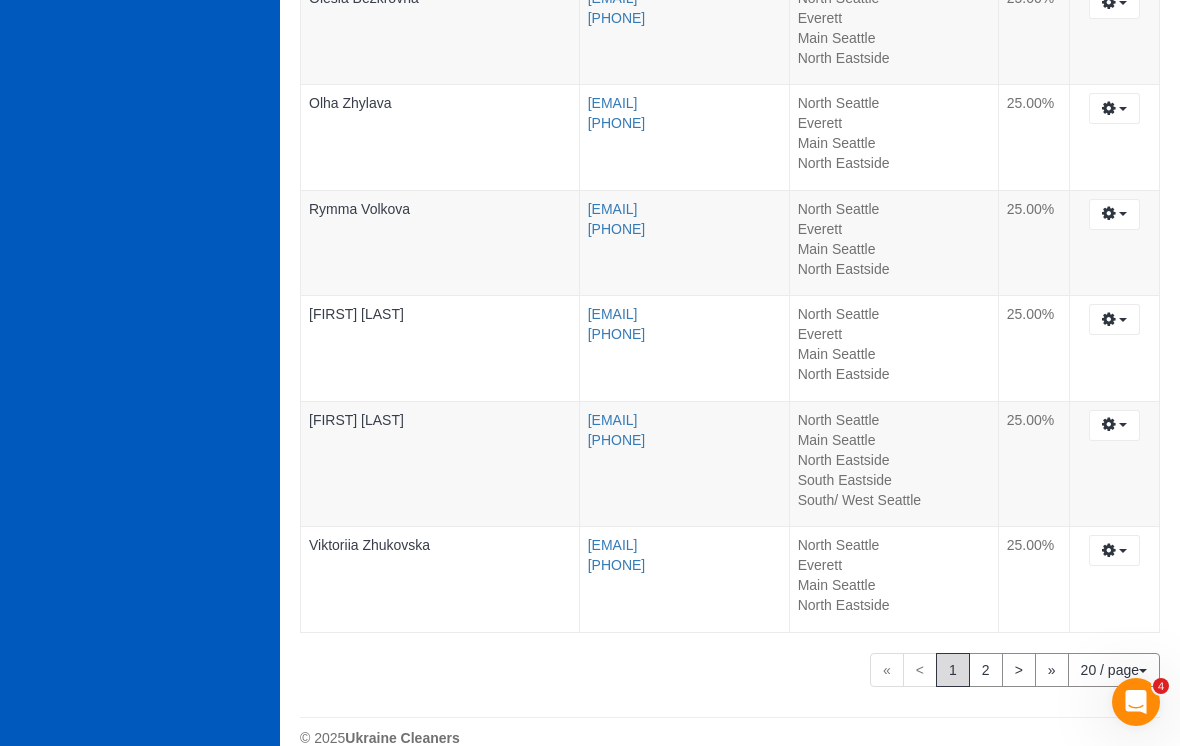 click on "2" at bounding box center [986, 670] 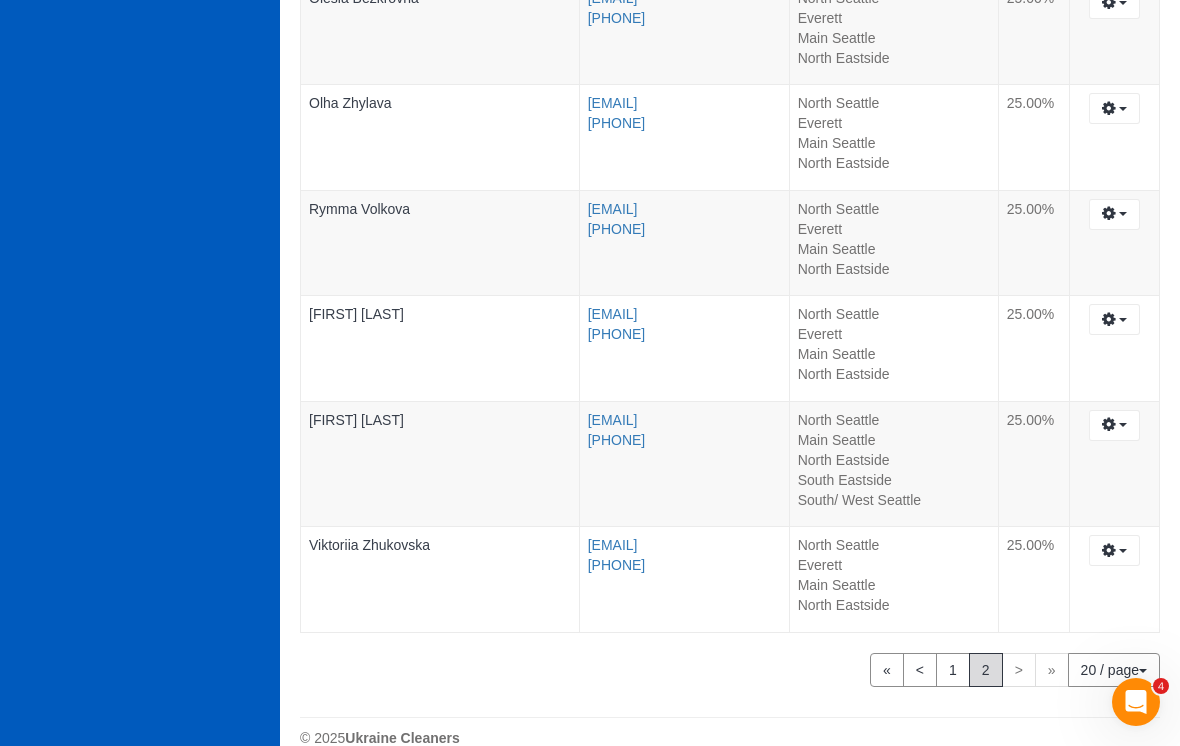 scroll, scrollTop: 0, scrollLeft: 0, axis: both 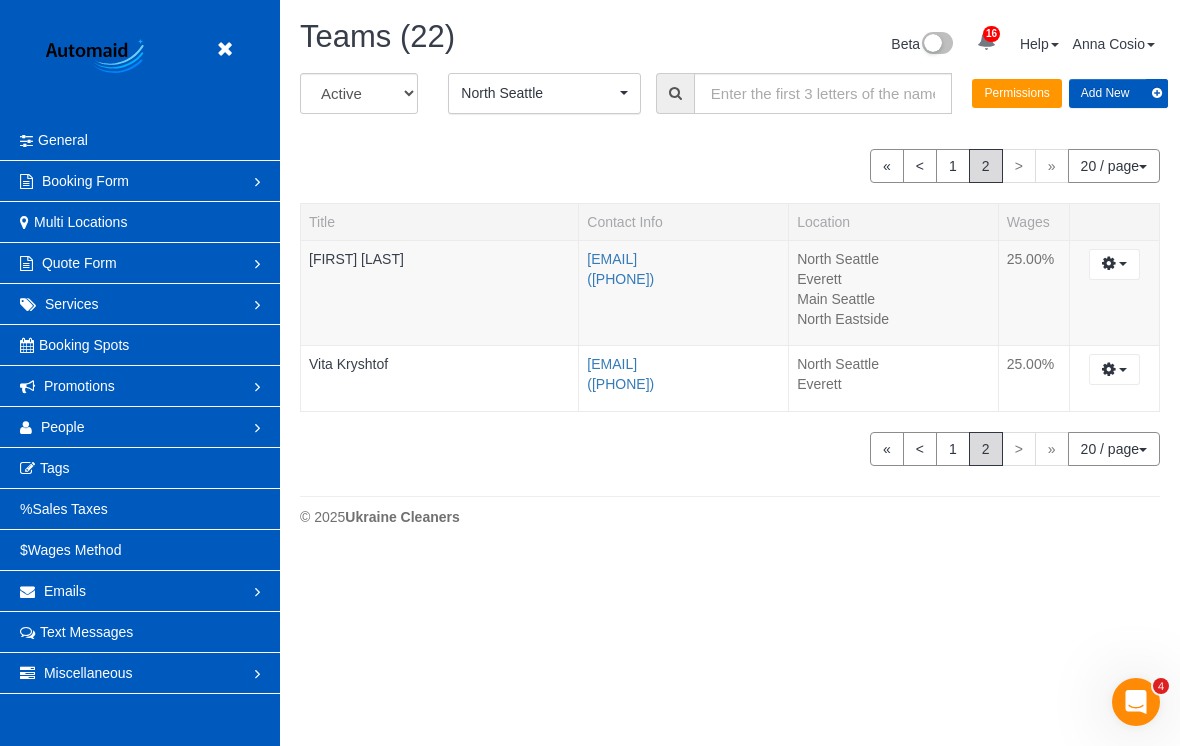 click on "1" at bounding box center (953, 449) 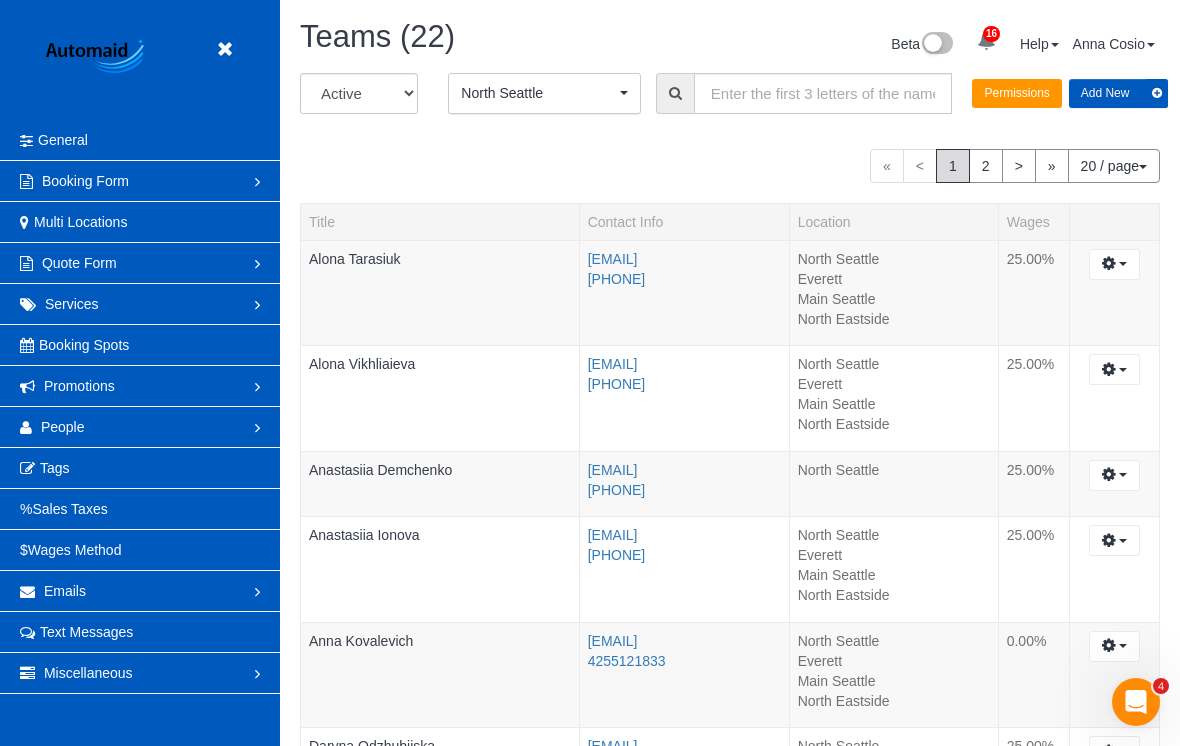 scroll, scrollTop: 97585, scrollLeft: 98820, axis: both 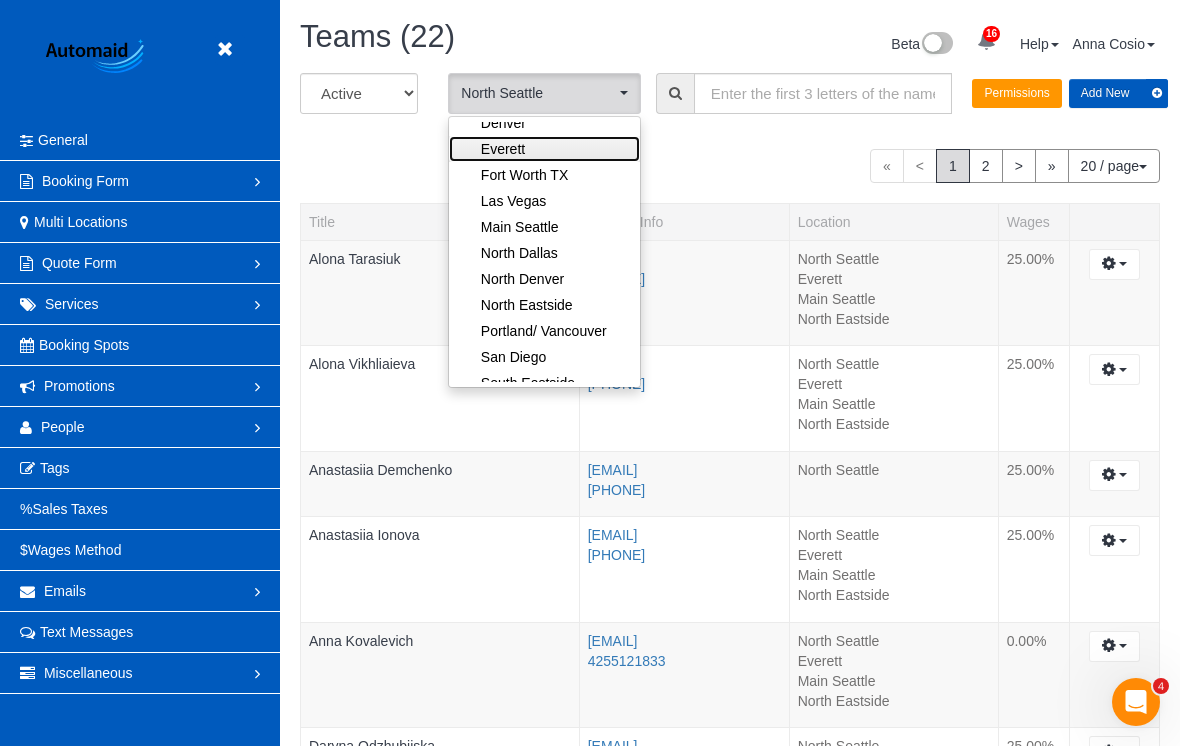 click on "Everett" at bounding box center [544, 149] 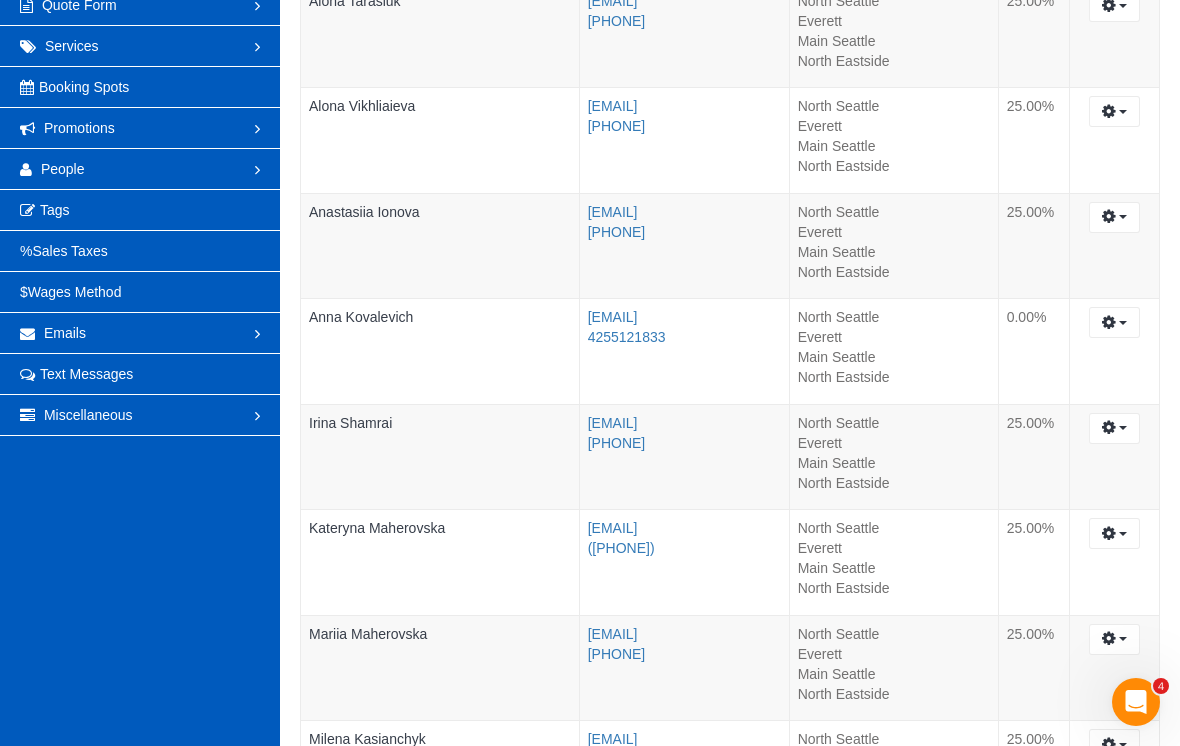 scroll, scrollTop: 0, scrollLeft: 0, axis: both 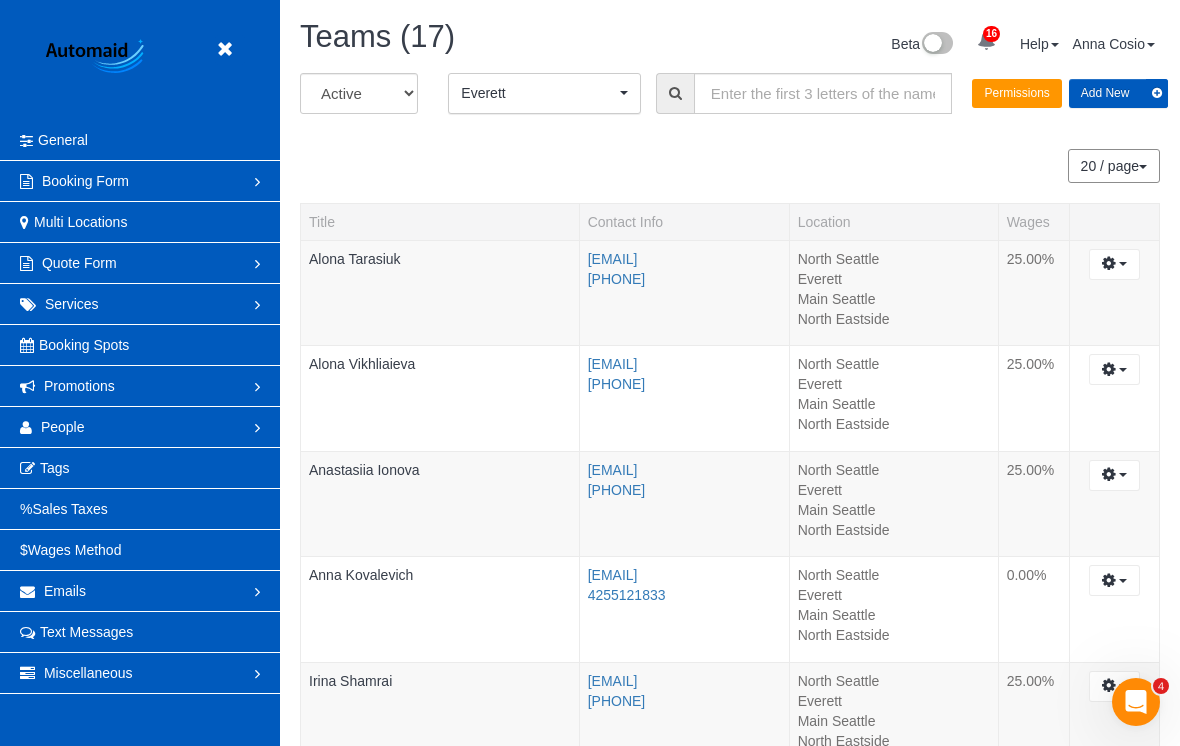 click at bounding box center (224, 49) 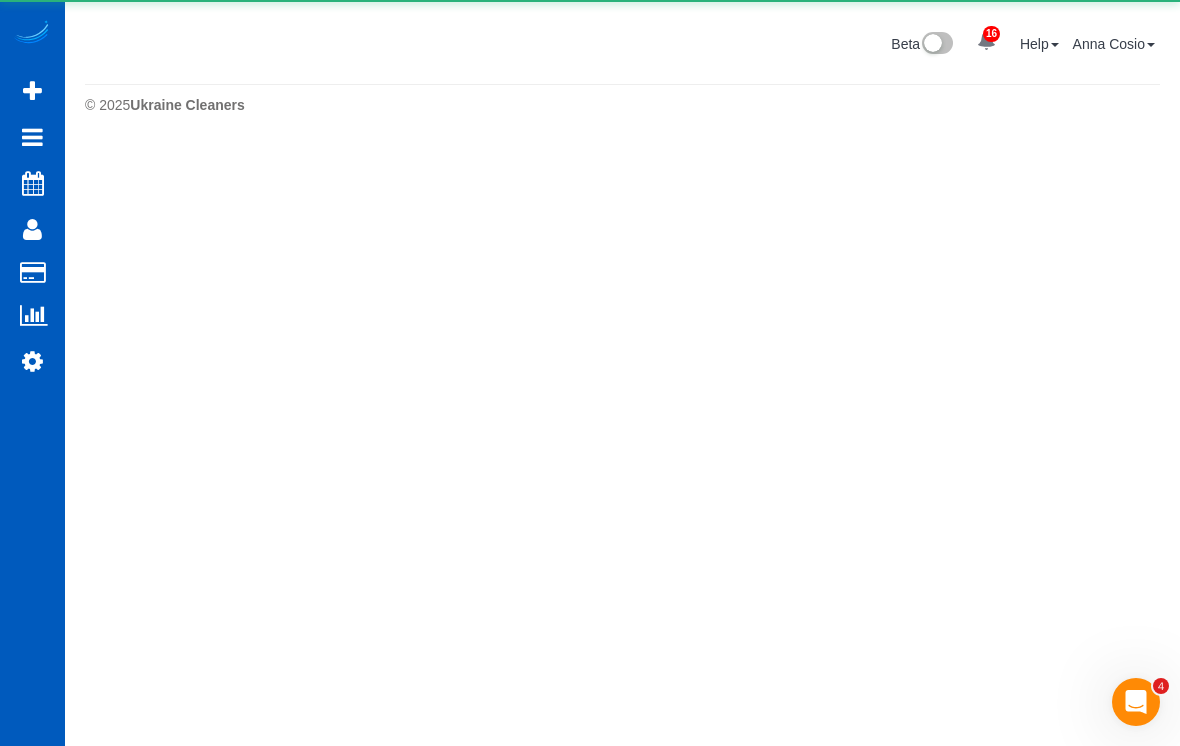 scroll, scrollTop: 143, scrollLeft: 1180, axis: both 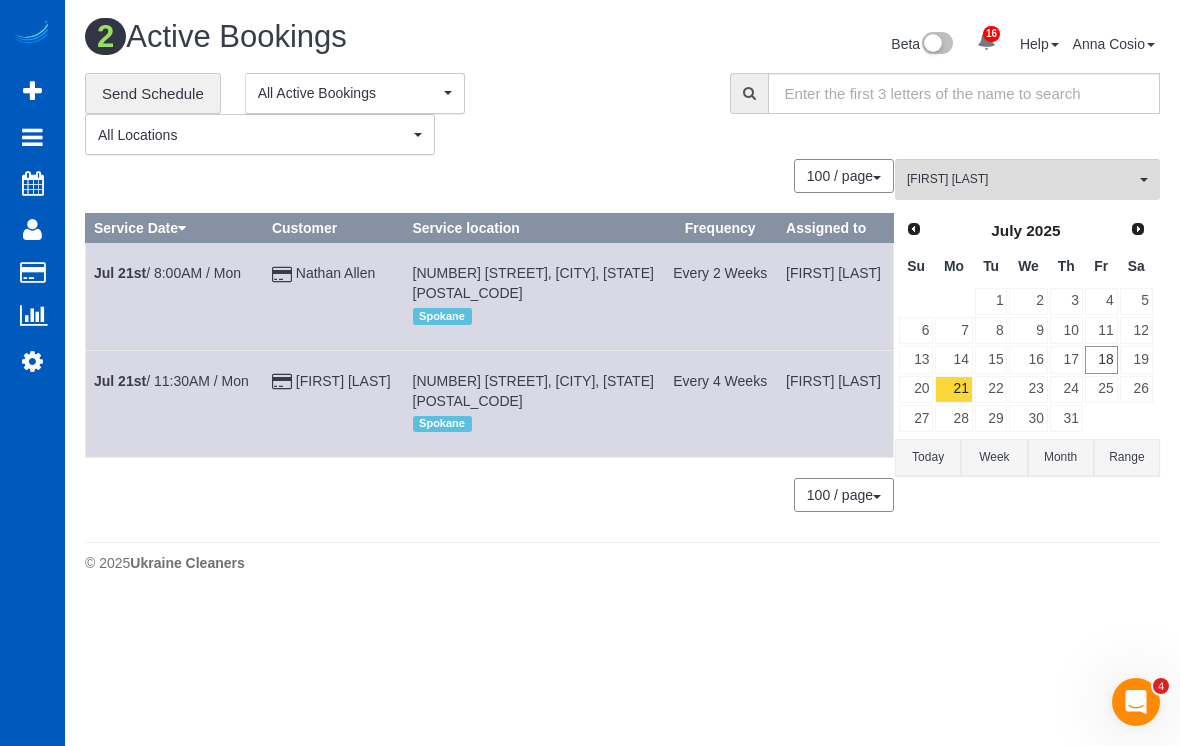 click on "Active Bookings" at bounding box center [190, 181] 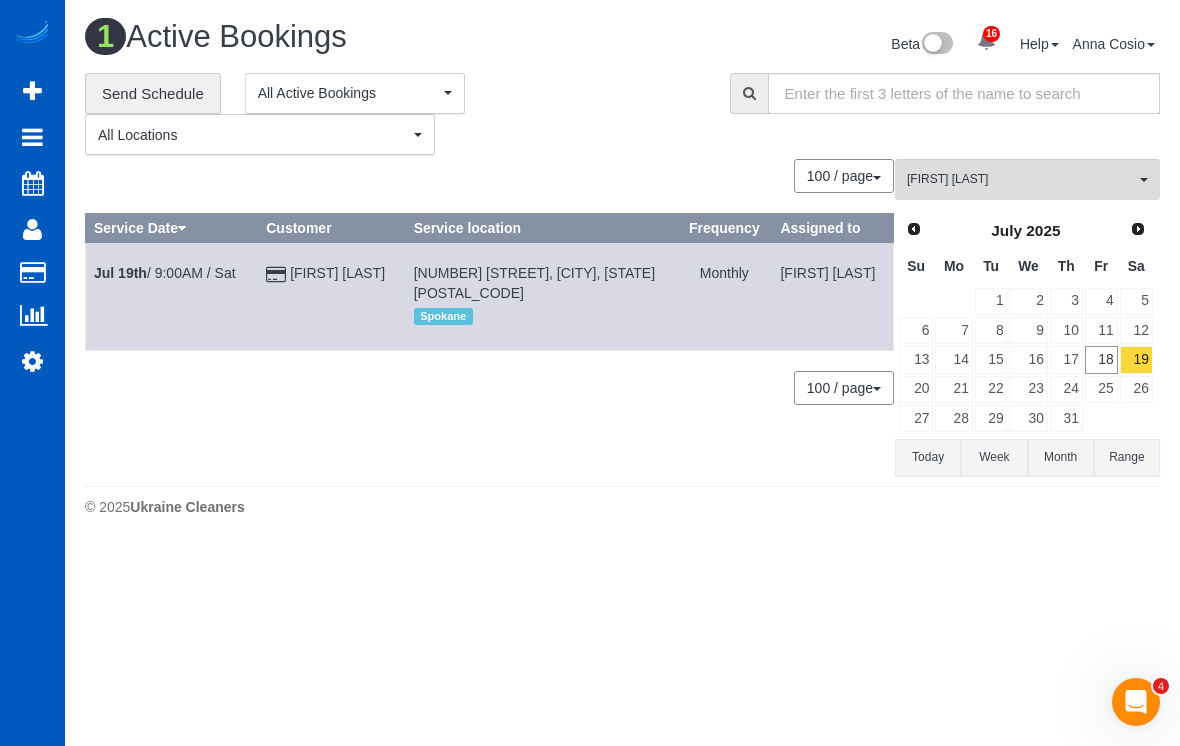 click at bounding box center (32, 361) 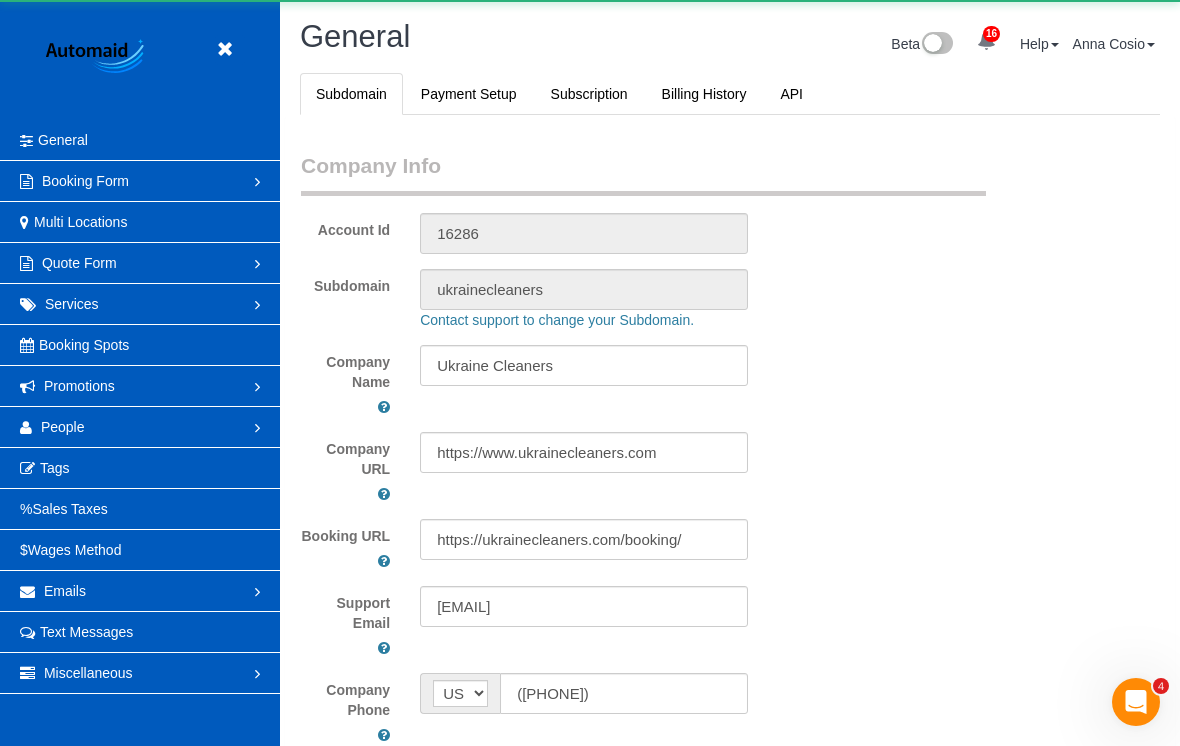 scroll, scrollTop: 95179, scrollLeft: 98820, axis: both 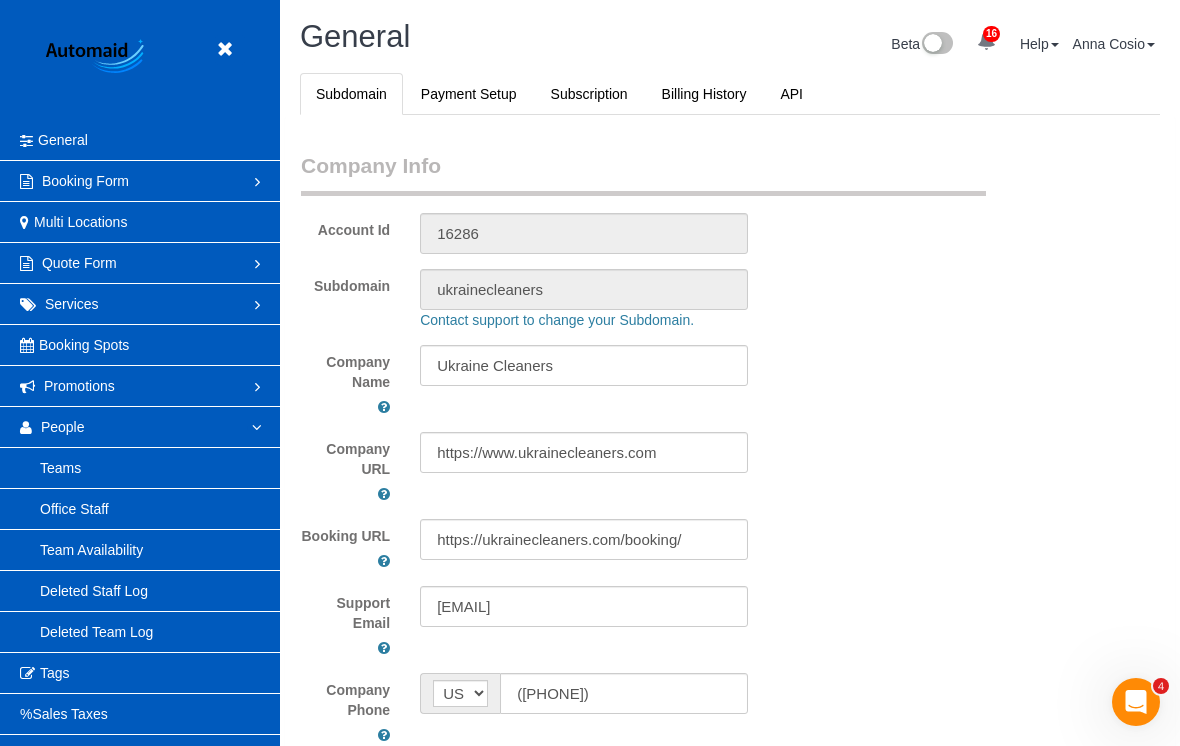 click on "Team Availability" at bounding box center (140, 550) 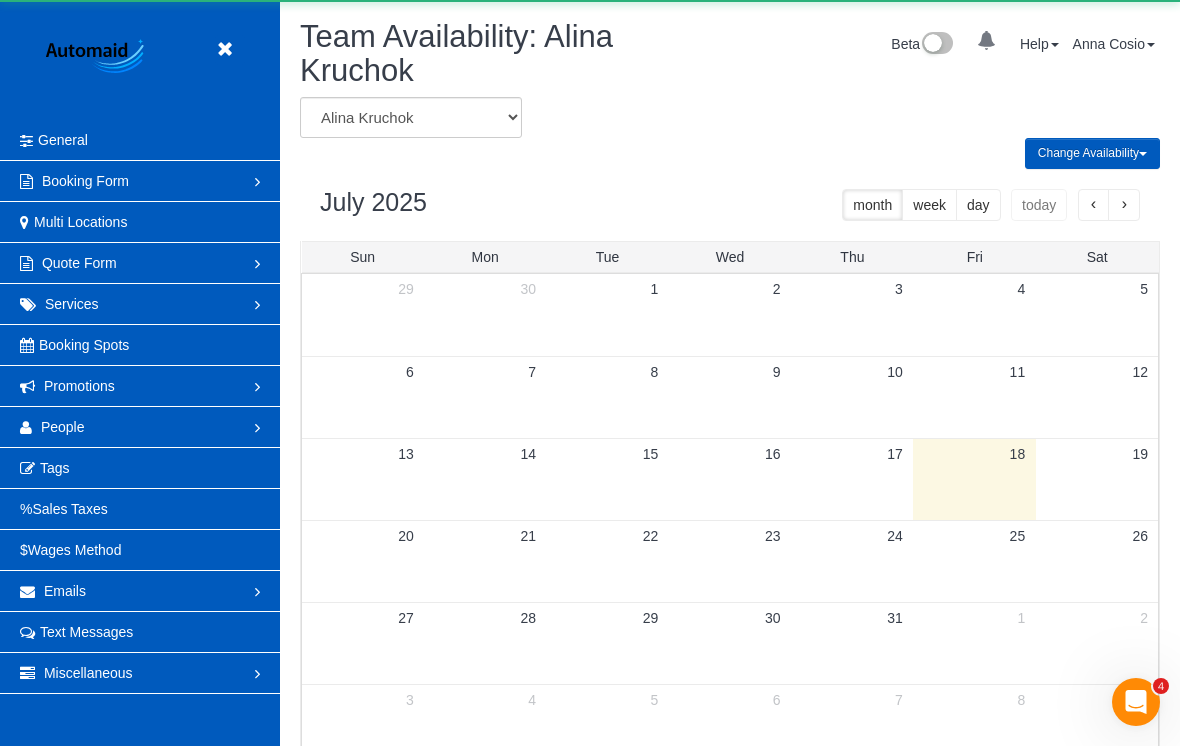 scroll, scrollTop: 99161, scrollLeft: 98820, axis: both 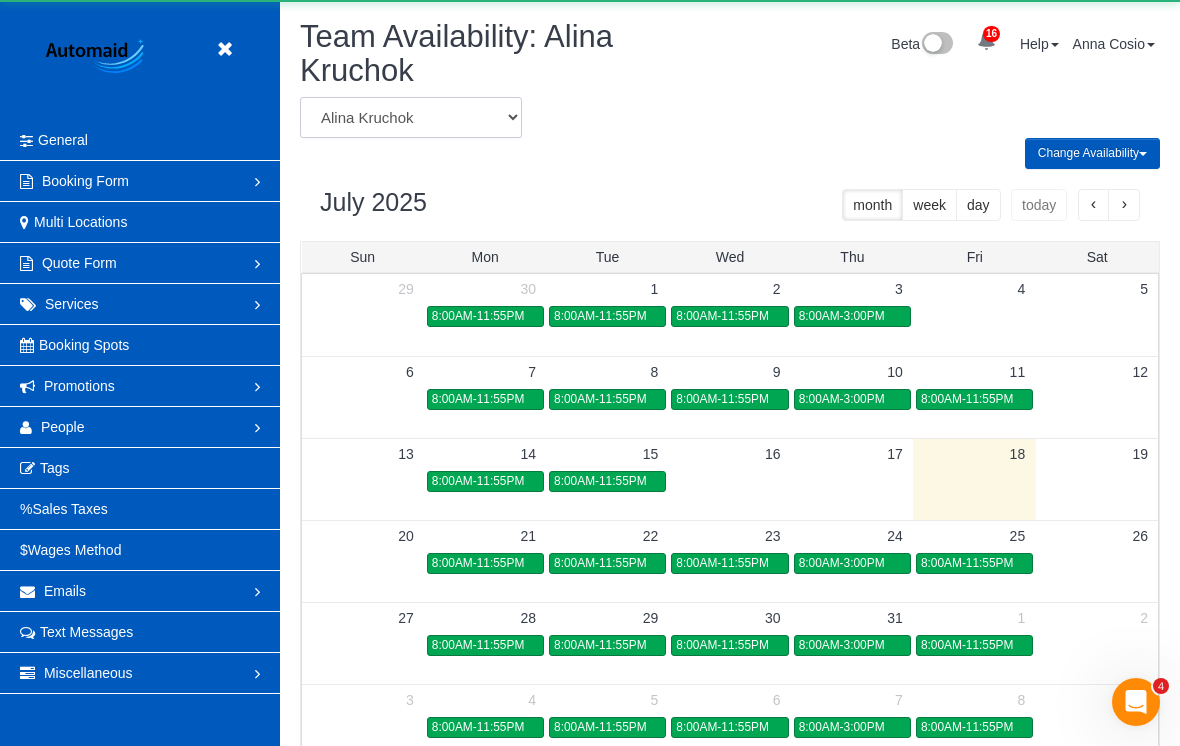 click on "Alina Kruchok Alona Kulish Alona Tarasiuk Alona Vikhliaieva Anastasiia Demchenko Anastasiia Ionova Anna Kovalevich Anna Manuilo Anzhela Trokhymiuk Daryna Odzhubiiska Dominika Markovets Elena Emets Henson Elena Kim Elena Kremneva Evelina Manuilo Galina Afonina Inna Novytska Inna Novytska Mom Irina Dunaeva Irina Shamrai Iryna Kuzmenko-Spenu Ivanna Atamaniuk Ivanna Markintovych Karyna Butov Kateryna Maherovska Kateryna Polishchuk Kseniia Trofimova Liliia Kushnir Liubov Soroka Luiza Maksymova Mariia Maherovska Mariia Syrotiuk Milena Kasianchyk Miliena Shchokina Nadezhda Korina Nataliia Dmytruk Nataliia Moskalenko Oksana Kosiuk Oksana Milisevych Oksana Romaniuk Oksana Senchuk Oleksandr Yavorskyi Olena Datsyk Olena Manuilo Olena Markovets Olena Semenova Olesia Bezkrovna Olesia Plotnikova Olga Shaposhnikova Olha Dezhniuk Olha Rusnak Olha Zhylava Raissa Radionova Rymma Volkova Sarah Morozov Snizhana Yukhymets Svetlana Kuznetsova Tamara Serdechna Tatiana Sitnik Tatyana Razumovskaya Tetiana Kliapko Tetiana Piharieva" at bounding box center (411, 117) 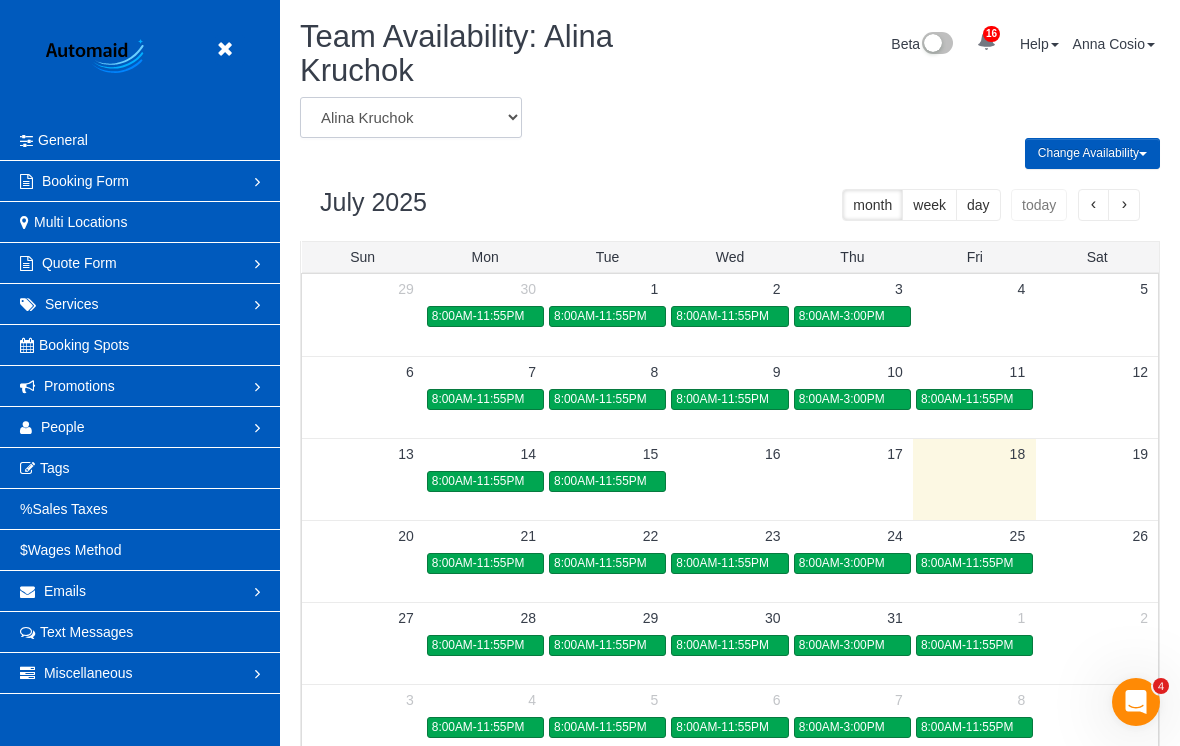 select on "number:31094" 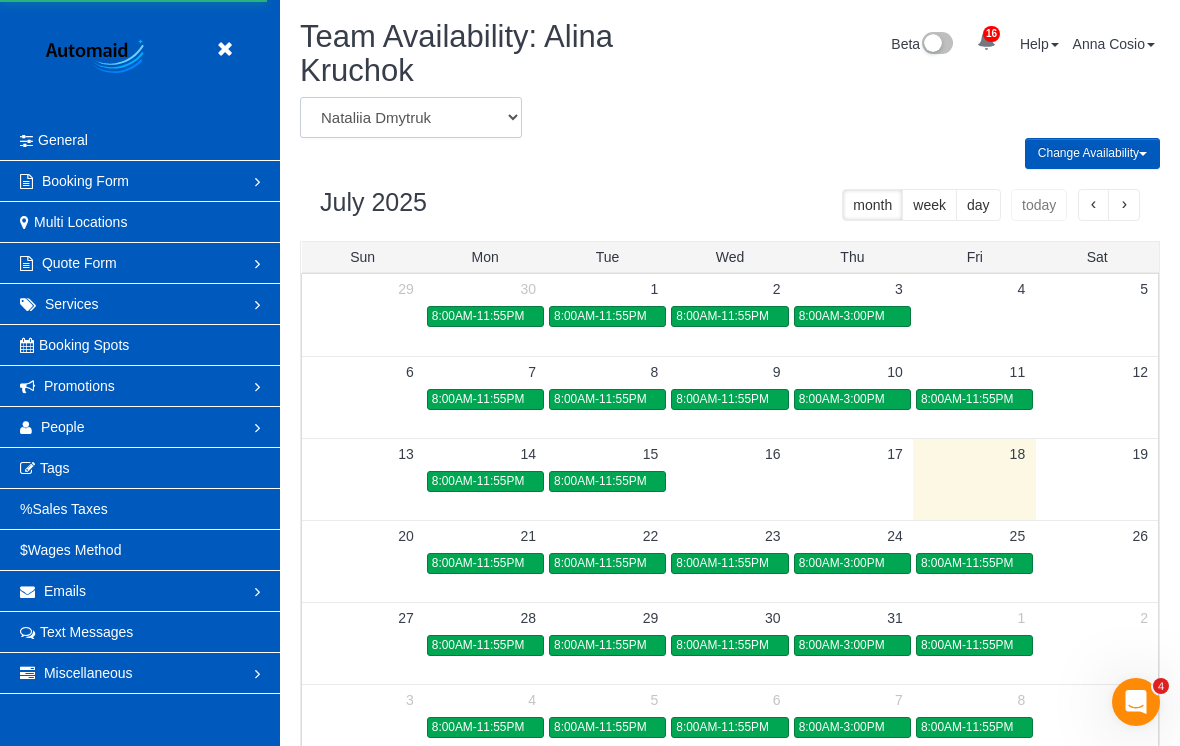 scroll, scrollTop: 99161, scrollLeft: 98820, axis: both 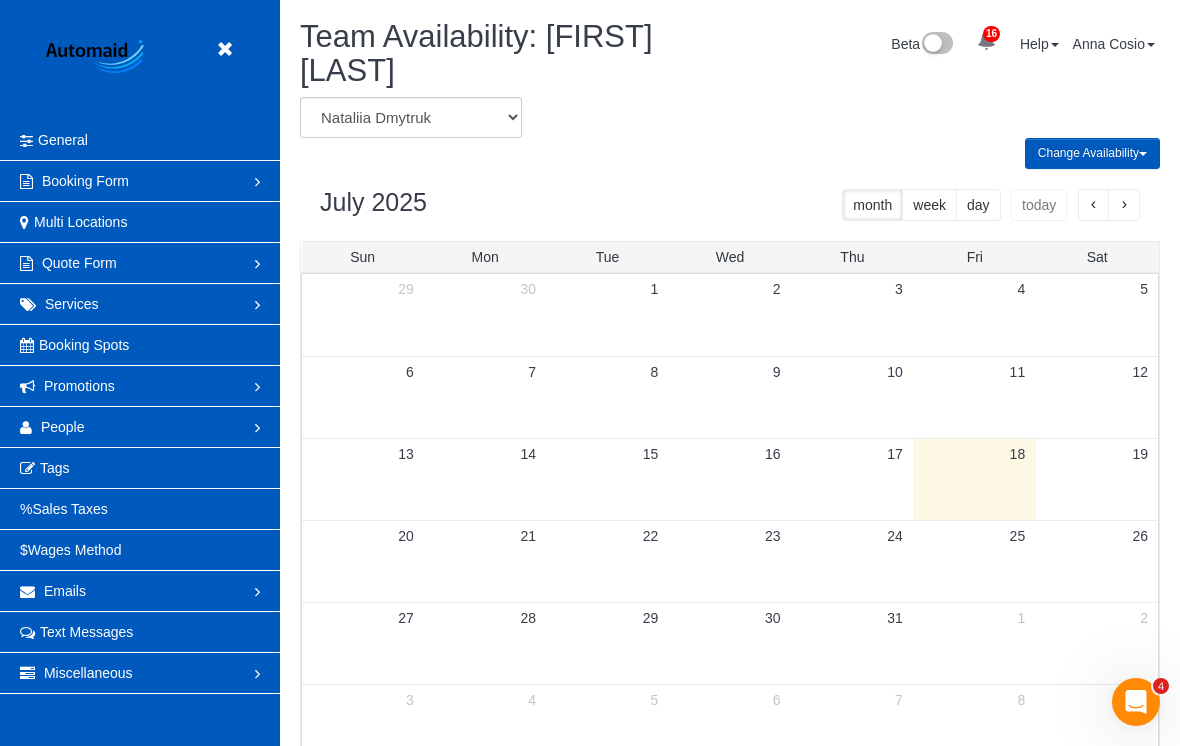 click on "Change Availability" at bounding box center [1092, 153] 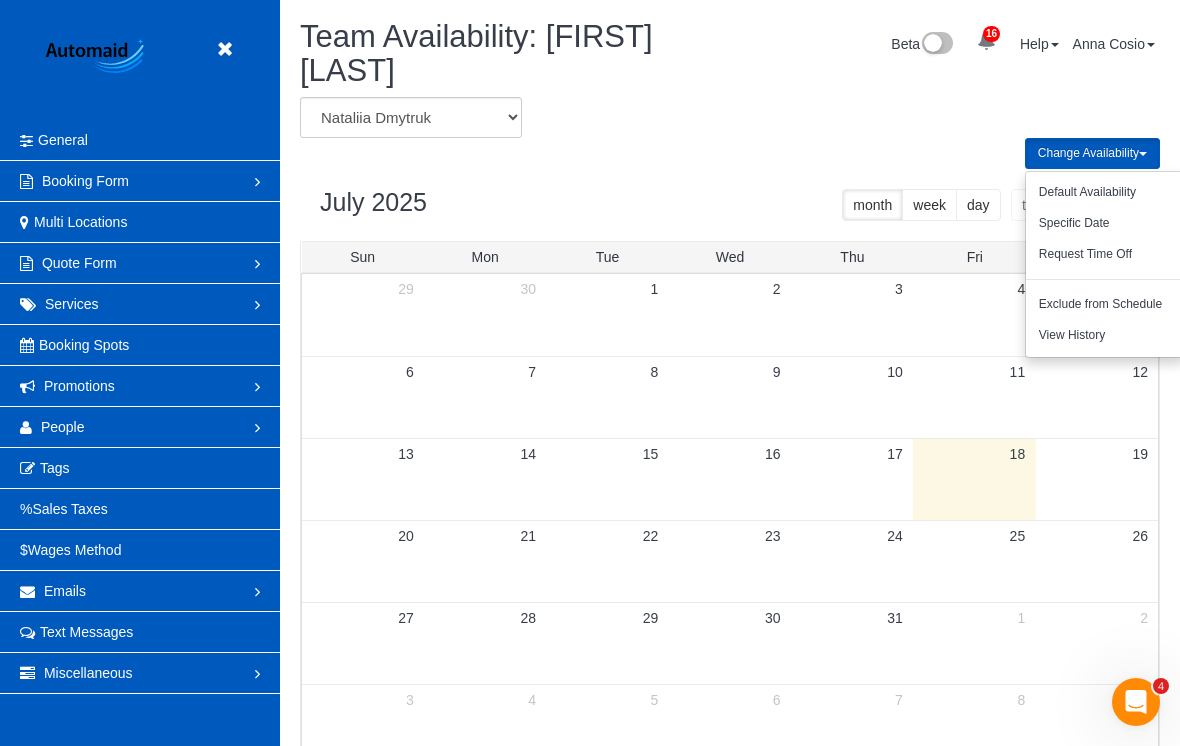click on "Default Availability" at bounding box center (1087, 192) 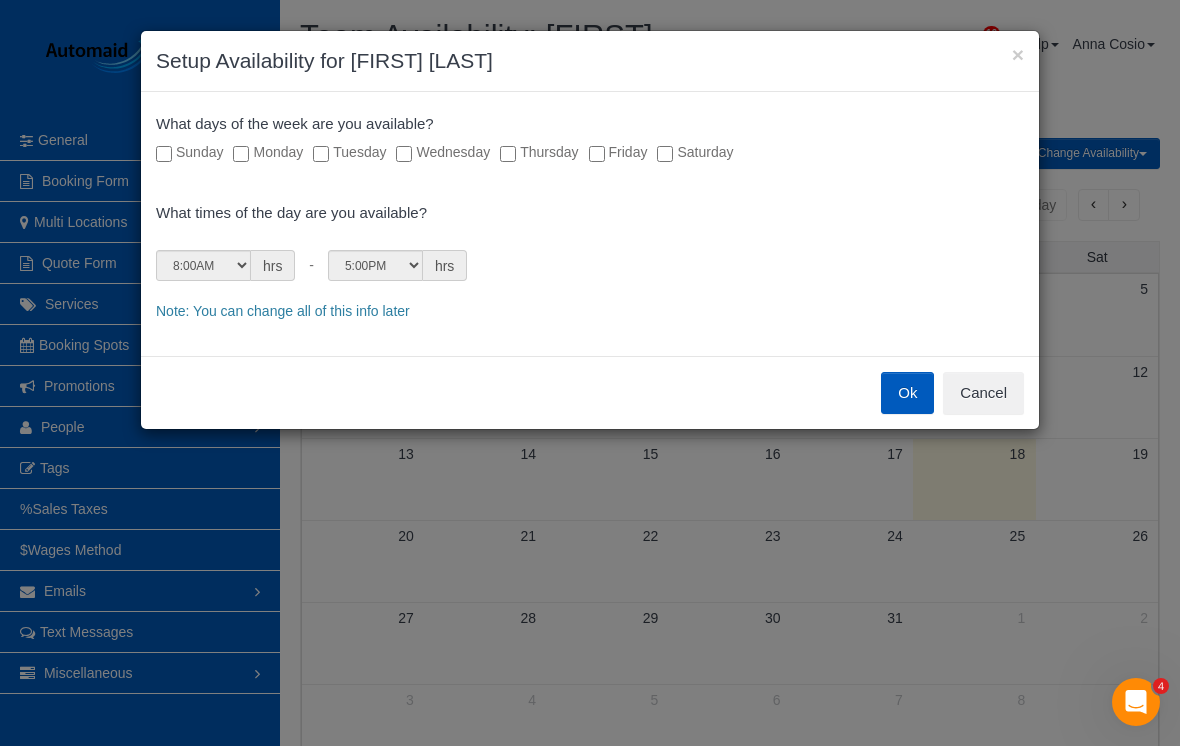 click on "Monday" at bounding box center [268, 152] 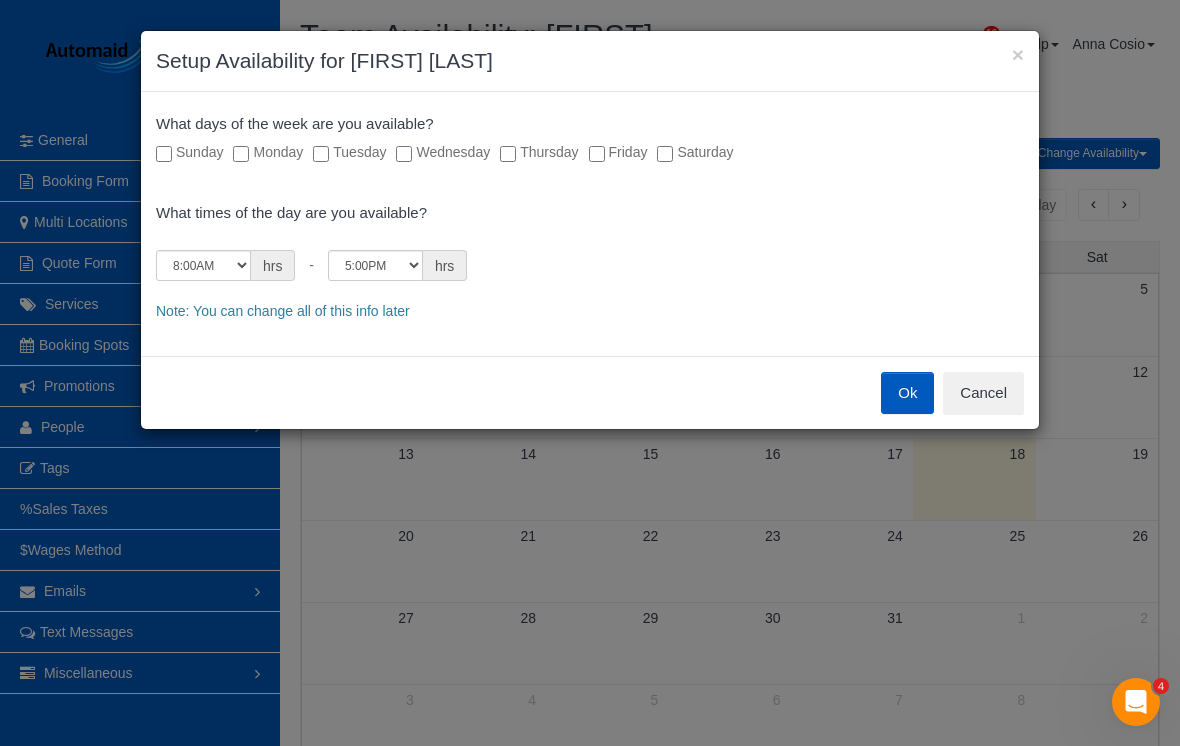 click on "Wednesday" at bounding box center (443, 152) 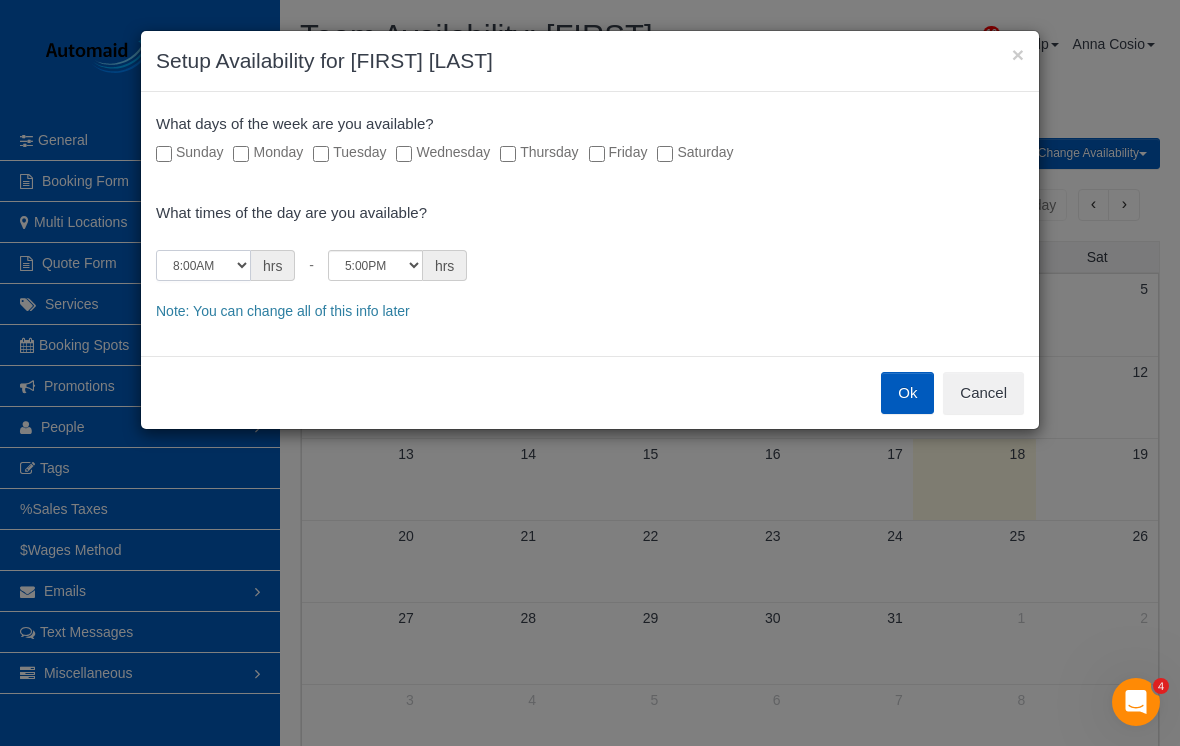 click on "12:00AM 12:05AM 12:10AM 12:15AM 12:20AM 12:25AM 12:30AM 12:35AM 12:40AM 12:45AM 12:50AM 12:55AM 1:00AM 1:05AM 1:10AM 1:15AM 1:20AM 1:25AM 1:30AM 1:35AM 1:40AM 1:45AM 1:50AM 1:55AM 2:00AM 2:05AM 2:10AM 2:15AM 2:20AM 2:25AM 2:30AM 2:35AM 2:40AM 2:45AM 2:50AM 2:55AM 3:00AM 3:05AM 3:10AM 3:15AM 3:20AM 3:25AM 3:30AM 3:35AM 3:40AM 3:45AM 3:50AM 3:55AM 4:00AM 4:05AM 4:10AM 4:15AM 4:20AM 4:25AM 4:30AM 4:35AM 4:40AM 4:45AM 4:50AM 4:55AM 5:00AM 5:05AM 5:10AM 5:15AM 5:20AM 5:25AM 5:30AM 5:35AM 5:40AM 5:45AM 5:50AM 5:55AM 6:00AM 6:05AM 6:10AM 6:15AM 6:20AM 6:25AM 6:30AM 6:35AM 6:40AM 6:45AM 6:50AM 6:55AM 7:00AM 7:05AM 7:10AM 7:15AM 7:20AM 7:25AM 7:30AM 7:35AM 7:40AM 7:45AM 7:50AM 7:55AM 8:00AM 8:05AM 8:10AM 8:15AM 8:20AM 8:25AM 8:30AM 8:35AM 8:40AM 8:45AM 8:50AM 8:55AM 9:00AM 9:05AM 9:10AM 9:15AM 9:20AM 9:25AM 9:30AM 9:35AM 9:40AM 9:45AM 9:50AM 9:55AM 10:00AM 10:05AM 10:10AM 10:15AM 10:20AM 10:25AM 10:30AM 10:35AM 10:40AM 10:45AM 10:50AM 10:55AM 11:00AM 11:05AM 11:10AM 11:15AM 11:20AM 11:25AM 11:30AM 11:35AM 11:40AM" at bounding box center (203, 265) 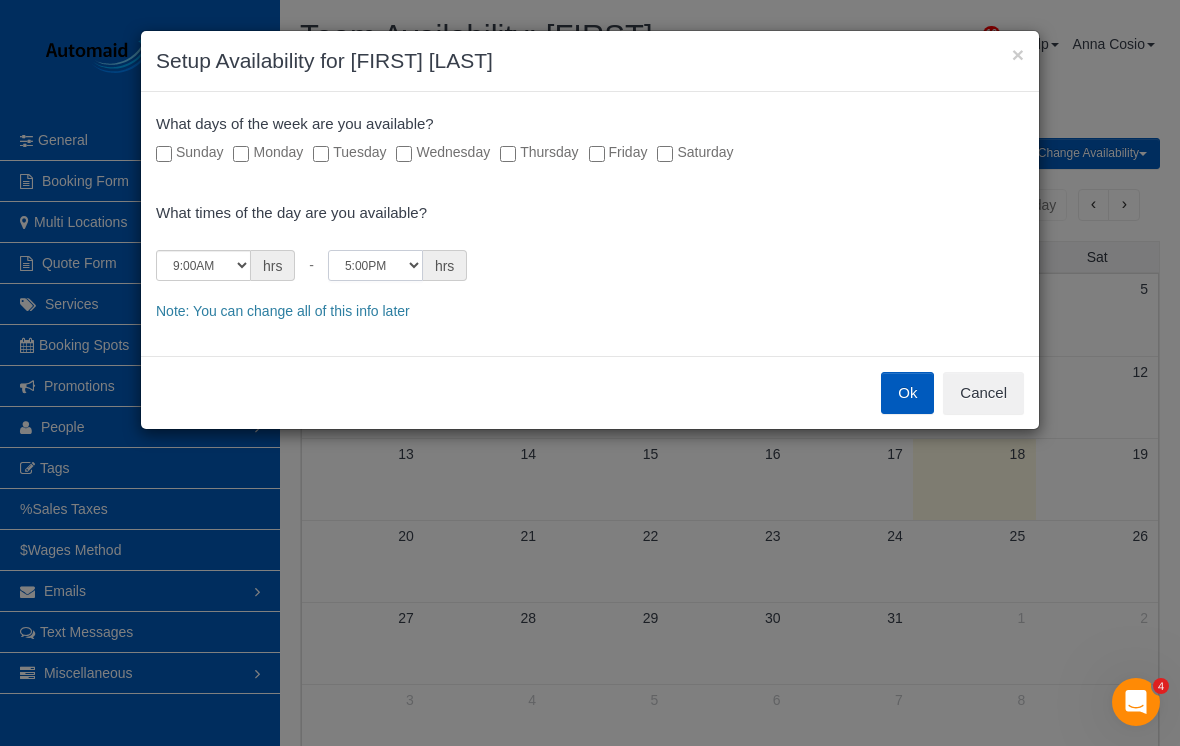 click on "12:00AM 12:05AM 12:10AM 12:15AM 12:20AM 12:25AM 12:30AM 12:35AM 12:40AM 12:45AM 12:50AM 12:55AM 1:00AM 1:05AM 1:10AM 1:15AM 1:20AM 1:25AM 1:30AM 1:35AM 1:40AM 1:45AM 1:50AM 1:55AM 2:00AM 2:05AM 2:10AM 2:15AM 2:20AM 2:25AM 2:30AM 2:35AM 2:40AM 2:45AM 2:50AM 2:55AM 3:00AM 3:05AM 3:10AM 3:15AM 3:20AM 3:25AM 3:30AM 3:35AM 3:40AM 3:45AM 3:50AM 3:55AM 4:00AM 4:05AM 4:10AM 4:15AM 4:20AM 4:25AM 4:30AM 4:35AM 4:40AM 4:45AM 4:50AM 4:55AM 5:00AM 5:05AM 5:10AM 5:15AM 5:20AM 5:25AM 5:30AM 5:35AM 5:40AM 5:45AM 5:50AM 5:55AM 6:00AM 6:05AM 6:10AM 6:15AM 6:20AM 6:25AM 6:30AM 6:35AM 6:40AM 6:45AM 6:50AM 6:55AM 7:00AM 7:05AM 7:10AM 7:15AM 7:20AM 7:25AM 7:30AM 7:35AM 7:40AM 7:45AM 7:50AM 7:55AM 8:00AM 8:05AM 8:10AM 8:15AM 8:20AM 8:25AM 8:30AM 8:35AM 8:40AM 8:45AM 8:50AM 8:55AM 9:00AM 9:05AM 9:10AM 9:15AM 9:20AM 9:25AM 9:30AM 9:35AM 9:40AM 9:45AM 9:50AM 9:55AM 10:00AM 10:05AM 10:10AM 10:15AM 10:20AM 10:25AM 10:30AM 10:35AM 10:40AM 10:45AM 10:50AM 10:55AM 11:00AM 11:05AM 11:10AM 11:15AM 11:20AM 11:25AM 11:30AM 11:35AM 11:40AM" at bounding box center (375, 265) 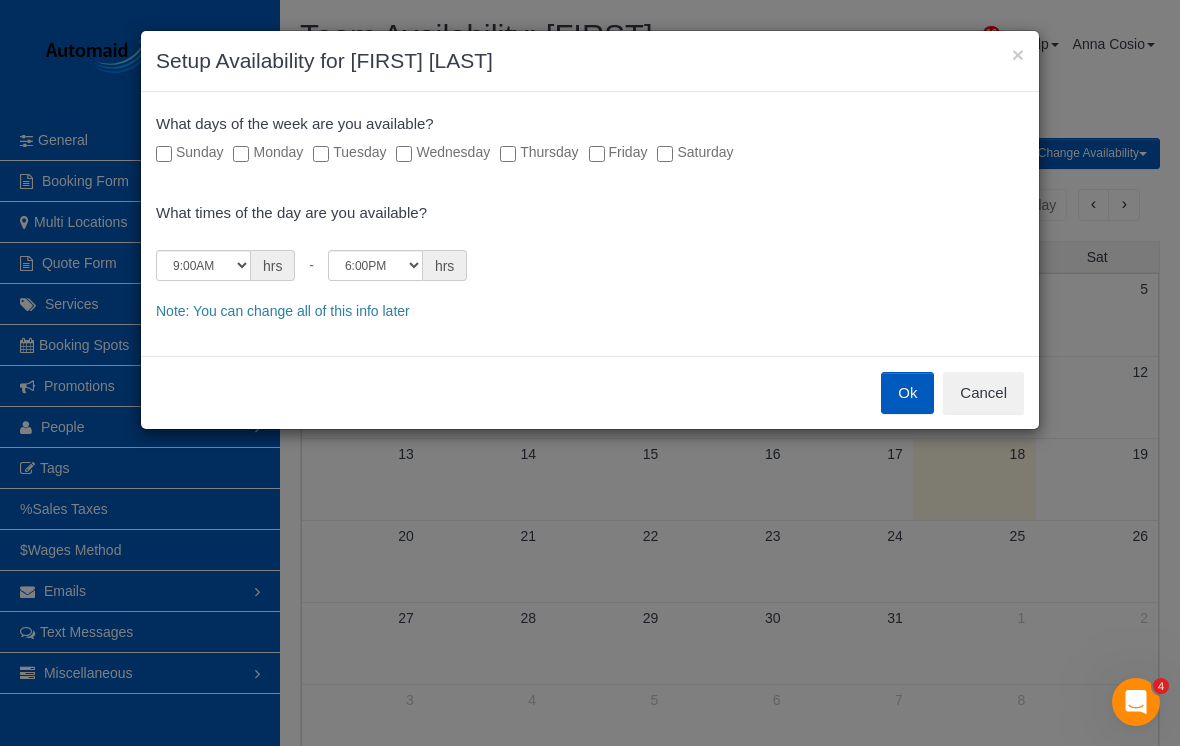 click on "Ok" at bounding box center [907, 393] 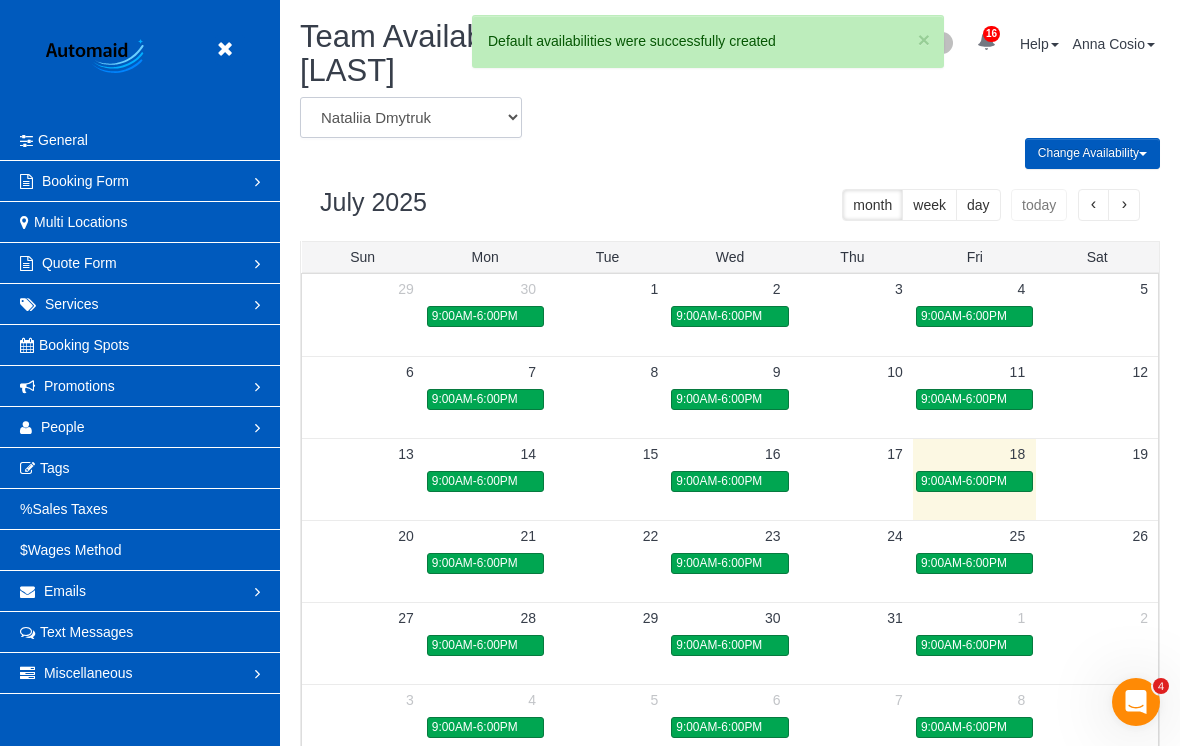 click on "Alina Kruchok Alona Kulish Alona Tarasiuk Alona Vikhliaieva Anastasiia Demchenko Anastasiia Ionova Anna Kovalevich Anna Manuilo Anzhela Trokhymiuk Daryna Odzhubiiska Dominika Markovets Elena Emets Henson Elena Kim Elena Kremneva Evelina Manuilo Galina Afonina Inna Novytska Inna Novytska Mom Irina Dunaeva Irina Shamrai Iryna Kuzmenko-Spenu Ivanna Atamaniuk Ivanna Markintovych Karyna Butov Kateryna Maherovska Kateryna Polishchuk Kseniia Trofimova Liliia Kushnir Liubov Soroka Luiza Maksymova Mariia Maherovska Mariia Syrotiuk Milena Kasianchyk Miliena Shchokina Nadezhda Korina Nataliia Dmytruk Nataliia Moskalenko Oksana Kosiuk Oksana Milisevych Oksana Romaniuk Oksana Senchuk Oleksandr Yavorskyi Olena Datsyk Olena Manuilo Olena Markovets Olena Semenova Olesia Bezkrovna Olesia Plotnikova Olga Shaposhnikova Olha Dezhniuk Olha Rusnak Olha Zhylava Raissa Radionova Rymma Volkova Sarah Morozov Snizhana Yukhymets Svetlana Kuznetsova Tamara Serdechna Tatiana Sitnik Tatyana Razumovskaya Tetiana Kliapko Tetiana Piharieva" at bounding box center (411, 117) 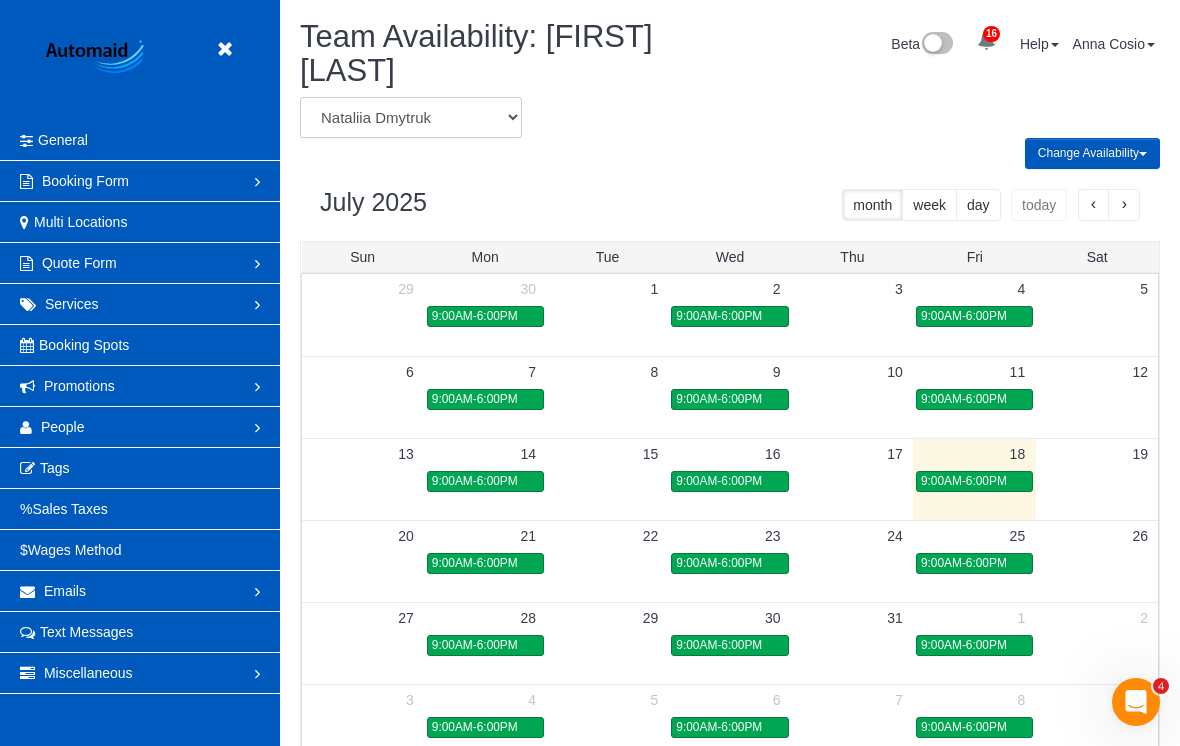 select on "number:29966" 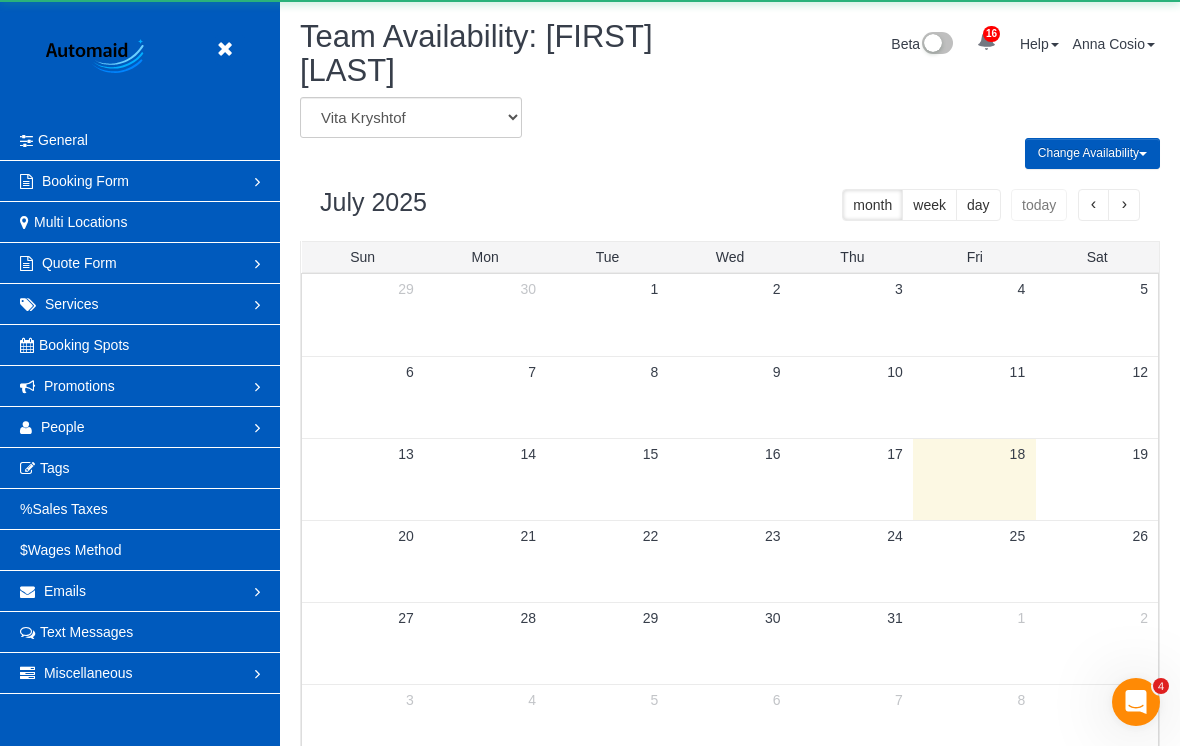 scroll, scrollTop: 99161, scrollLeft: 98820, axis: both 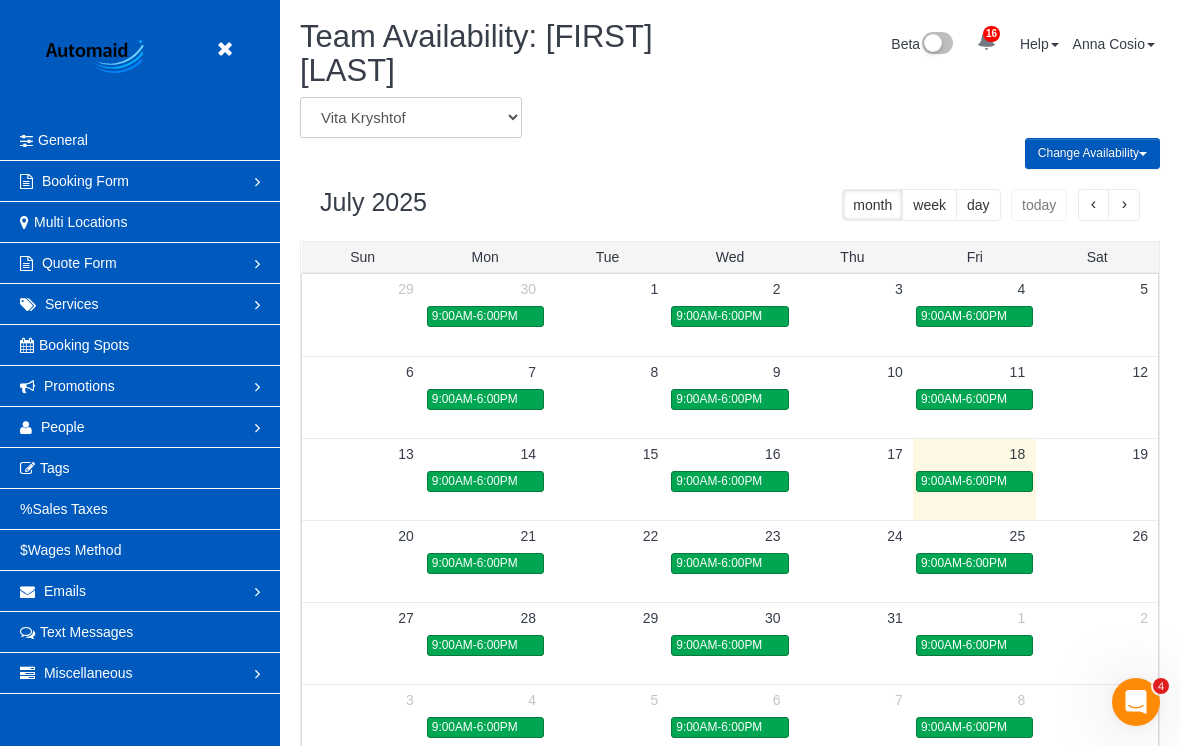 click on "Alina Kruchok Alona Kulish Alona Tarasiuk Alona Vikhliaieva Anastasiia Demchenko Anastasiia Ionova Anna Kovalevich Anna Manuilo Anzhela Trokhymiuk Daryna Odzhubiiska Dominika Markovets Elena Emets Henson Elena Kim Elena Kremneva Evelina Manuilo Galina Afonina Inna Novytska Inna Novytska Mom Irina Dunaeva Irina Shamrai Iryna Kuzmenko-Spenu Ivanna Atamaniuk Ivanna Markintovych Karyna Butov Kateryna Maherovska Kateryna Polishchuk Kseniia Trofimova Liliia Kushnir Liubov Soroka Luiza Maksymova Mariia Maherovska Mariia Syrotiuk Milena Kasianchyk Miliena Shchokina Nadezhda Korina Nataliia Dmytruk Nataliia Moskalenko Oksana Kosiuk Oksana Milisevych Oksana Romaniuk Oksana Senchuk Oleksandr Yavorskyi Olena Datsyk Olena Manuilo Olena Markovets Olena Semenova Olesia Bezkrovna Olesia Plotnikova Olga Shaposhnikova Olha Dezhniuk Olha Rusnak Olha Zhylava Raissa Radionova Rymma Volkova Sarah Morozov Snizhana Yukhymets Svetlana Kuznetsova Tamara Serdechna Tatiana Sitnik Tatyana Razumovskaya Tetiana Kliapko Tetiana Piharieva" at bounding box center (411, 117) 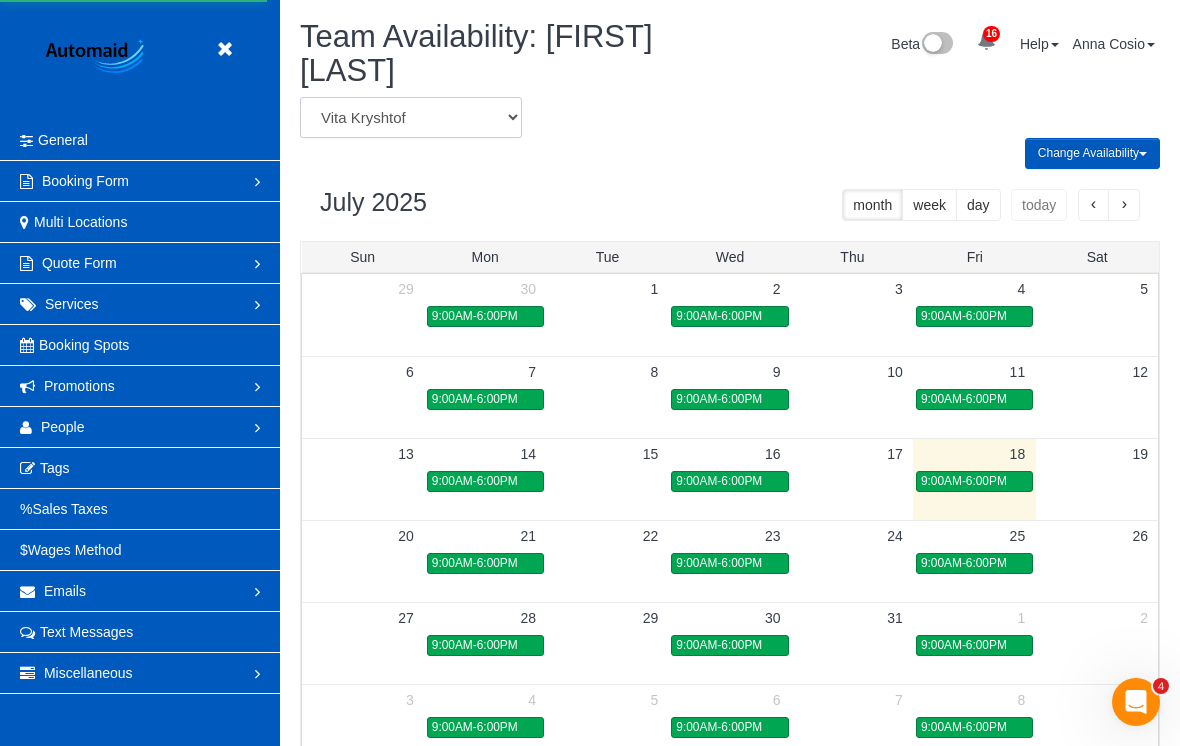 scroll, scrollTop: 99161, scrollLeft: 98820, axis: both 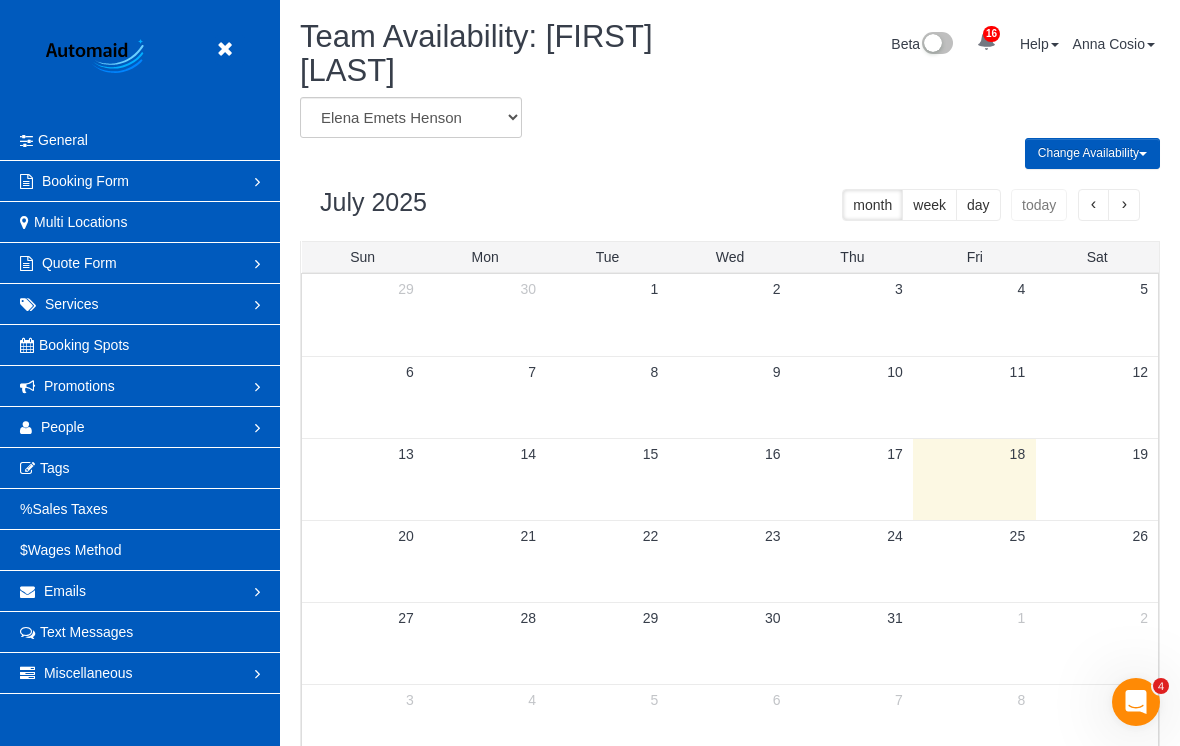 click on "Change Availability" at bounding box center (1092, 153) 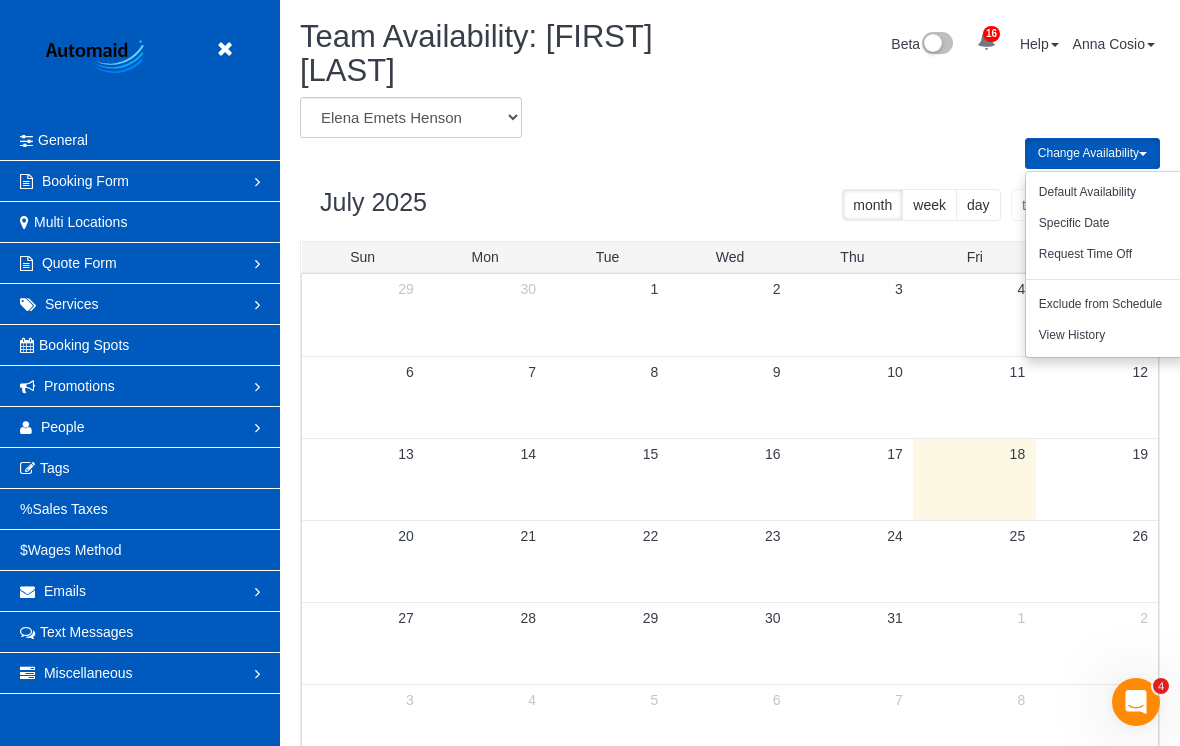 click on "Default Availability" at bounding box center (1087, 192) 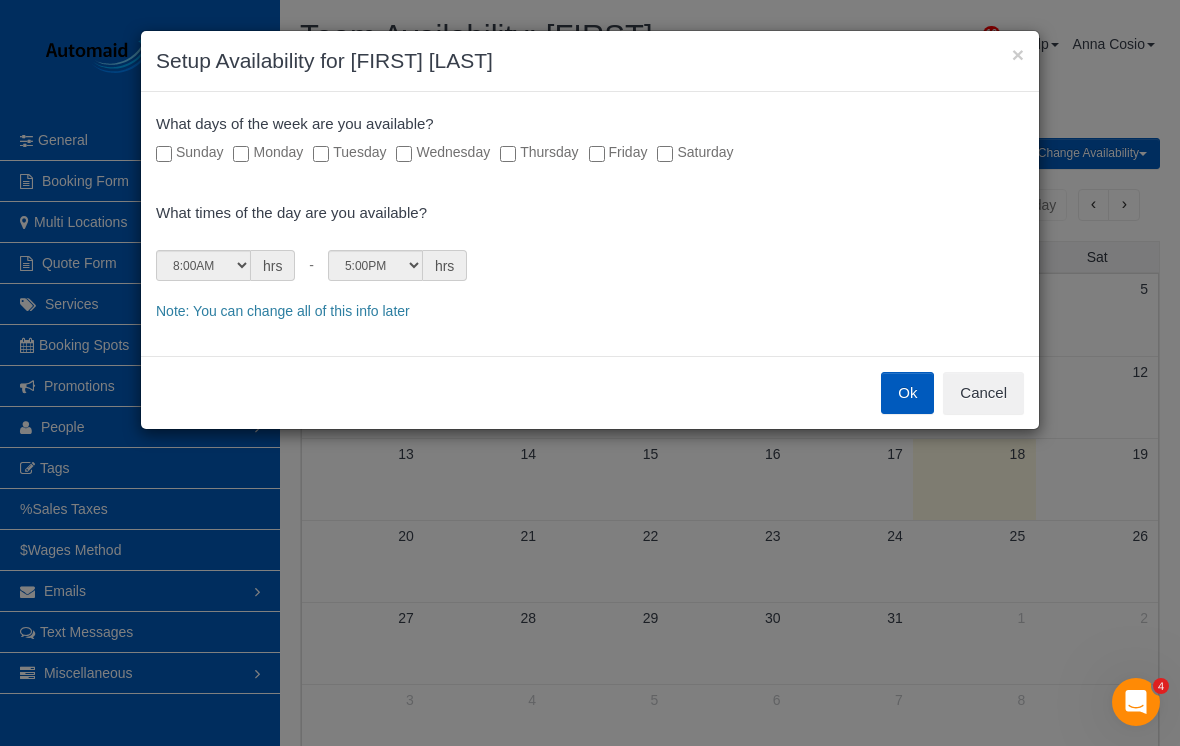 click on "Monday" at bounding box center (268, 152) 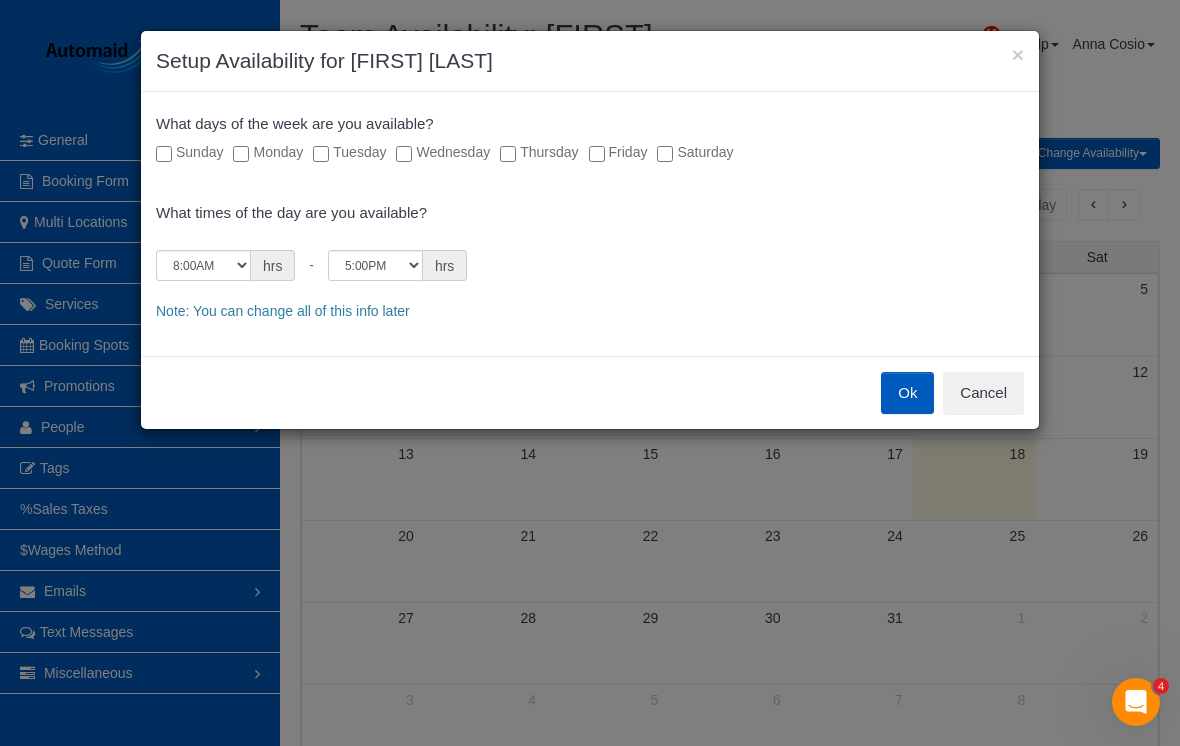 click on "Tuesday" at bounding box center (349, 152) 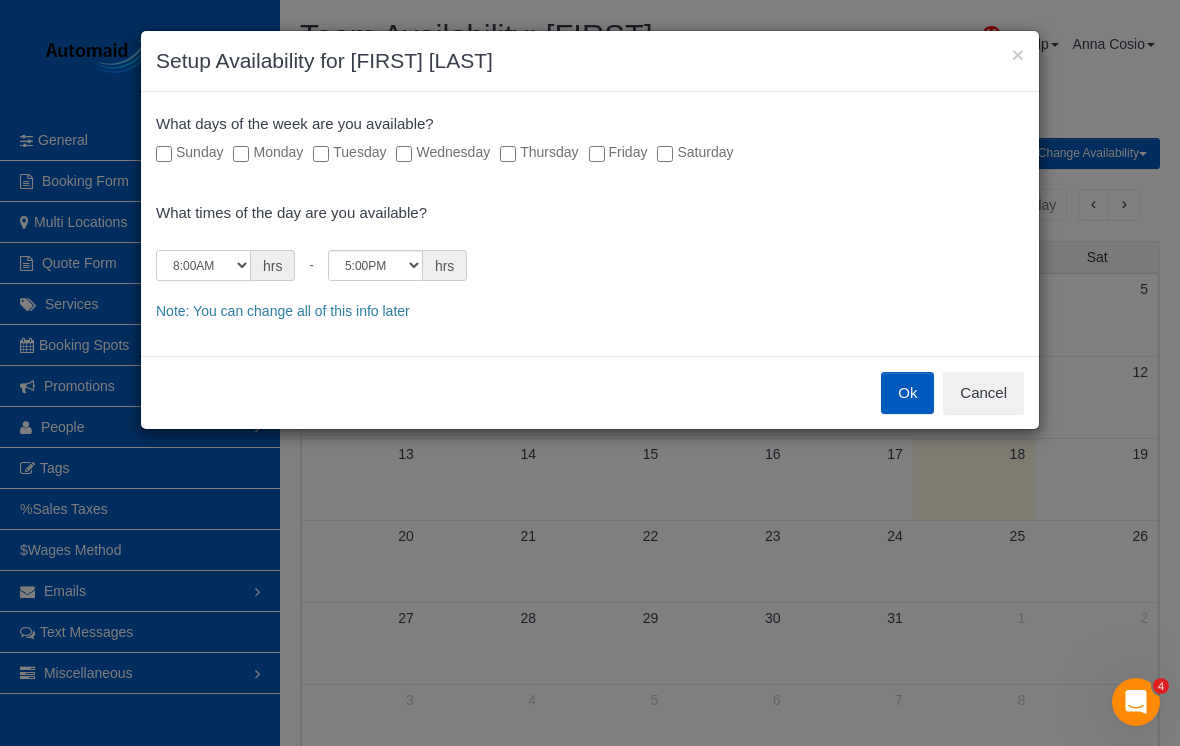 click on "12:00AM 12:05AM 12:10AM 12:15AM 12:20AM 12:25AM 12:30AM 12:35AM 12:40AM 12:45AM 12:50AM 12:55AM 1:00AM 1:05AM 1:10AM 1:15AM 1:20AM 1:25AM 1:30AM 1:35AM 1:40AM 1:45AM 1:50AM 1:55AM 2:00AM 2:05AM 2:10AM 2:15AM 2:20AM 2:25AM 2:30AM 2:35AM 2:40AM 2:45AM 2:50AM 2:55AM 3:00AM 3:05AM 3:10AM 3:15AM 3:20AM 3:25AM 3:30AM 3:35AM 3:40AM 3:45AM 3:50AM 3:55AM 4:00AM 4:05AM 4:10AM 4:15AM 4:20AM 4:25AM 4:30AM 4:35AM 4:40AM 4:45AM 4:50AM 4:55AM 5:00AM 5:05AM 5:10AM 5:15AM 5:20AM 5:25AM 5:30AM 5:35AM 5:40AM 5:45AM 5:50AM 5:55AM 6:00AM 6:05AM 6:10AM 6:15AM 6:20AM 6:25AM 6:30AM 6:35AM 6:40AM 6:45AM 6:50AM 6:55AM 7:00AM 7:05AM 7:10AM 7:15AM 7:20AM 7:25AM 7:30AM 7:35AM 7:40AM 7:45AM 7:50AM 7:55AM 8:00AM 8:05AM 8:10AM 8:15AM 8:20AM 8:25AM 8:30AM 8:35AM 8:40AM 8:45AM 8:50AM 8:55AM 9:00AM 9:05AM 9:10AM 9:15AM 9:20AM 9:25AM 9:30AM 9:35AM 9:40AM 9:45AM 9:50AM 9:55AM 10:00AM 10:05AM 10:10AM 10:15AM 10:20AM 10:25AM 10:30AM 10:35AM 10:40AM 10:45AM 10:50AM 10:55AM 11:00AM 11:05AM 11:10AM 11:15AM 11:20AM 11:25AM 11:30AM 11:35AM 11:40AM" at bounding box center [203, 265] 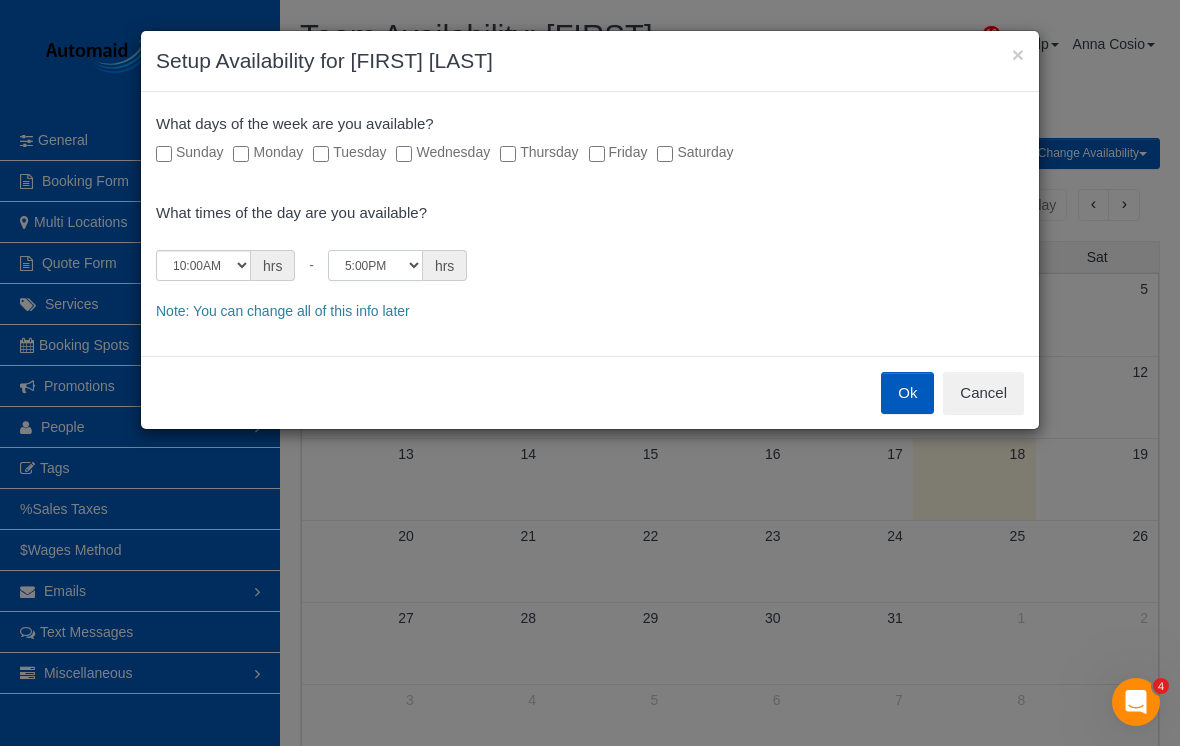 click on "12:00AM 12:05AM 12:10AM 12:15AM 12:20AM 12:25AM 12:30AM 12:35AM 12:40AM 12:45AM 12:50AM 12:55AM 1:00AM 1:05AM 1:10AM 1:15AM 1:20AM 1:25AM 1:30AM 1:35AM 1:40AM 1:45AM 1:50AM 1:55AM 2:00AM 2:05AM 2:10AM 2:15AM 2:20AM 2:25AM 2:30AM 2:35AM 2:40AM 2:45AM 2:50AM 2:55AM 3:00AM 3:05AM 3:10AM 3:15AM 3:20AM 3:25AM 3:30AM 3:35AM 3:40AM 3:45AM 3:50AM 3:55AM 4:00AM 4:05AM 4:10AM 4:15AM 4:20AM 4:25AM 4:30AM 4:35AM 4:40AM 4:45AM 4:50AM 4:55AM 5:00AM 5:05AM 5:10AM 5:15AM 5:20AM 5:25AM 5:30AM 5:35AM 5:40AM 5:45AM 5:50AM 5:55AM 6:00AM 6:05AM 6:10AM 6:15AM 6:20AM 6:25AM 6:30AM 6:35AM 6:40AM 6:45AM 6:50AM 6:55AM 7:00AM 7:05AM 7:10AM 7:15AM 7:20AM 7:25AM 7:30AM 7:35AM 7:40AM 7:45AM 7:50AM 7:55AM 8:00AM 8:05AM 8:10AM 8:15AM 8:20AM 8:25AM 8:30AM 8:35AM 8:40AM 8:45AM 8:50AM 8:55AM 9:00AM 9:05AM 9:10AM 9:15AM 9:20AM 9:25AM 9:30AM 9:35AM 9:40AM 9:45AM 9:50AM 9:55AM 10:00AM 10:05AM 10:10AM 10:15AM 10:20AM 10:25AM 10:30AM 10:35AM 10:40AM 10:45AM 10:50AM 10:55AM 11:00AM 11:05AM 11:10AM 11:15AM 11:20AM 11:25AM 11:30AM 11:35AM 11:40AM" at bounding box center [375, 265] 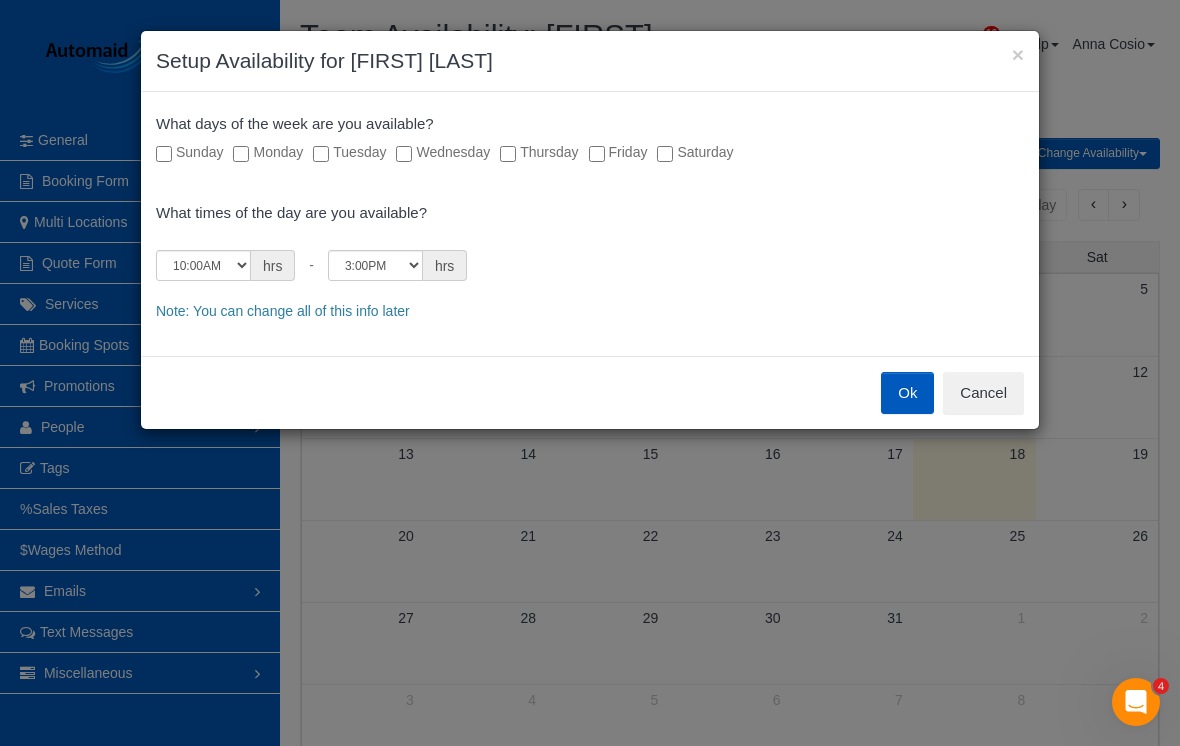 click on "Ok" at bounding box center (907, 393) 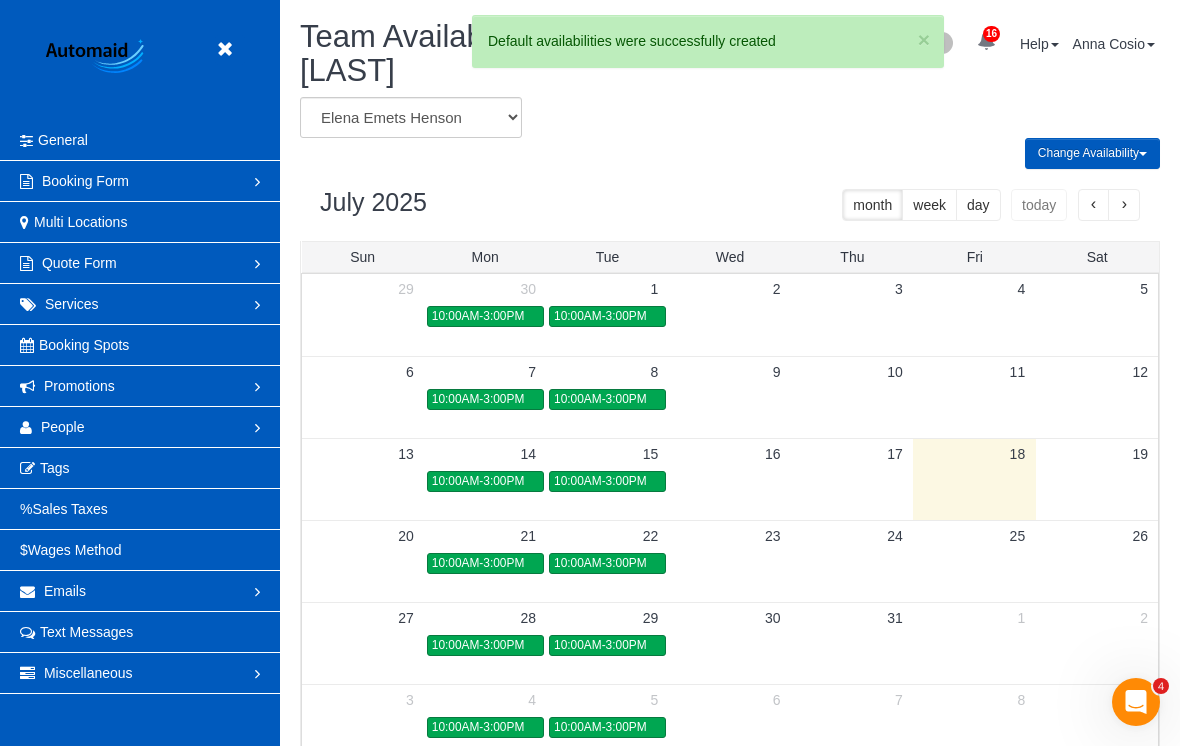 click at bounding box center [230, 50] 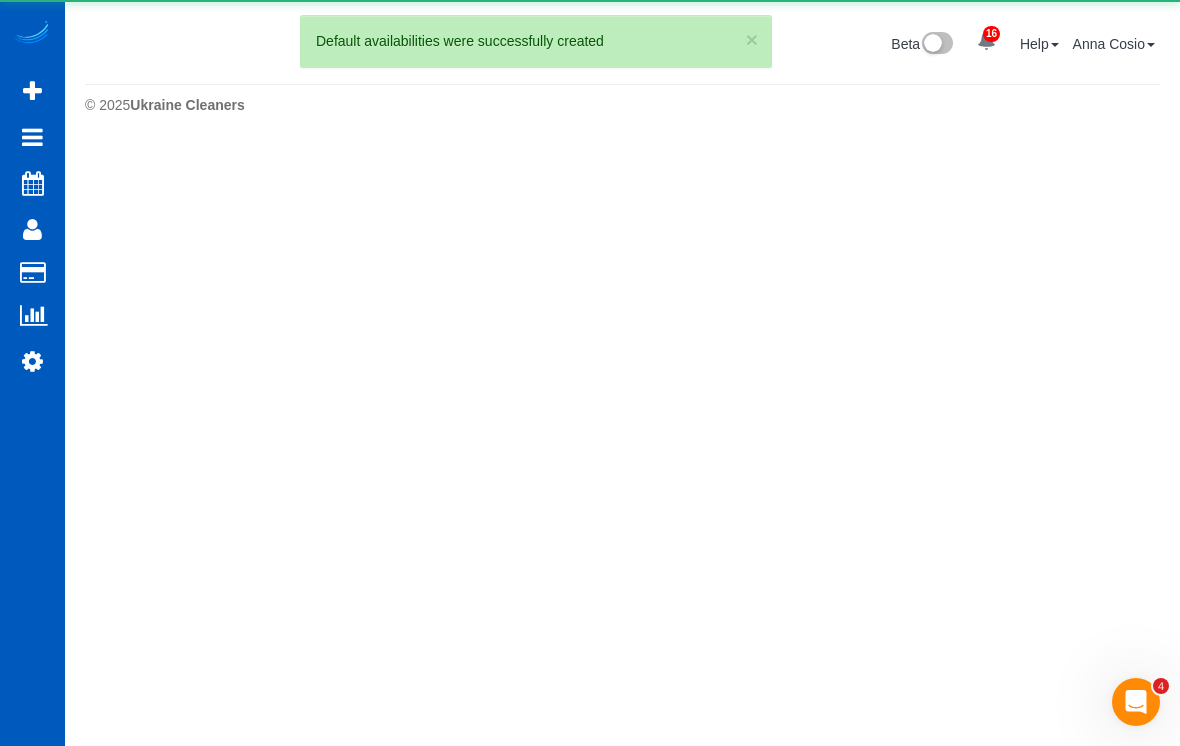 scroll, scrollTop: 99856, scrollLeft: 98820, axis: both 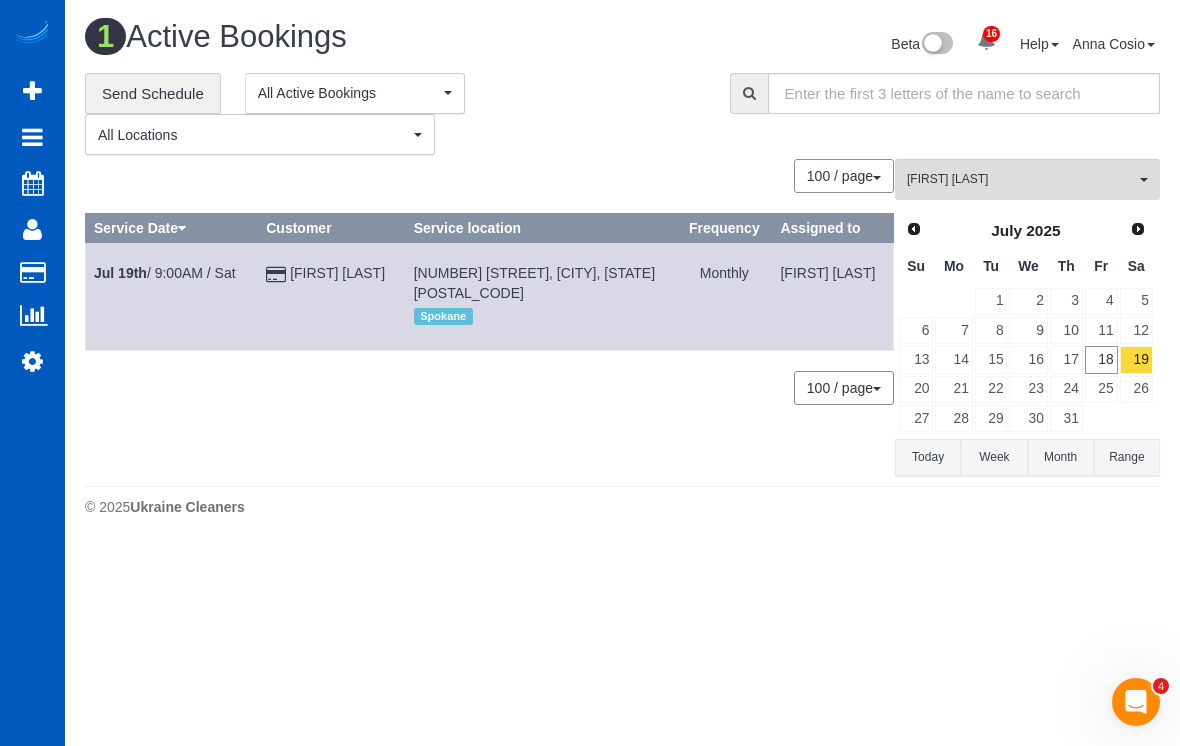click on "Customers" at bounding box center (190, 273) 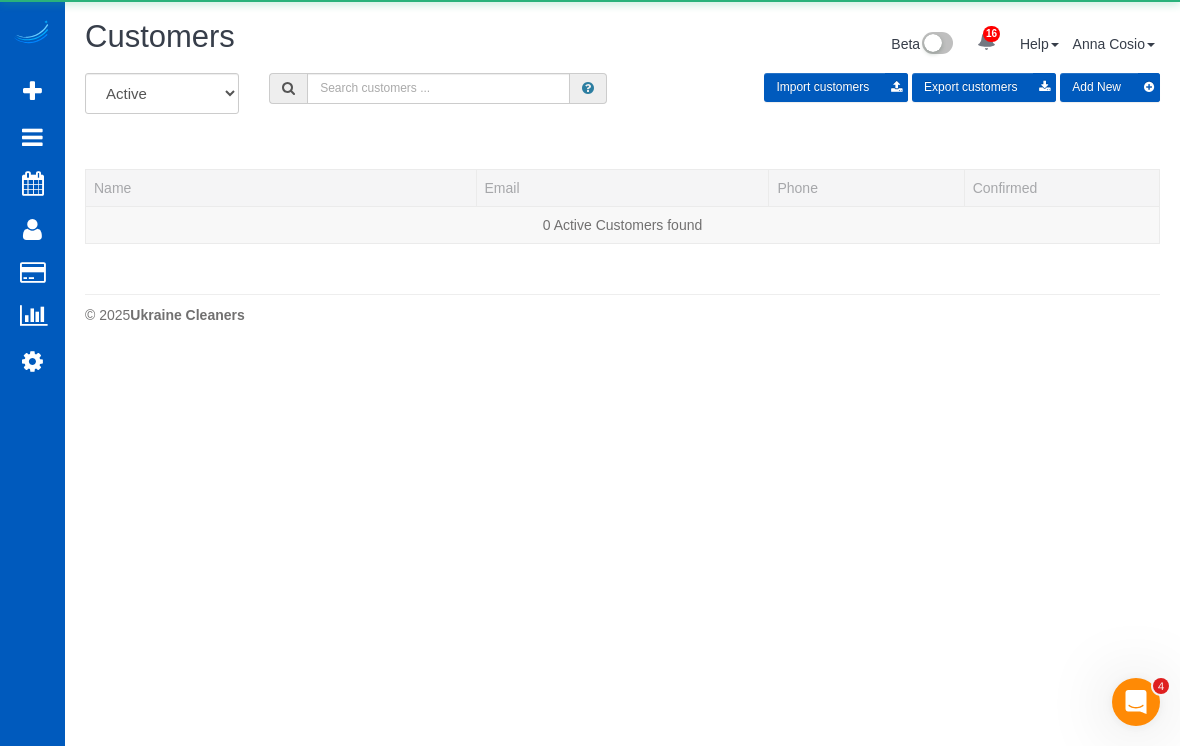 scroll, scrollTop: 99578, scrollLeft: 98820, axis: both 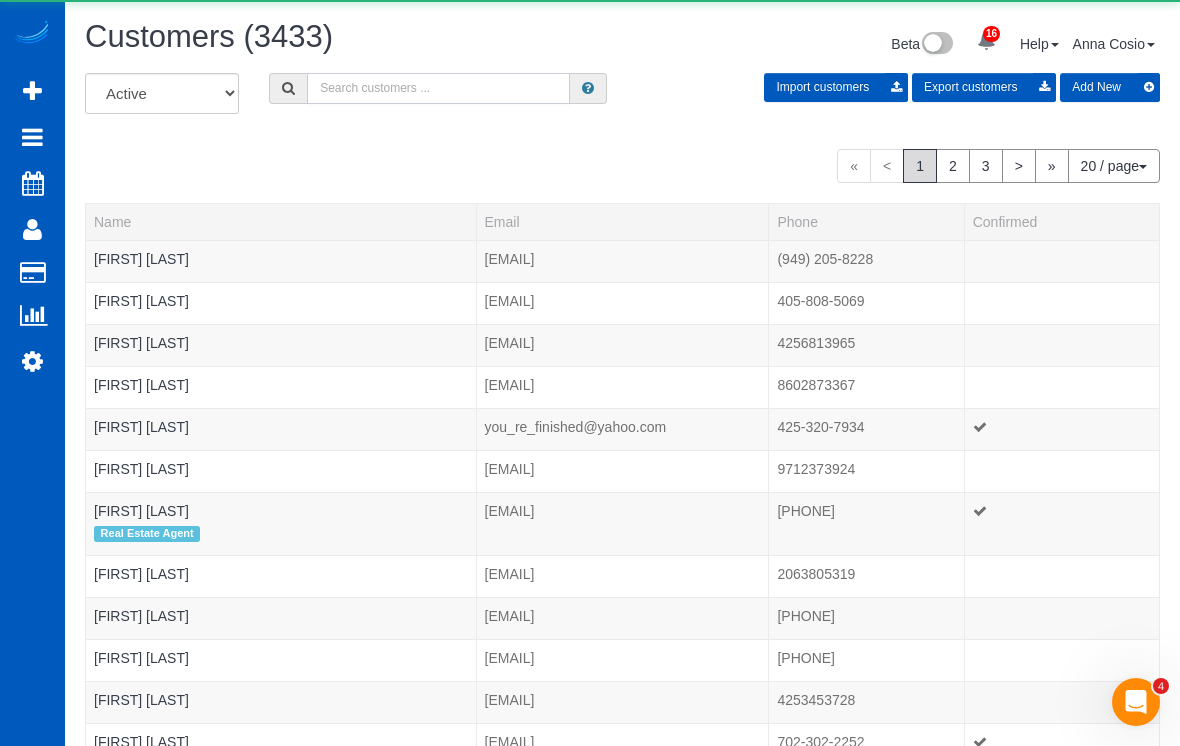 click at bounding box center (438, 88) 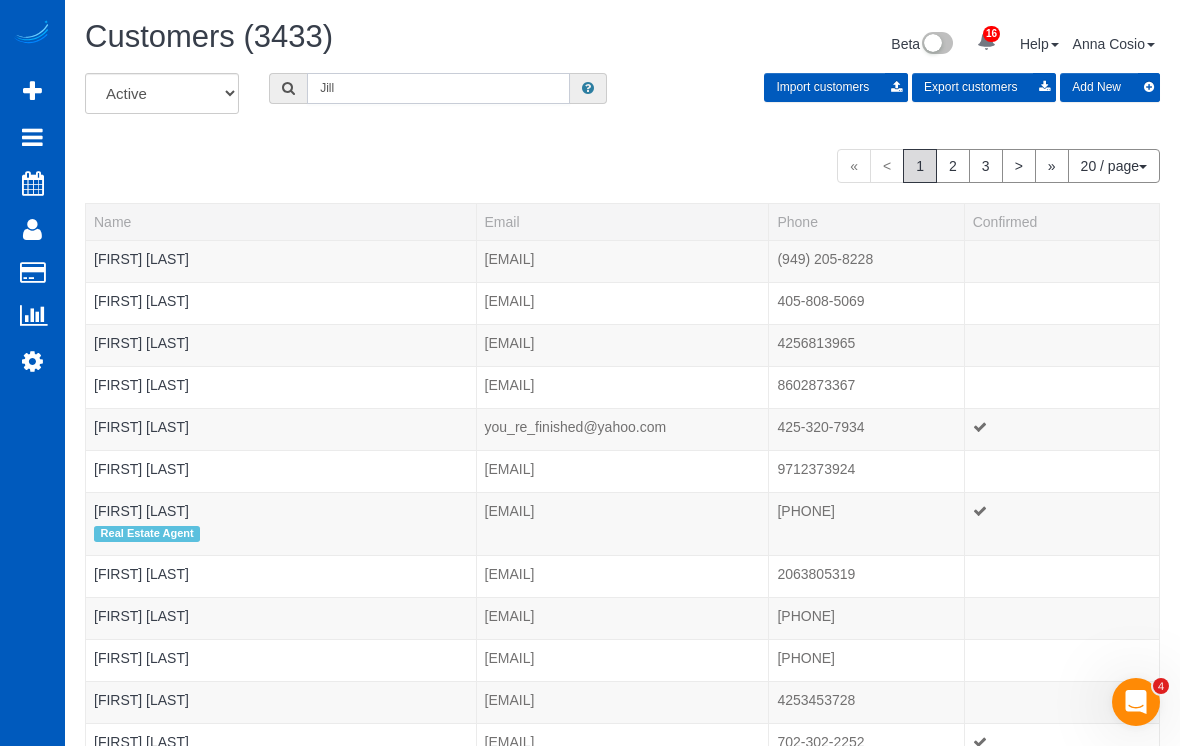 scroll, scrollTop: 578, scrollLeft: 1180, axis: both 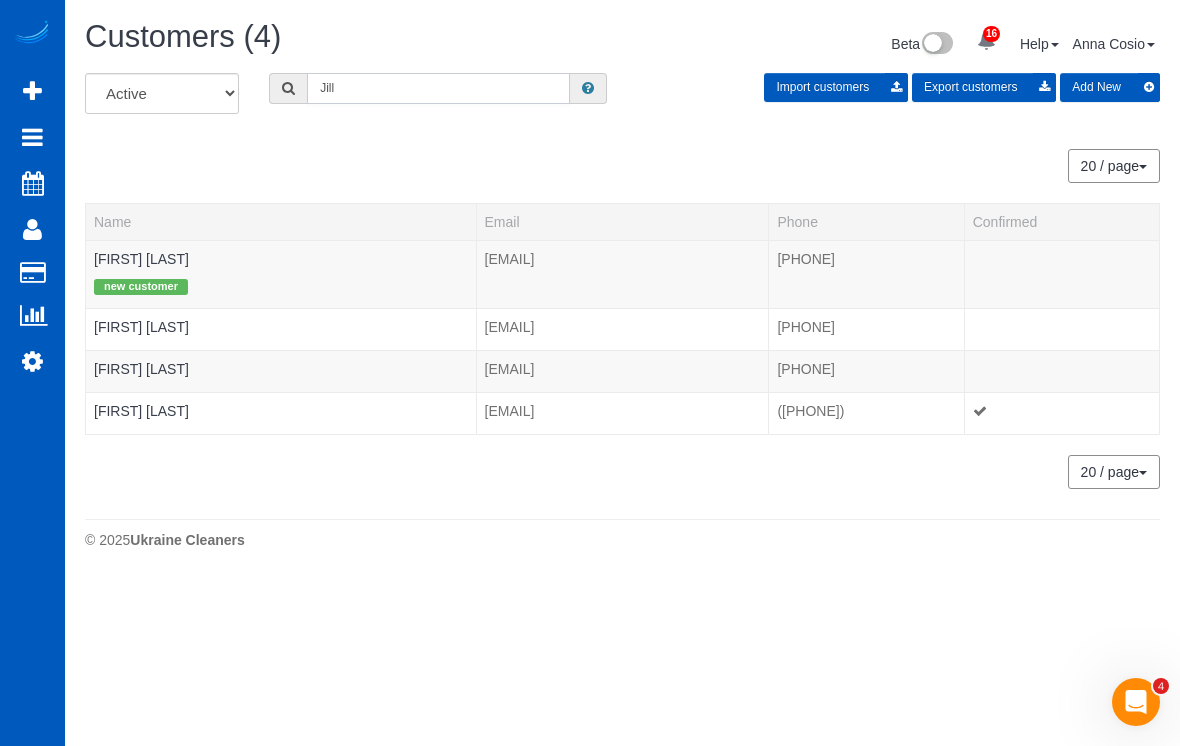 type on "Jill" 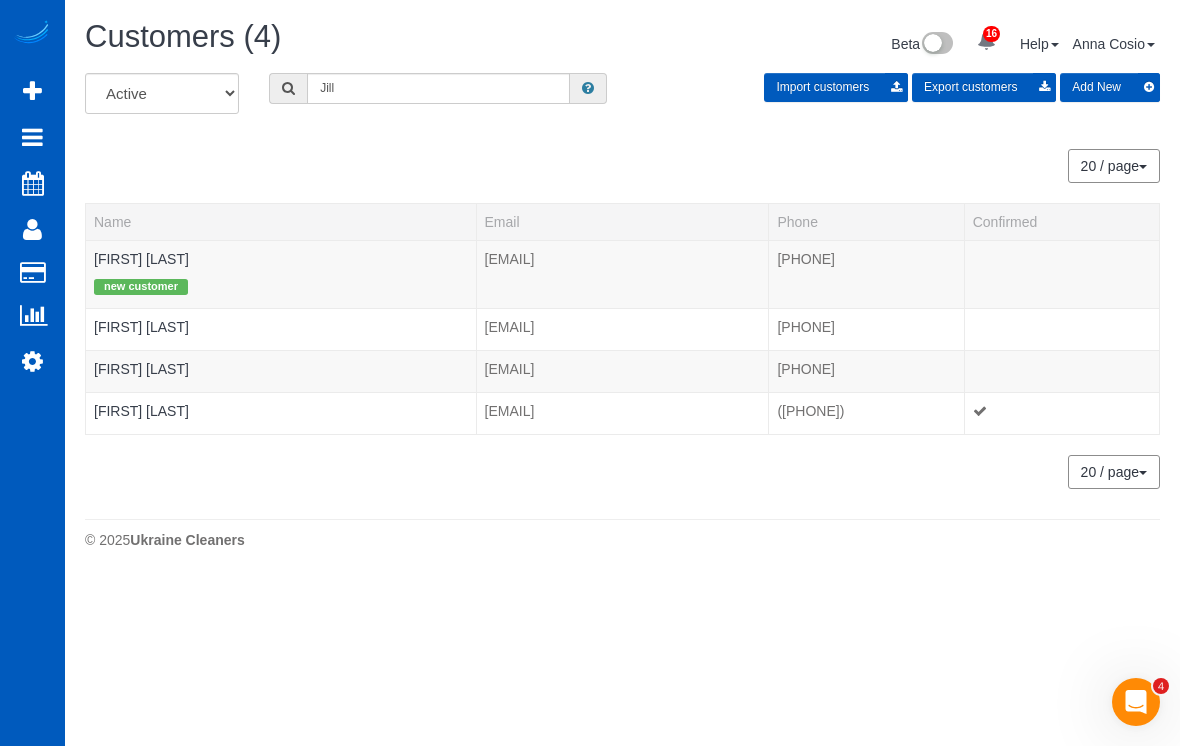click on "[FIRST] [LAST]" at bounding box center (141, 259) 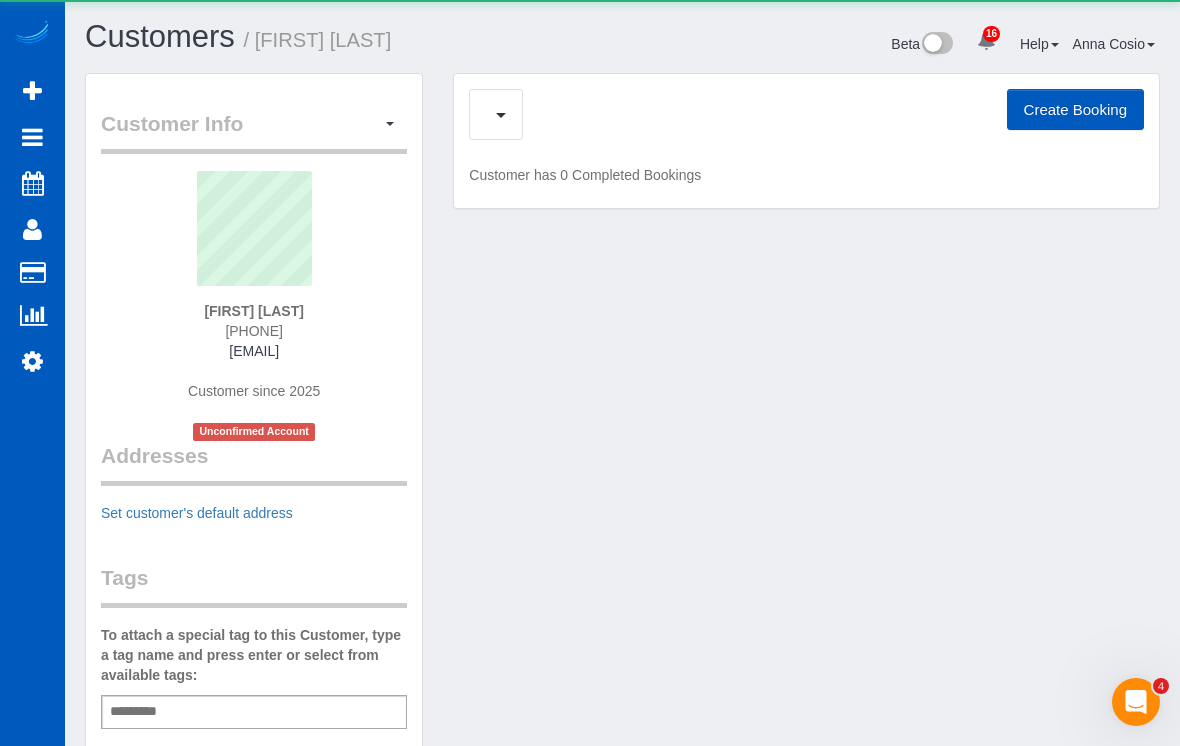 scroll, scrollTop: 98881, scrollLeft: 98820, axis: both 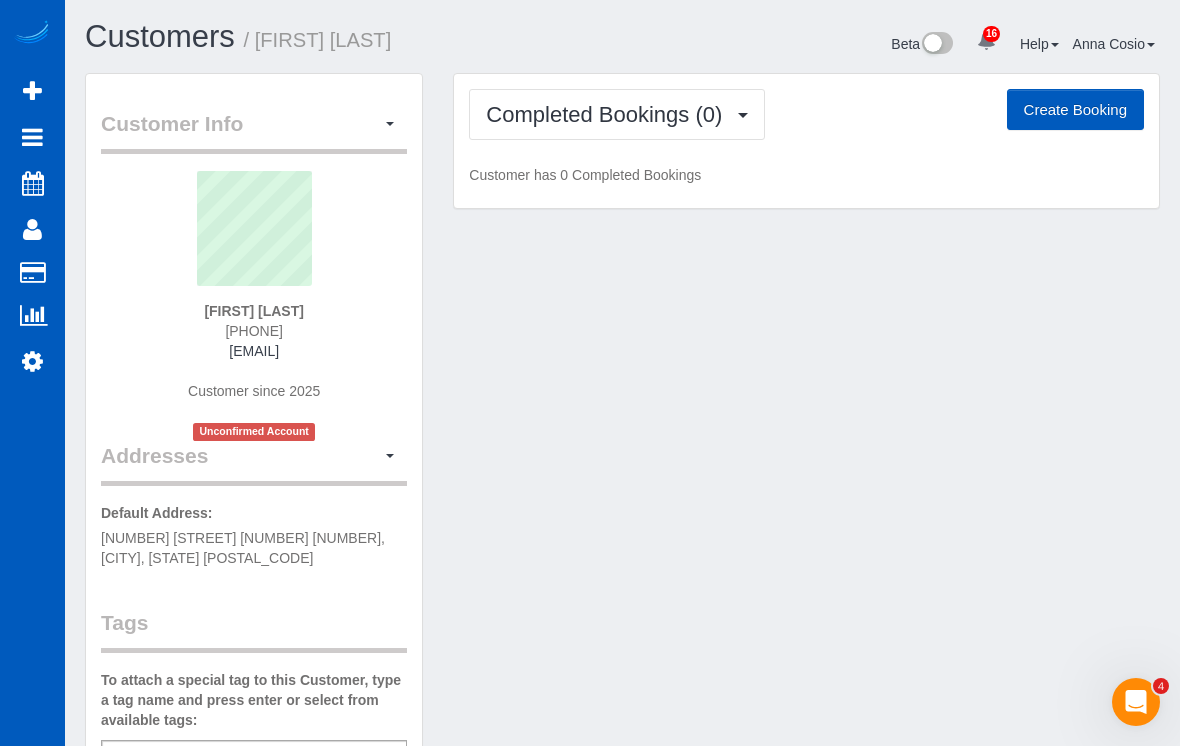 click at bounding box center [390, 124] 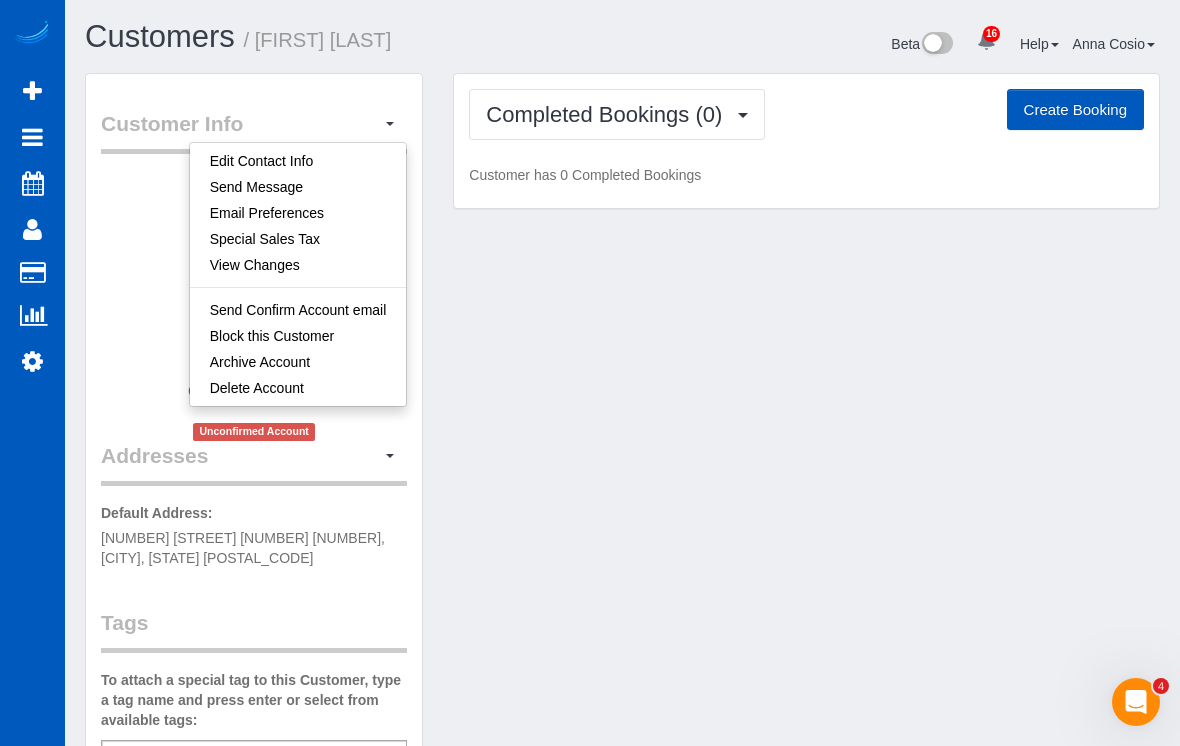 click on "Edit Contact Info" at bounding box center (298, 161) 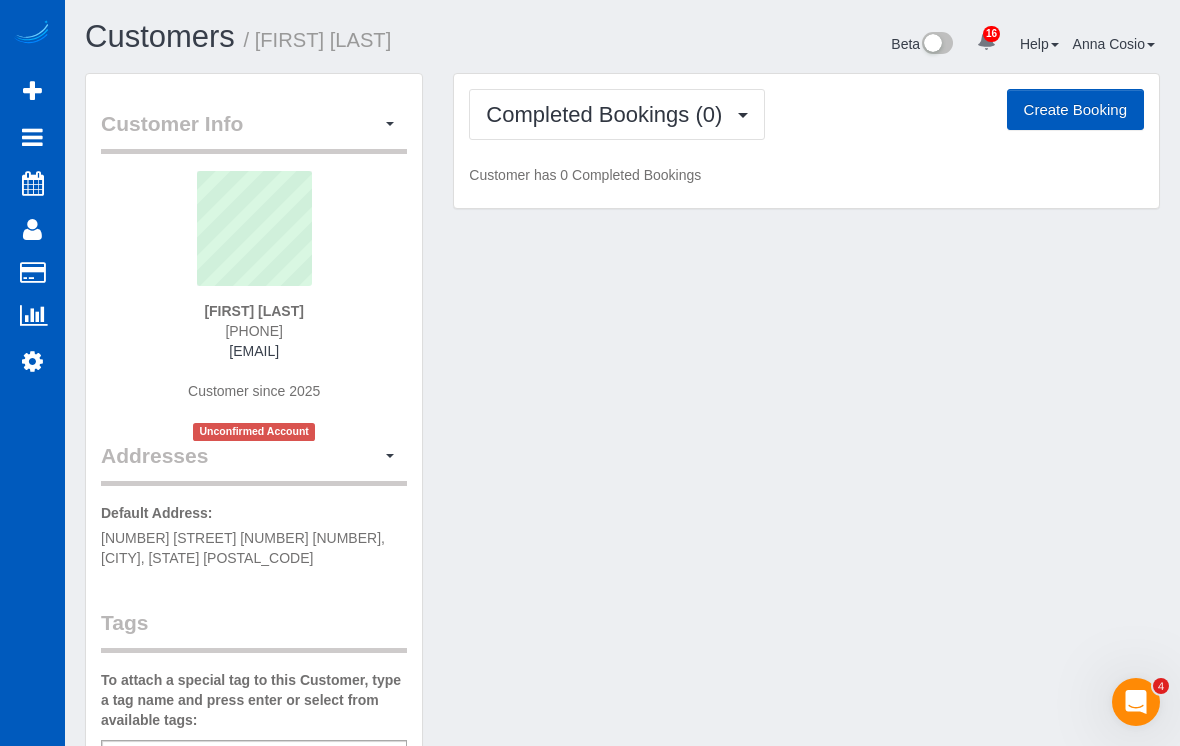 select on "MD" 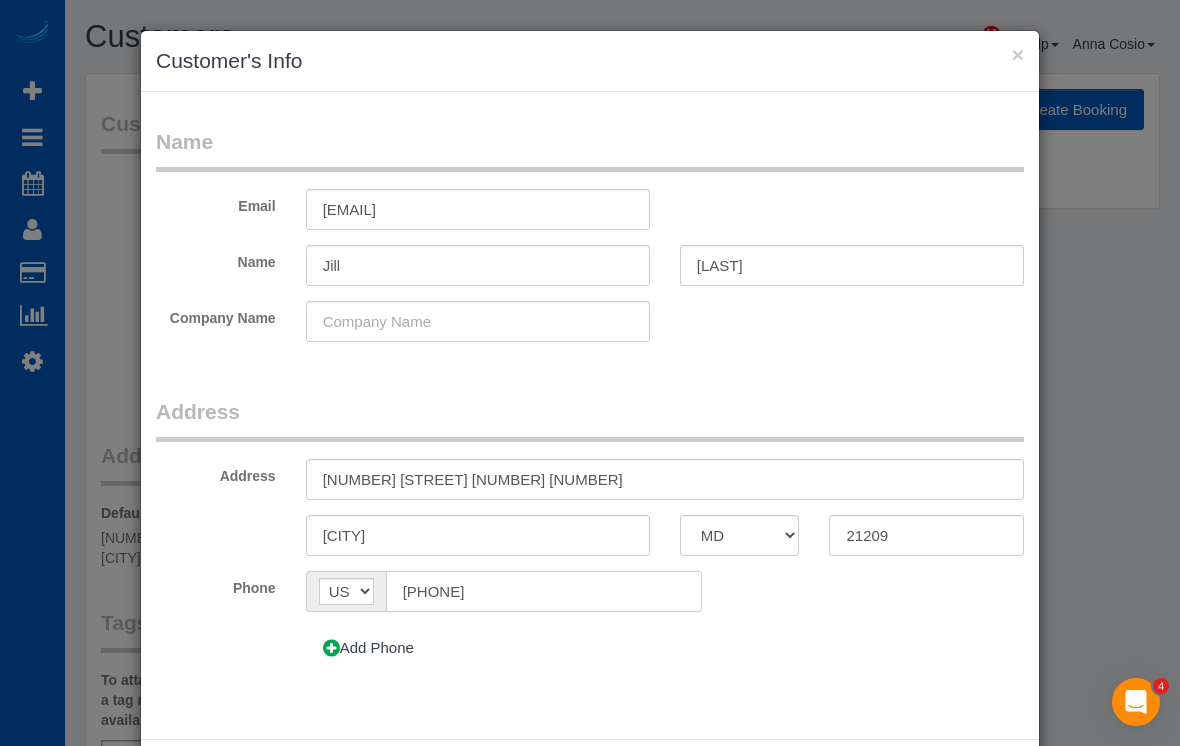 click on "[PHONE]" at bounding box center (544, 591) 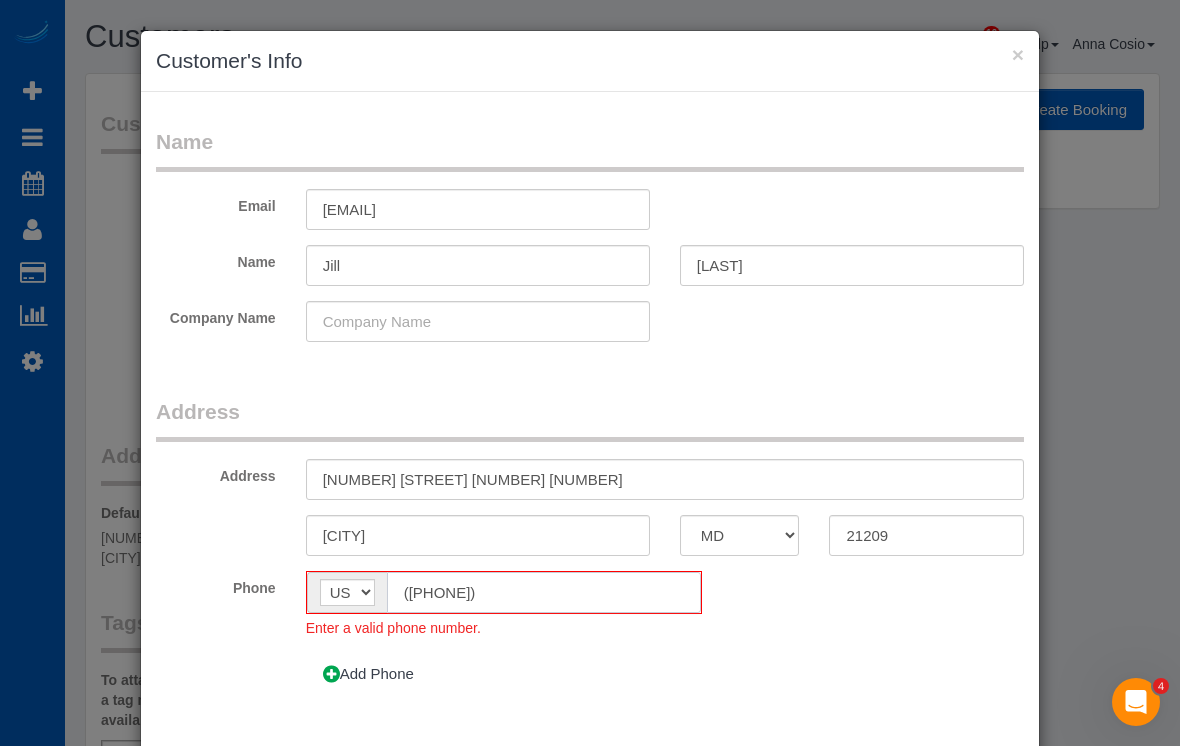 type on "[PHONE]" 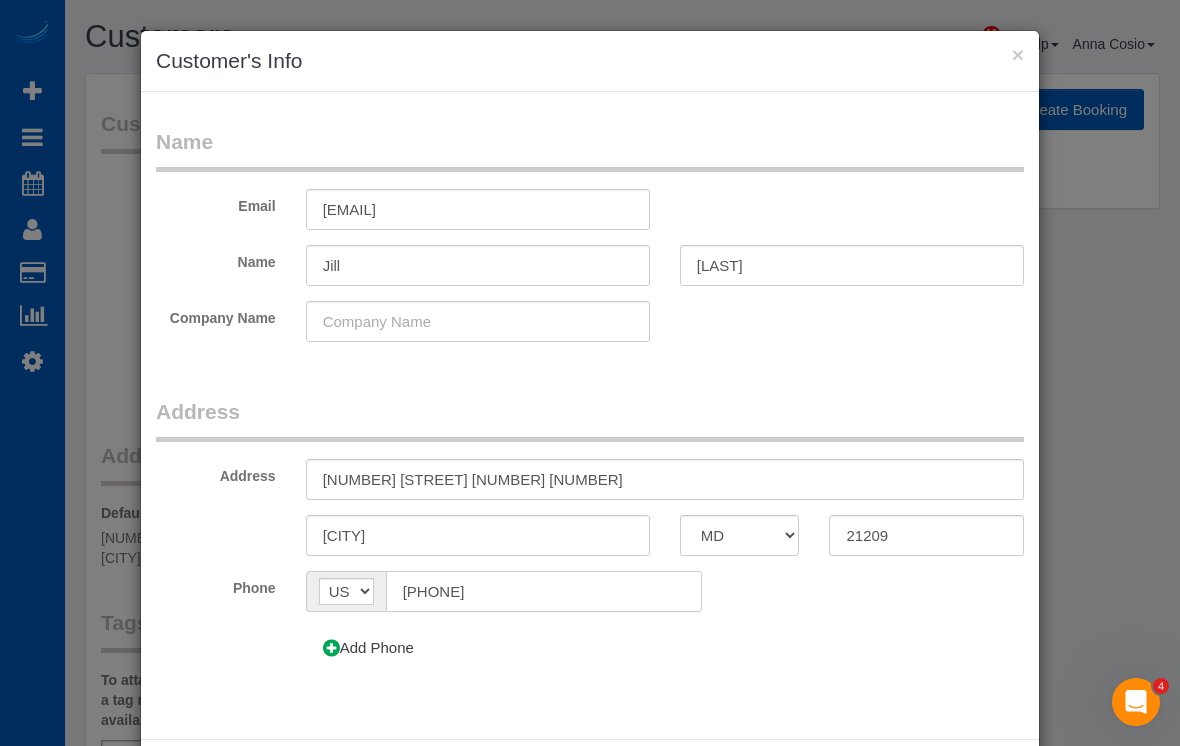 click on "Add Phone" at bounding box center [368, 648] 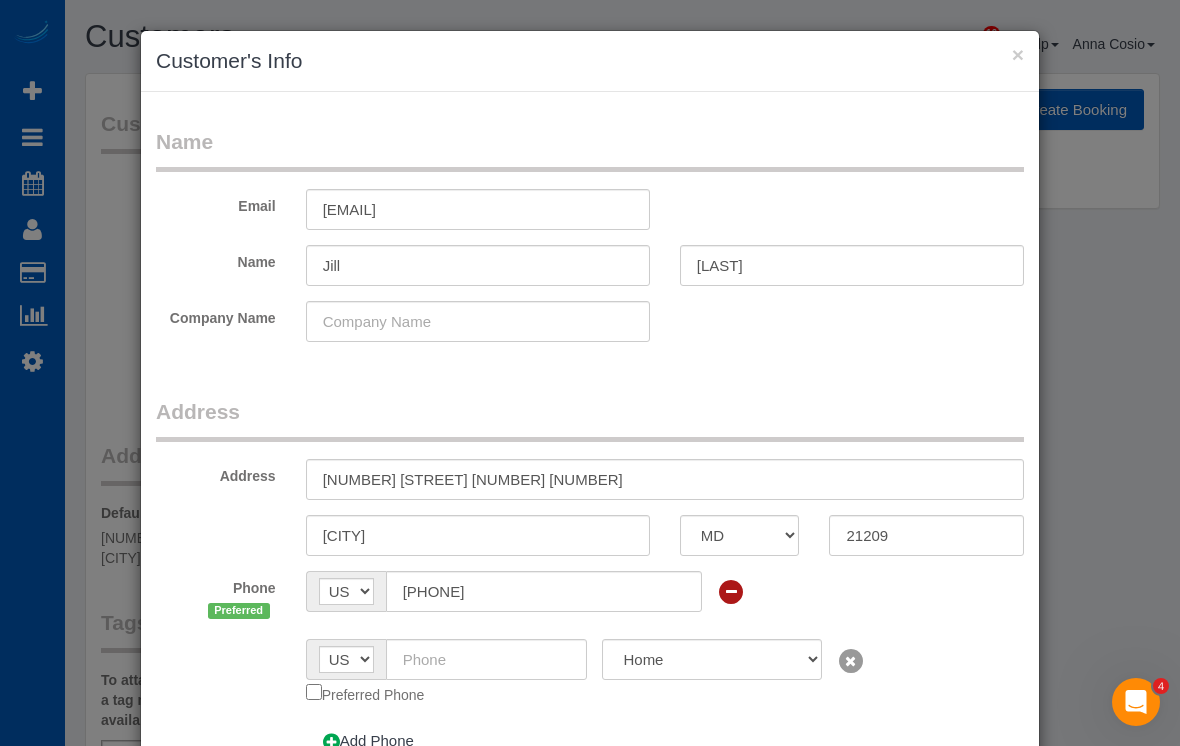 click on "Phone
Preferred
AF AL DZ AD AO AI AQ AG AR AM AW AU AT AZ BS BH BD BB BY BE BZ BJ BM BT BO BA BW BR GB IO BN BG BF BI KH CM CA CV BQ KY CF TD CL CN CX CC CO KM CD CG CK CR CU CW CY CZ CI DK DJ DM DO TL EC EG SV GQ ER EE ET FK FO FJ FI FR GF PF GA GM GE DE GH GI GR GL GD GP GU GT GG GN GW GY HT HN HK HU IS IN ID IR IQ IE IM IL IT JM JP JE JO KZ KE KI KP KR KW KG LA LV LB LS LR LY LI LT LU MO MK MG MW MY MV ML MT MH MQ MR MU YT MX FM MD MC MN ME MS MA MZ MM NA NR NP NL NC NZ NI NE NG NU NF MP NO OM PK PW PS PA PG PY PE PH PN PL PT PR QA RO RU RW RE AS WS SM ST SA SN RS SC SL SG SK SI SB SO ZA GS SS ES LK BL SH KN LC SX MF PM VC SD SR SJ SZ SE CH SY TW TJ TZ TH TG TK TO TT TN TR TM TC TV UM UG UA AE US UY UZ VU VA VE VN VG VI WF EH YE ZM ZW AX
([PHONE])" at bounding box center [590, 597] 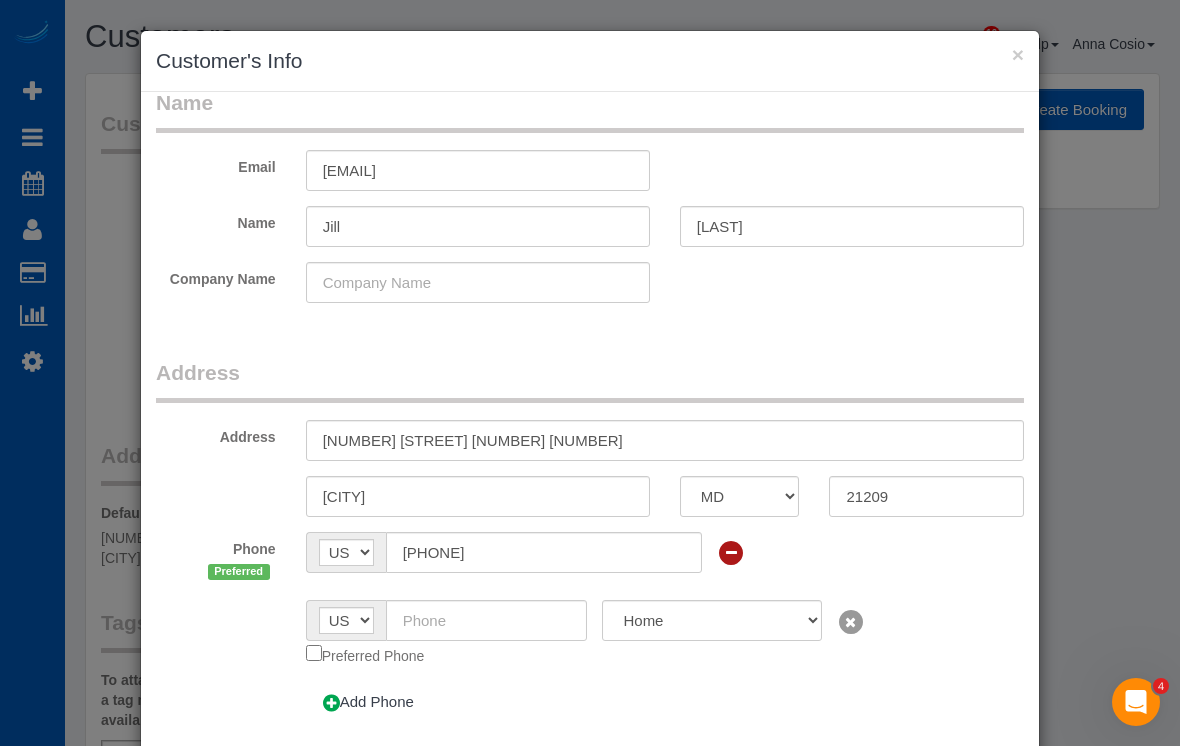 scroll, scrollTop: 37, scrollLeft: 0, axis: vertical 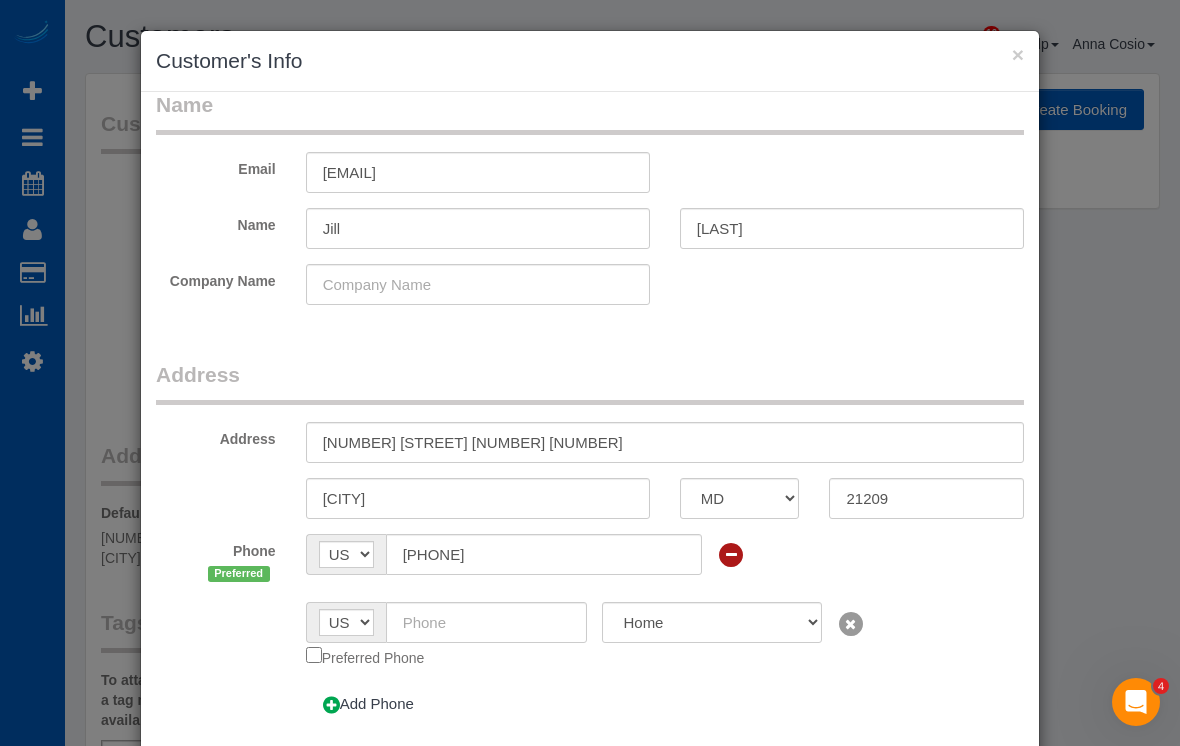 click at bounding box center (851, 624) 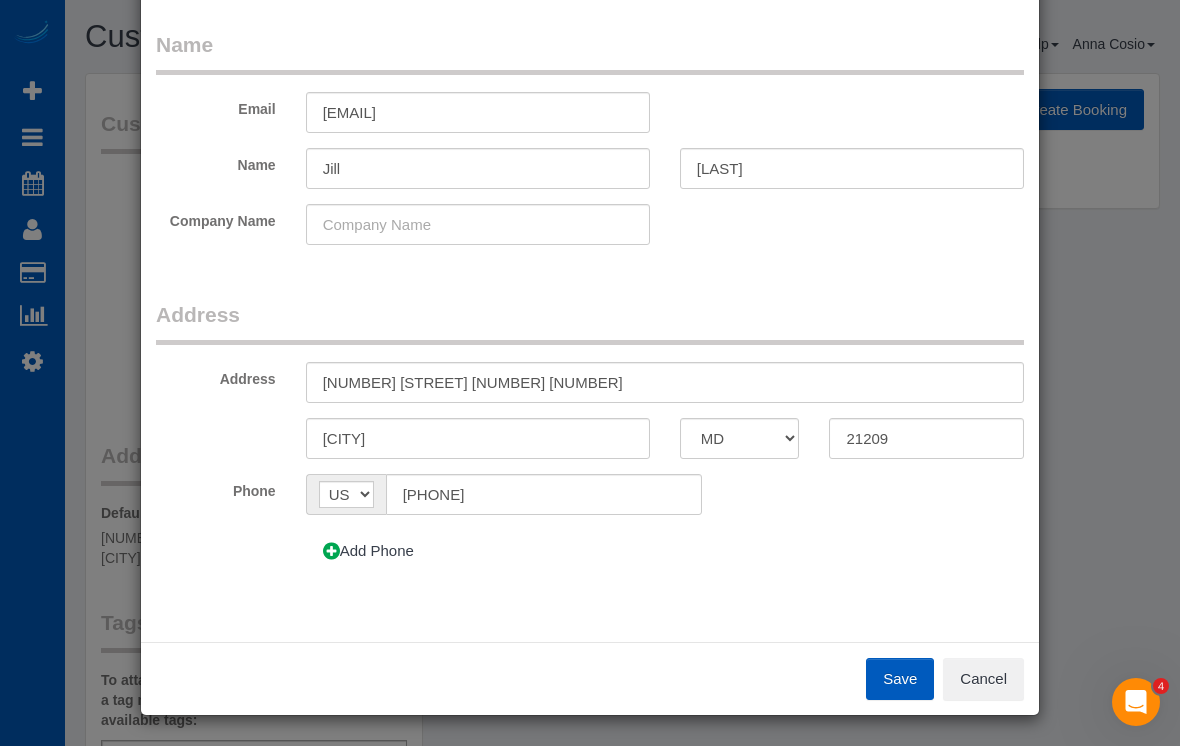 scroll, scrollTop: 95, scrollLeft: 0, axis: vertical 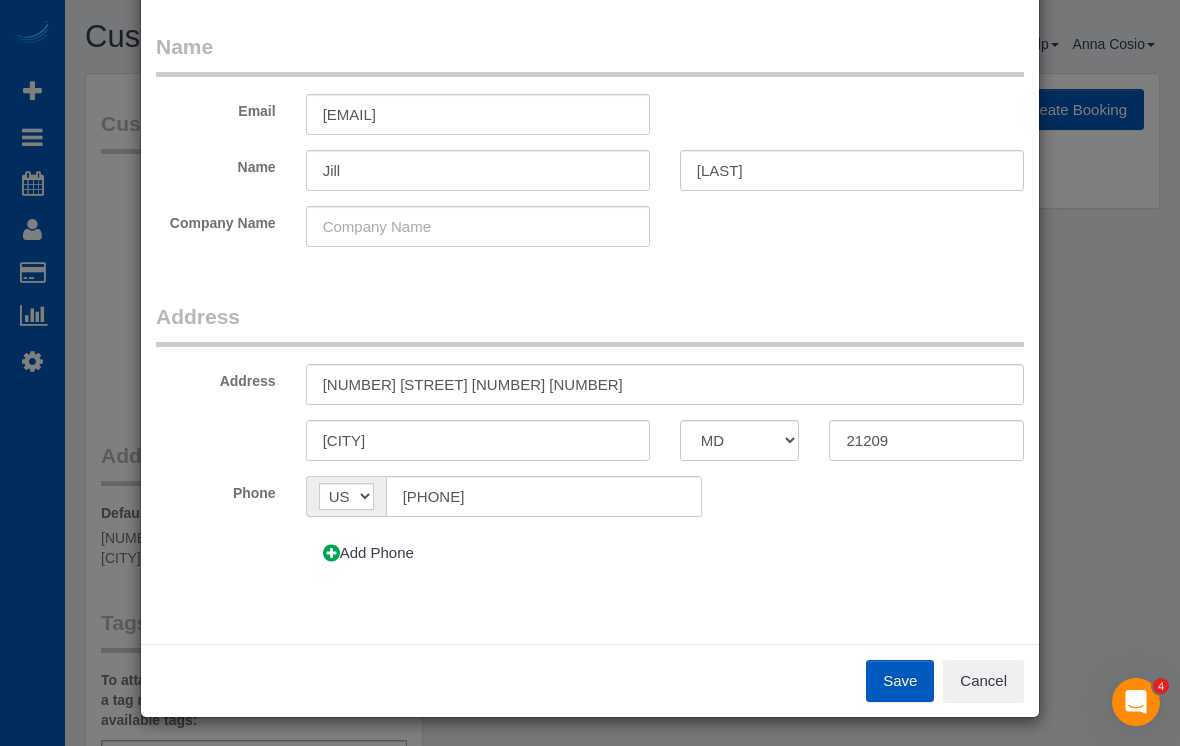 click on "Save" at bounding box center [900, 681] 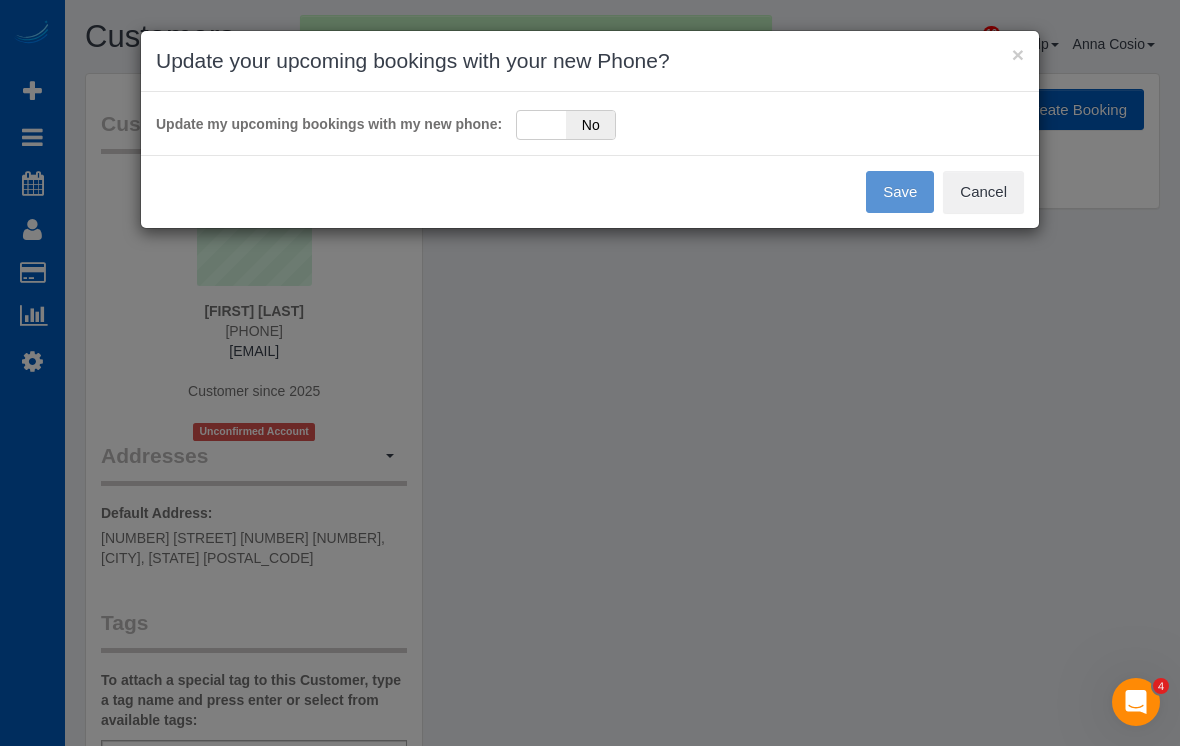 click on "Yes   No" at bounding box center (566, 125) 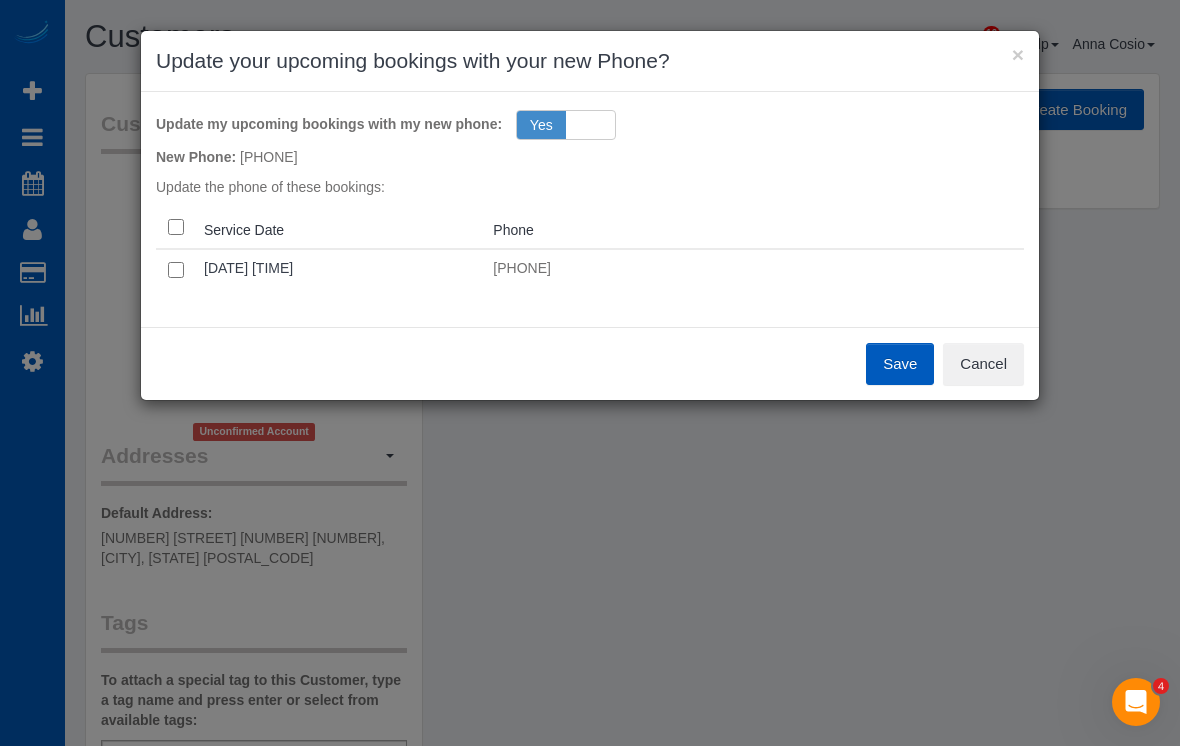 click on "Save" at bounding box center [900, 364] 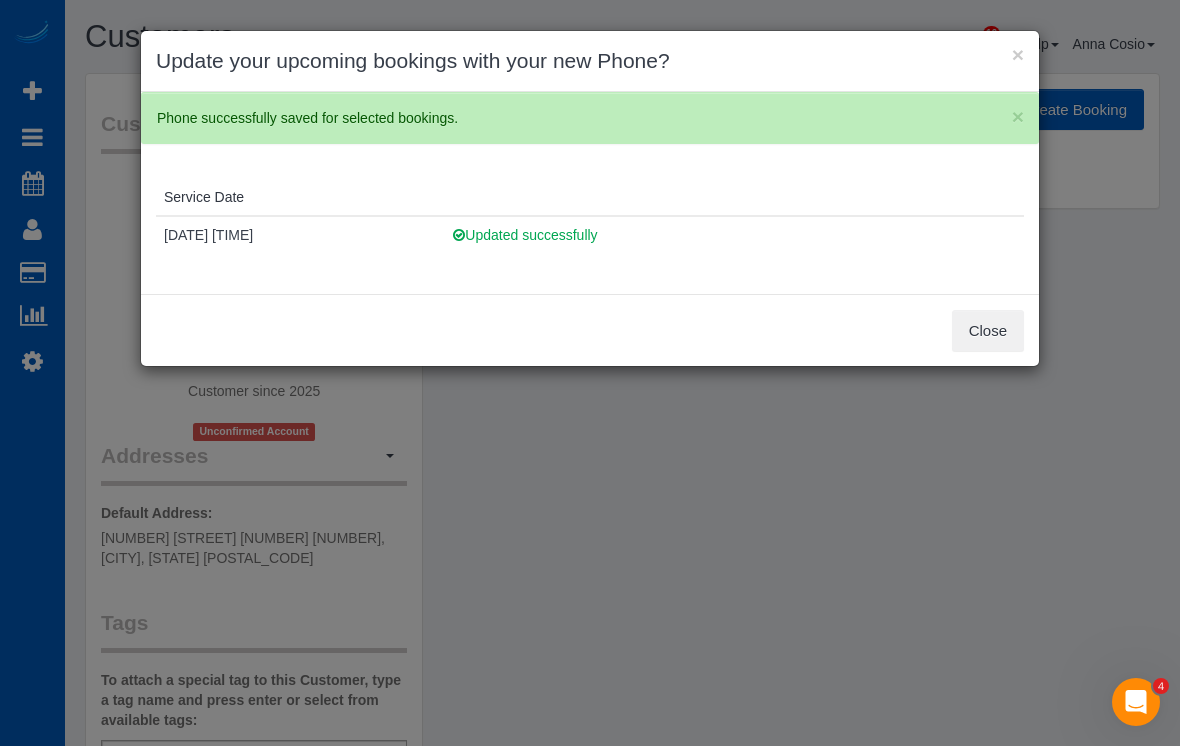 click on "Close" at bounding box center (988, 331) 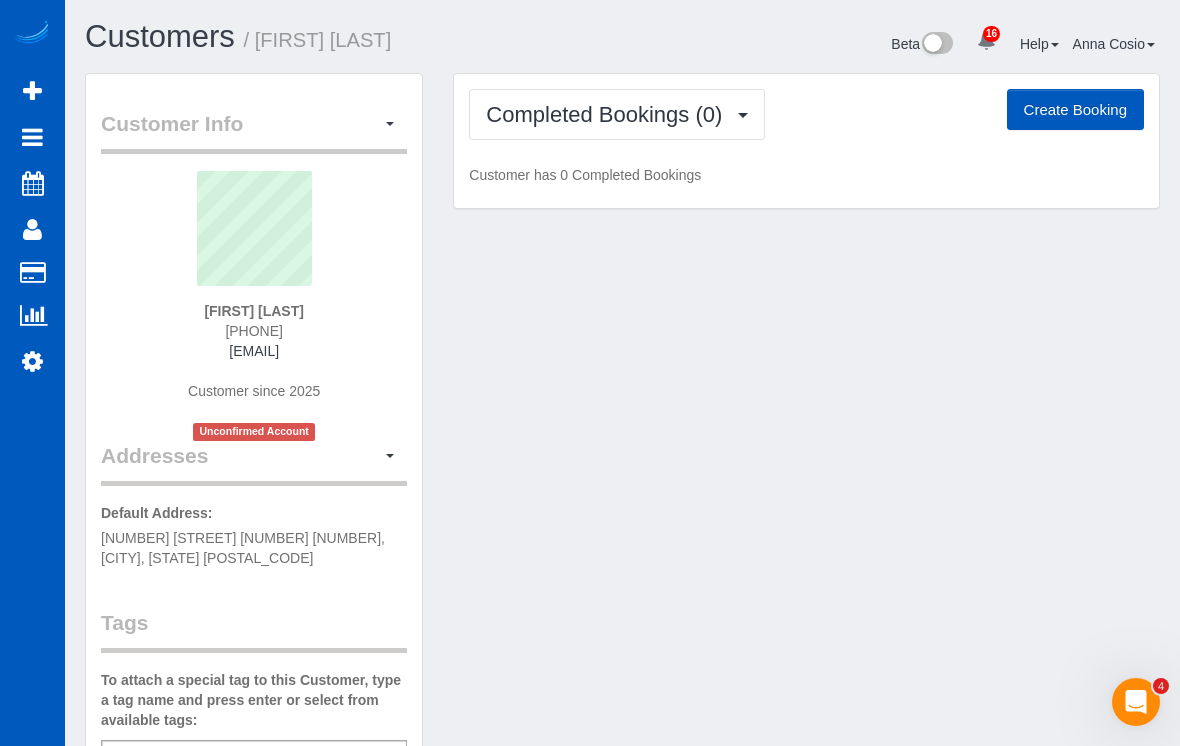 click on "Customer Info
Edit Contact Info
Send Message
Email Preferences
Special Sales Tax
View Changes
Send Confirm Account email
Block this Customer
Archive Account
Delete Account
[FIRST] [LAST]" at bounding box center [622, 583] 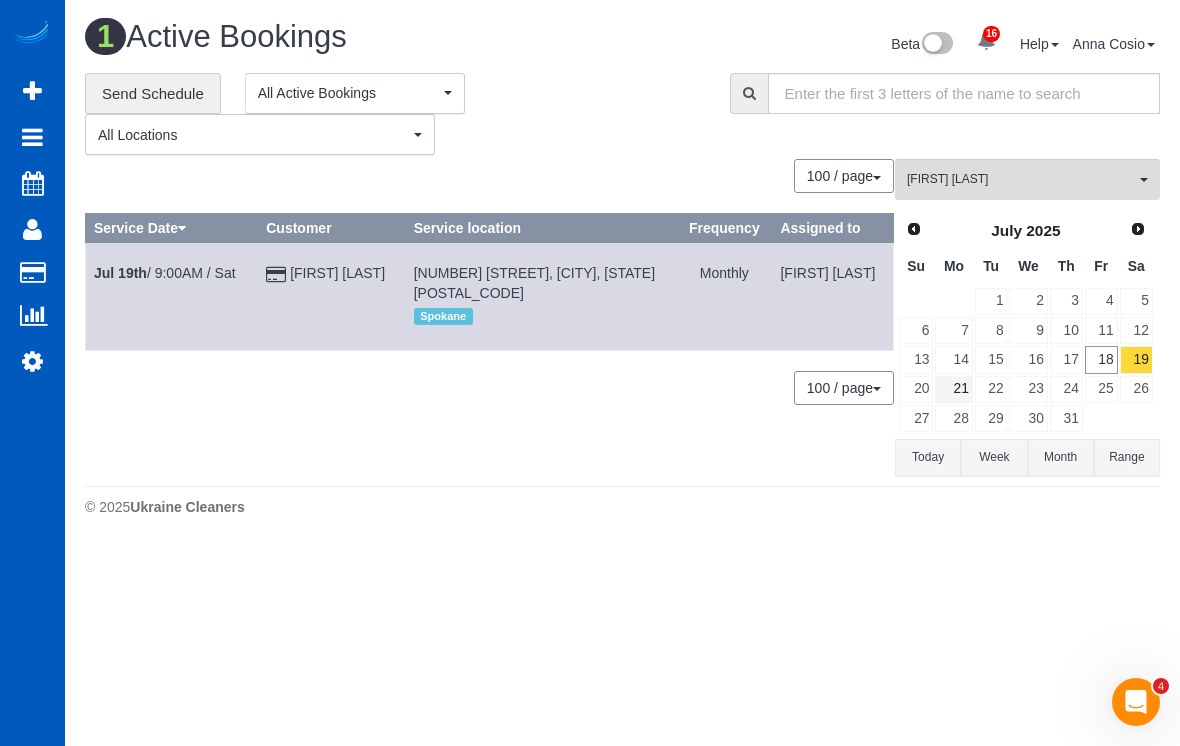 click on "21" at bounding box center [953, 389] 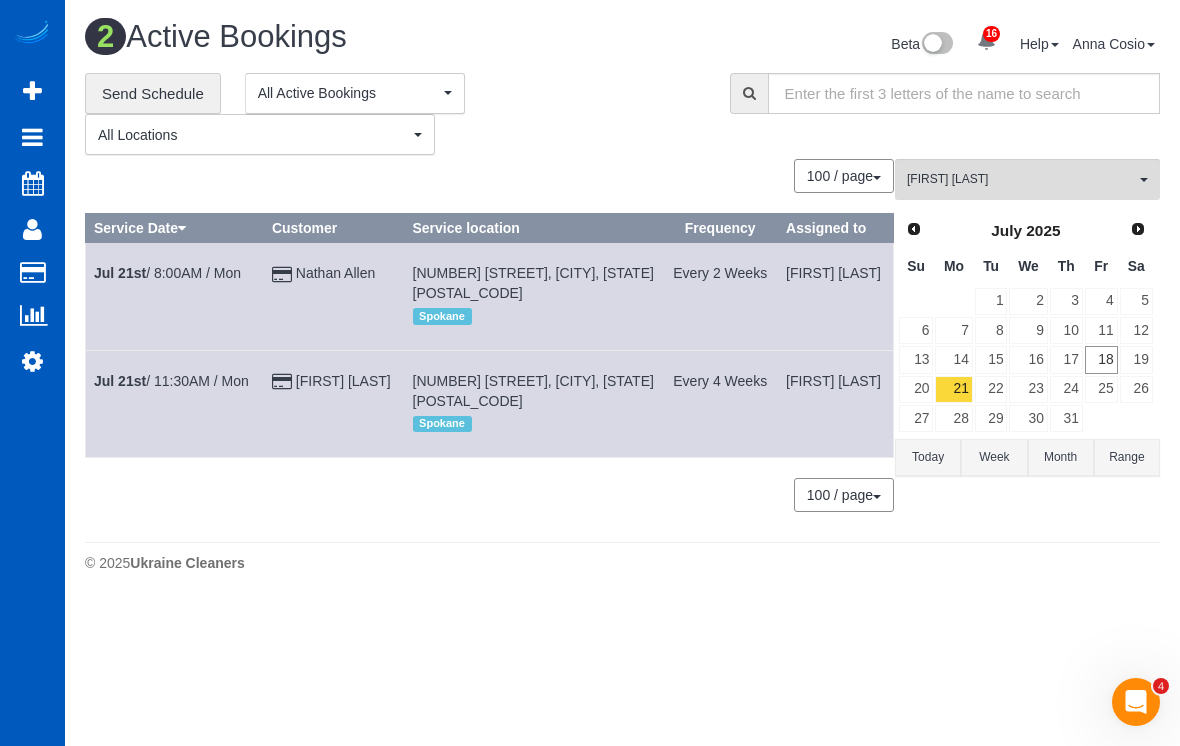 click on "[FIRST] [LAST]" at bounding box center [1021, 179] 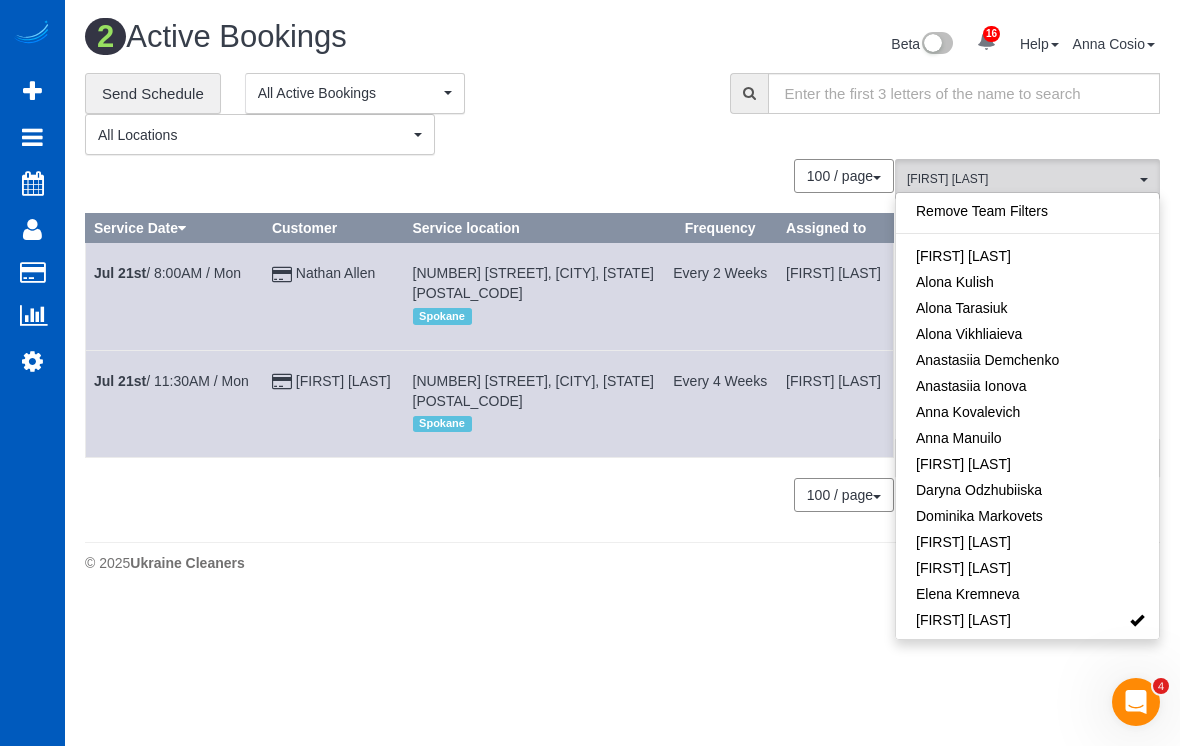 click on "Remove Team Filters" at bounding box center [1027, 211] 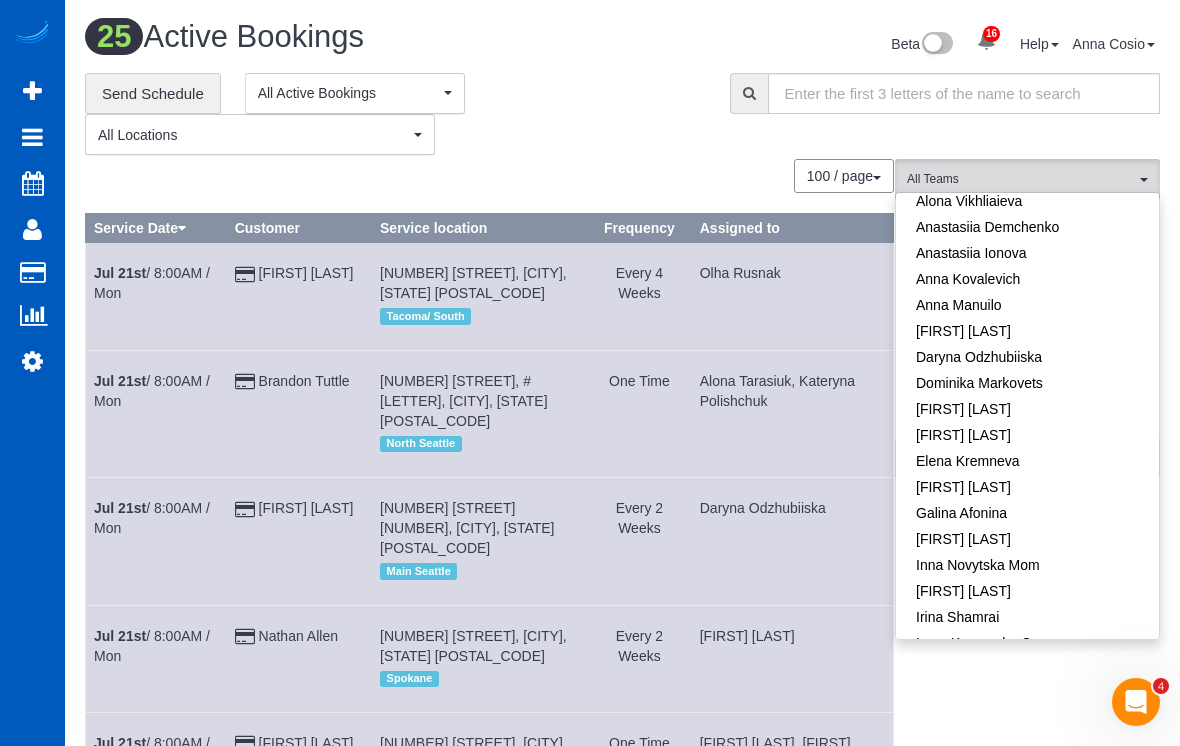 scroll, scrollTop: 149, scrollLeft: 0, axis: vertical 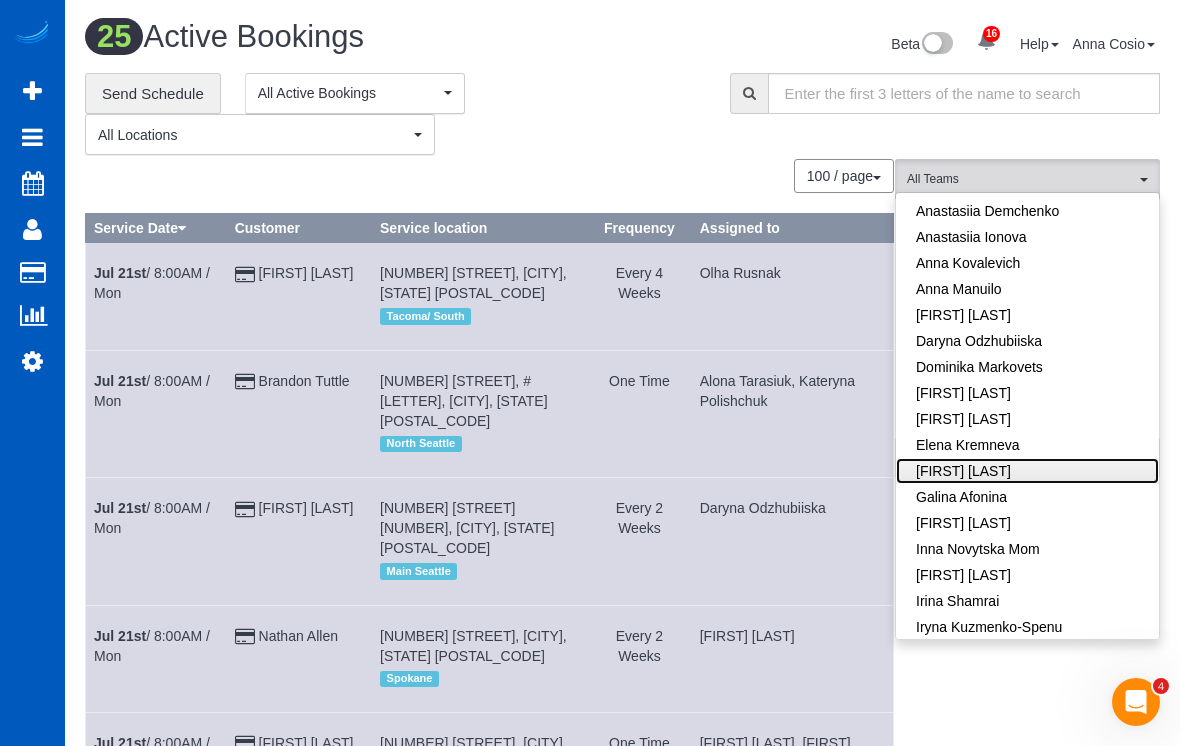 click on "[FIRST] [LAST]" at bounding box center (1027, 471) 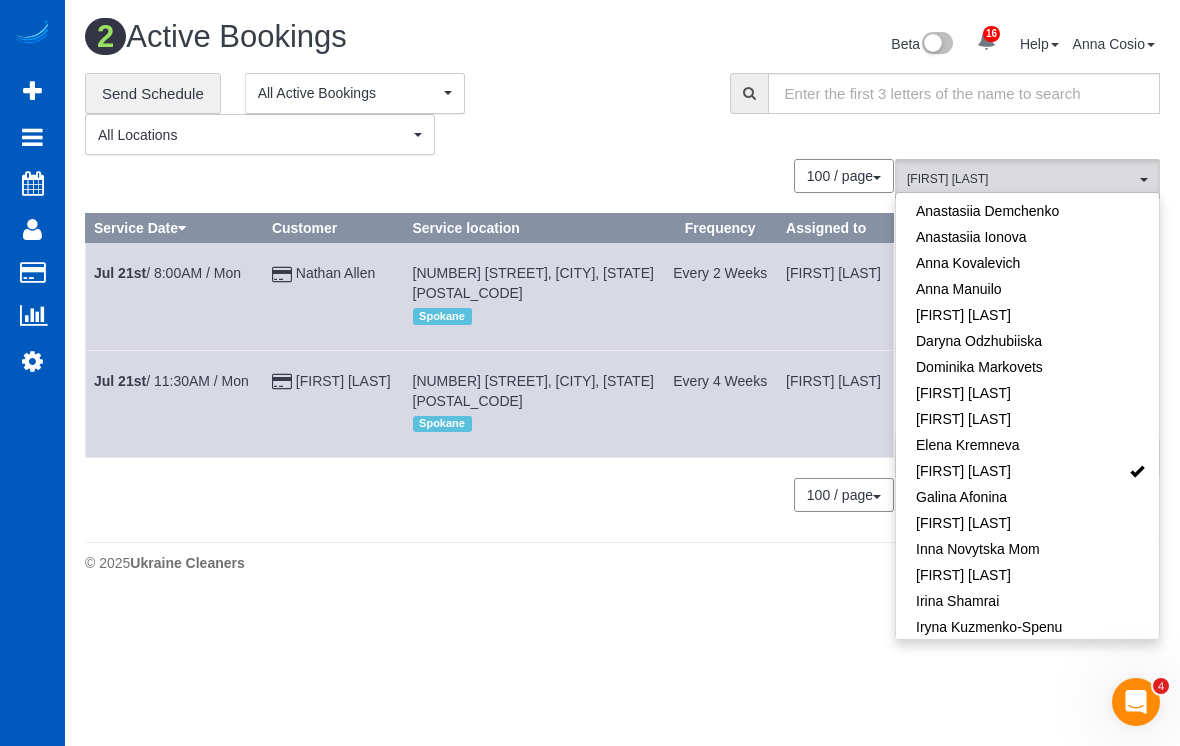 click on "Jul [DAY]
/ [TIME] / [DAY]" at bounding box center [167, 273] 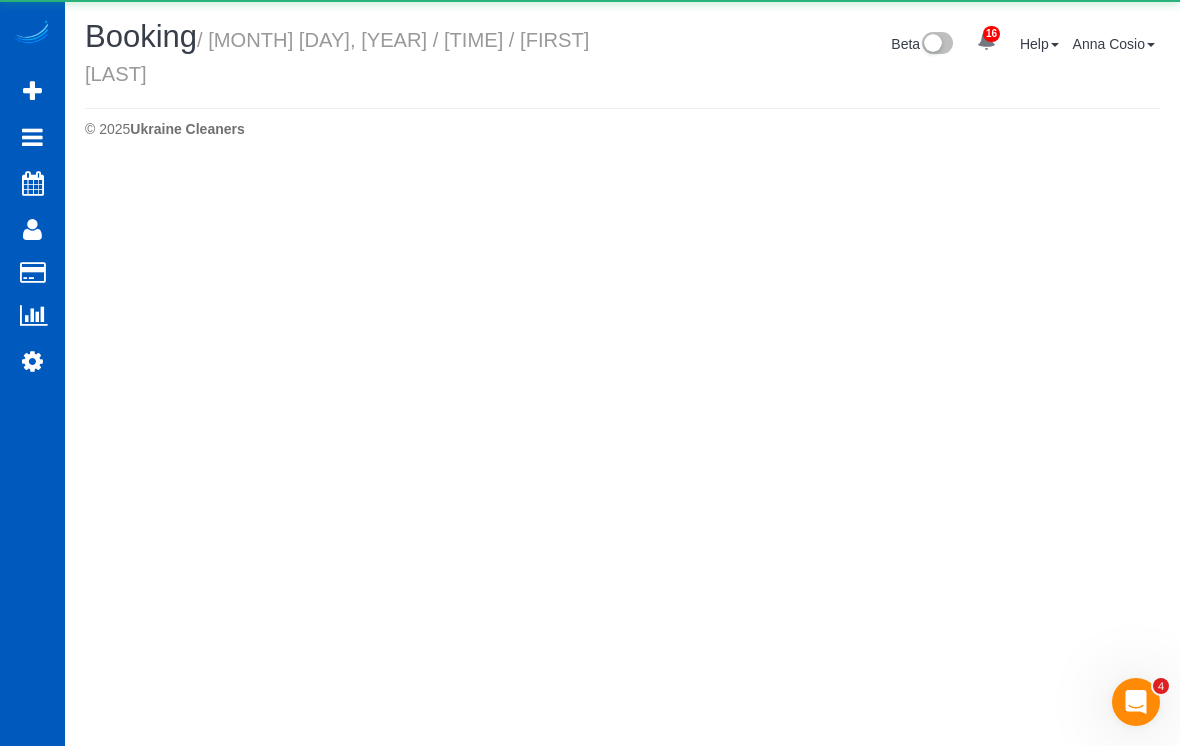 select on "WA" 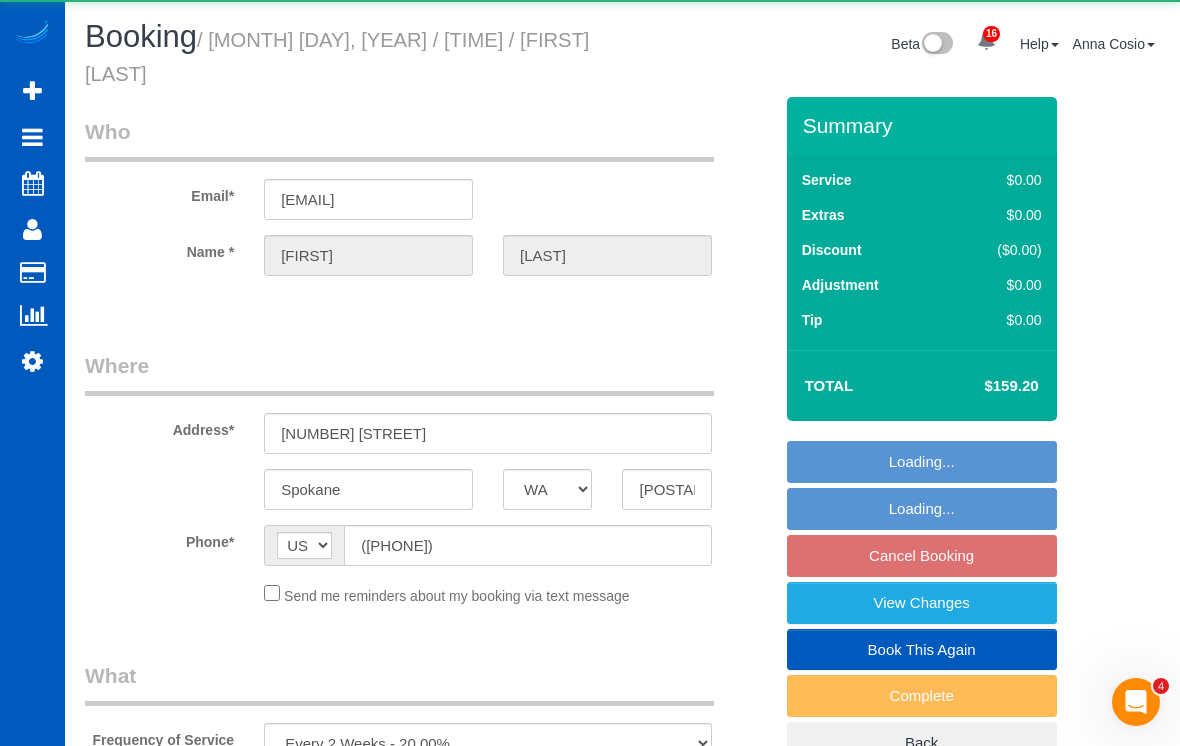 select on "object:12722" 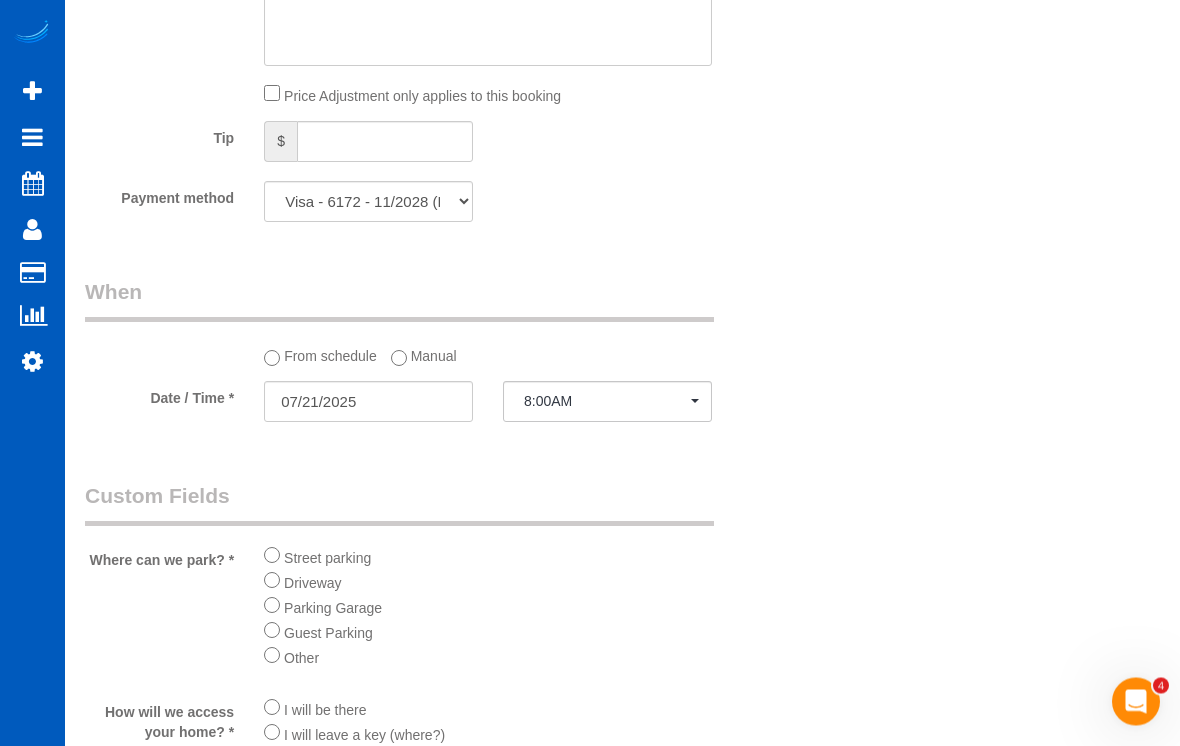 click on "8:00AM" 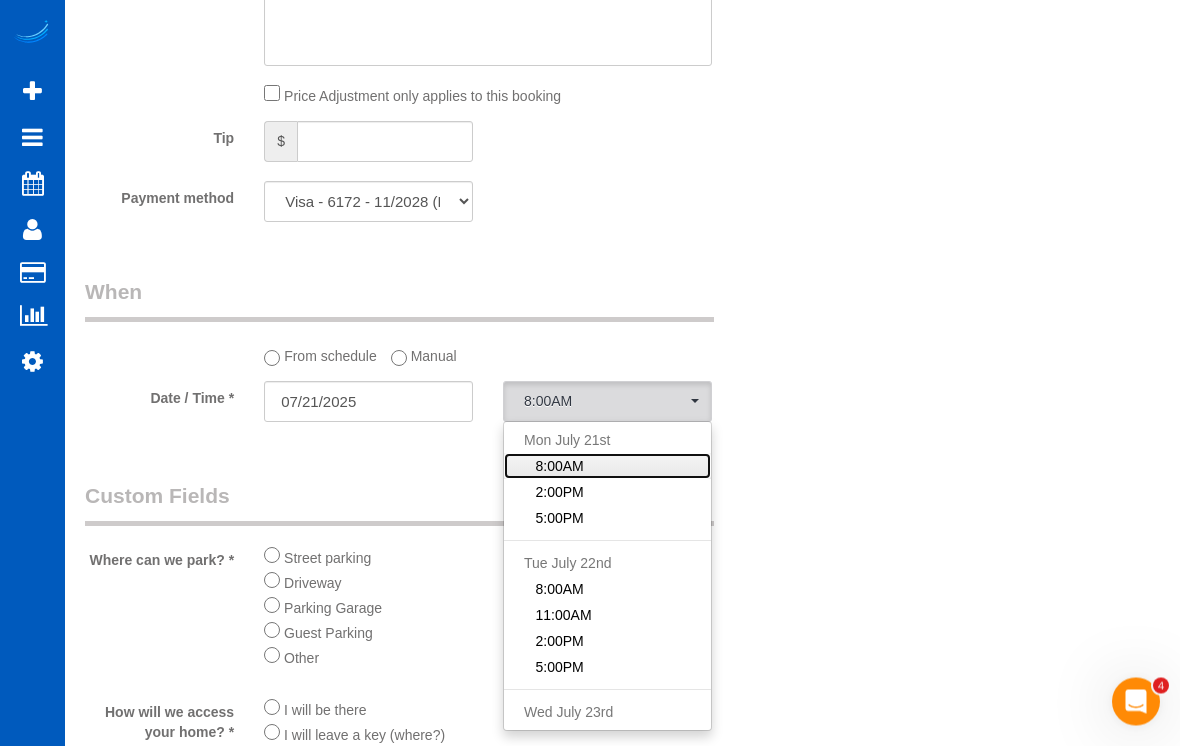 scroll, scrollTop: 1432, scrollLeft: 0, axis: vertical 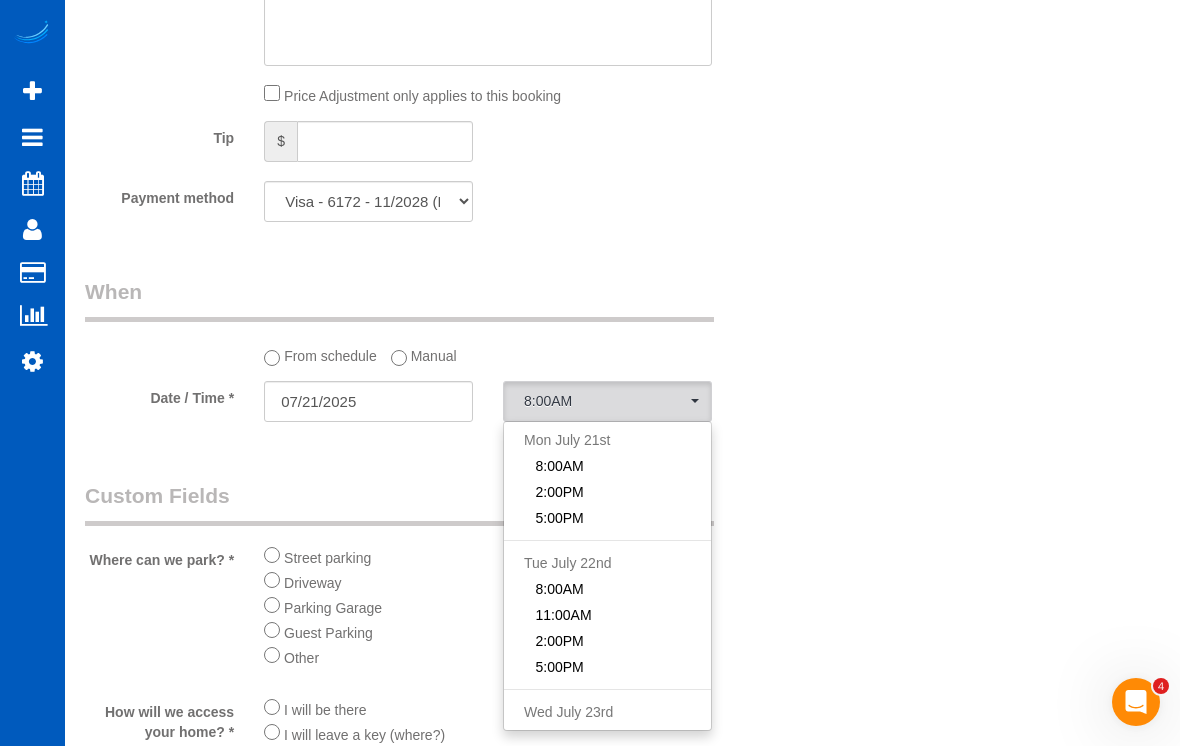 click 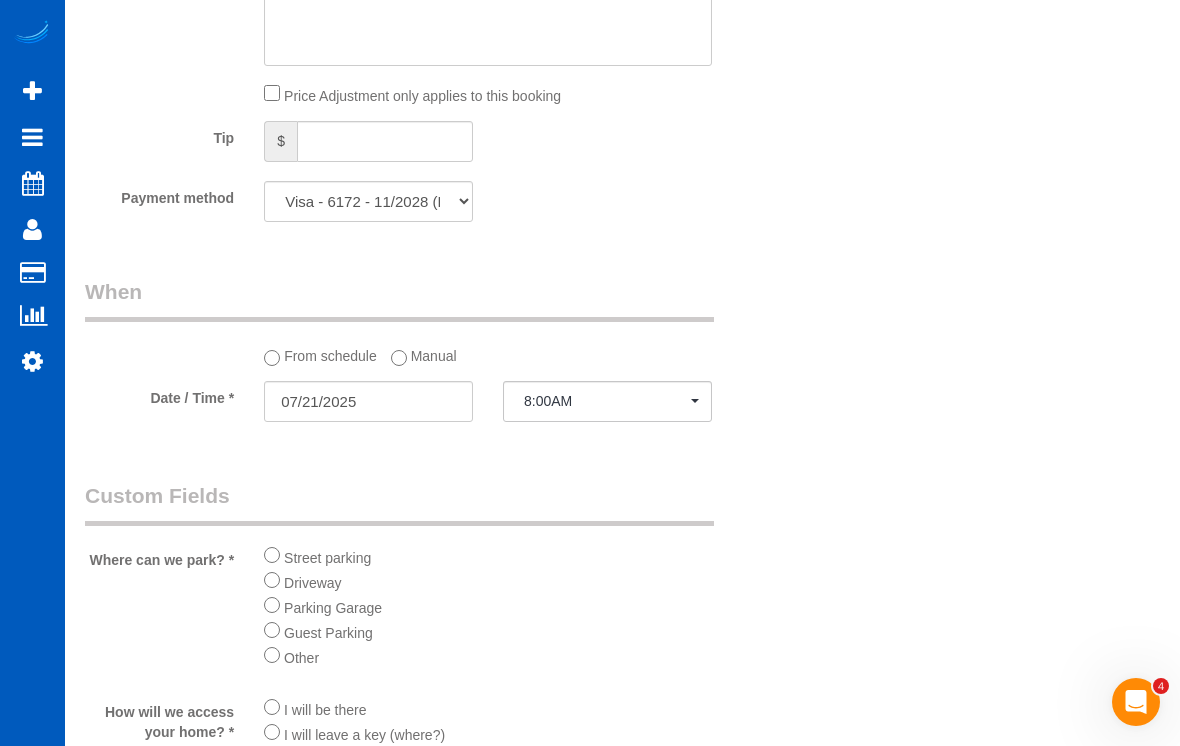 click on "Manual" 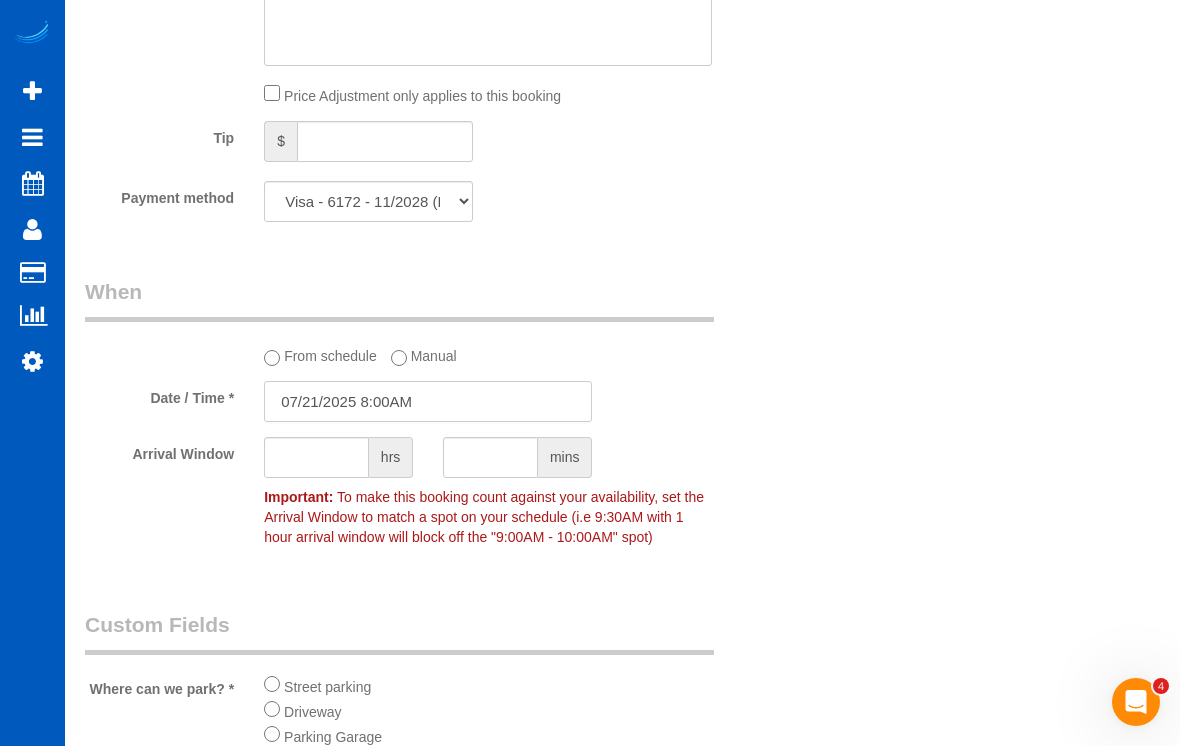 click on "07/21/2025 8:00AM" at bounding box center (428, 401) 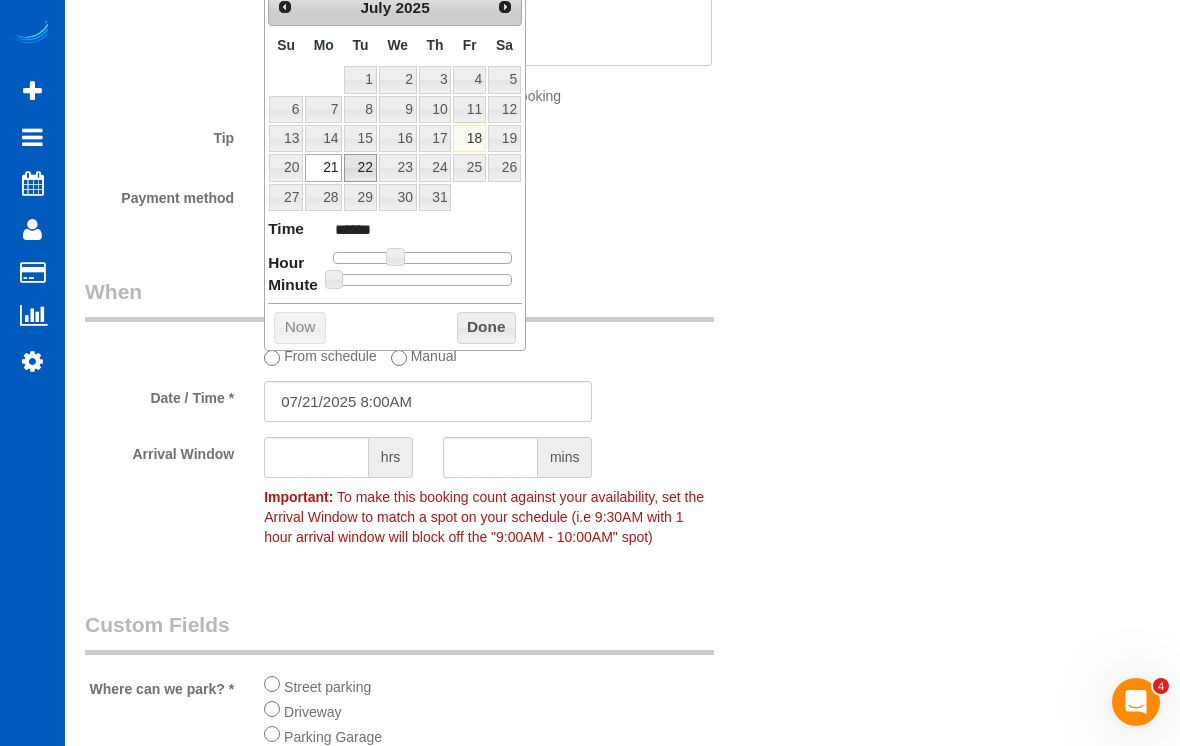 click on "22" at bounding box center [360, 167] 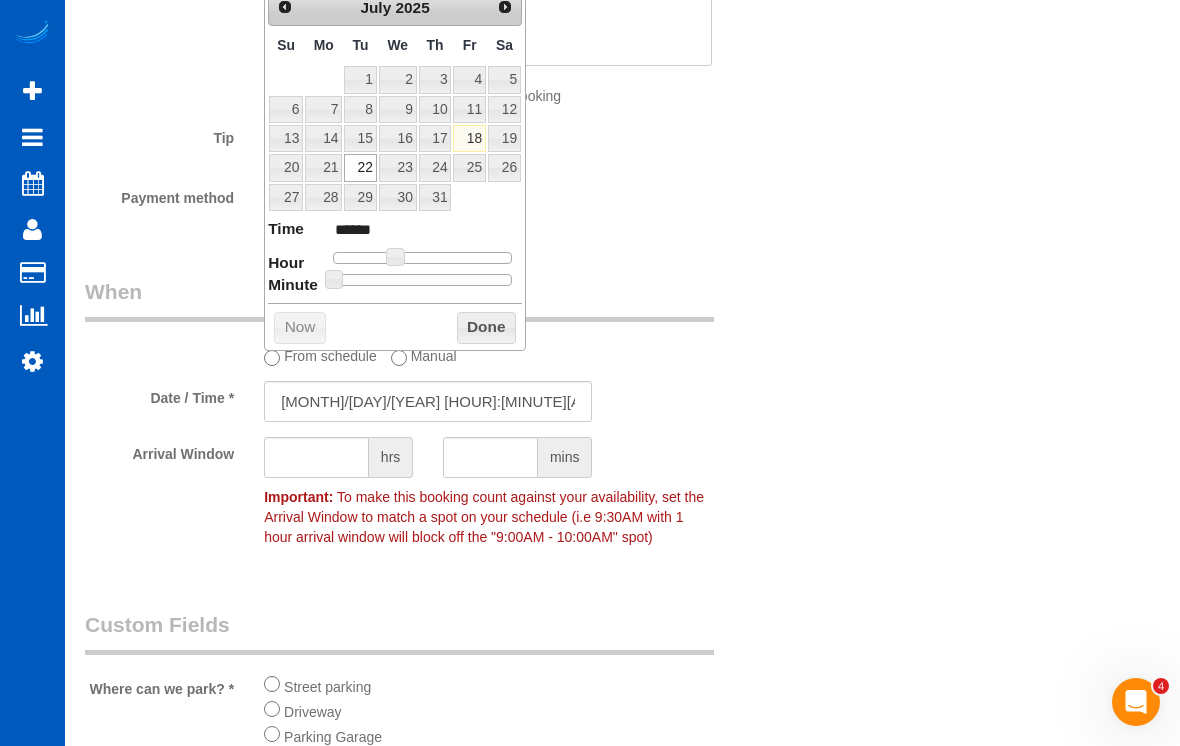click at bounding box center (422, 258) 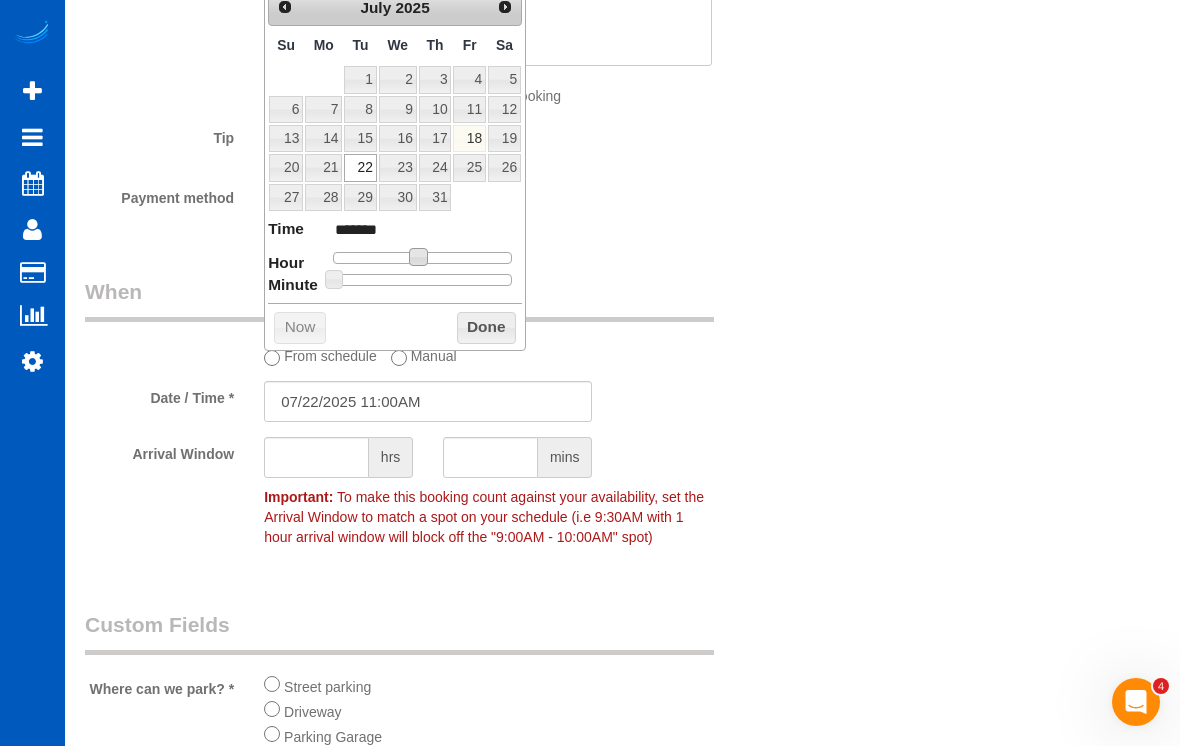 click on "Done" at bounding box center (486, 328) 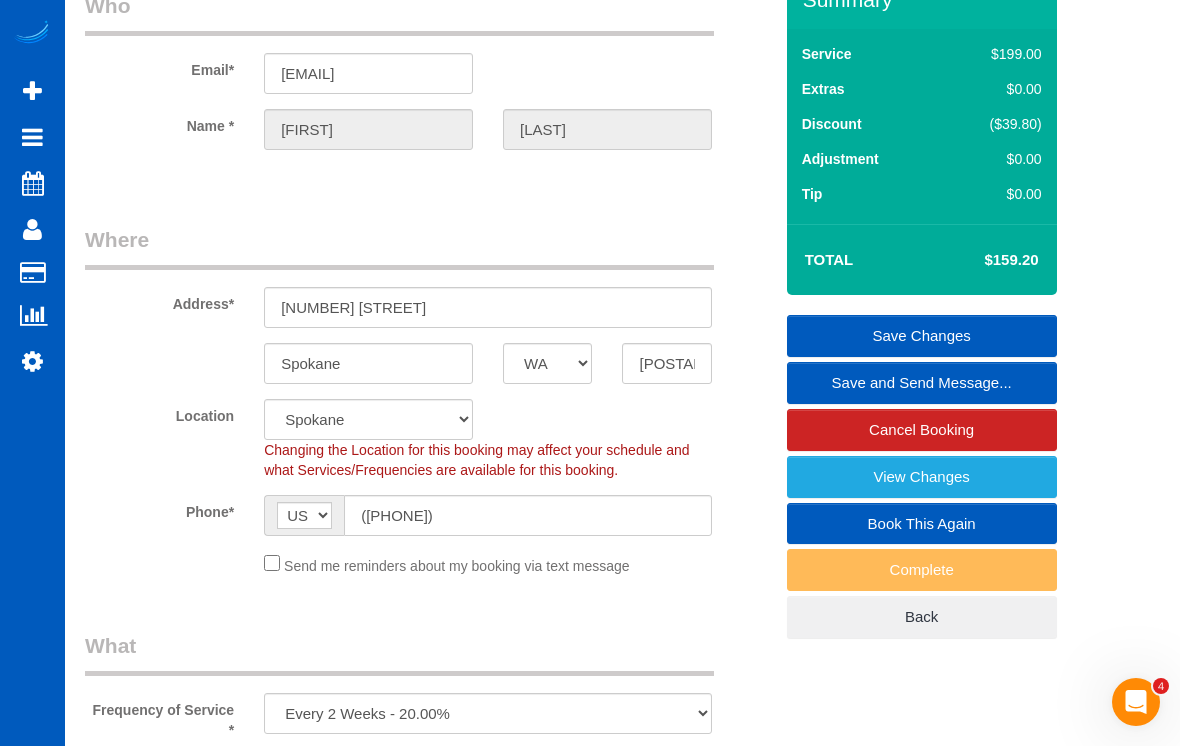scroll, scrollTop: 0, scrollLeft: 0, axis: both 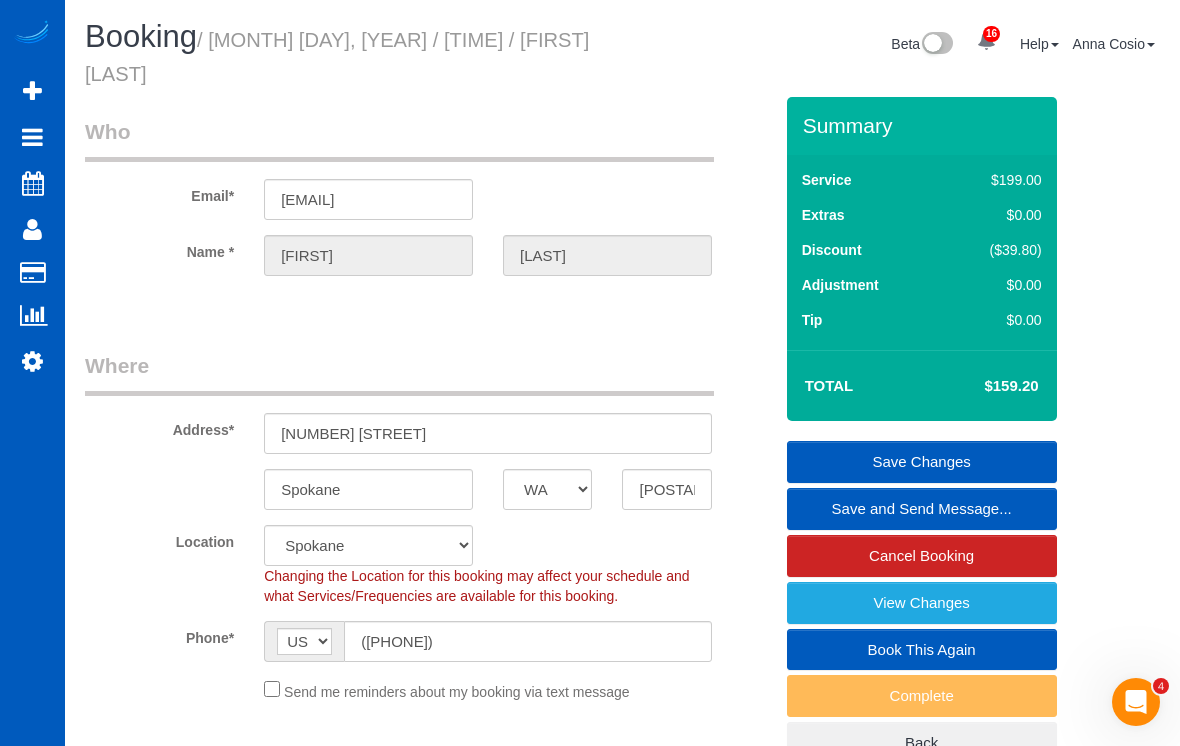 click on "Save Changes" at bounding box center [922, 462] 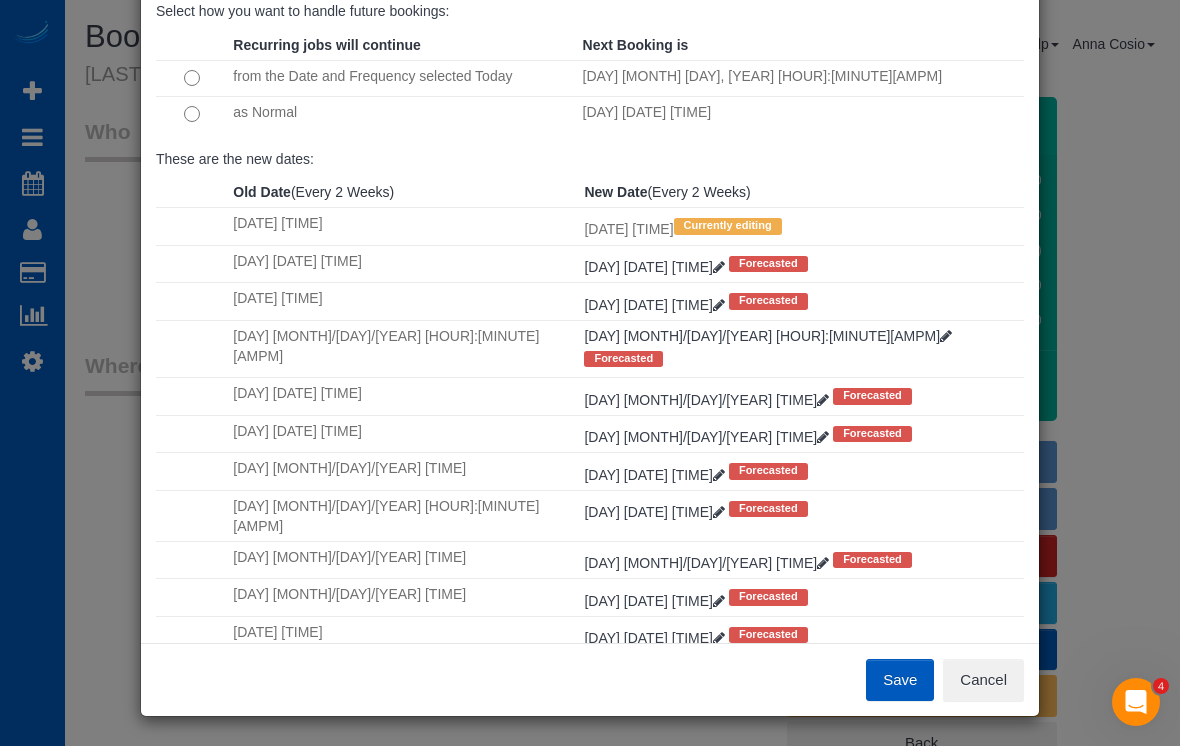 scroll, scrollTop: 147, scrollLeft: 0, axis: vertical 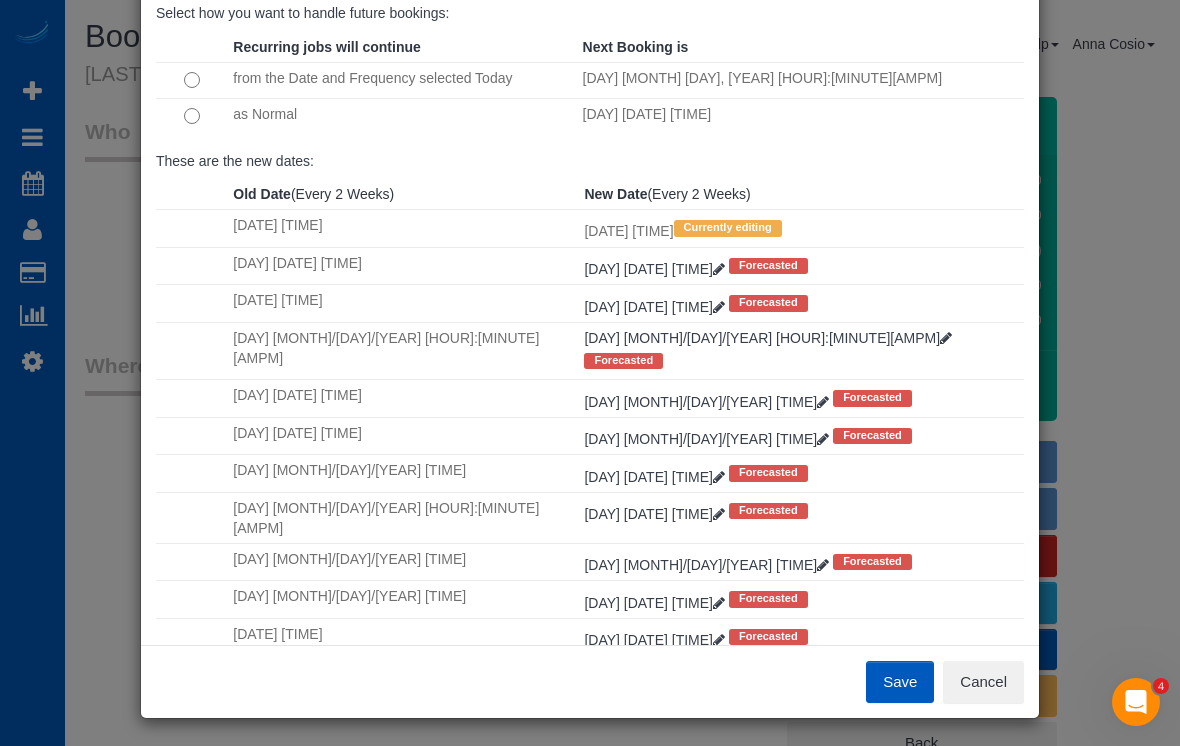click on "Save" at bounding box center (900, 682) 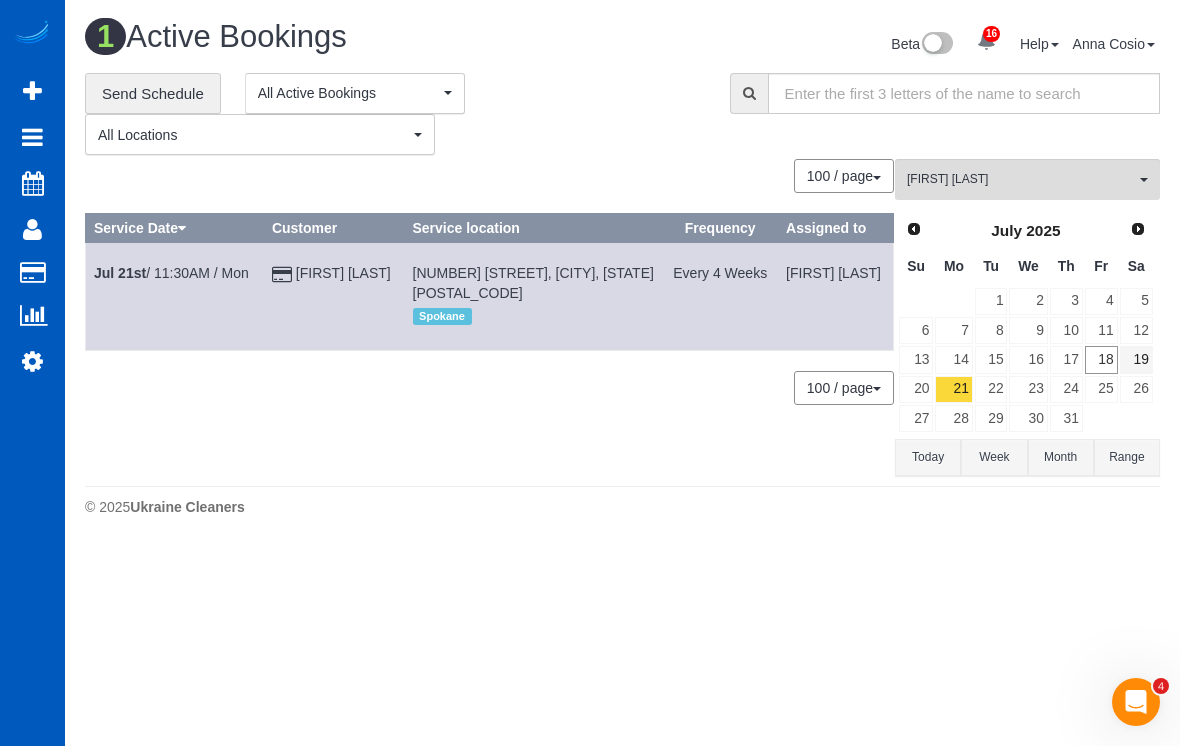click on "19" at bounding box center (1136, 359) 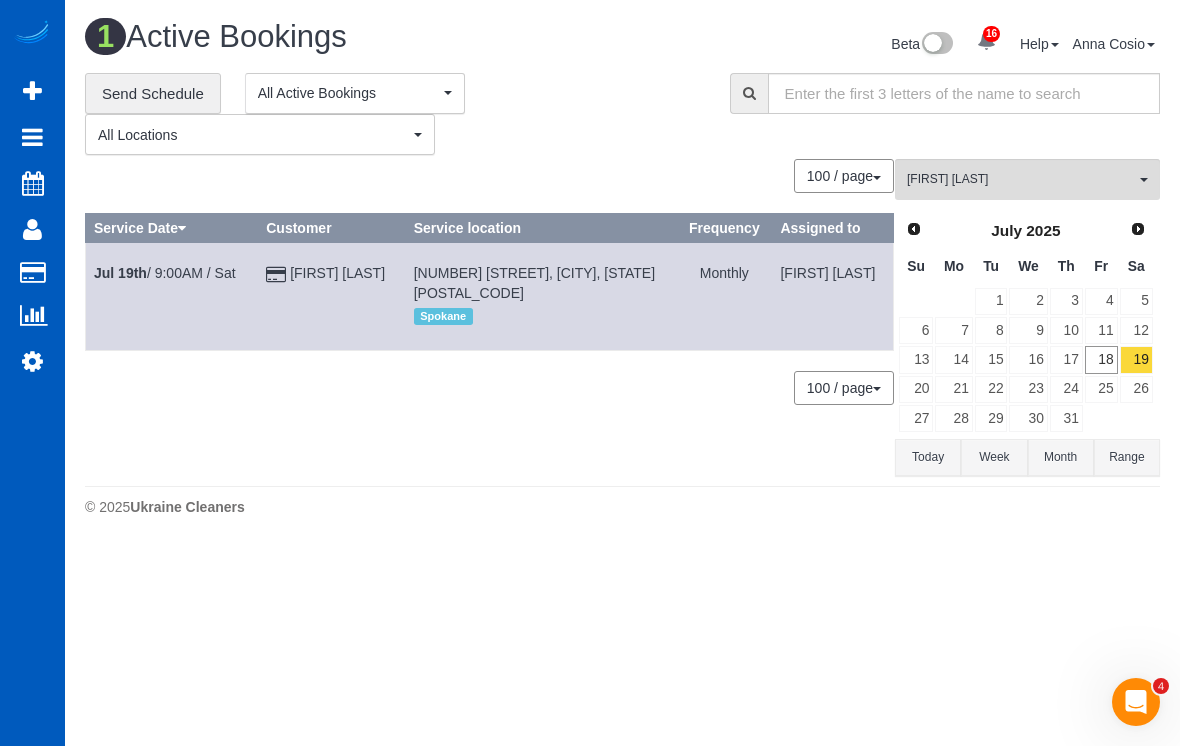 click on "Jul [DAY]
/ [TIME] / [DAY]" at bounding box center (165, 273) 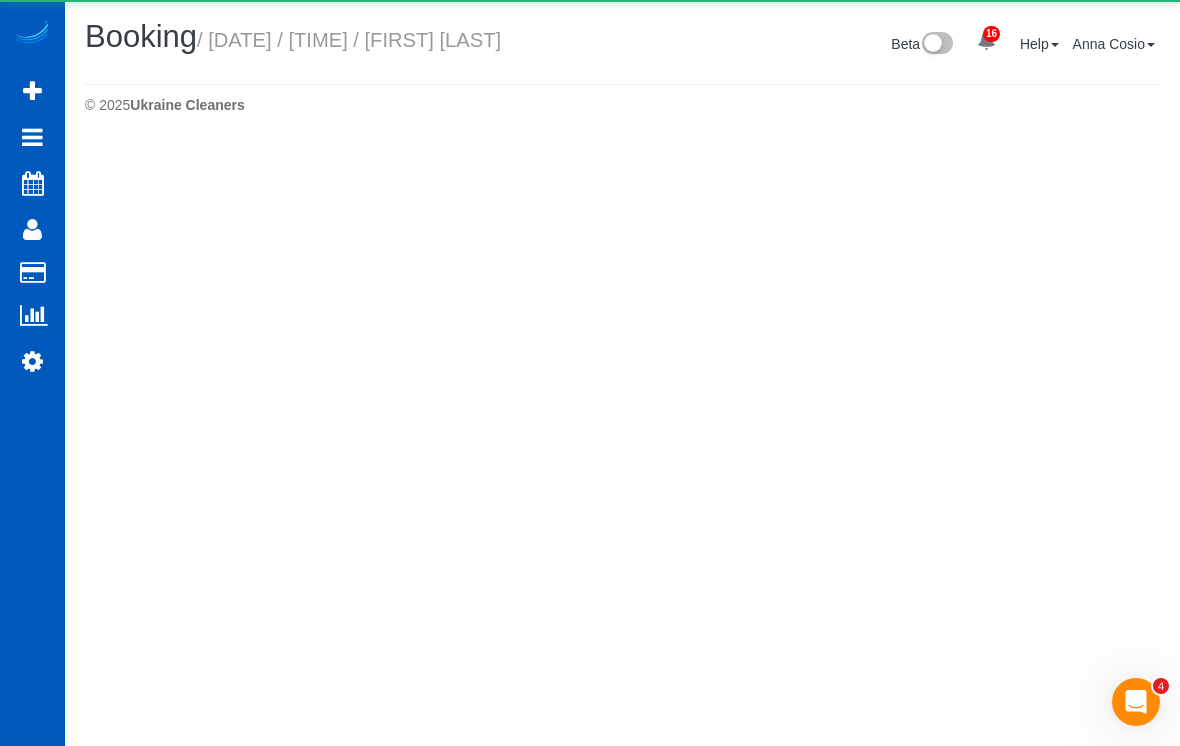 select on "WA" 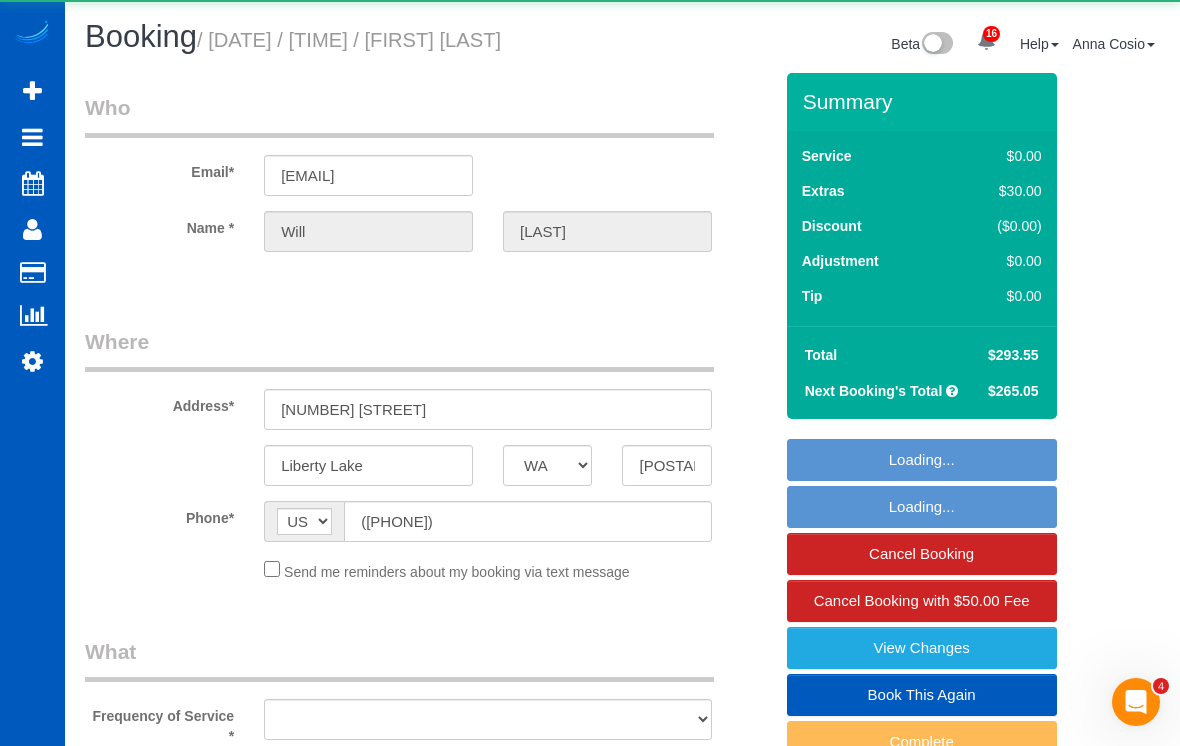 select on "object:13513" 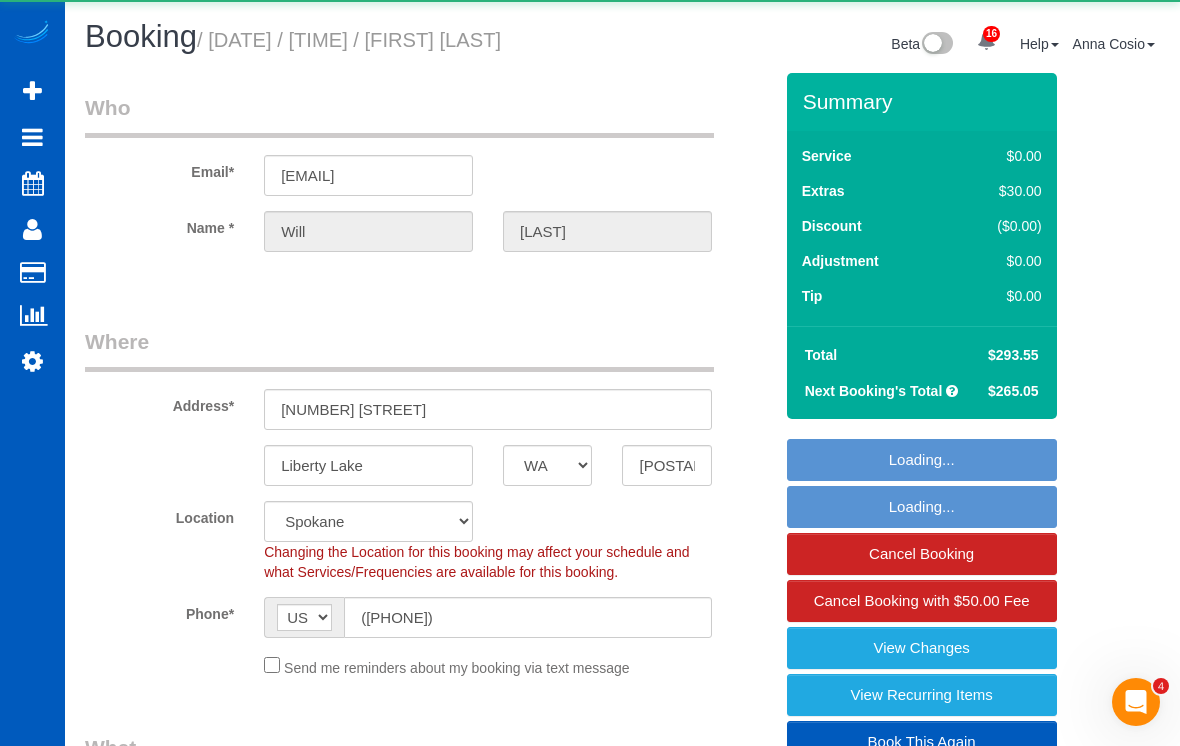 select on "object:13812" 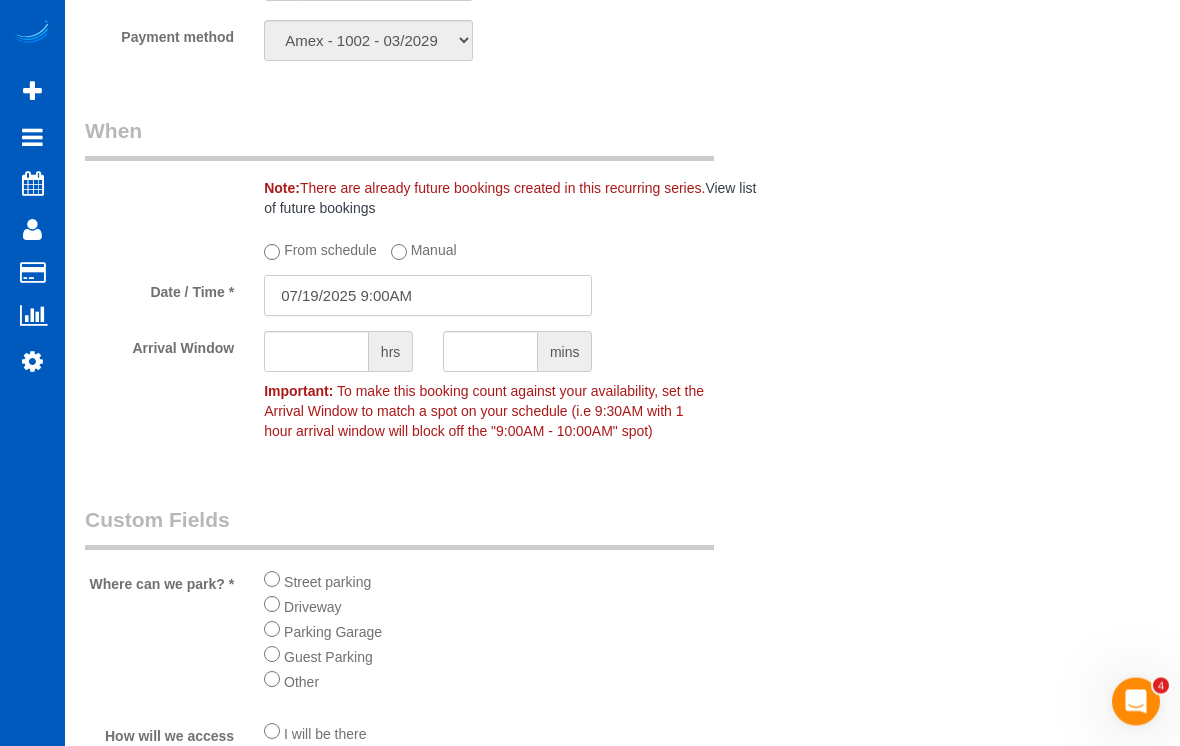 click on "07/19/2025 9:00AM" at bounding box center [428, 296] 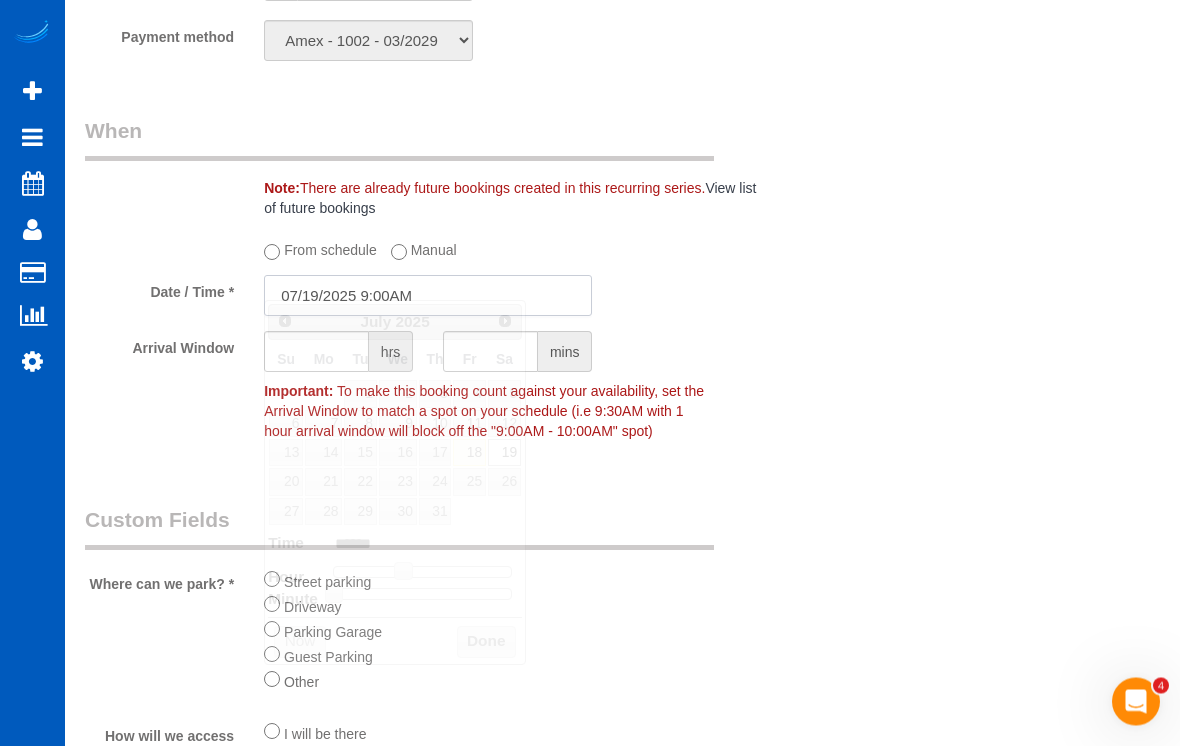 scroll, scrollTop: 1952, scrollLeft: 0, axis: vertical 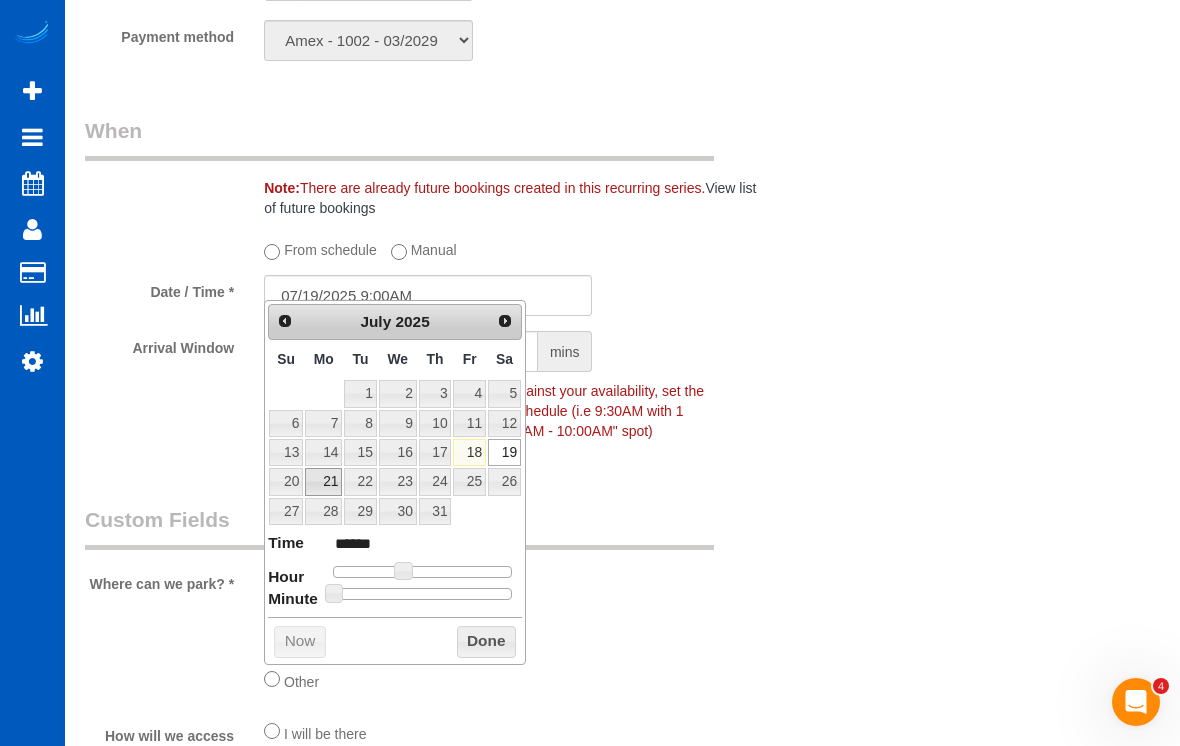 click on "21" at bounding box center [323, 481] 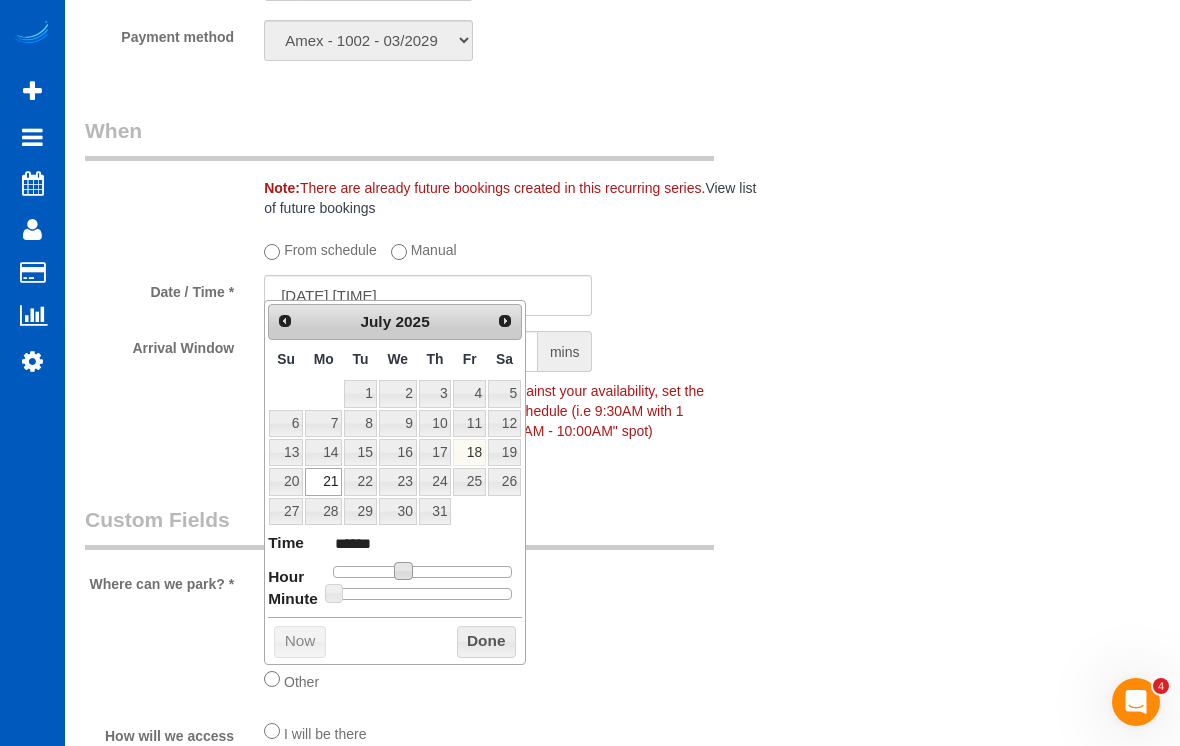 click at bounding box center (403, 571) 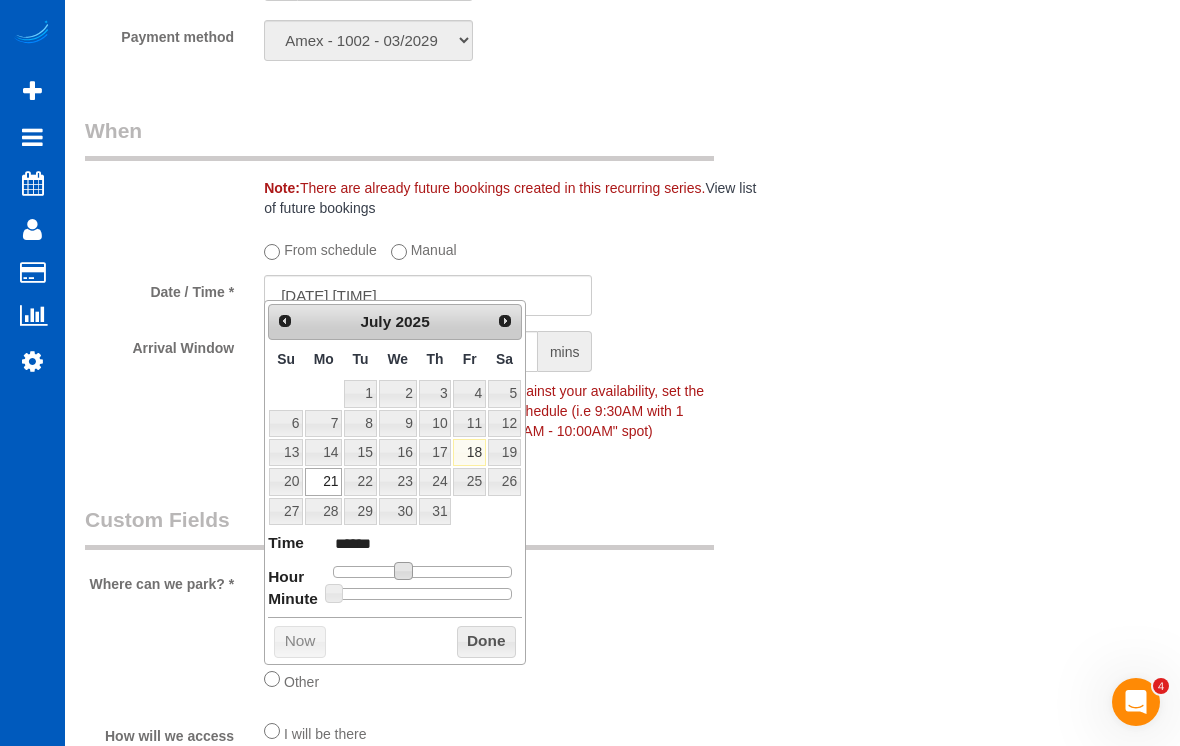 click at bounding box center (403, 571) 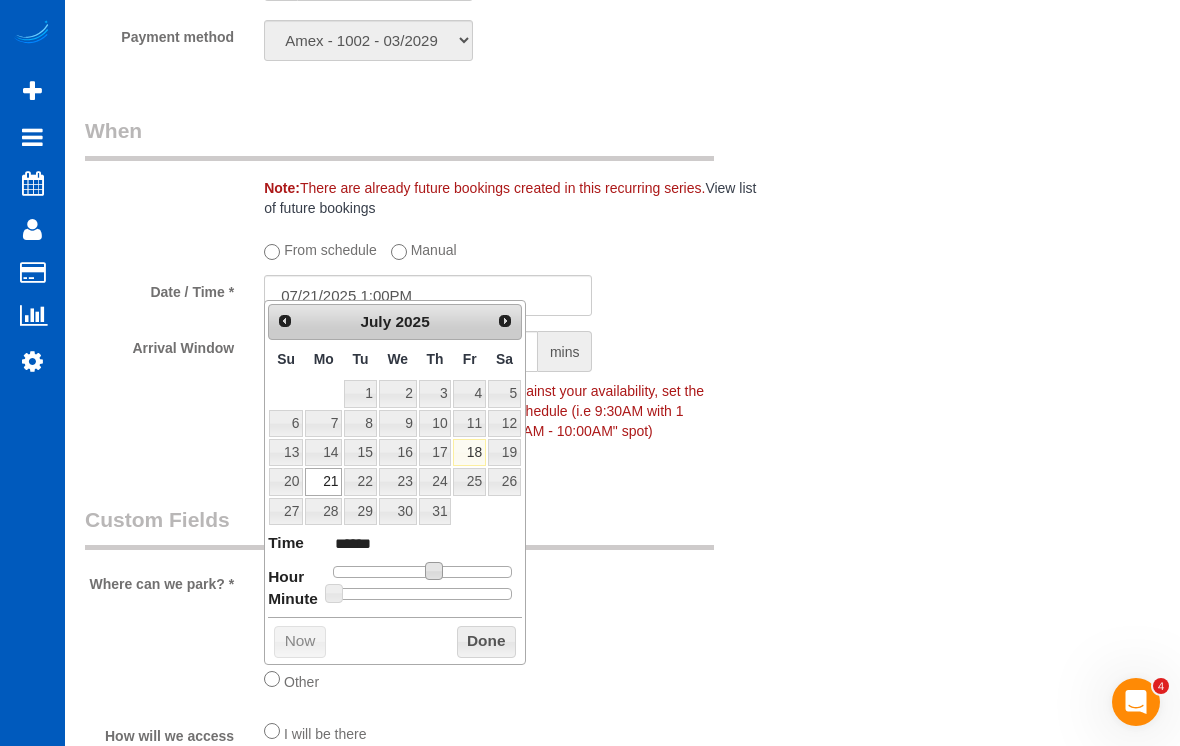 click at bounding box center (422, 572) 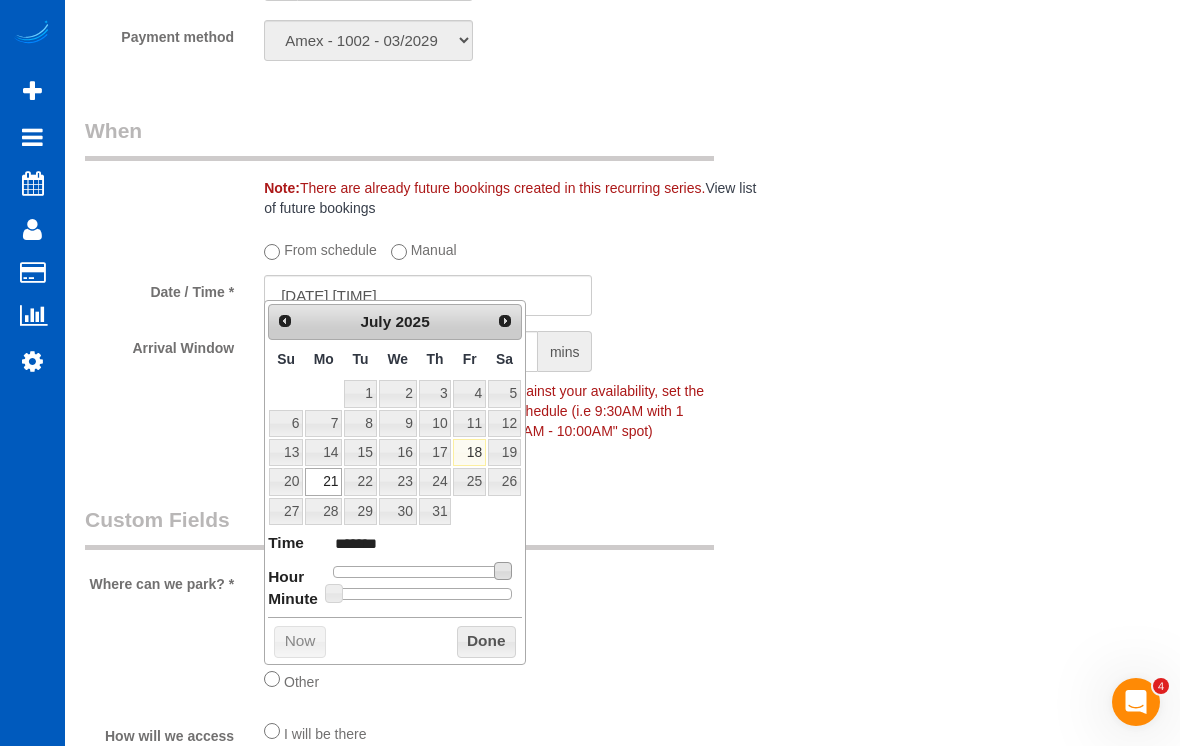 click at bounding box center (422, 572) 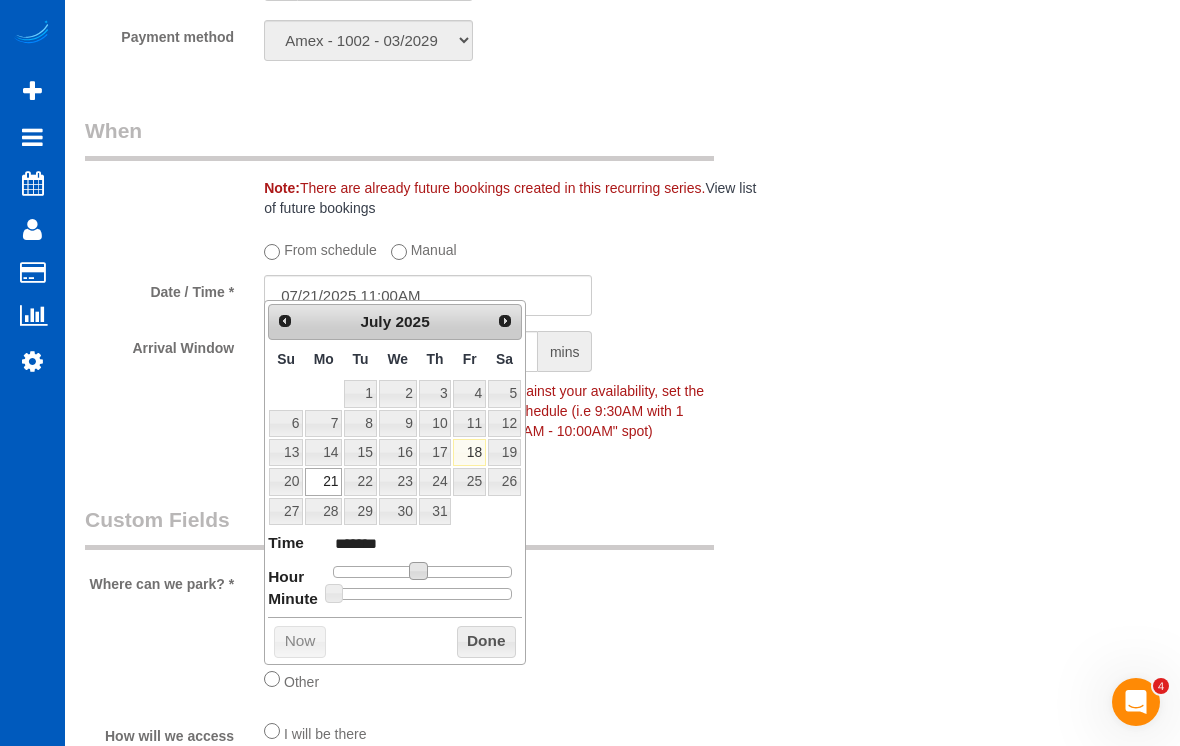 click on "Done" at bounding box center (486, 642) 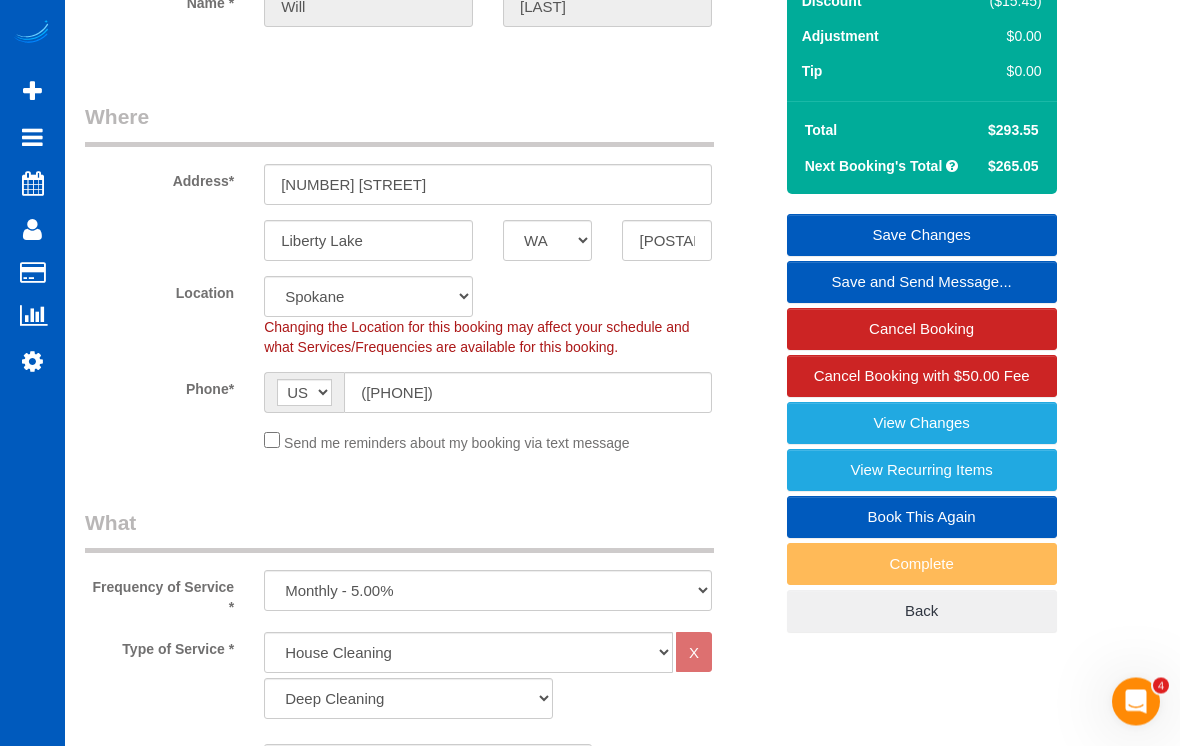 scroll, scrollTop: 0, scrollLeft: 0, axis: both 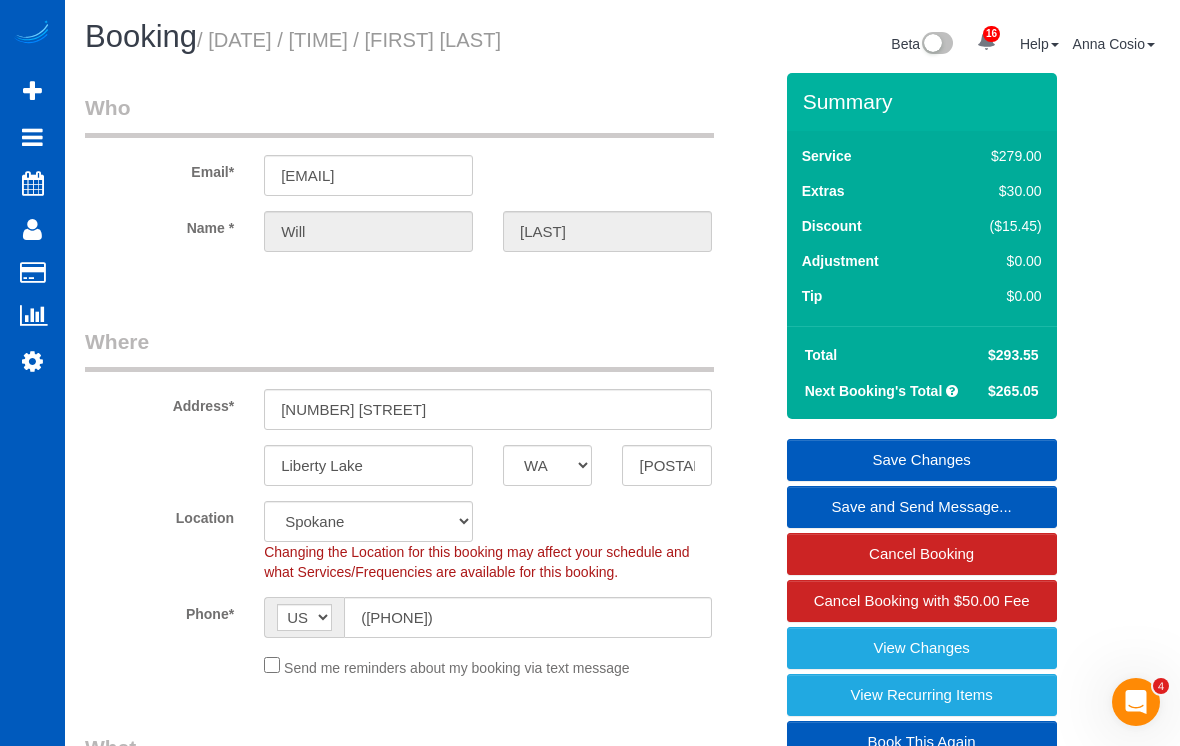 click on "Save Changes" at bounding box center (922, 460) 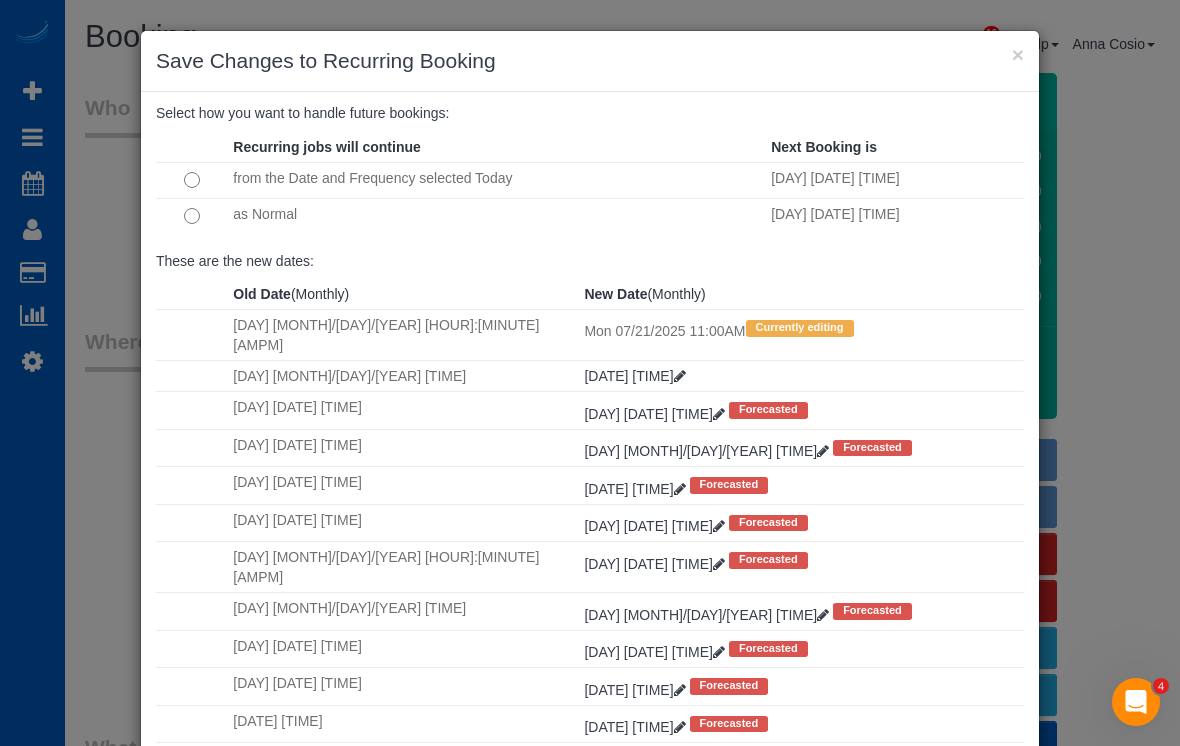 click on "Old Date
(Monthly)
New Date
(Monthly)
[DAY] [MONTH]/[DAY]/[YEAR]
[HOUR]:[MINUTE][AMPM]
[DAY] [MONTH]/[DAY]/[YEAR]
[HOUR]:[MINUTE][AMPM]
Currently editing
[DAY] [MONTH]/[DAY]/[YEAR]
[HOUR]:[MINUTE][AMPM]
[DAY] [MONTH]/[DAY]/[YEAR]
[HOUR]:[MINUTE][AMPM]" at bounding box center (590, 547) 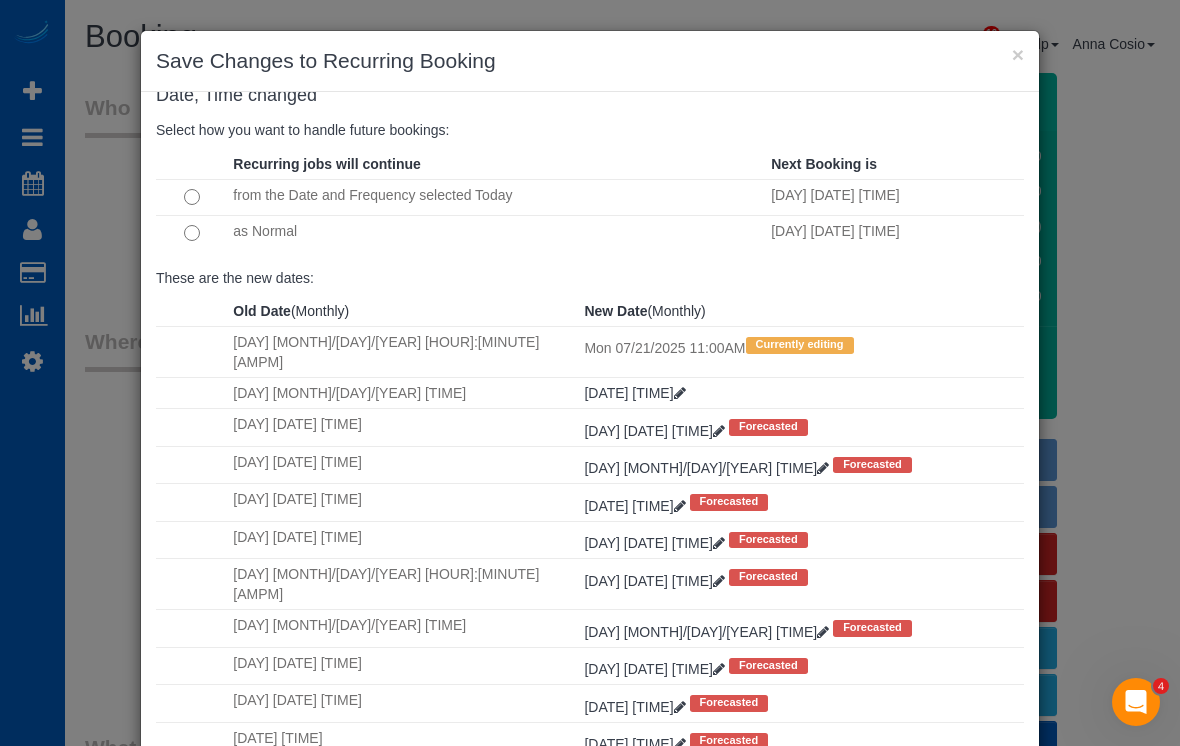 scroll, scrollTop: 29, scrollLeft: 0, axis: vertical 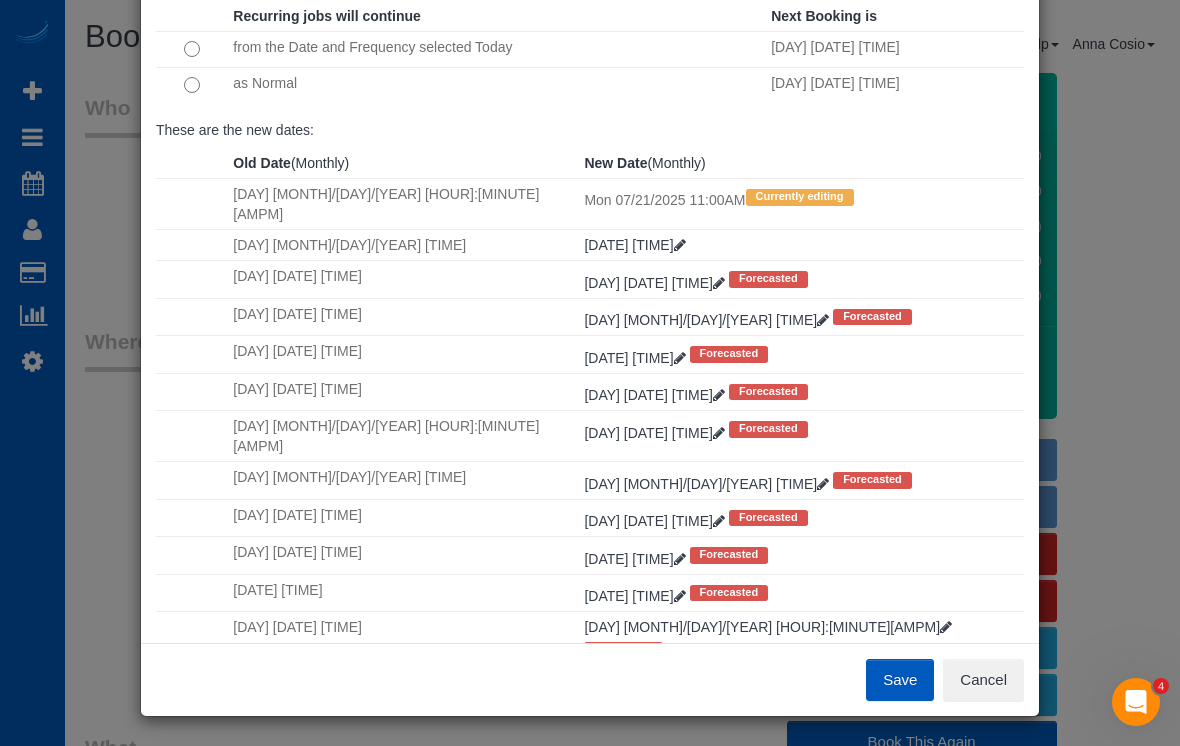 click on "Save" at bounding box center [900, 680] 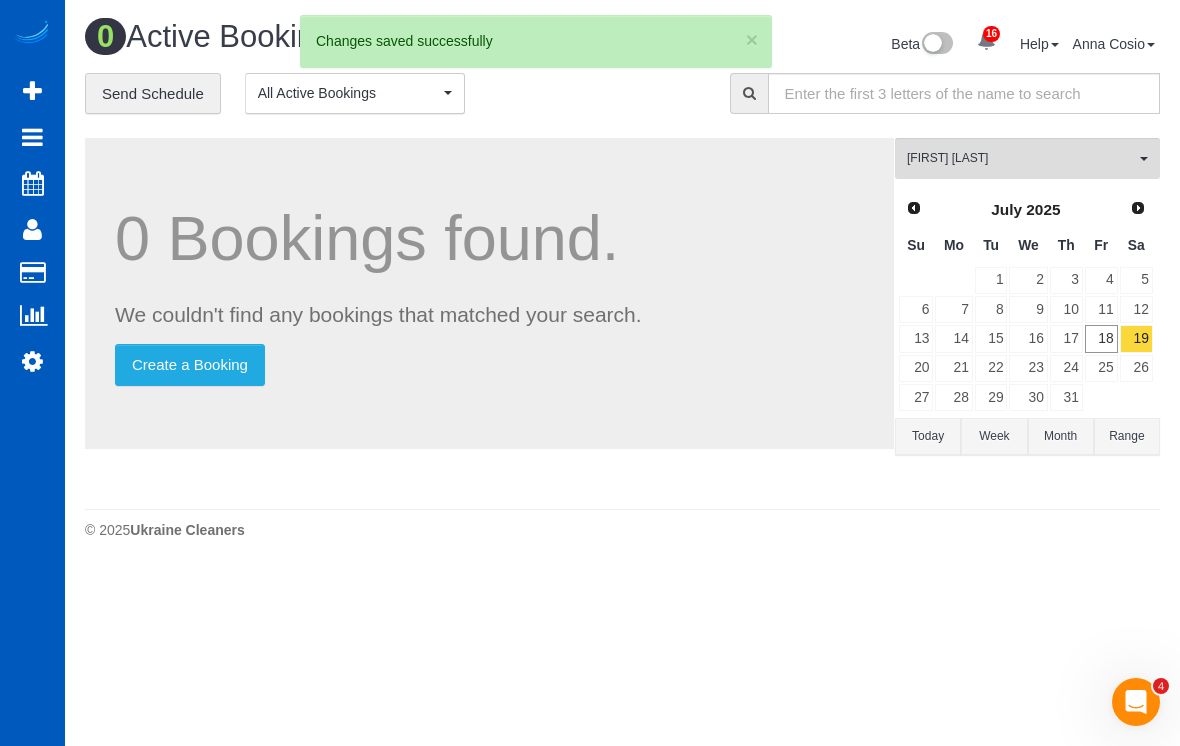 click on "Active Bookings" at bounding box center [190, 181] 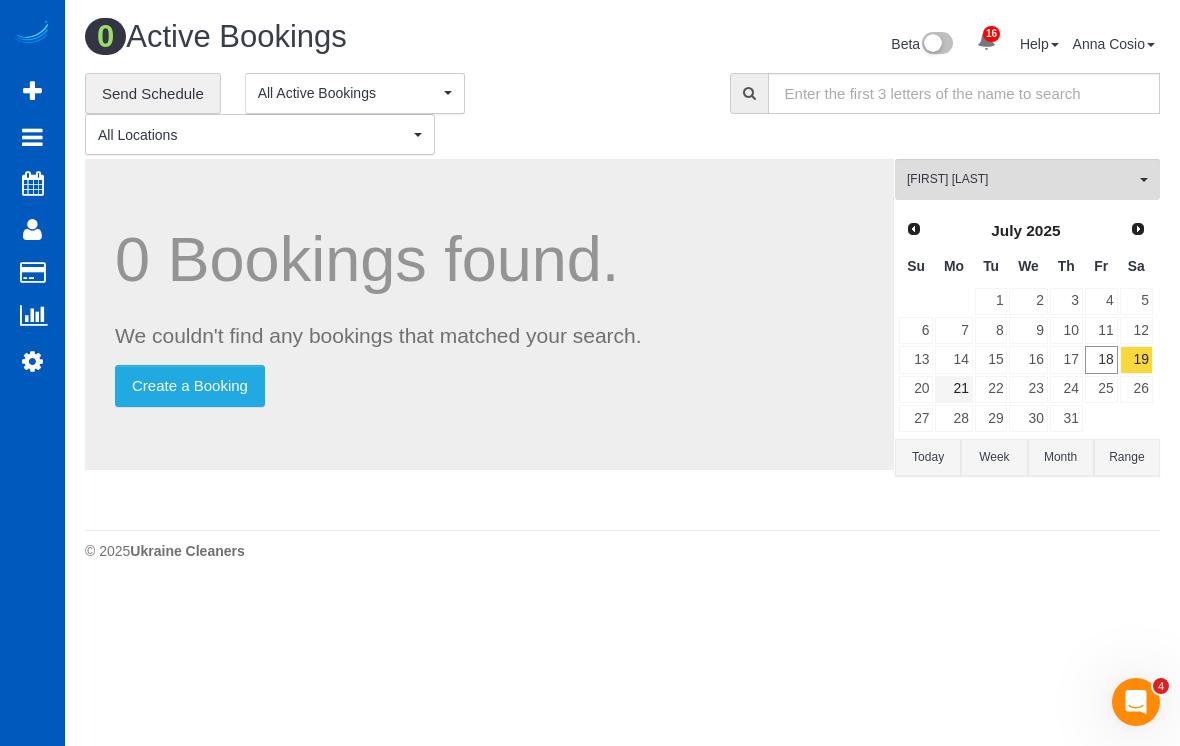 click on "21" at bounding box center [953, 389] 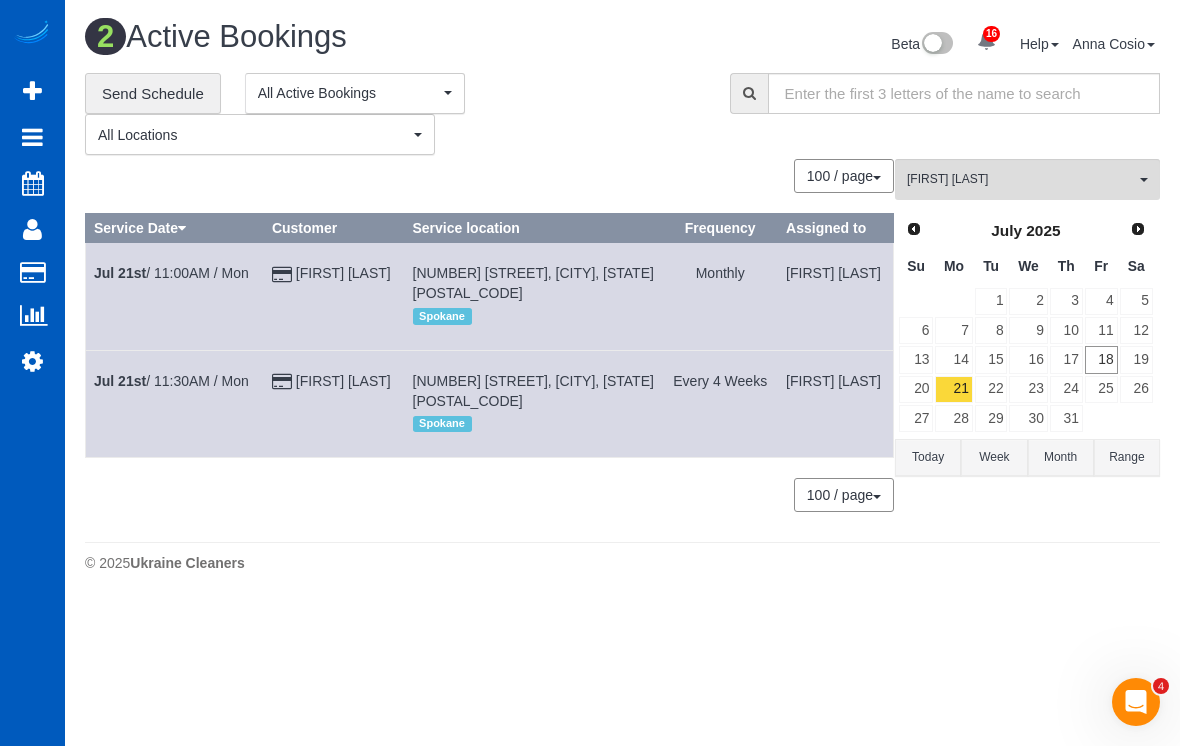 click on "[DATE]
/ [TIME] / [DAY]" at bounding box center [171, 381] 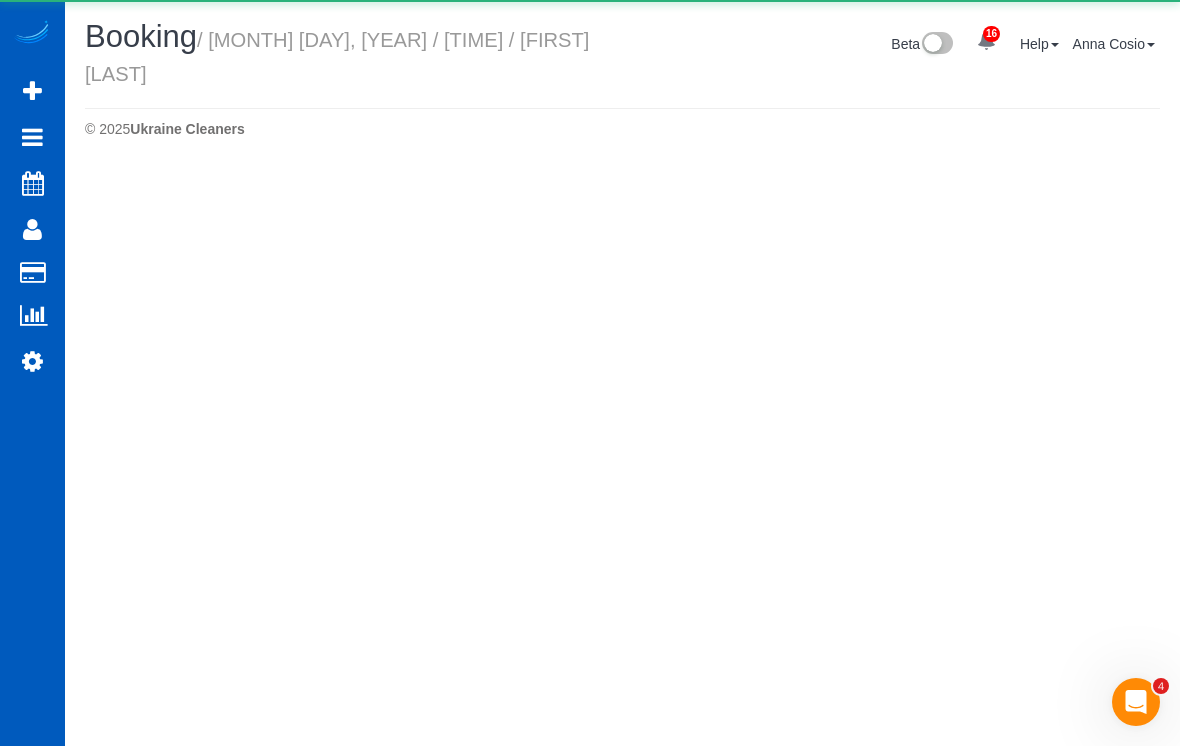 select on "WA" 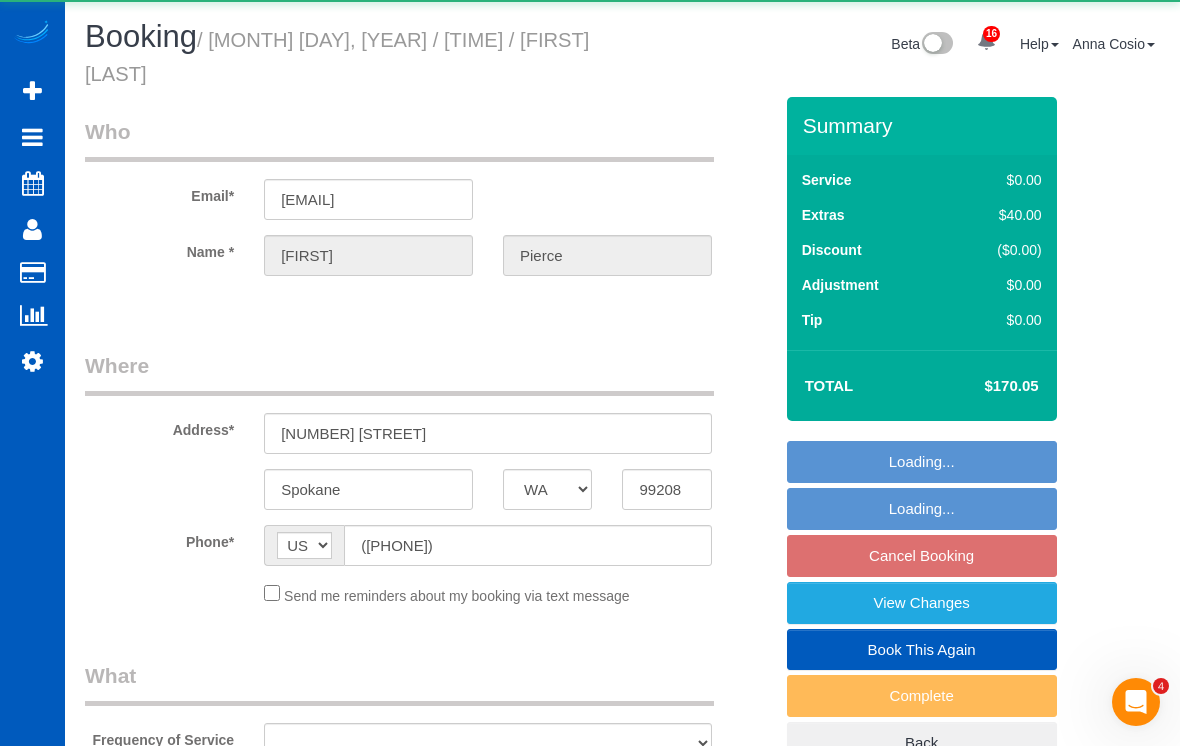 select on "object:14996" 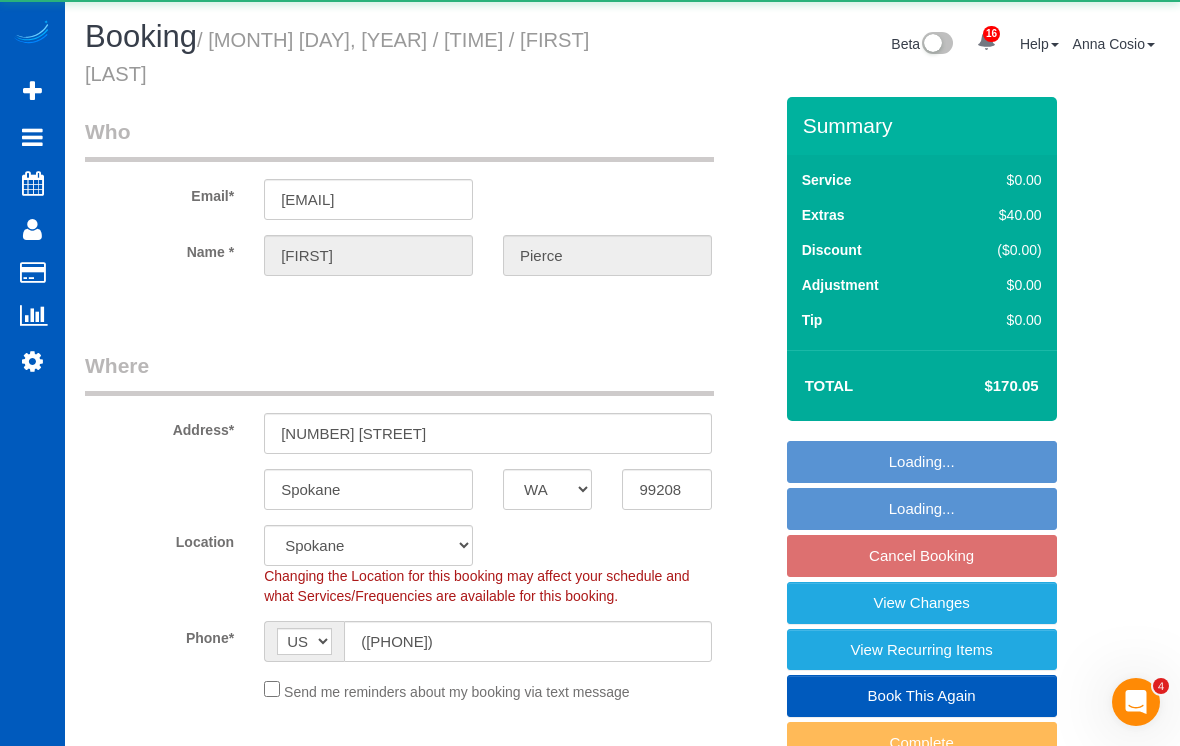 select on "object:15294" 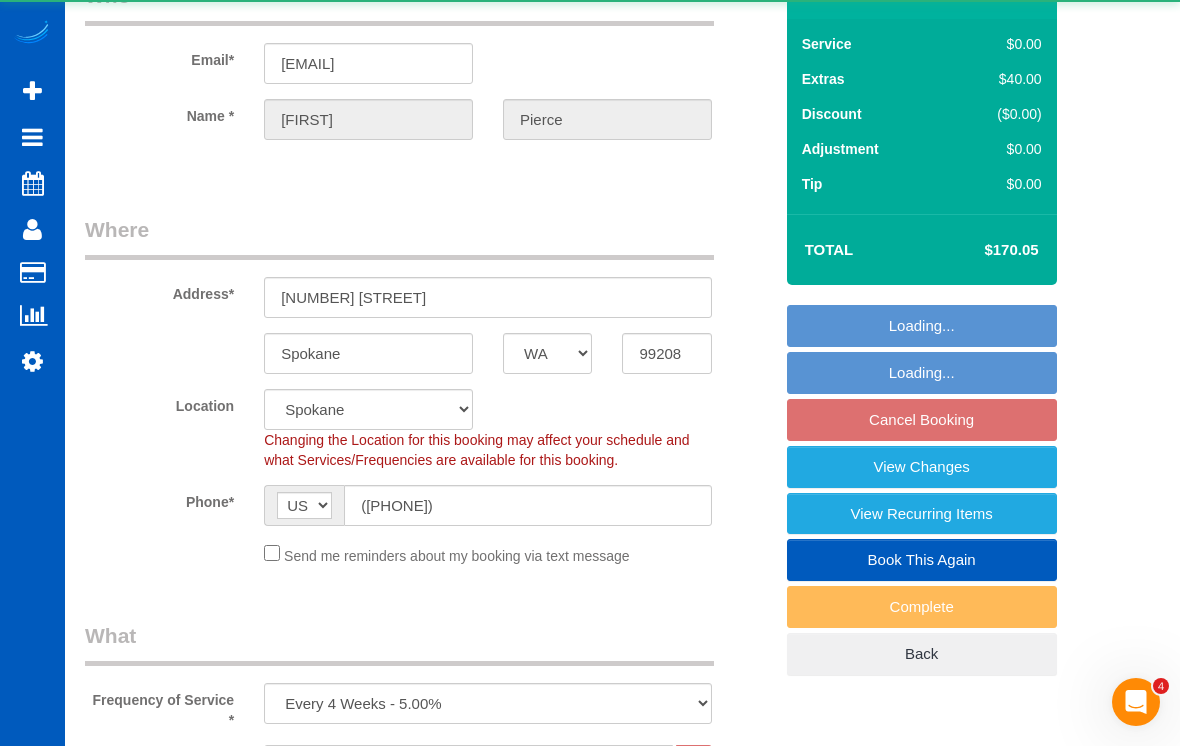 select on "1001" 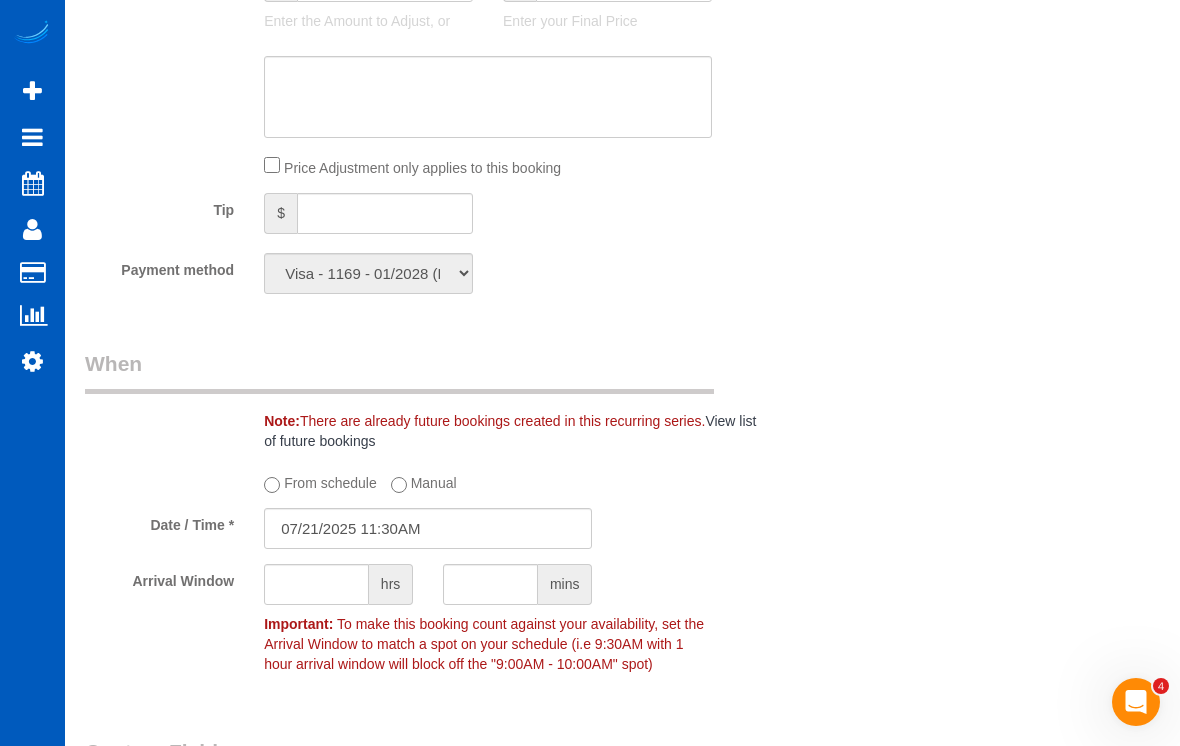 scroll, scrollTop: 1754, scrollLeft: 0, axis: vertical 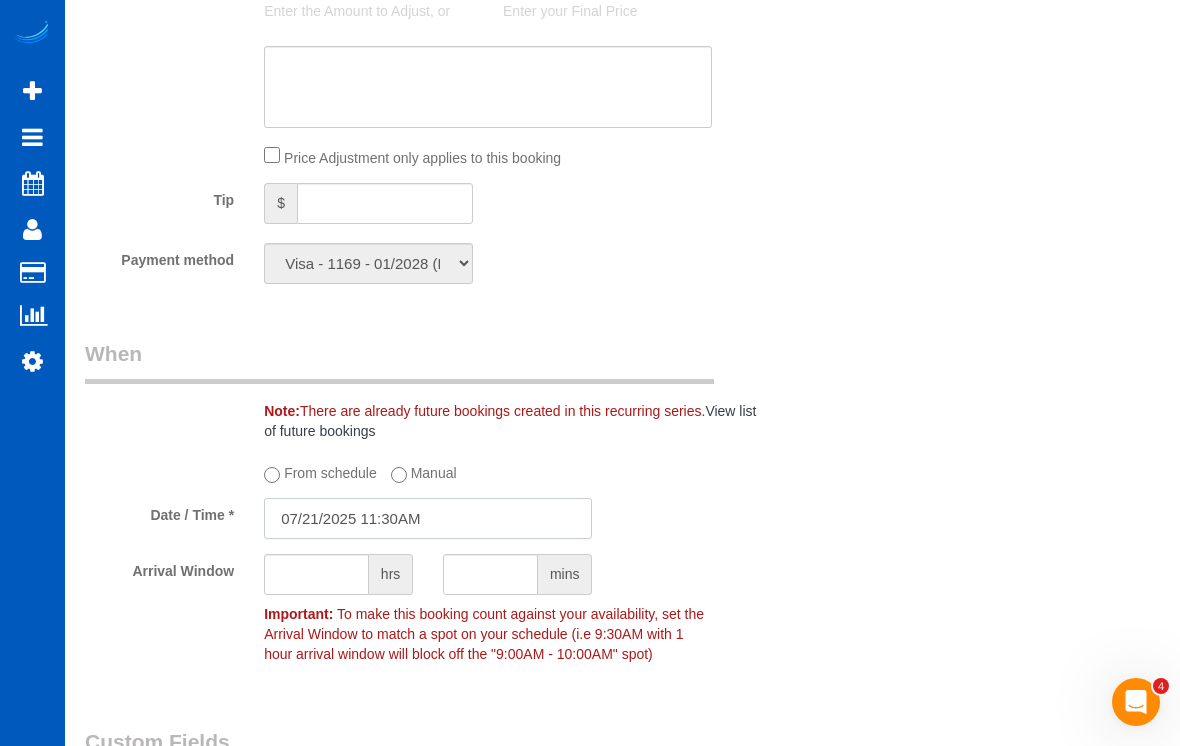 click on "07/21/2025 11:30AM" at bounding box center (428, 518) 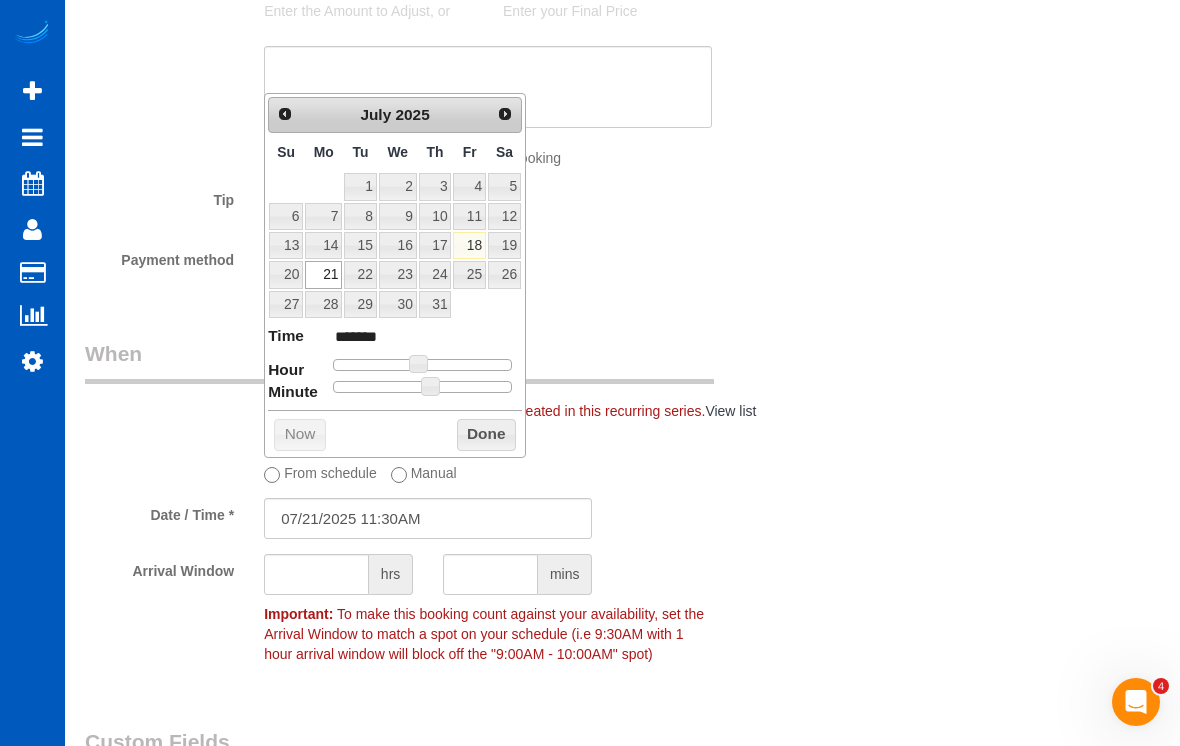 click at bounding box center [422, 365] 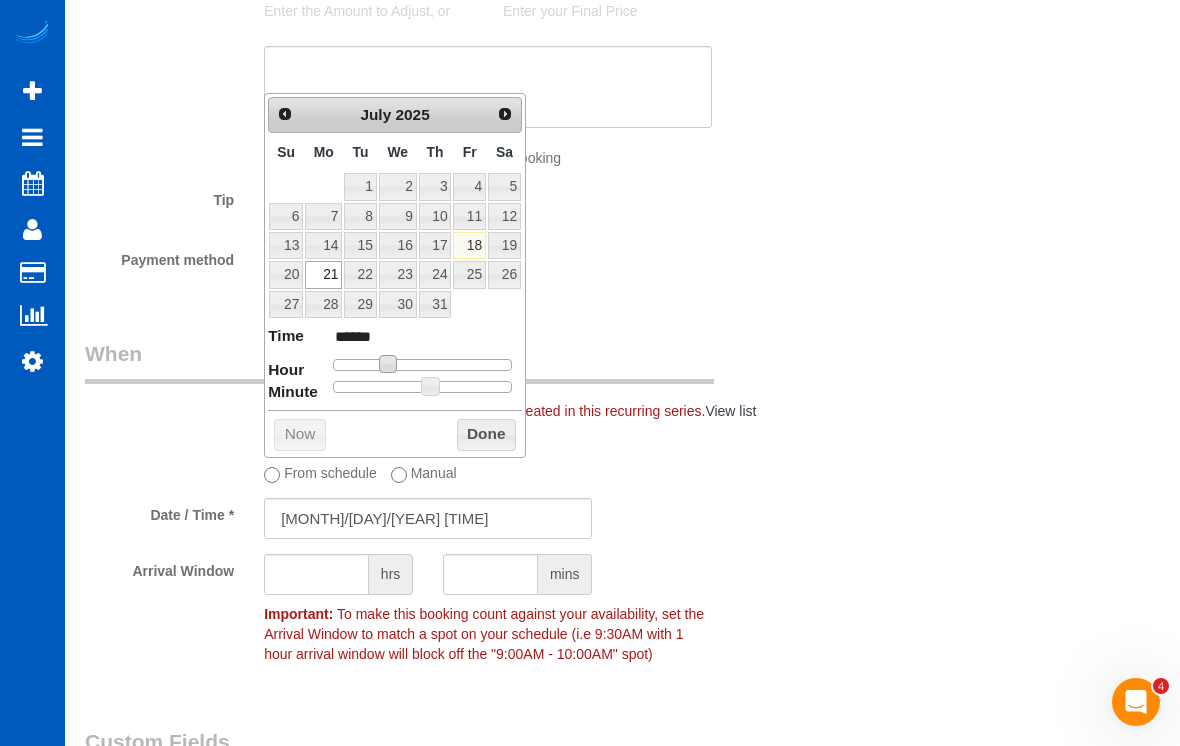 click at bounding box center [422, 365] 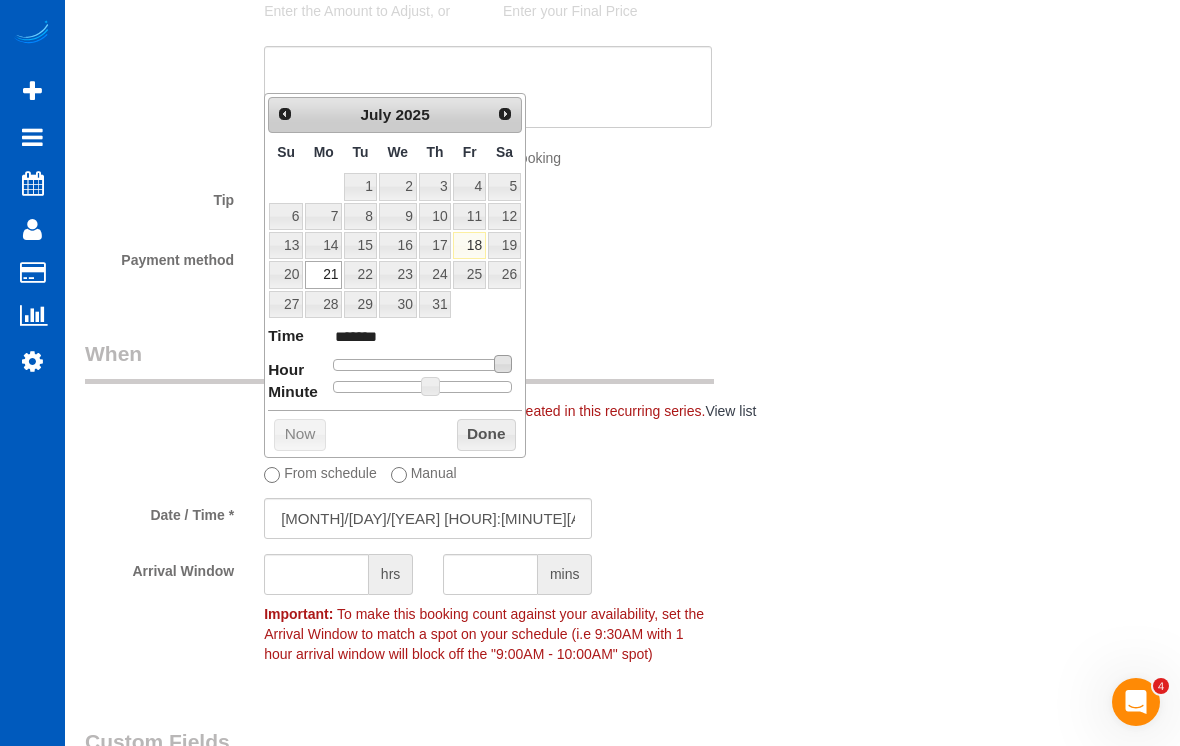 click at bounding box center [422, 365] 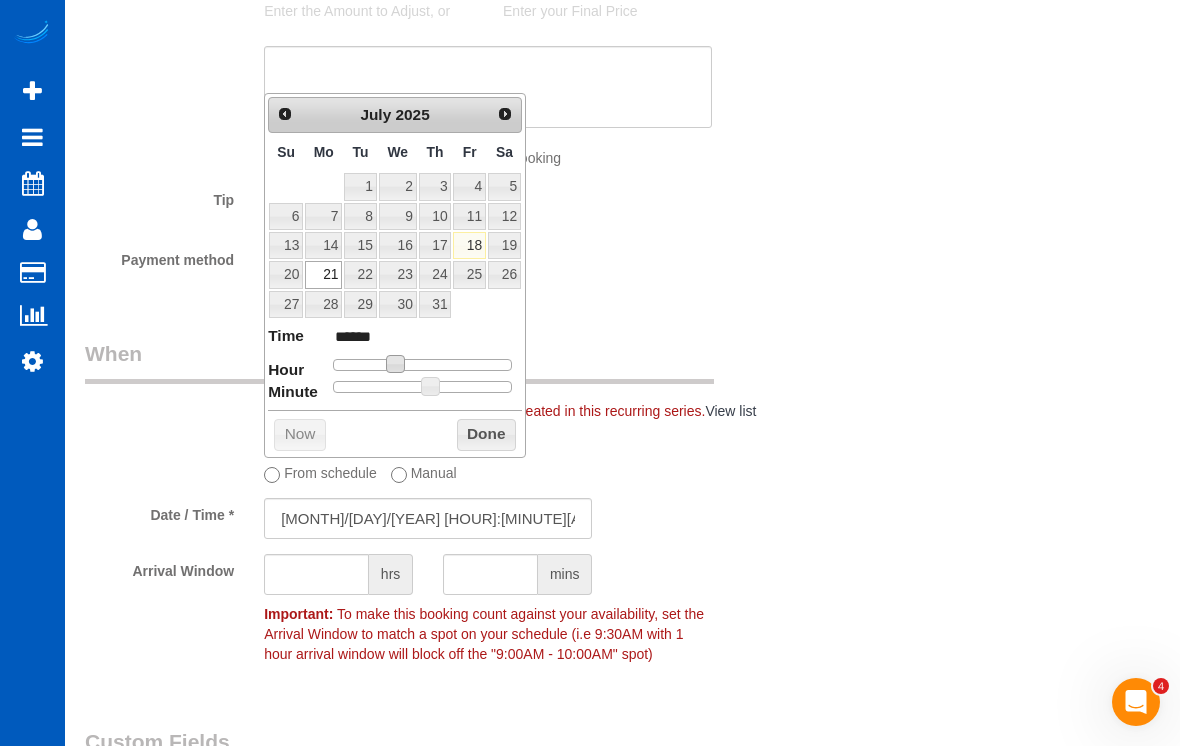 click at bounding box center [422, 387] 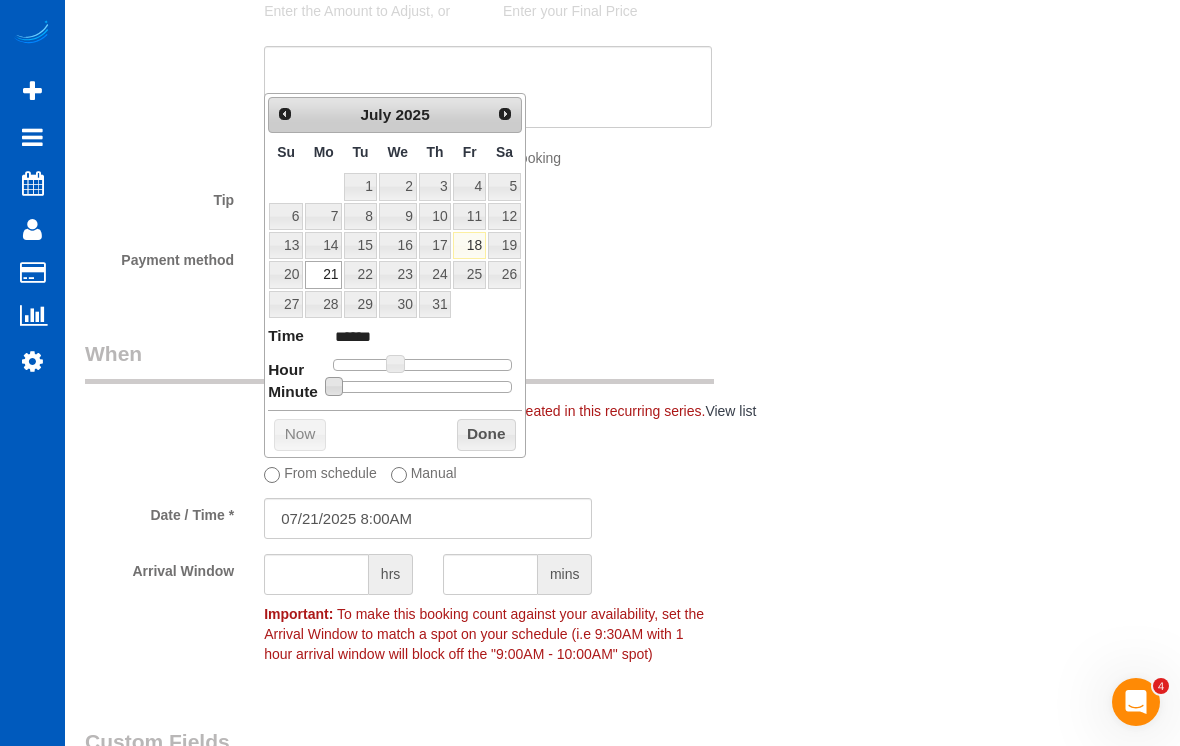 click on "Done" at bounding box center (486, 435) 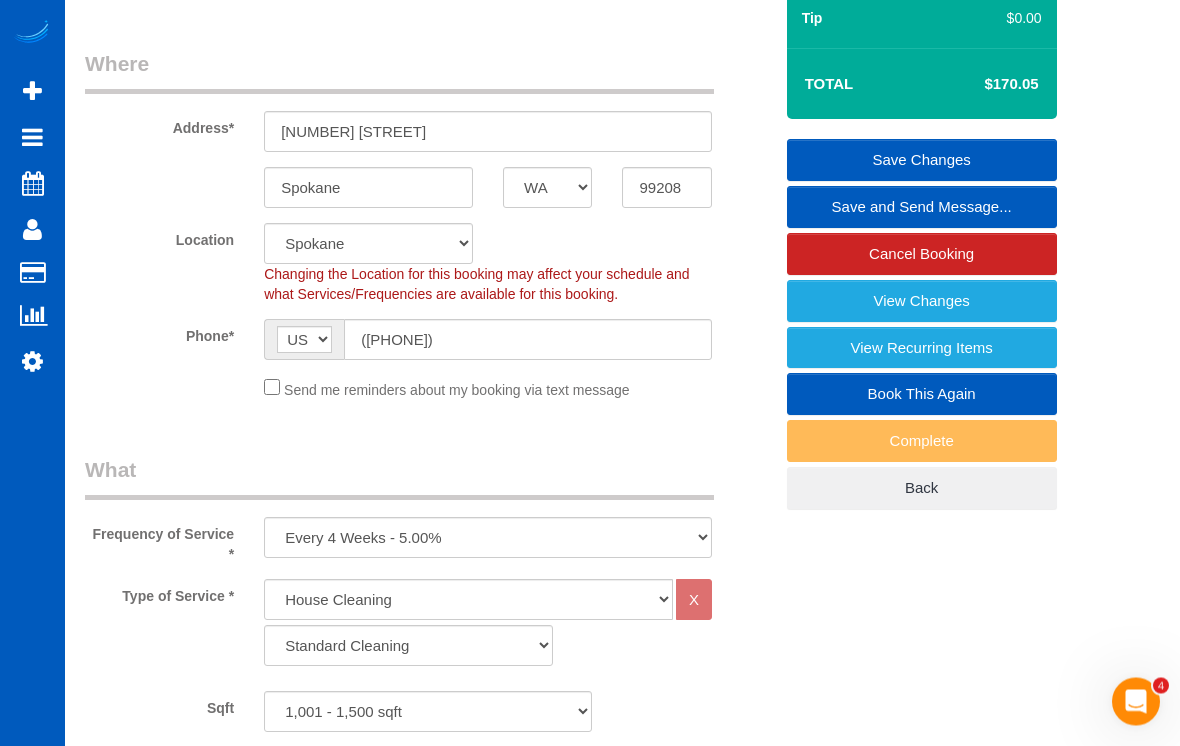 scroll, scrollTop: 0, scrollLeft: 0, axis: both 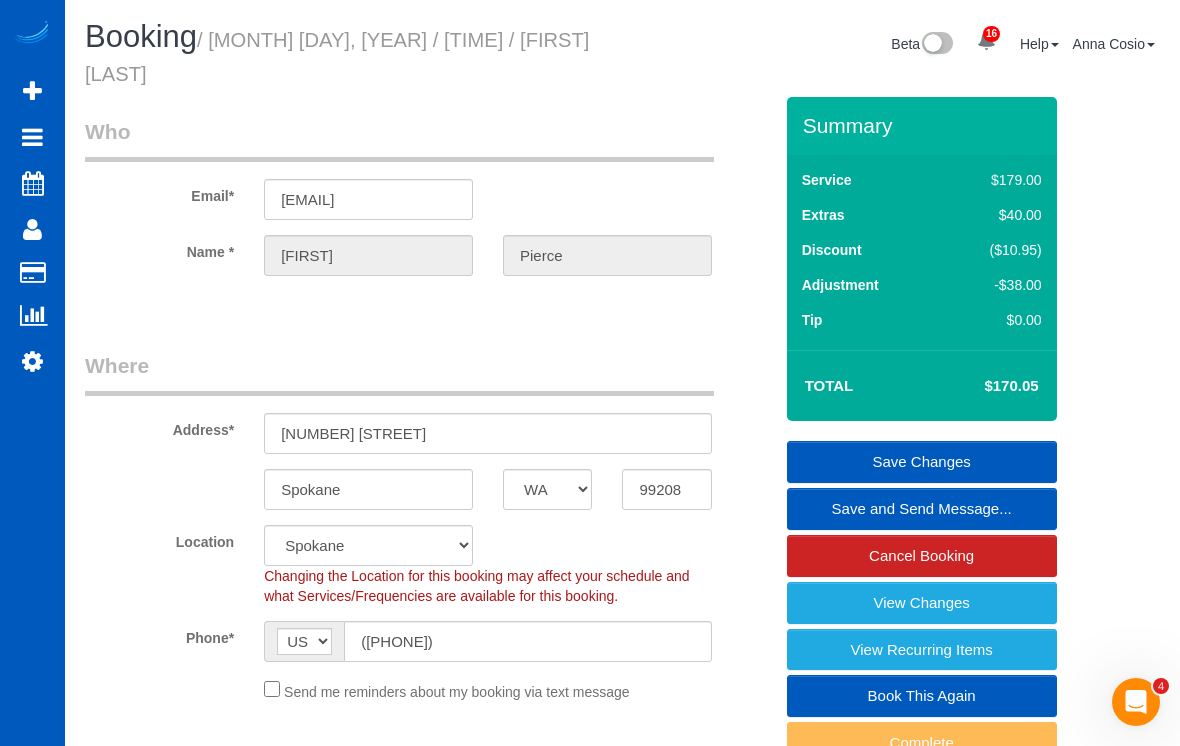 click on "Save Changes" at bounding box center [922, 462] 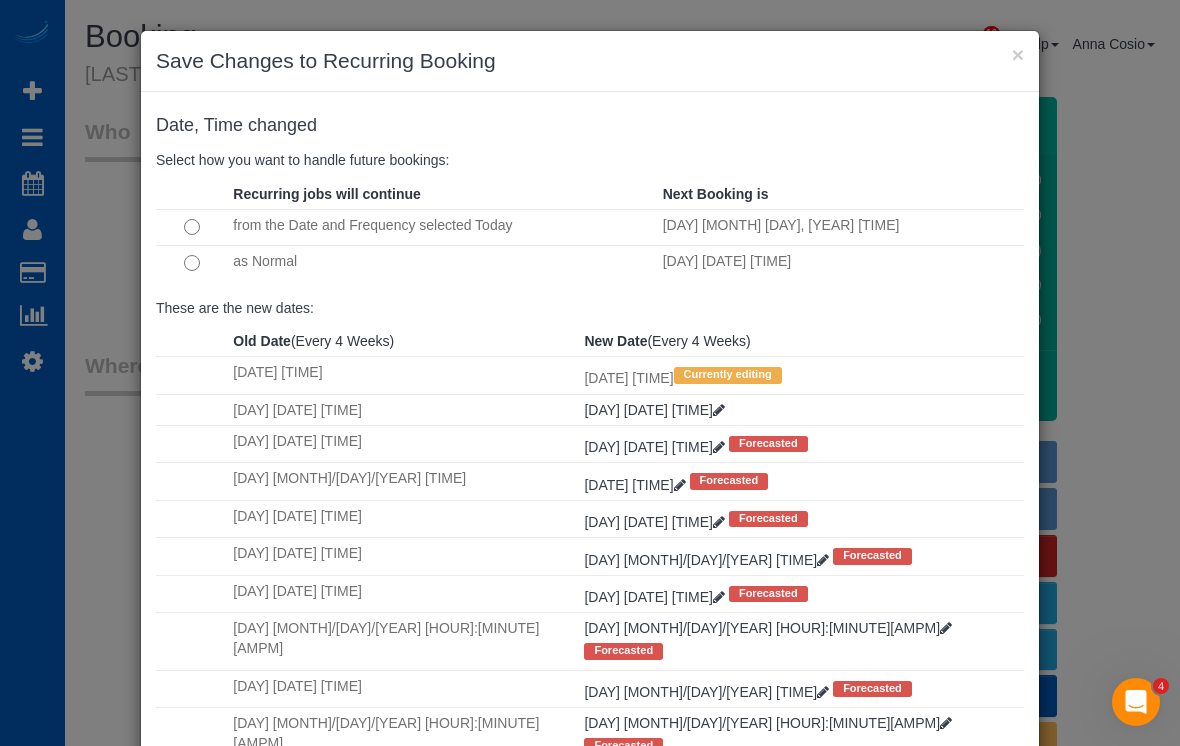 click at bounding box center [192, 263] 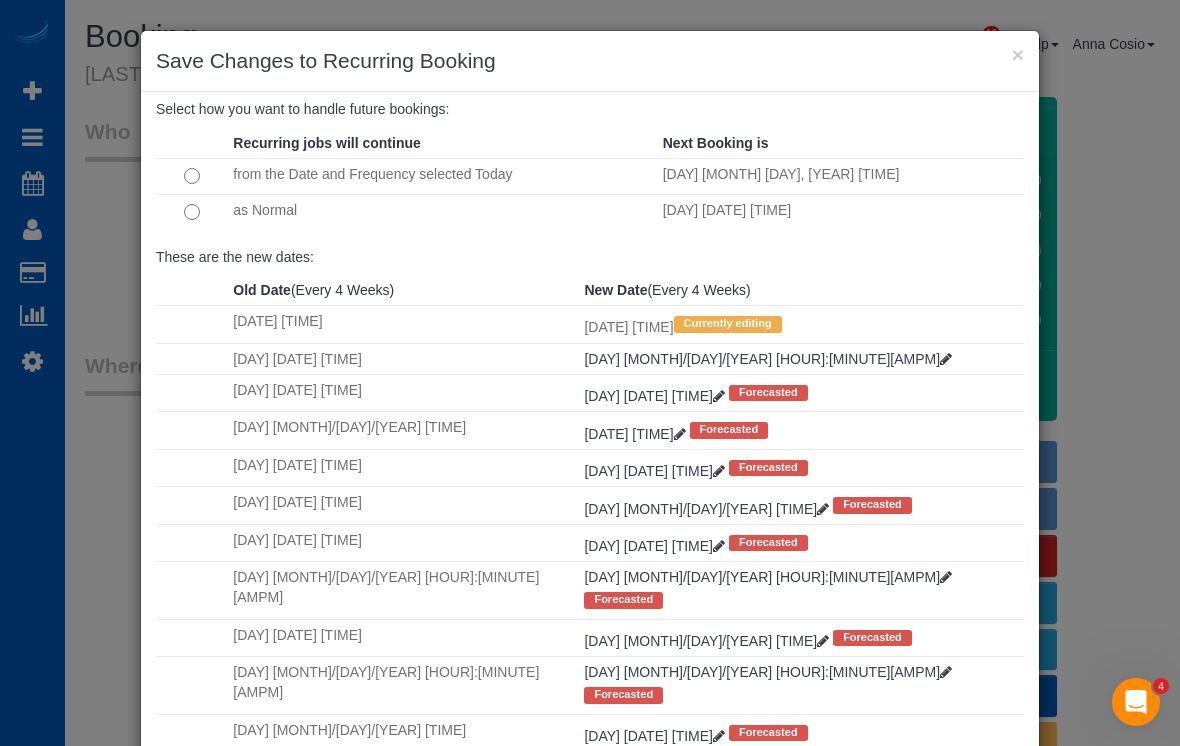 click on "[DAY] [DATE]
[TIME]
Forecasted" at bounding box center (801, 467) 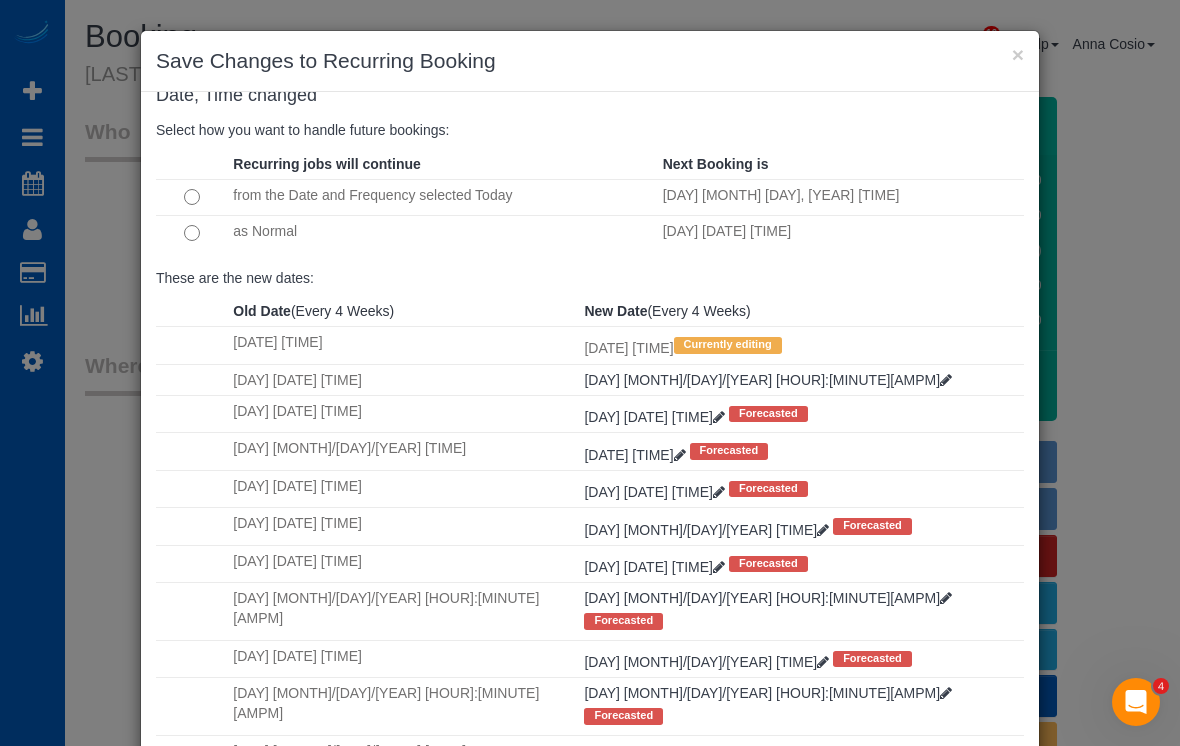 scroll, scrollTop: 29, scrollLeft: 0, axis: vertical 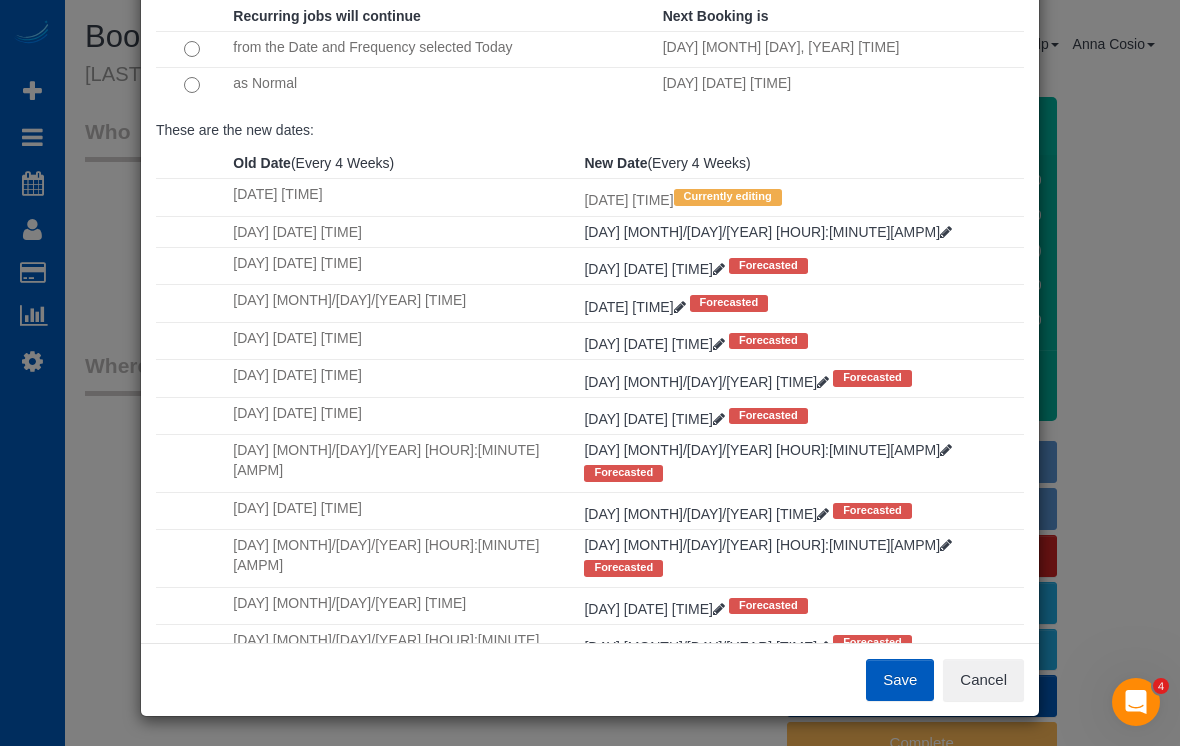 click on "Save" at bounding box center [900, 680] 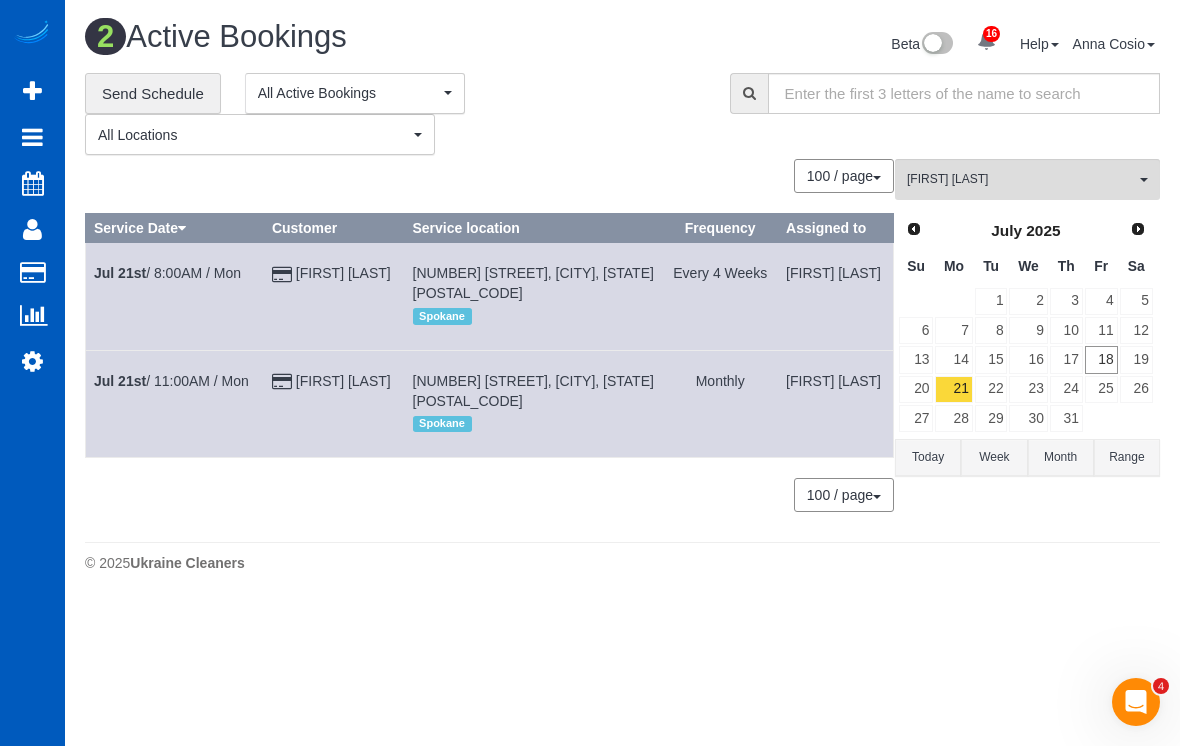 click on "Customers" at bounding box center [190, 273] 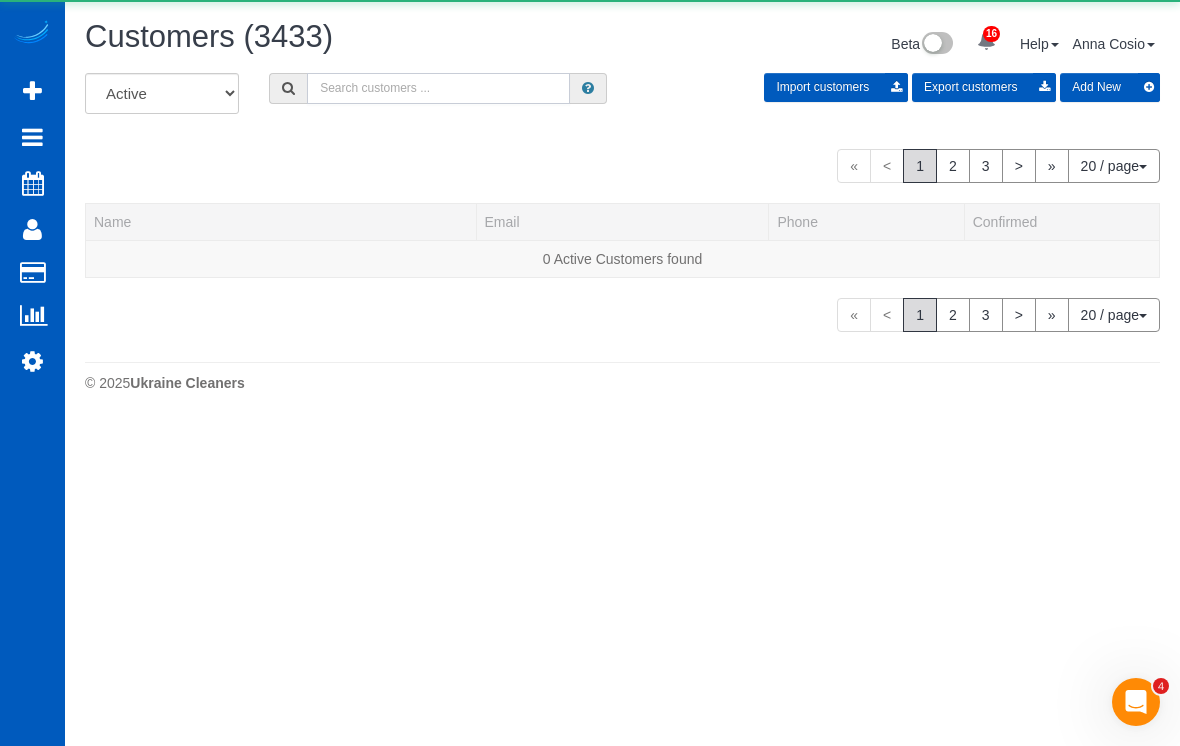 click at bounding box center (438, 88) 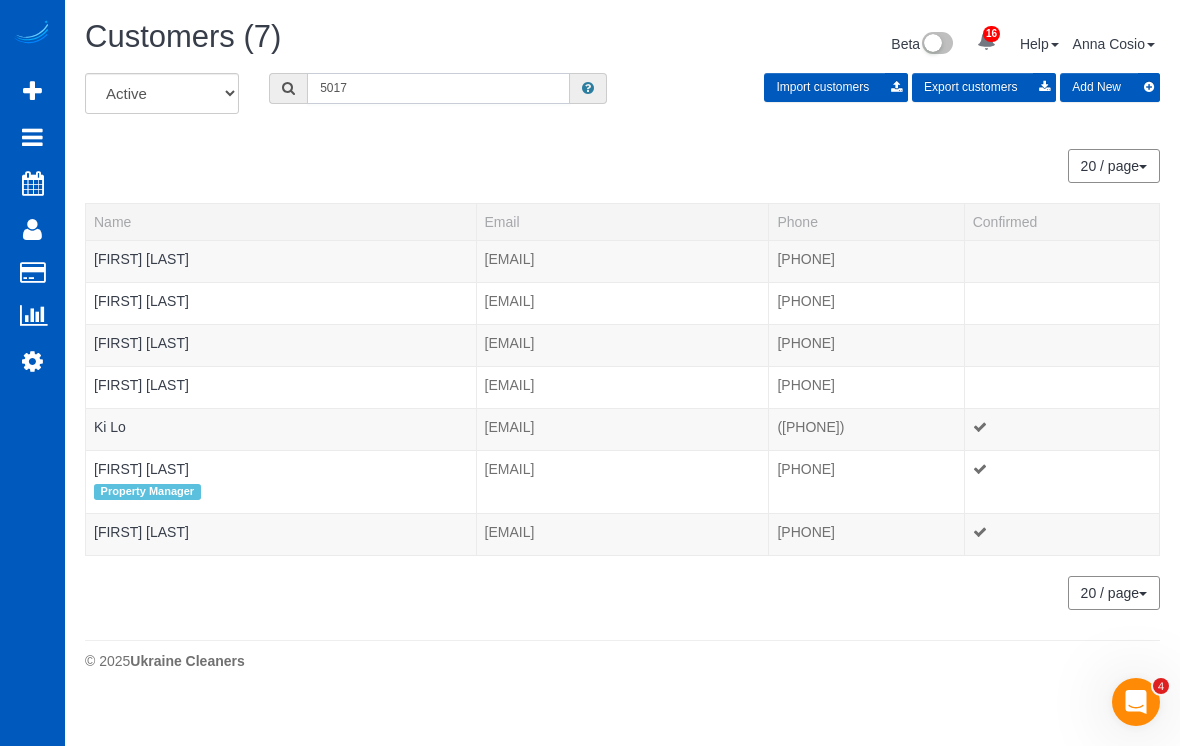 type on "5017" 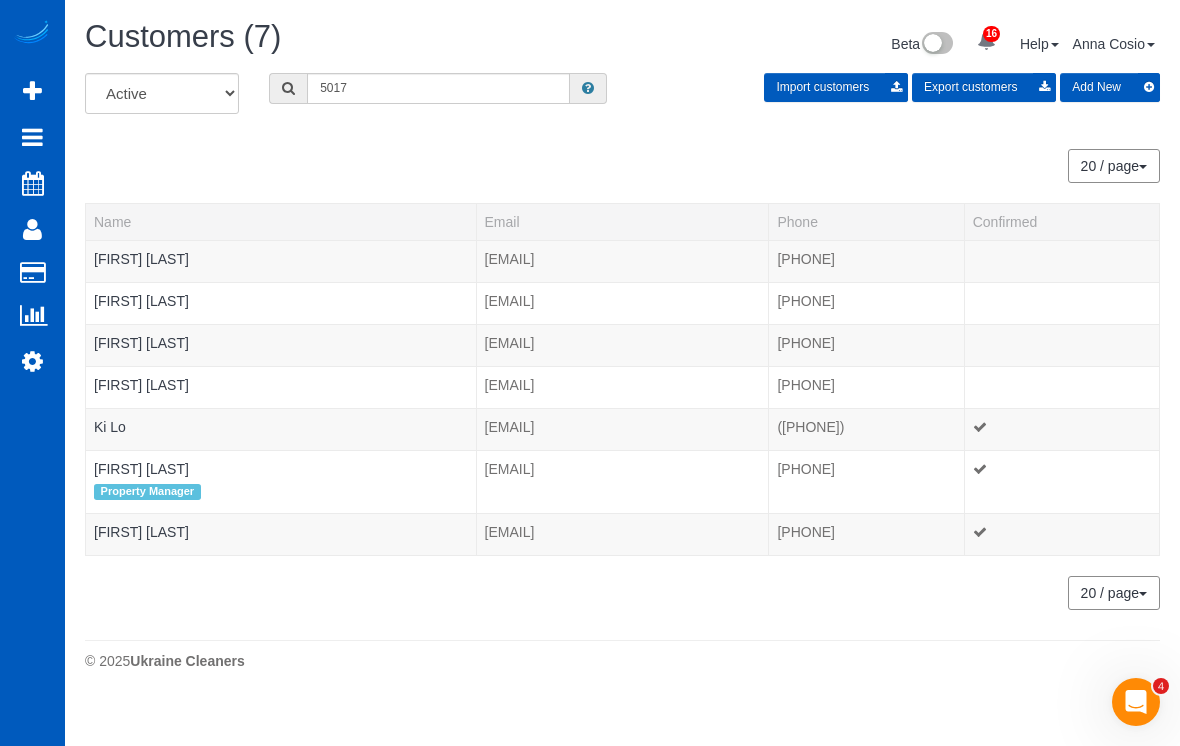 click on "© 2025
Ukraine Cleaners" at bounding box center (622, 661) 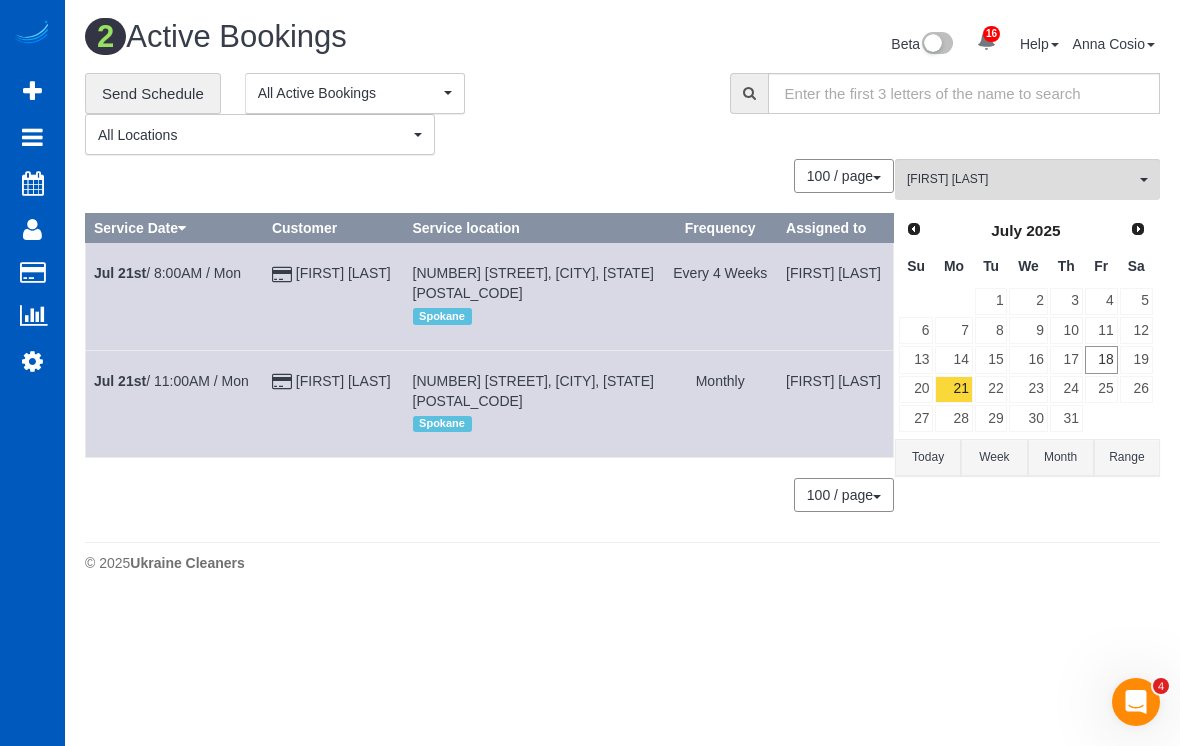 click on "22" at bounding box center (991, 389) 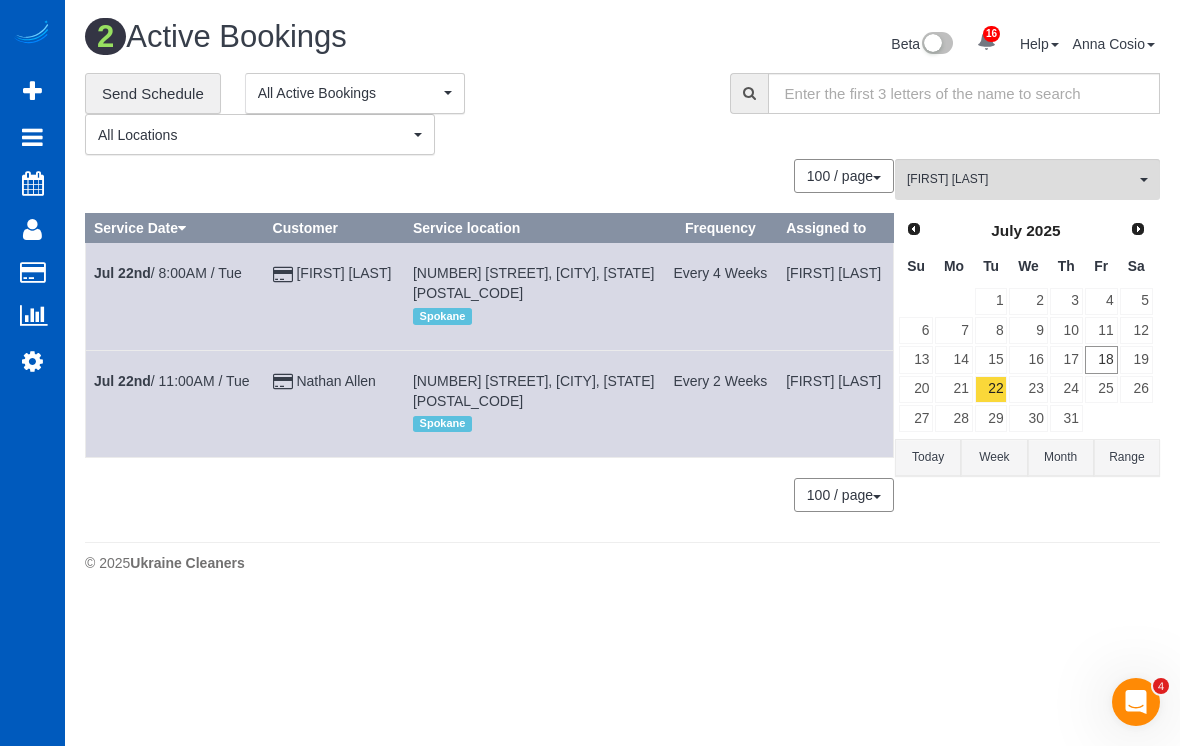 click on "[FIRST] [LAST]" at bounding box center [1021, 179] 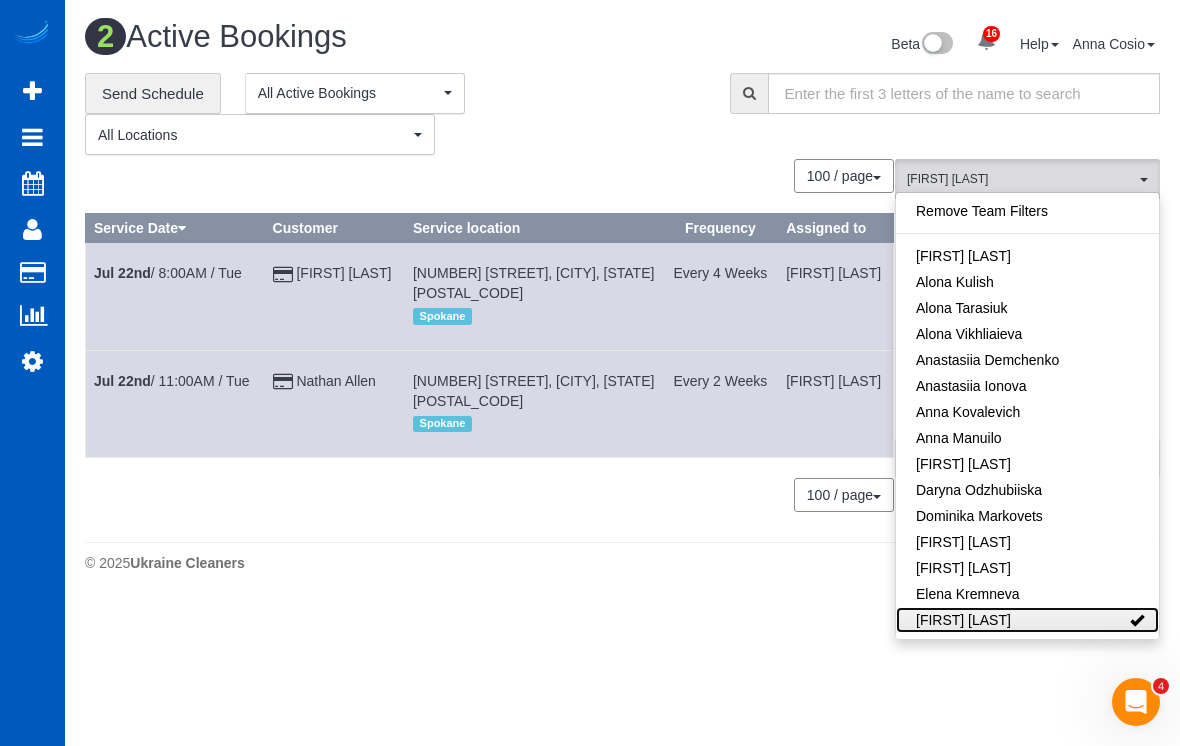 click on "[FIRST] [LAST]" at bounding box center [1027, 620] 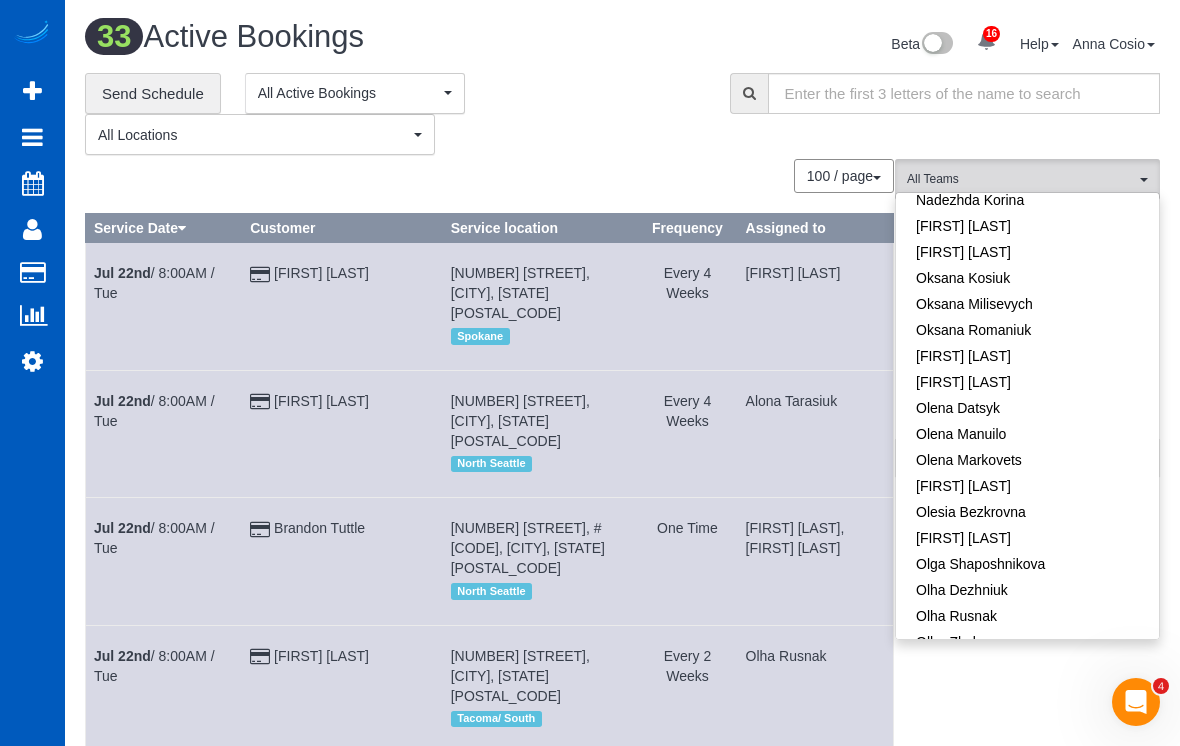scroll, scrollTop: 941, scrollLeft: 0, axis: vertical 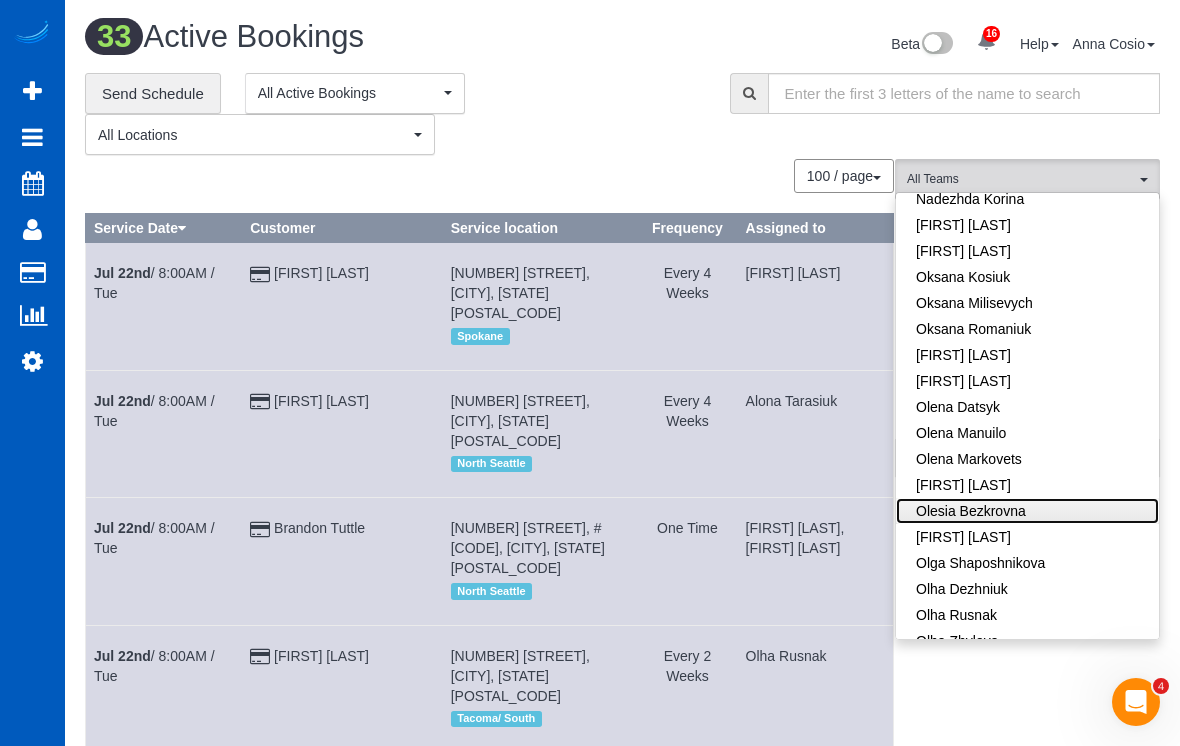 click on "Olesia Bezkrovna" at bounding box center (1027, 511) 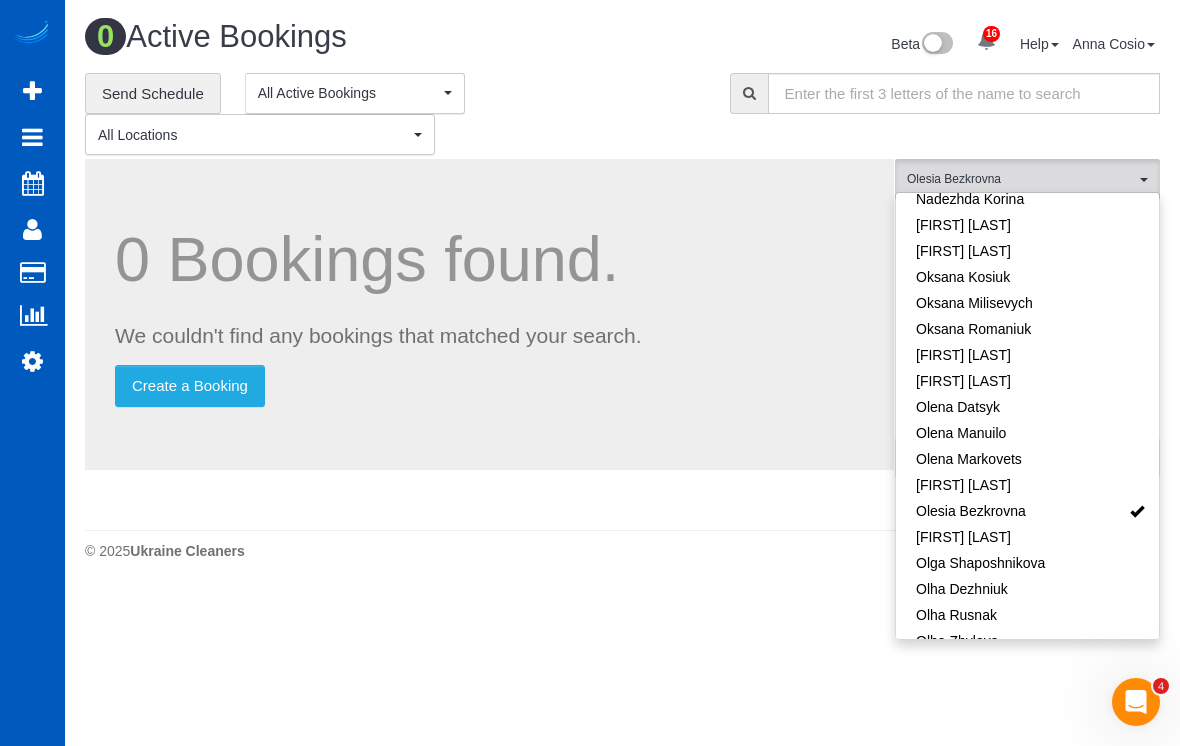 click on "16
Beta
Your Notifications
You have 0 alerts
×
You have 4  to charge for [DATE]
×
You have 3  to charge for [DATE]
×
You have 1  to charge for [DATE]
×" at bounding box center [590, 373] 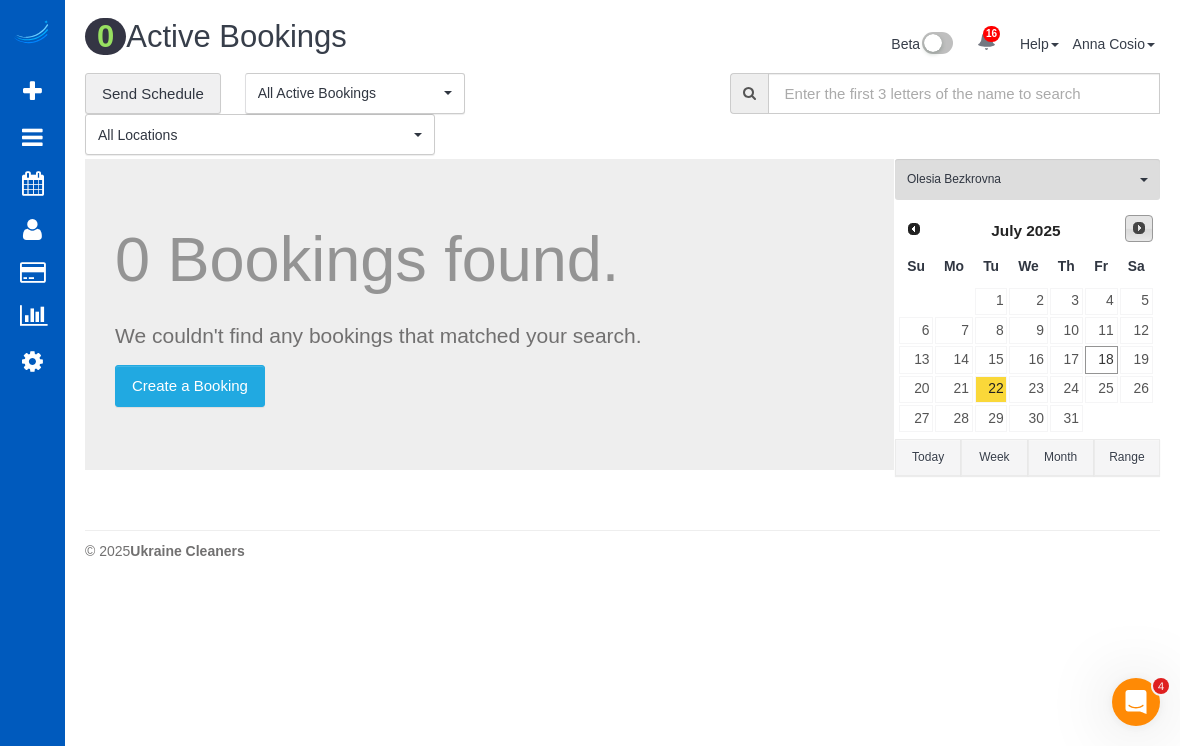 click on "Next" at bounding box center (1139, 228) 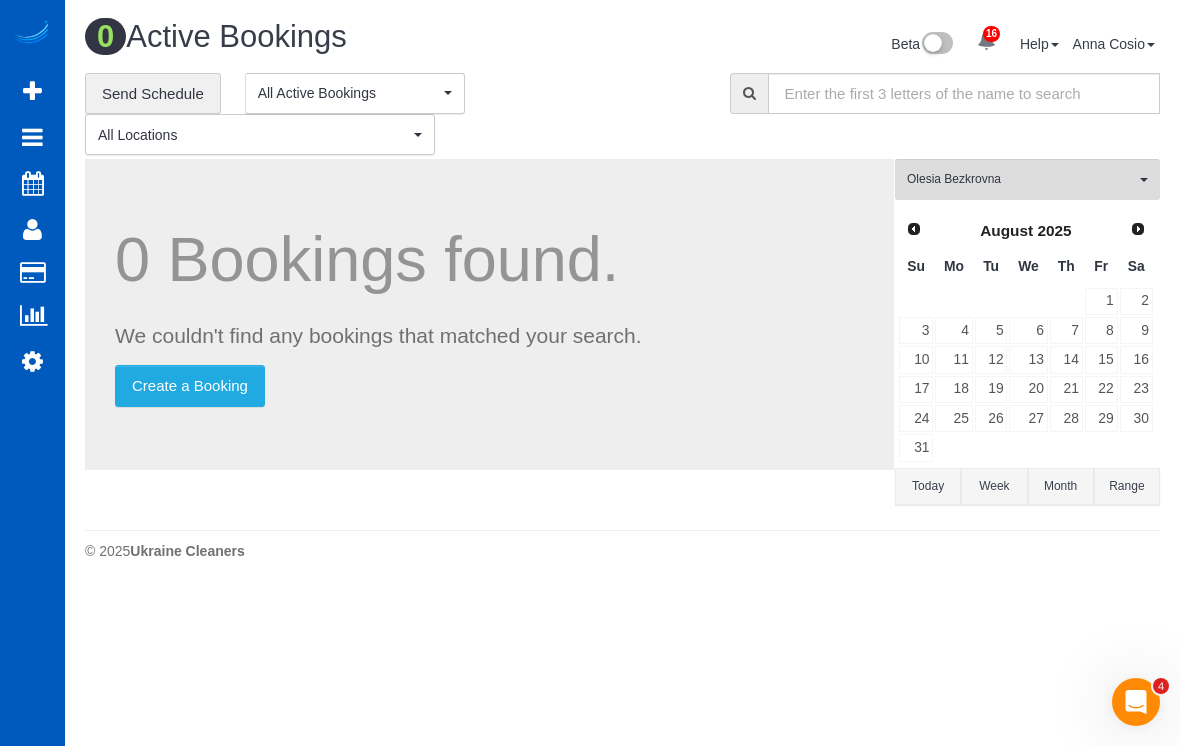 click on "5" at bounding box center (991, 330) 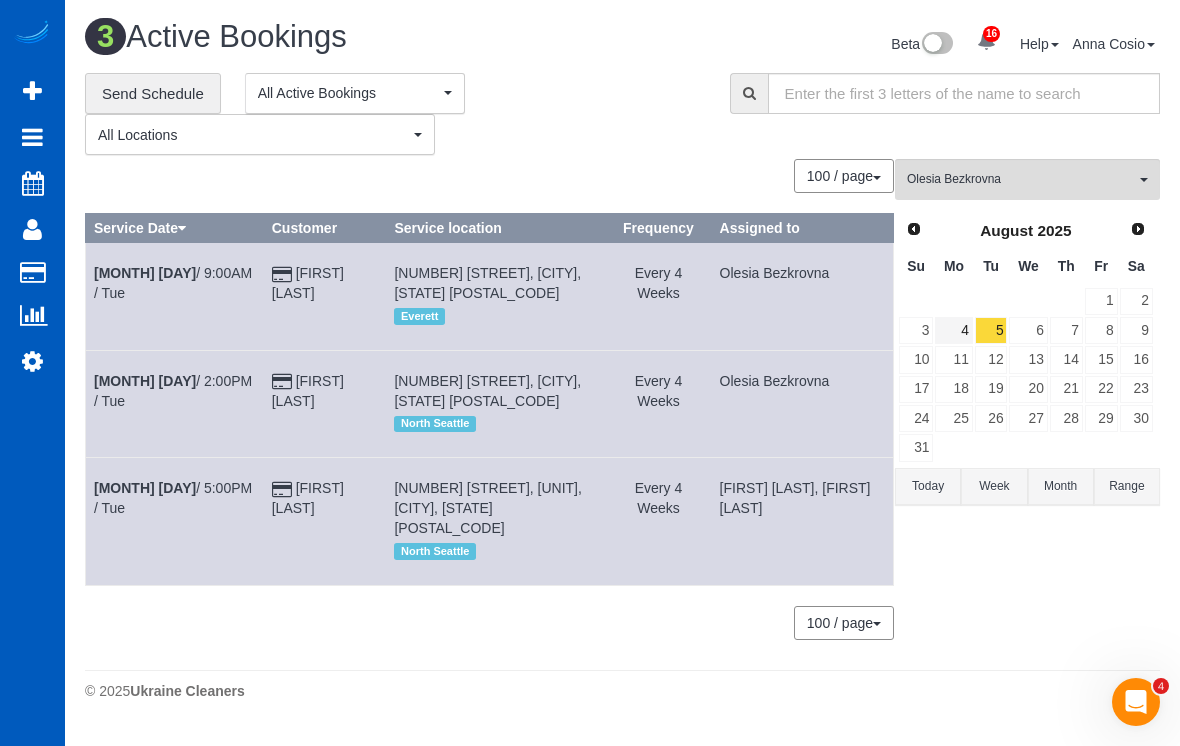 click on "4" at bounding box center (953, 330) 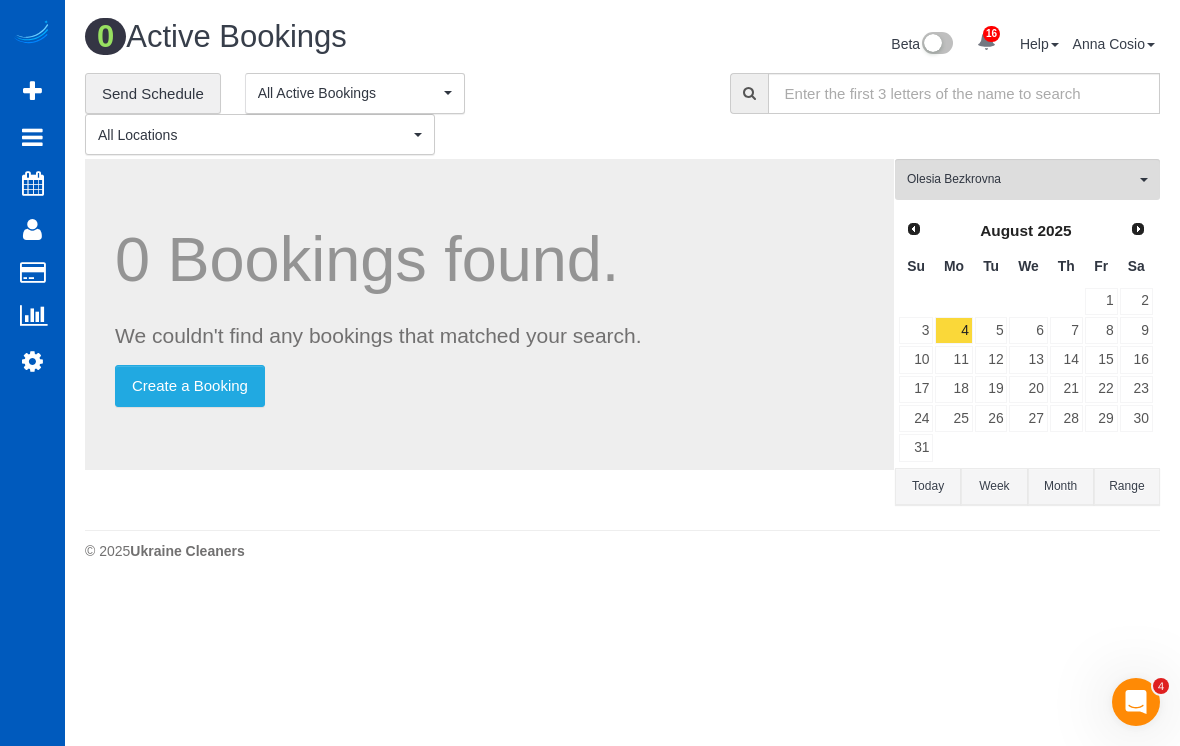 click on "5" at bounding box center [991, 330] 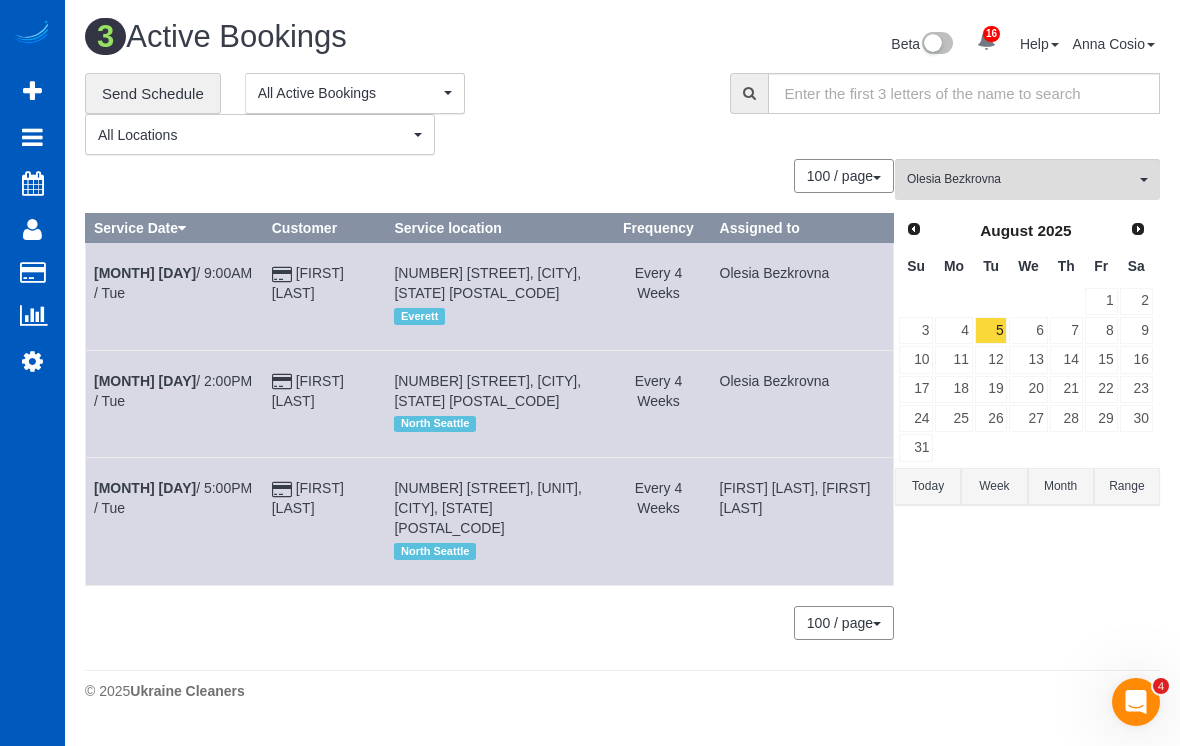 click on "6" at bounding box center [1028, 330] 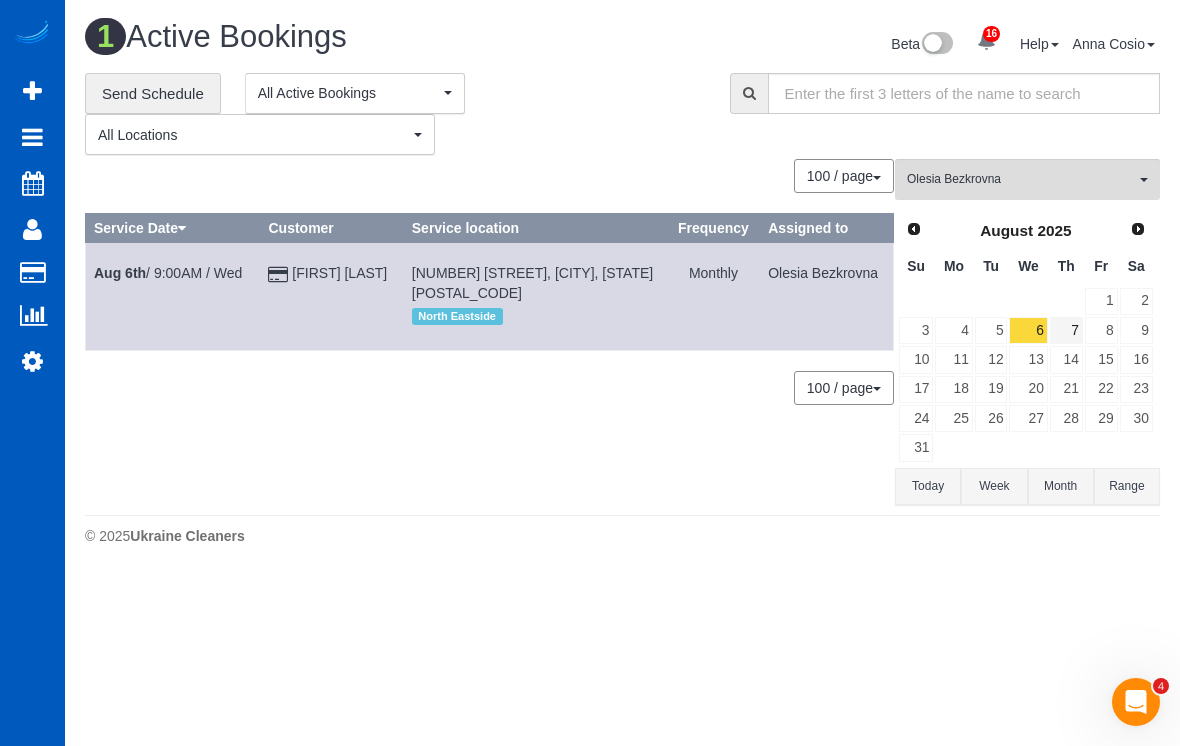 click on "7" at bounding box center [1066, 330] 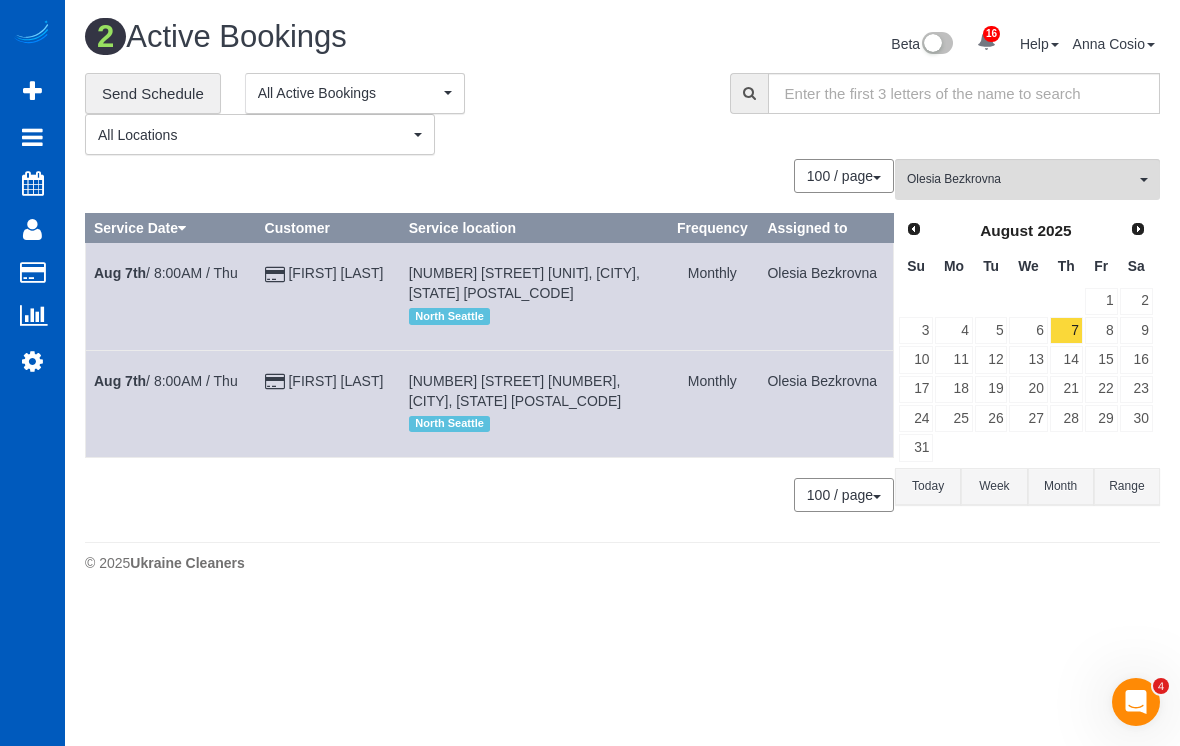 click on "6" at bounding box center (1028, 330) 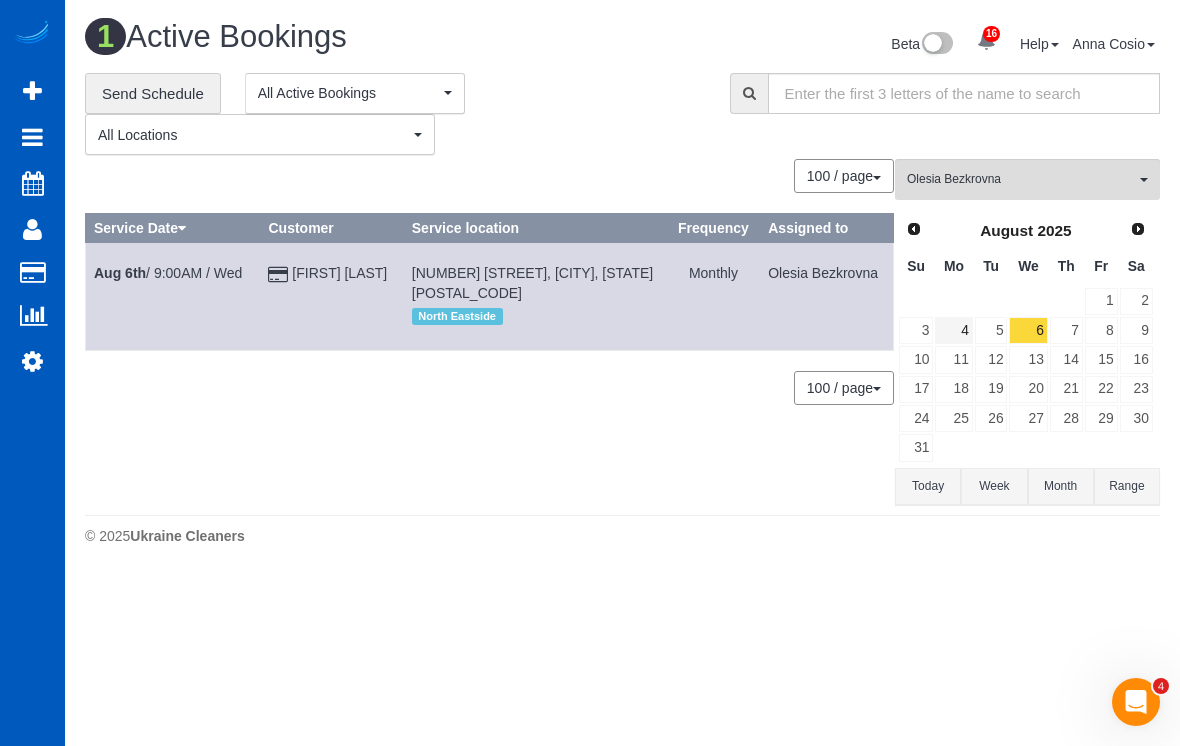 click on "4" at bounding box center (953, 330) 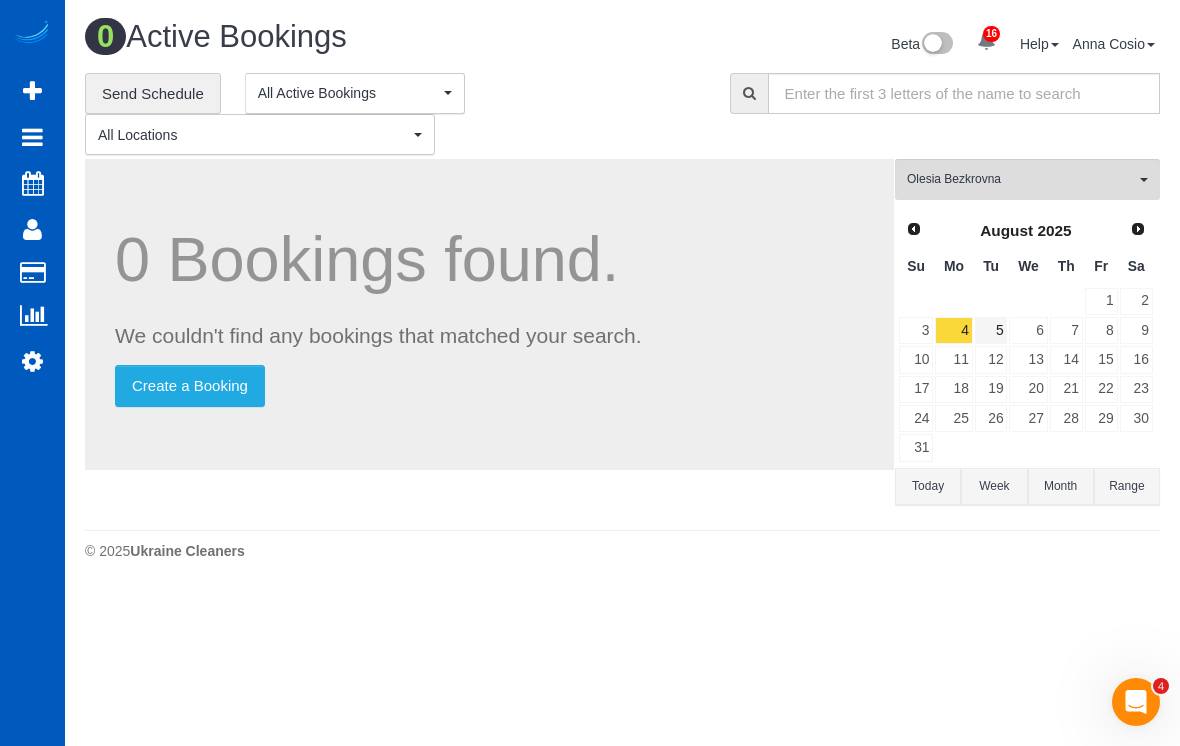 click on "5" at bounding box center [991, 330] 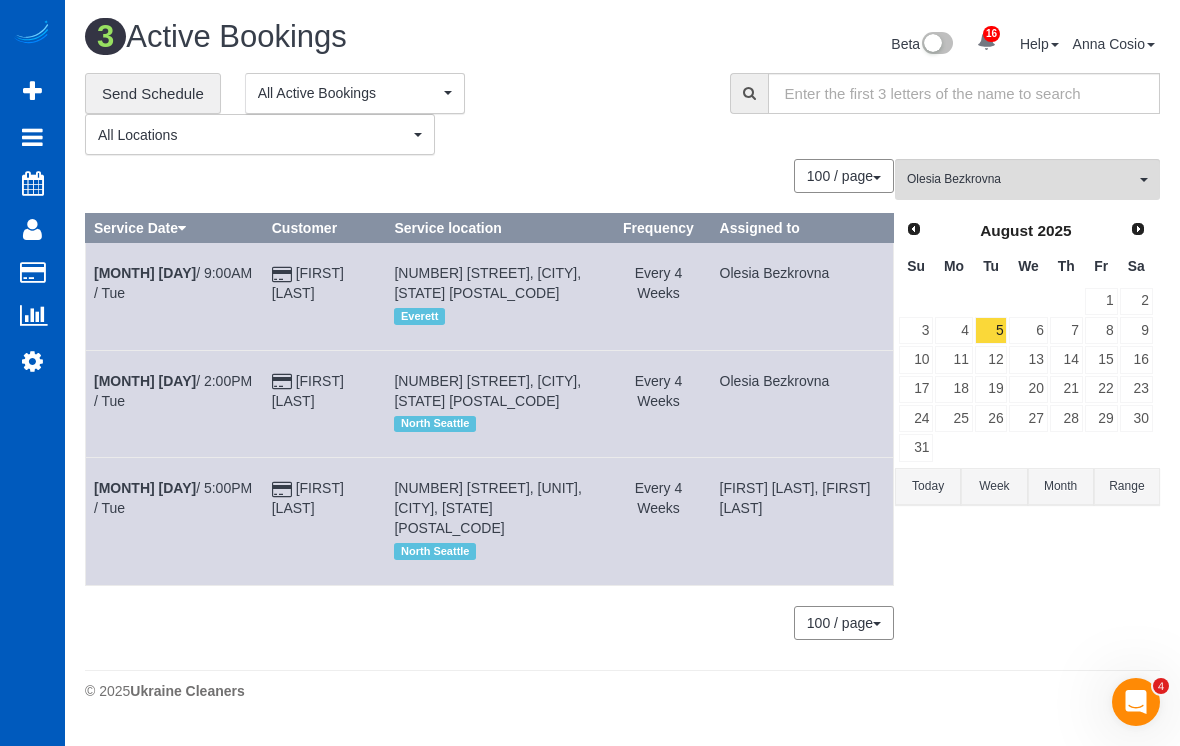 click on "8" at bounding box center (1101, 330) 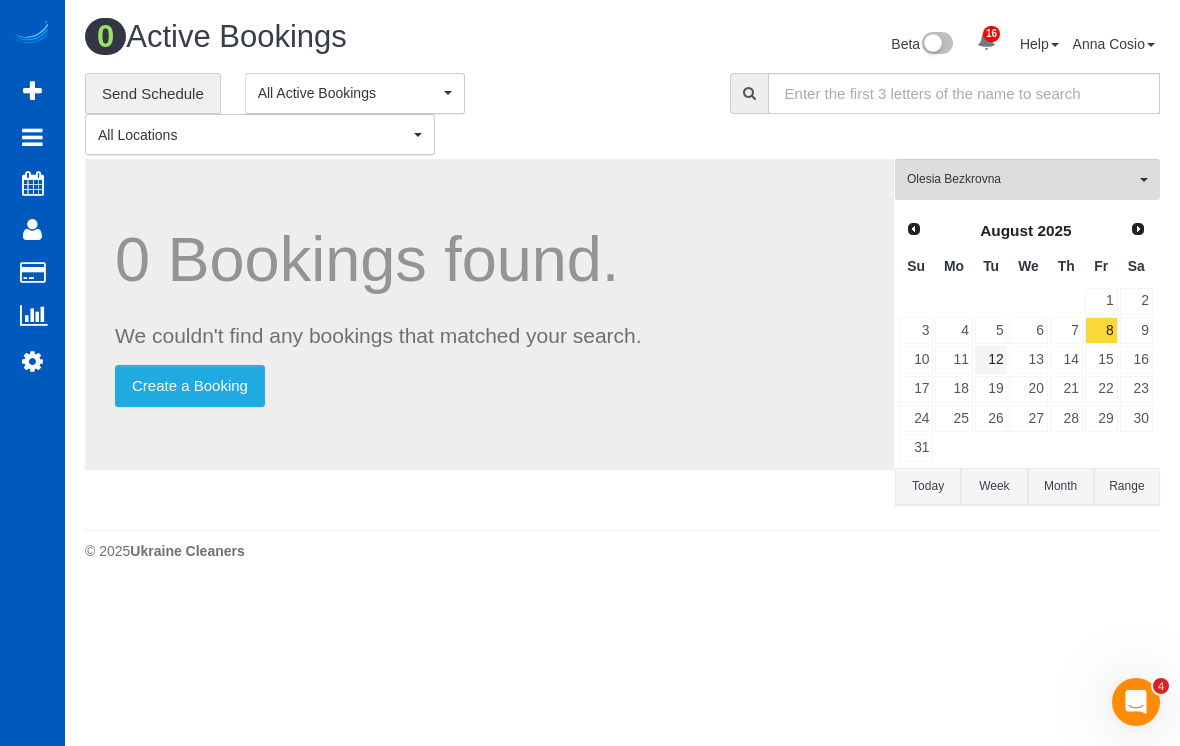 click on "12" at bounding box center [991, 359] 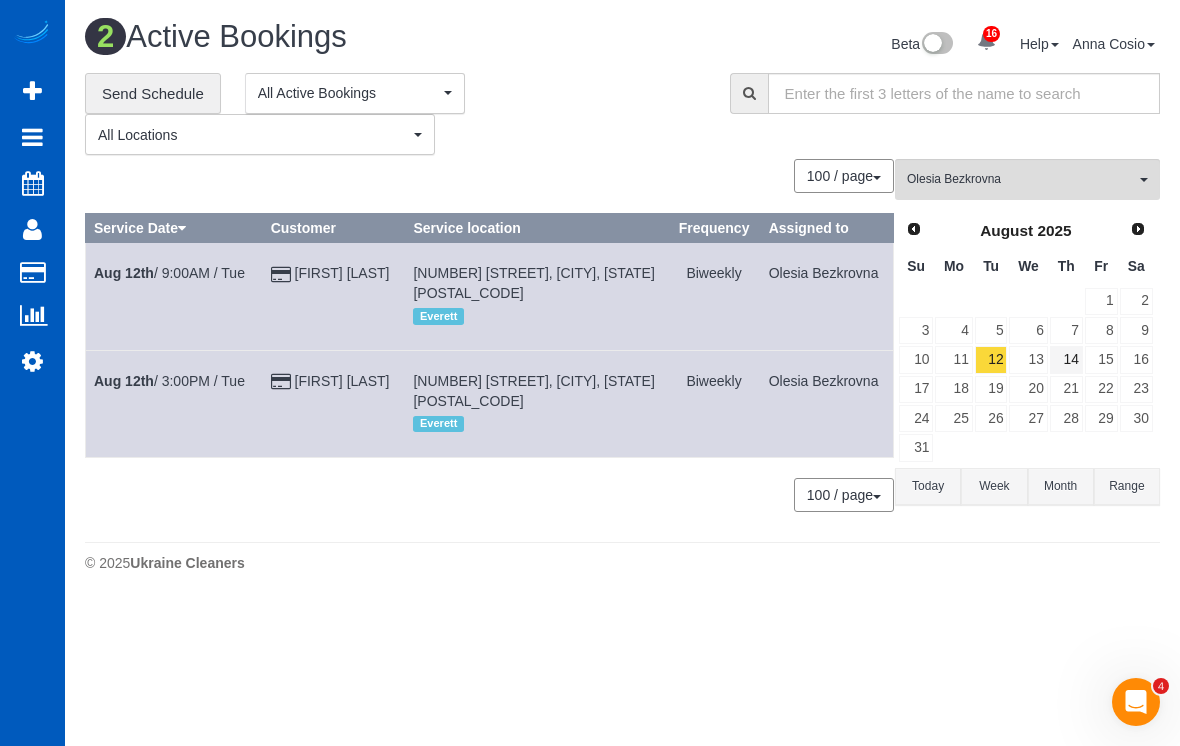 click on "14" at bounding box center (1066, 359) 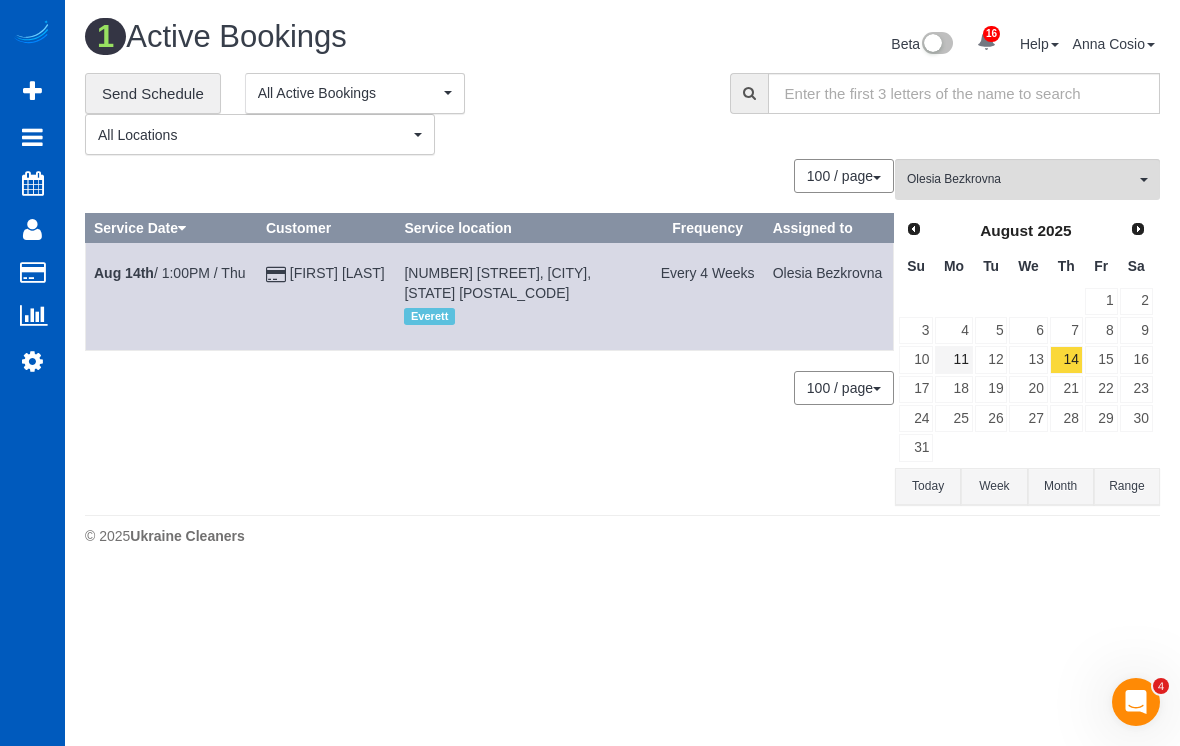 click on "11" at bounding box center [953, 359] 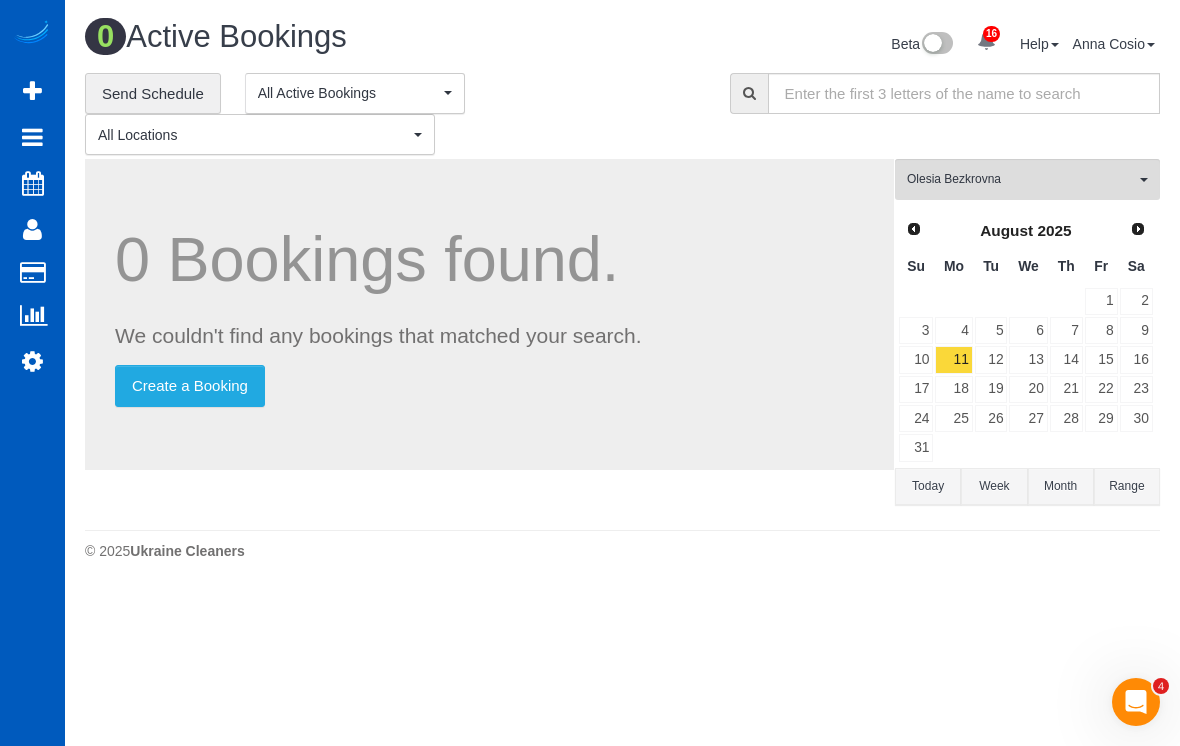 click on "12" at bounding box center [991, 359] 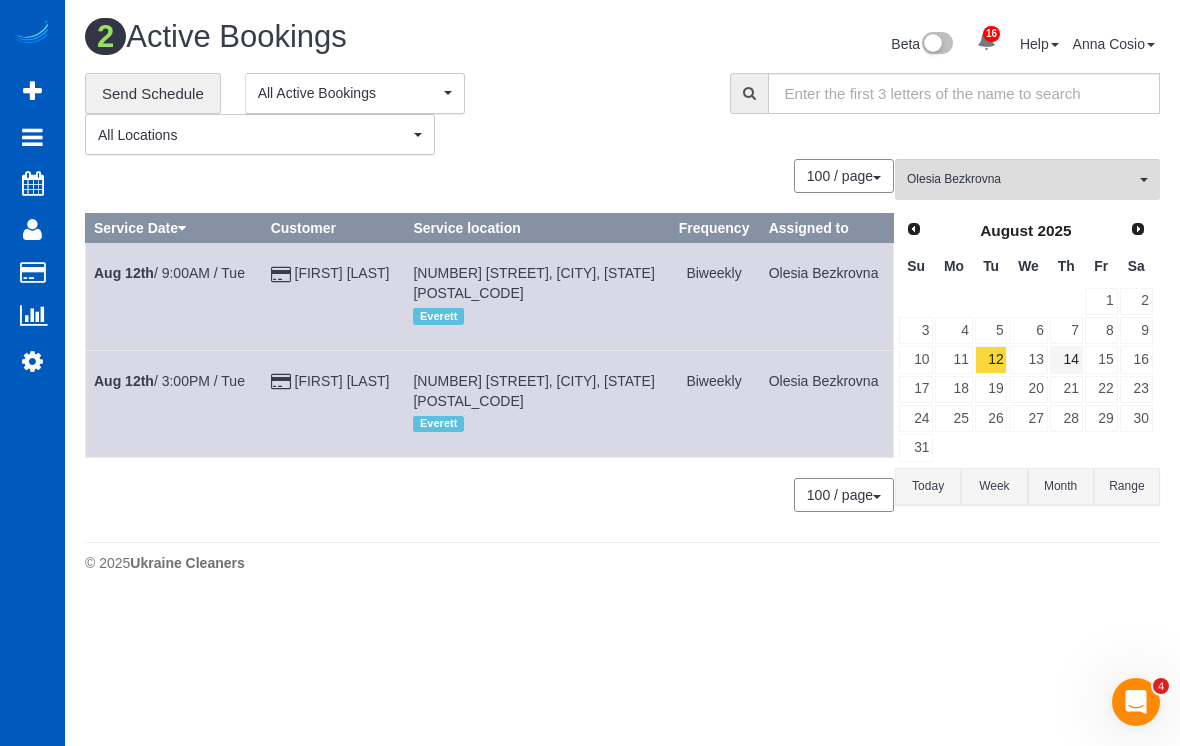 click on "14" at bounding box center (1066, 359) 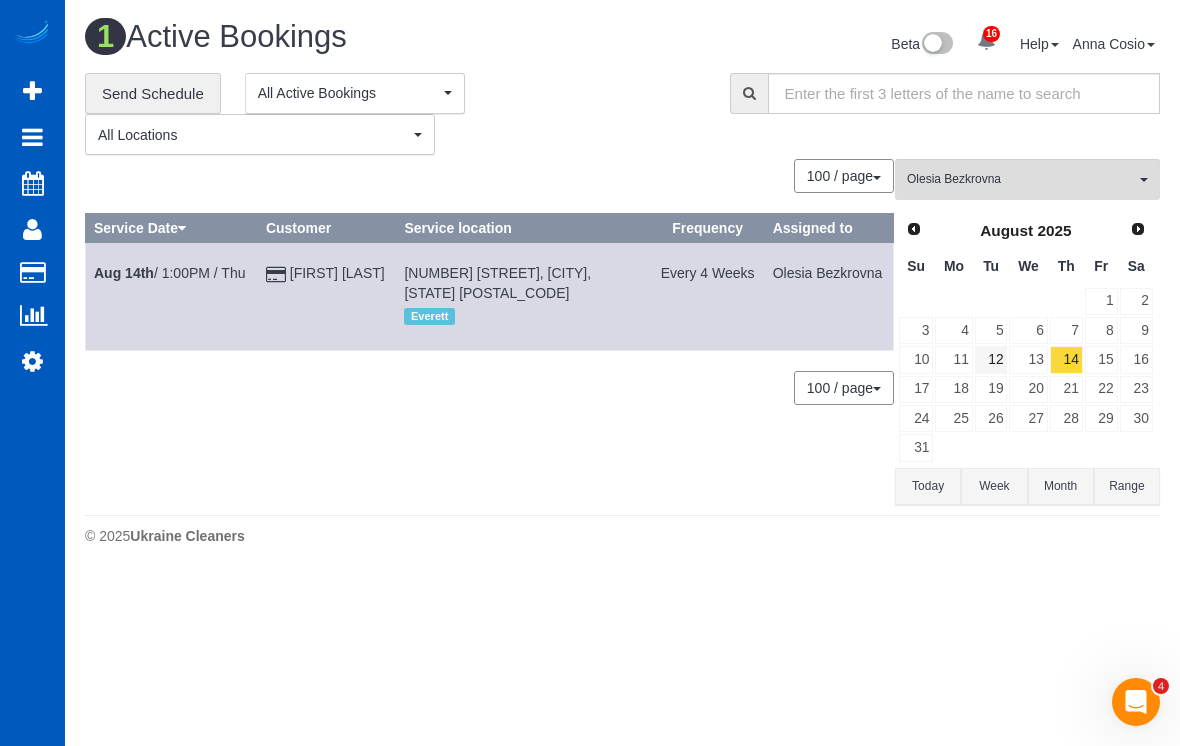 click on "12" at bounding box center [991, 359] 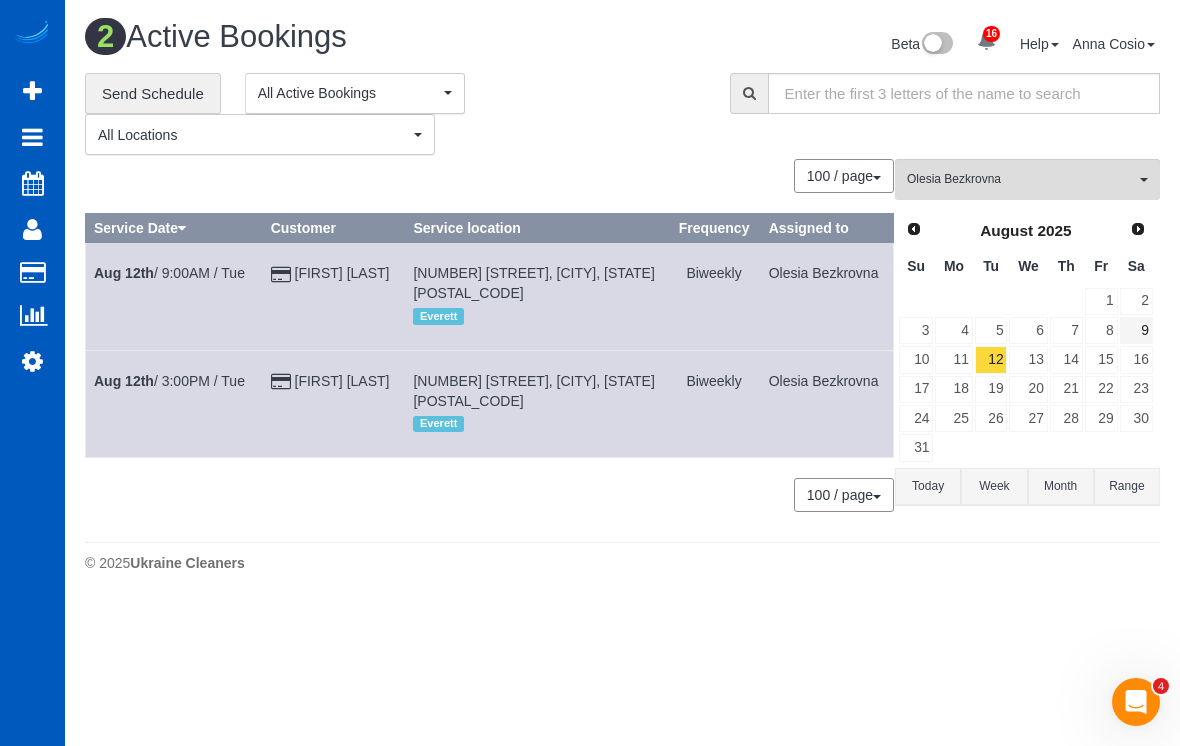 click on "9" at bounding box center [1136, 330] 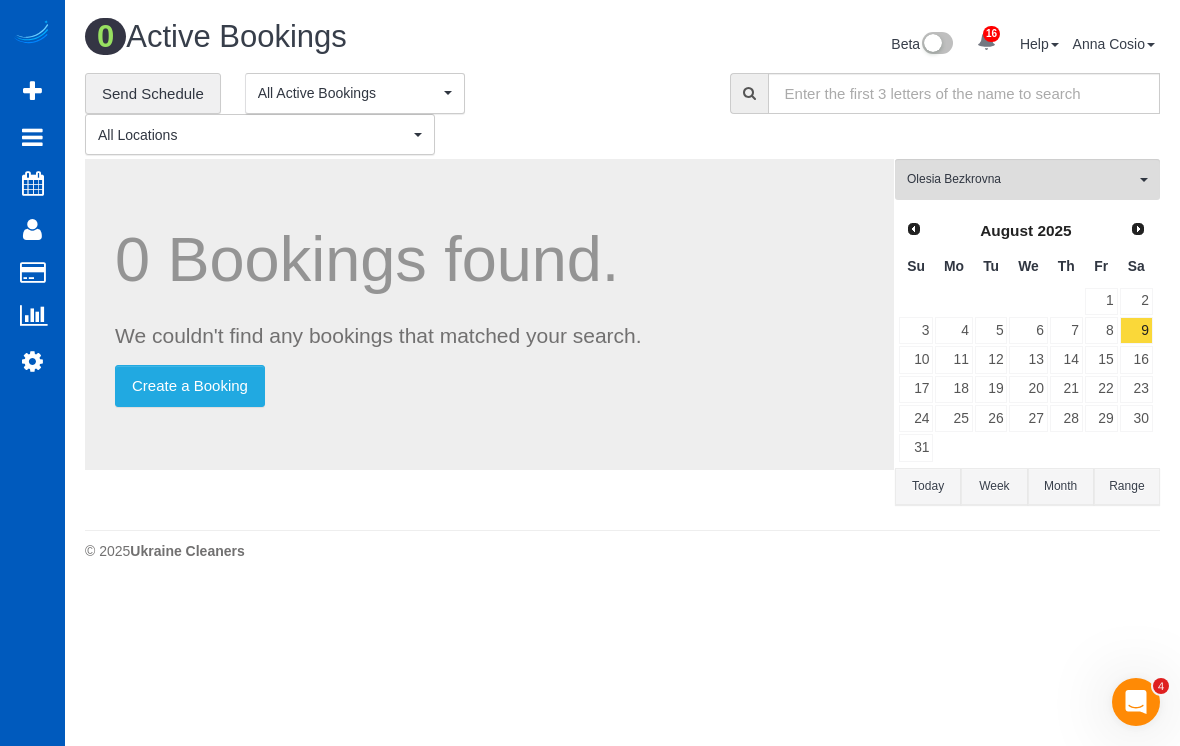 click on "[FIRST] [LAST]
All Teams" at bounding box center [1027, 179] 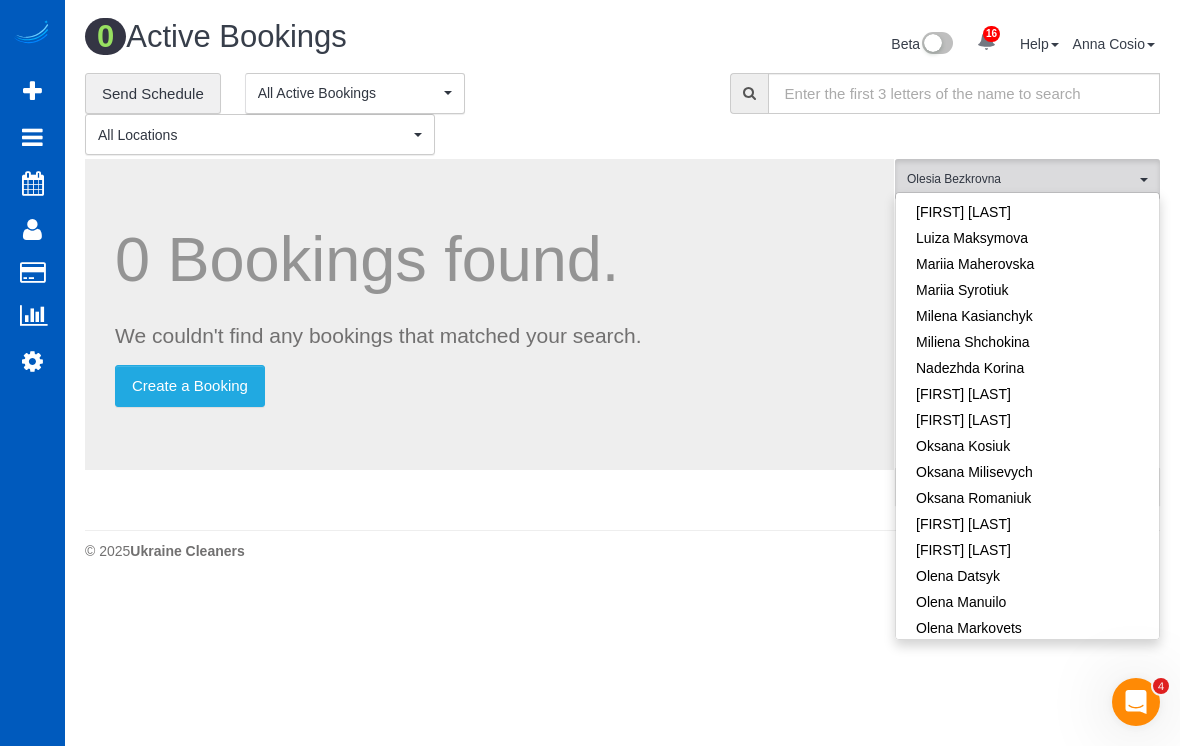 scroll, scrollTop: 773, scrollLeft: 0, axis: vertical 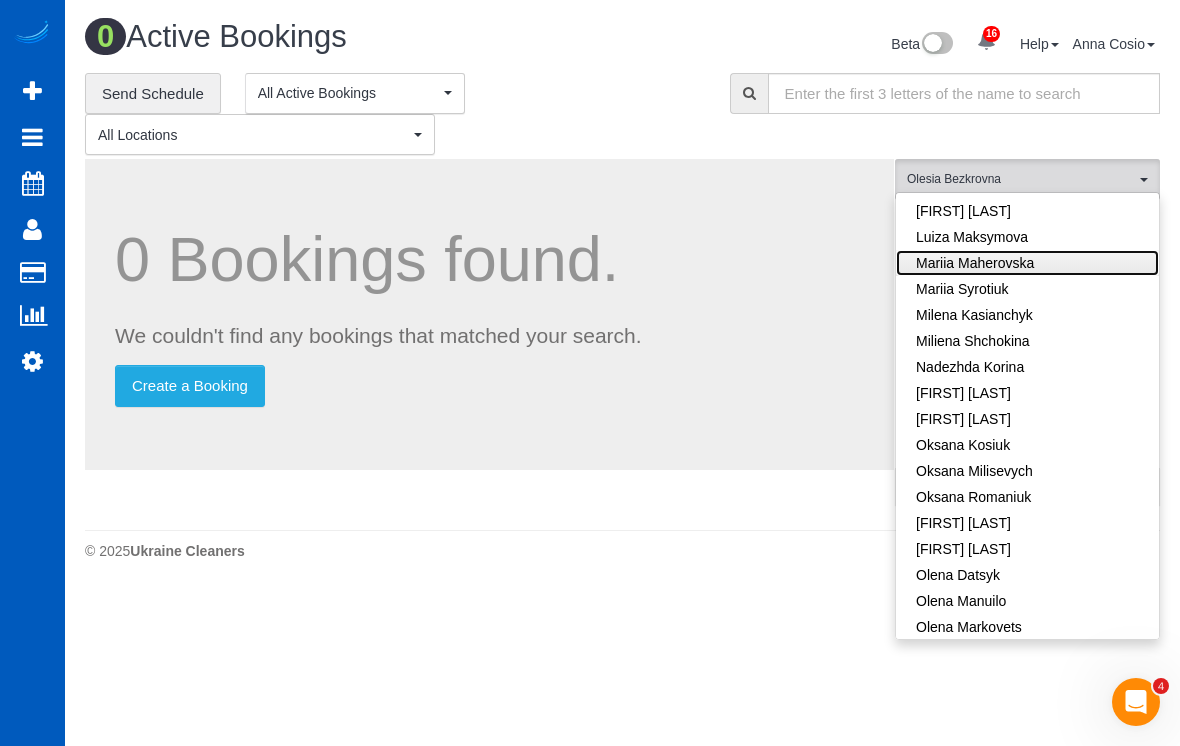click on "Mariia Maherovska" at bounding box center [1027, 263] 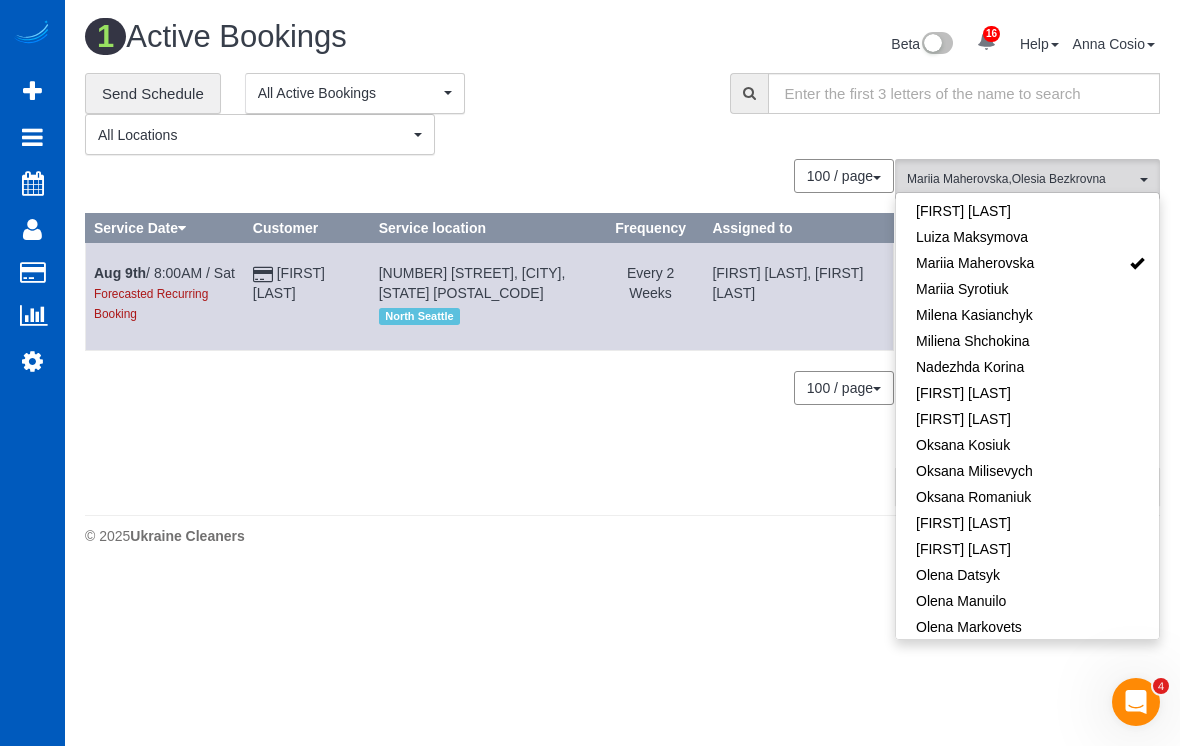 click on "16
Beta
Your Notifications
You have 0 alerts
×
You have 4  to charge for [DATE]
×
You have 3  to charge for [DATE]
×
You have 1  to charge for [DATE]
×" at bounding box center [590, 373] 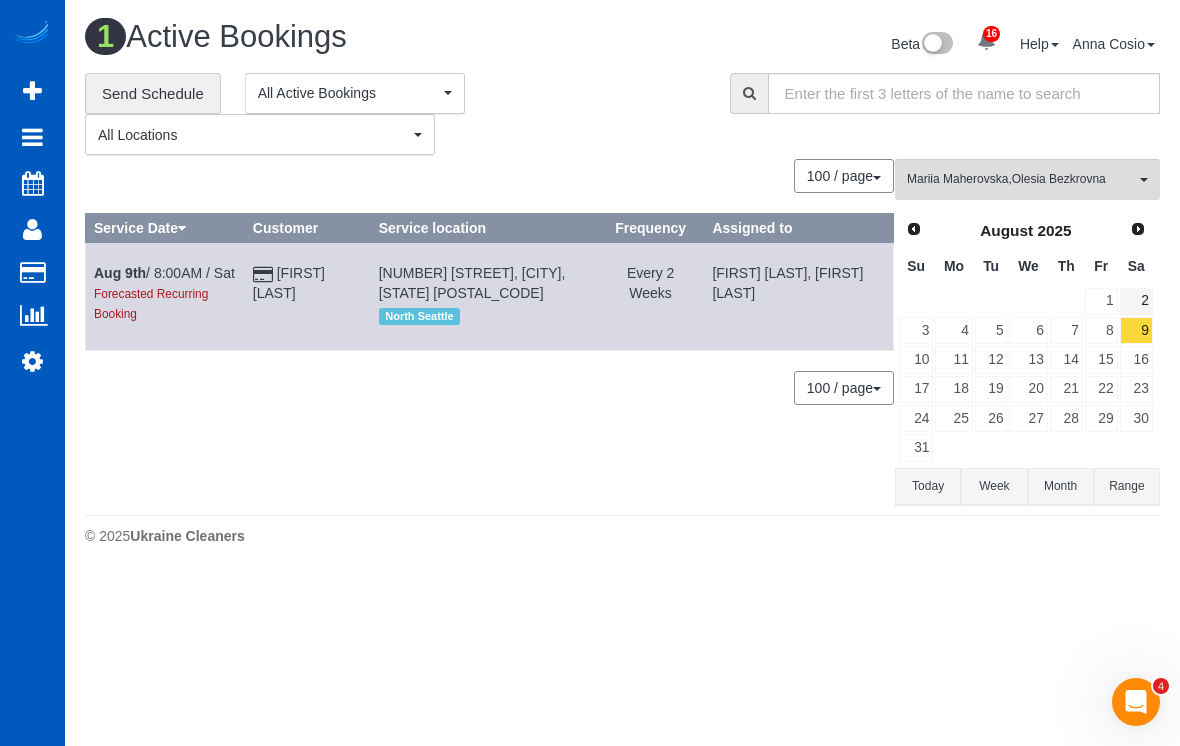 click on "2" at bounding box center (1136, 301) 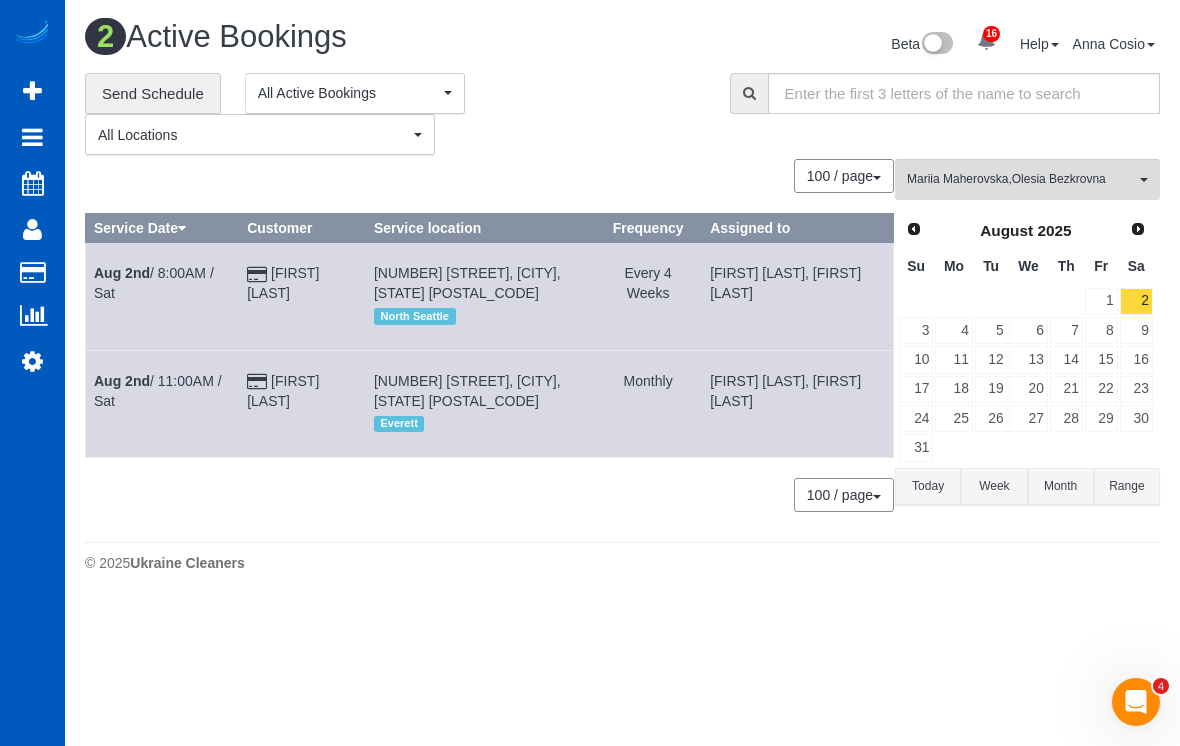 click on "Aug 2nd" at bounding box center (122, 381) 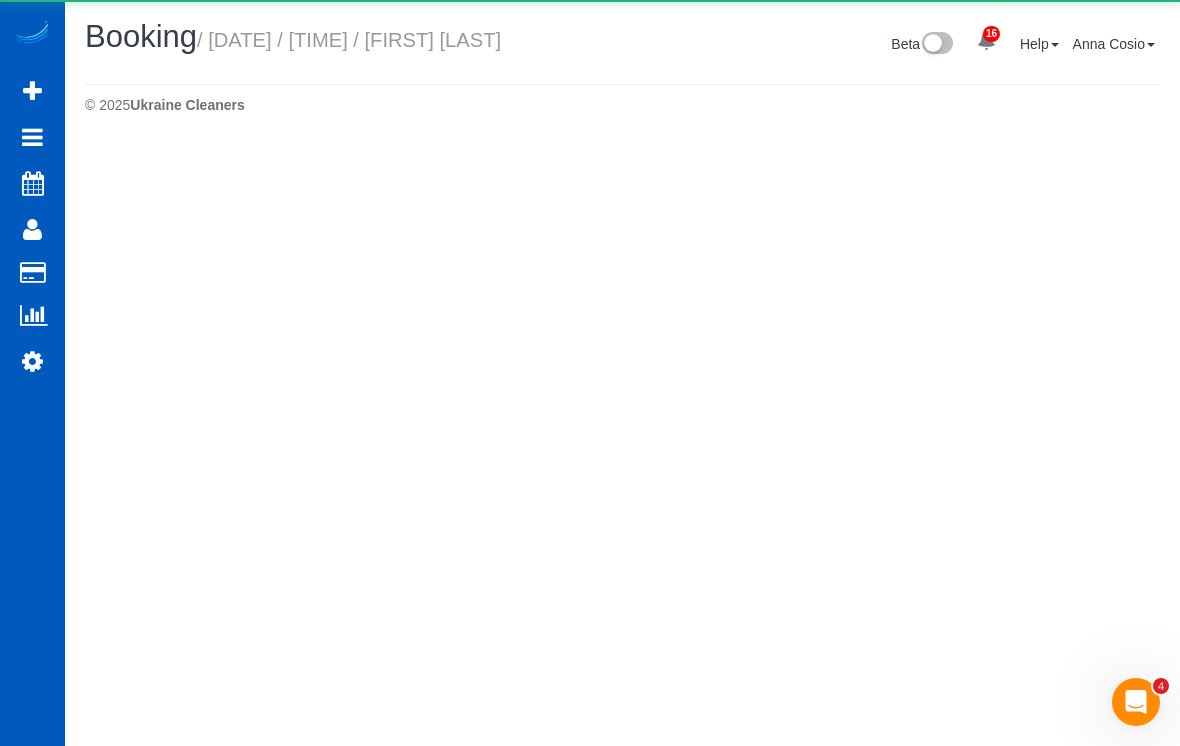 select on "WA" 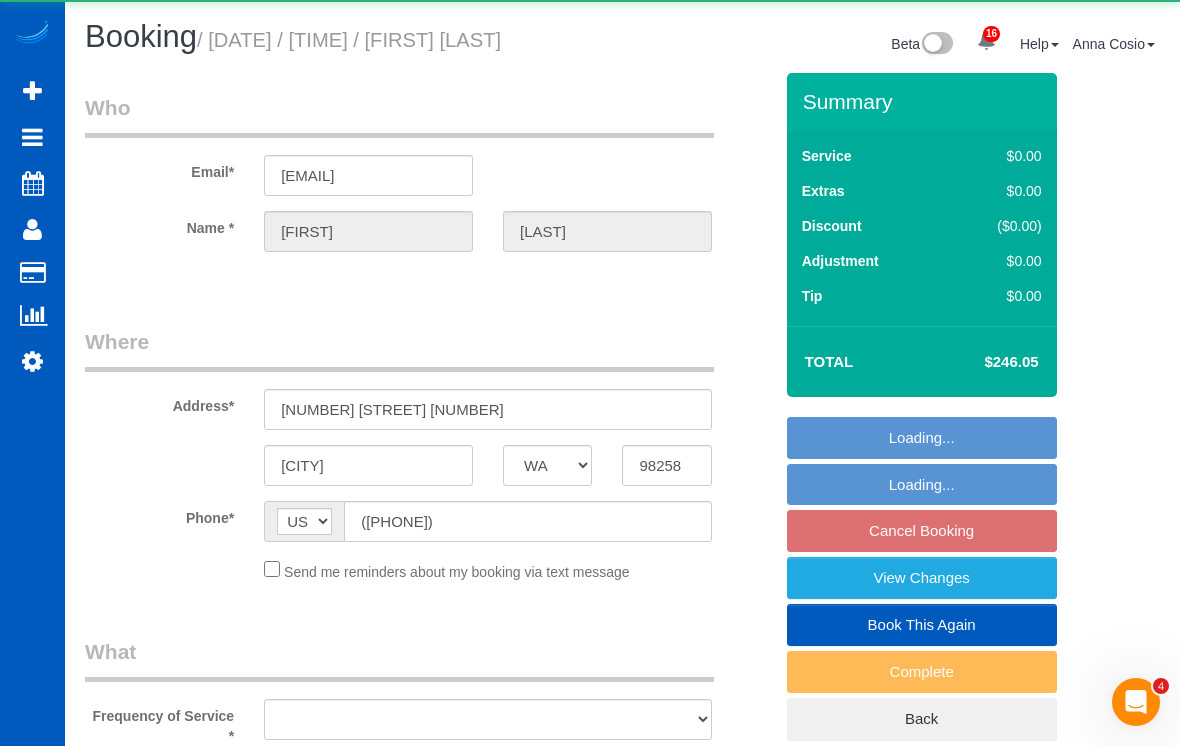 select on "object:17760" 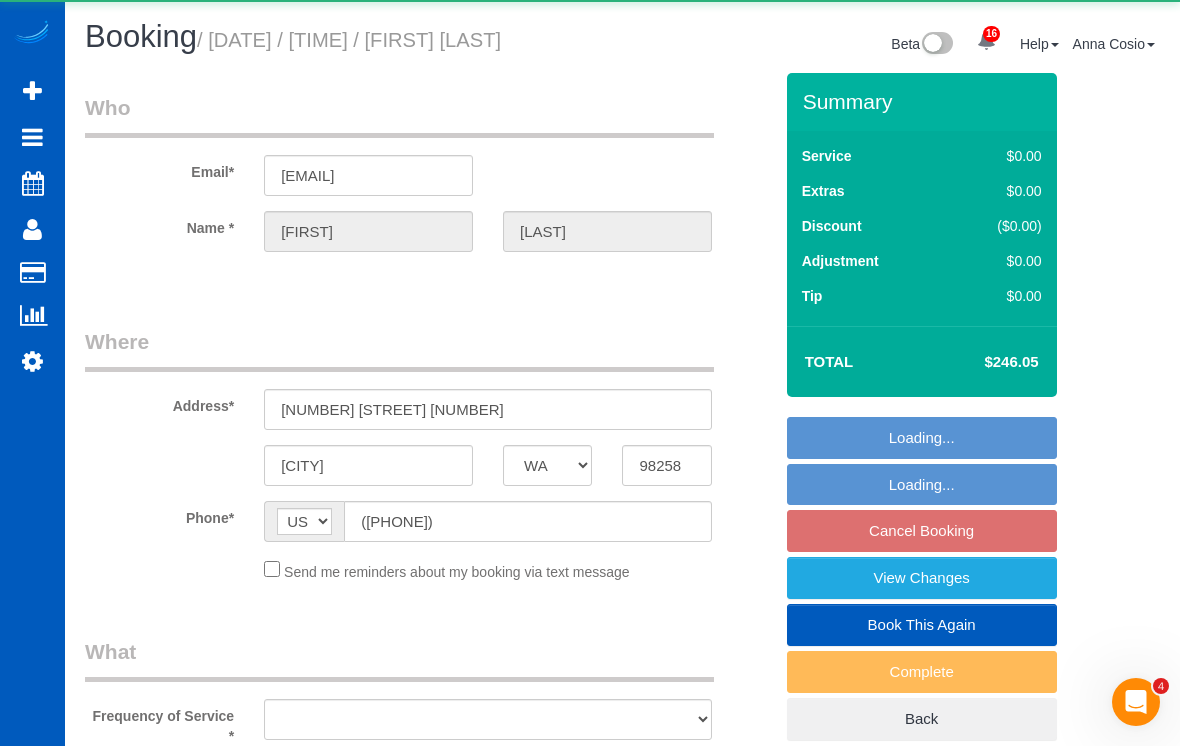 select on "string:fspay-bff5b314-2399-4744-bb4a-a8a5f029815d" 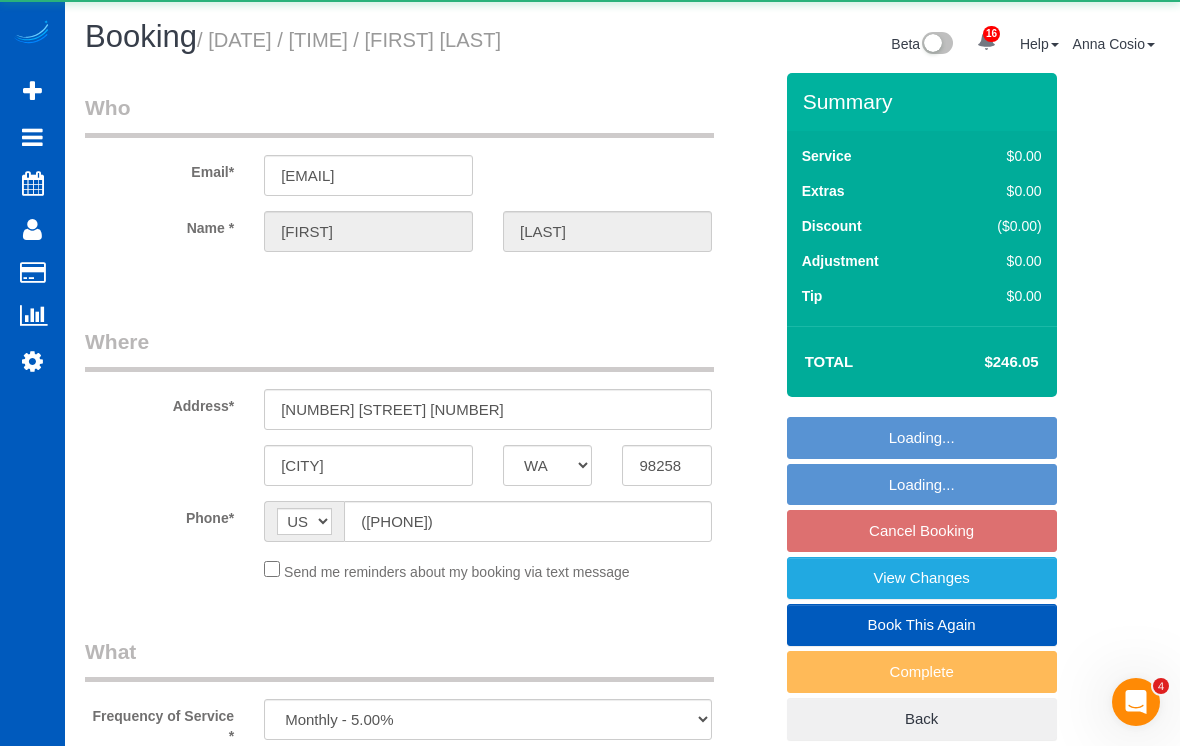 select on "object:18041" 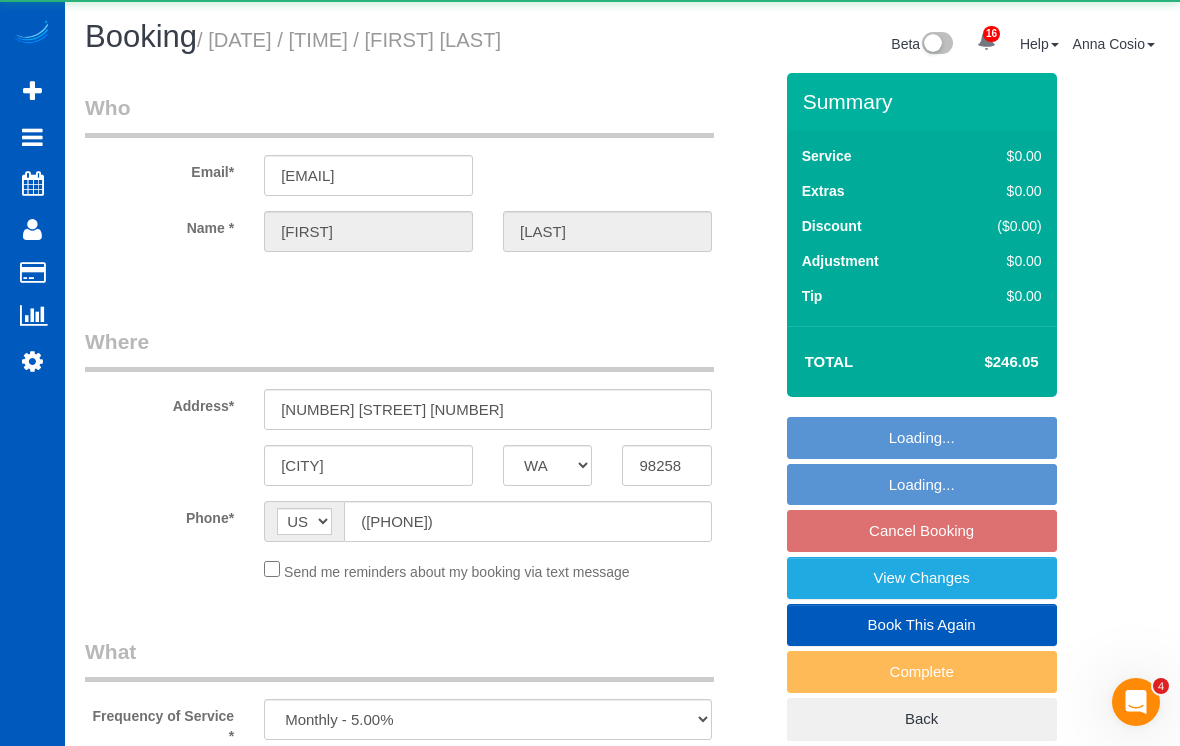 select on "2501" 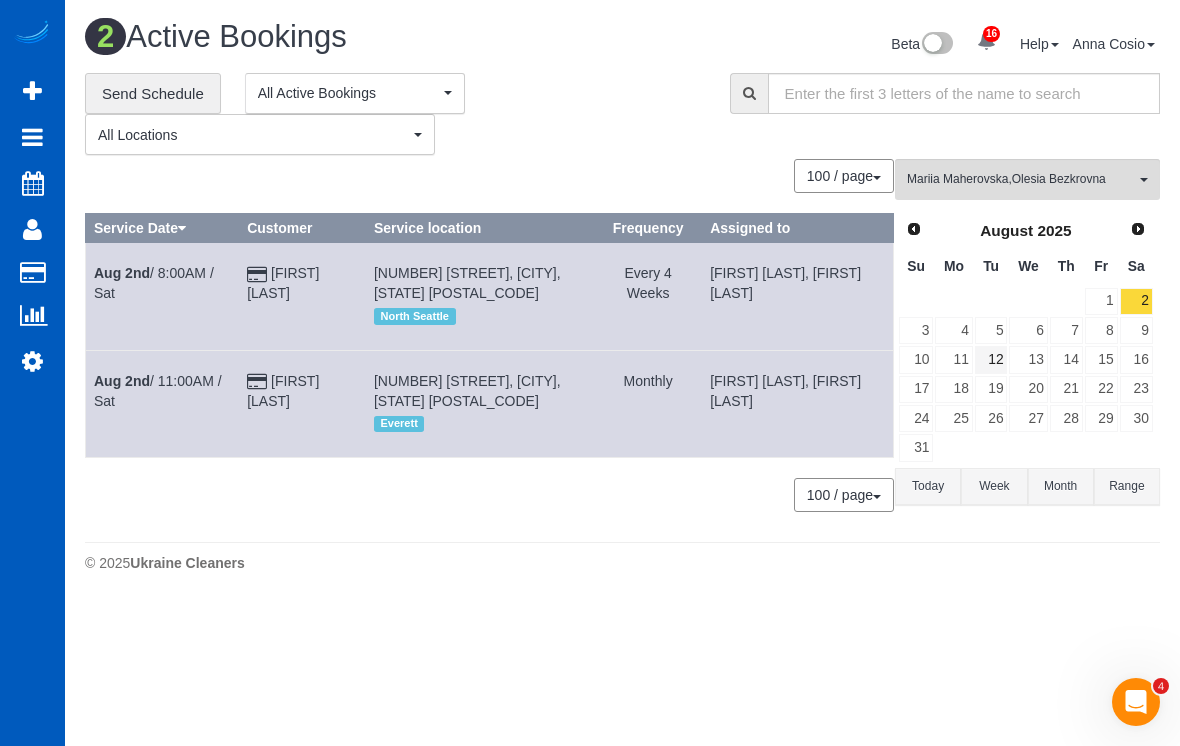 click on "12" at bounding box center (991, 359) 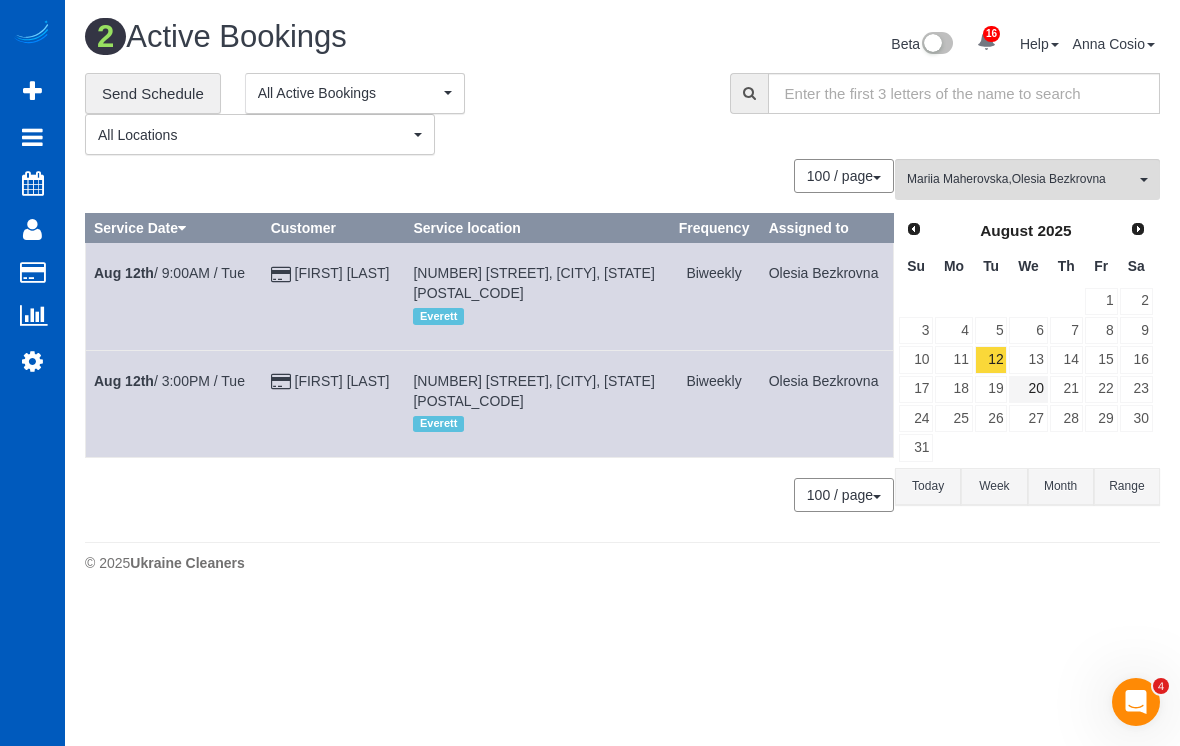 click on "20" at bounding box center [1028, 389] 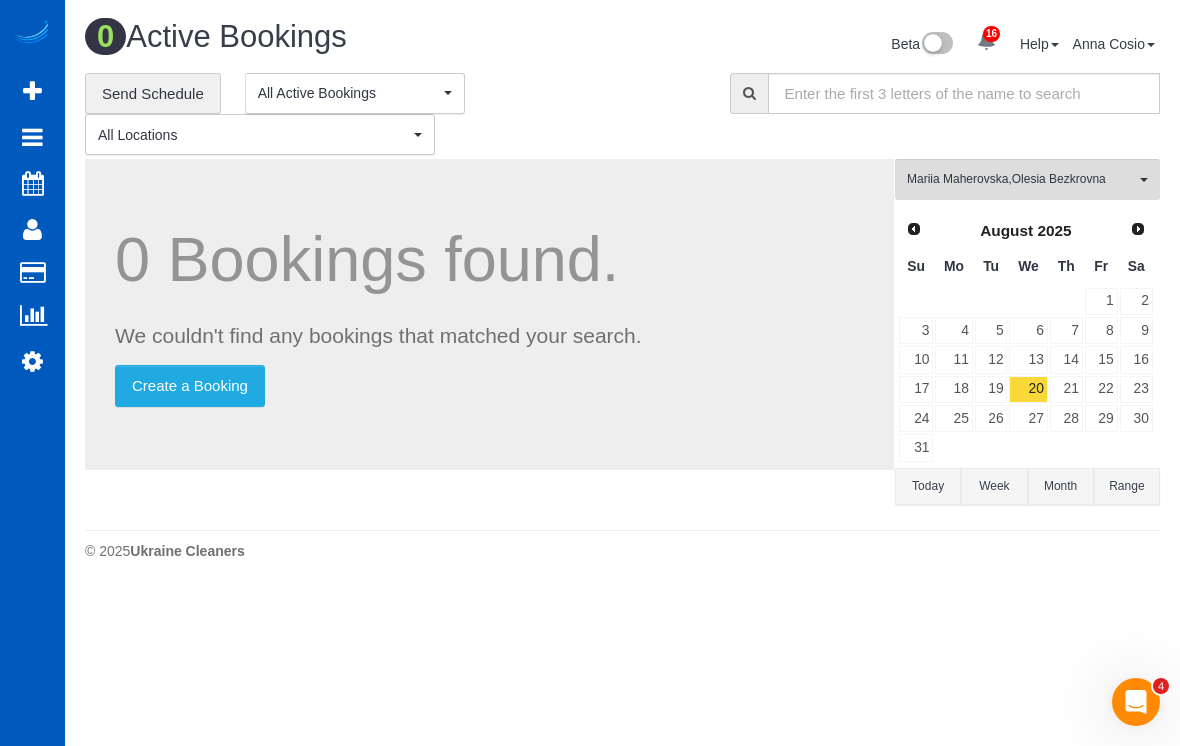 click on "[FIRST] [LAST]
,
[FIRST] [LAST]" at bounding box center [1021, 179] 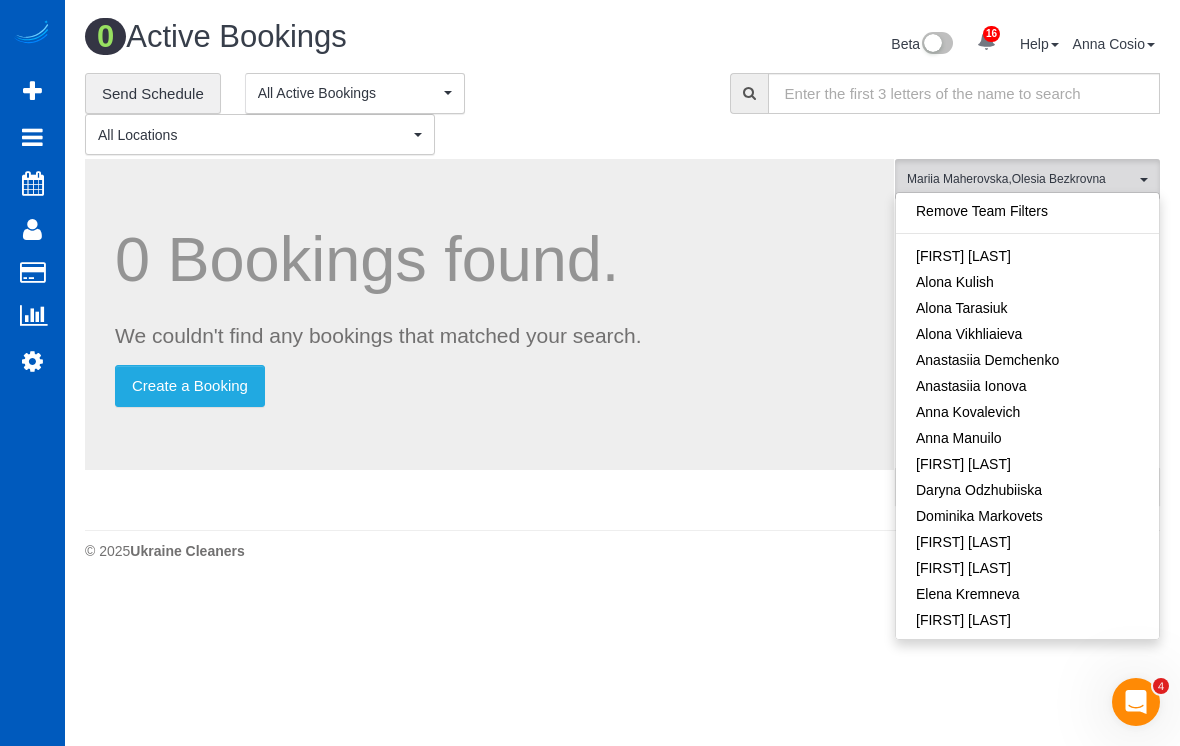 scroll, scrollTop: 0, scrollLeft: 0, axis: both 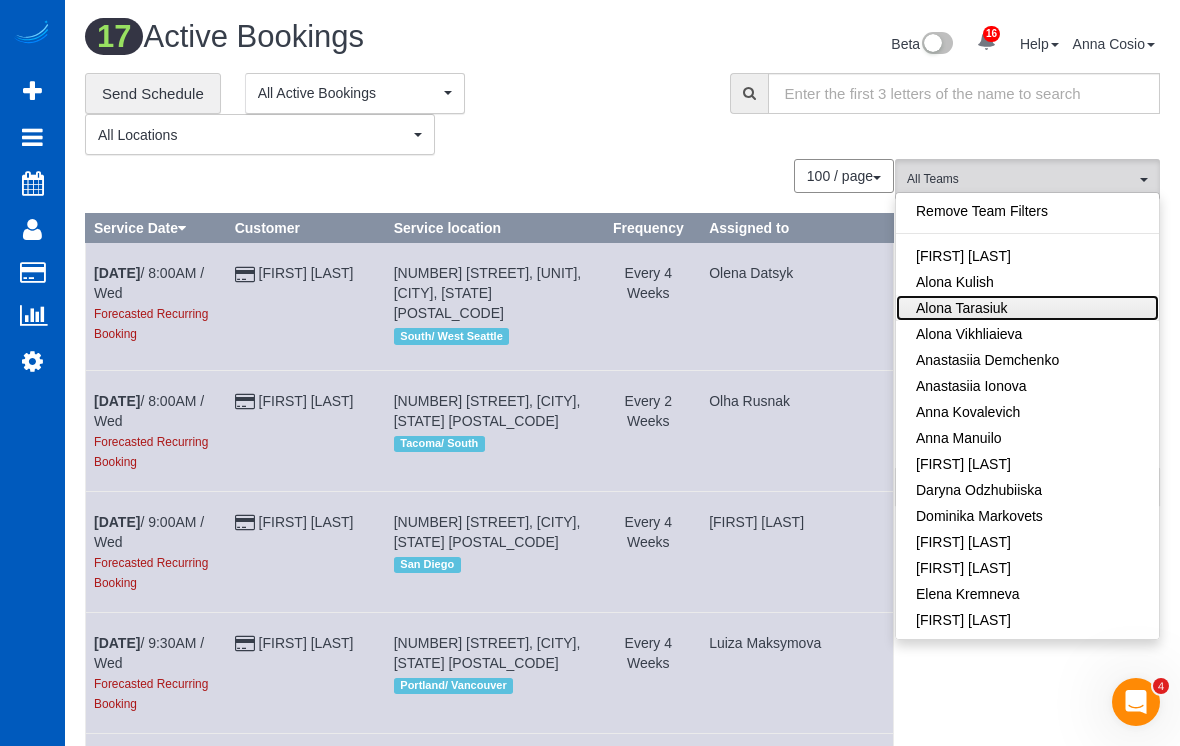 click on "Alona Tarasiuk" at bounding box center (1027, 308) 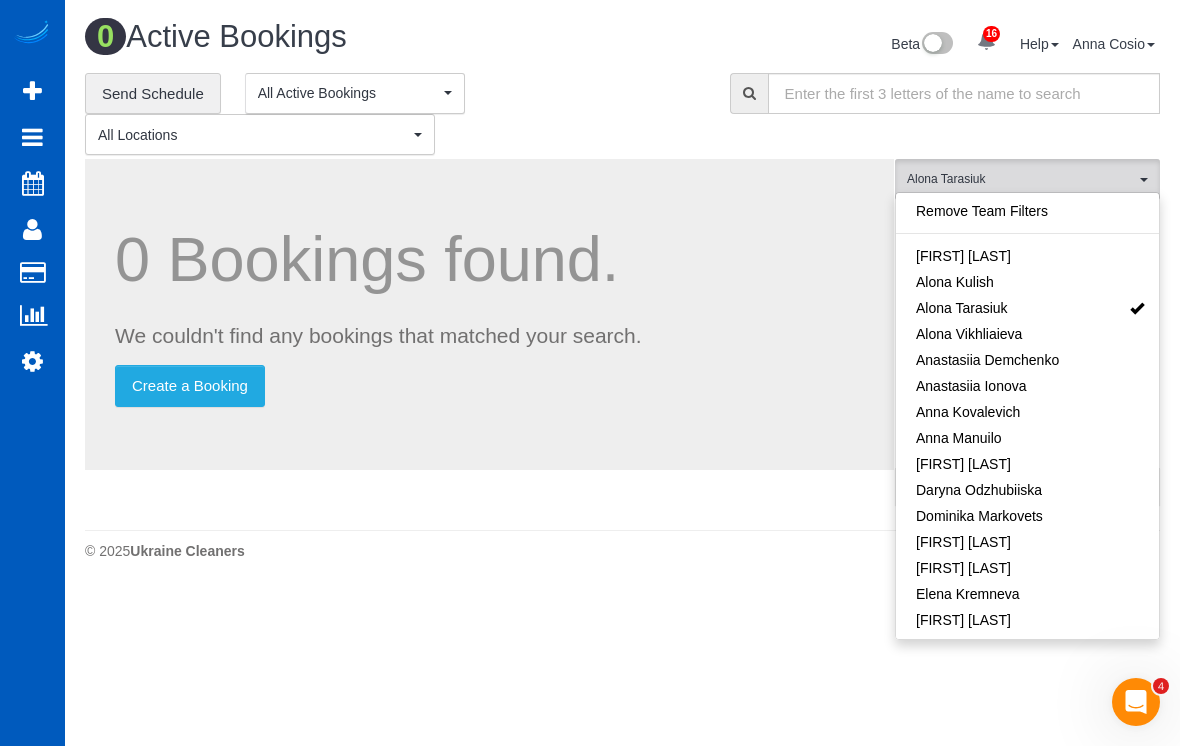 click on "16
Beta
Your Notifications
You have 0 alerts
×
You have 4  to charge for [DATE]
×
You have 3  to charge for [DATE]
×
You have 1  to charge for [DATE]
×" at bounding box center [590, 373] 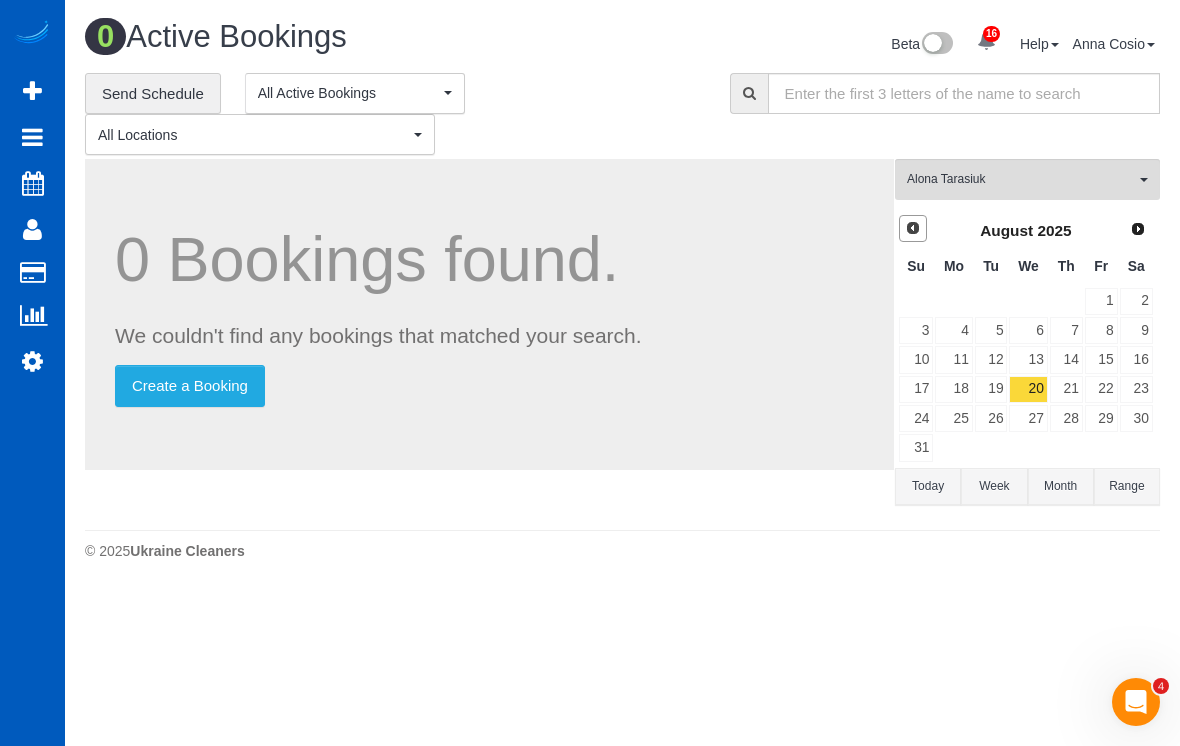 click on "Prev" at bounding box center (913, 228) 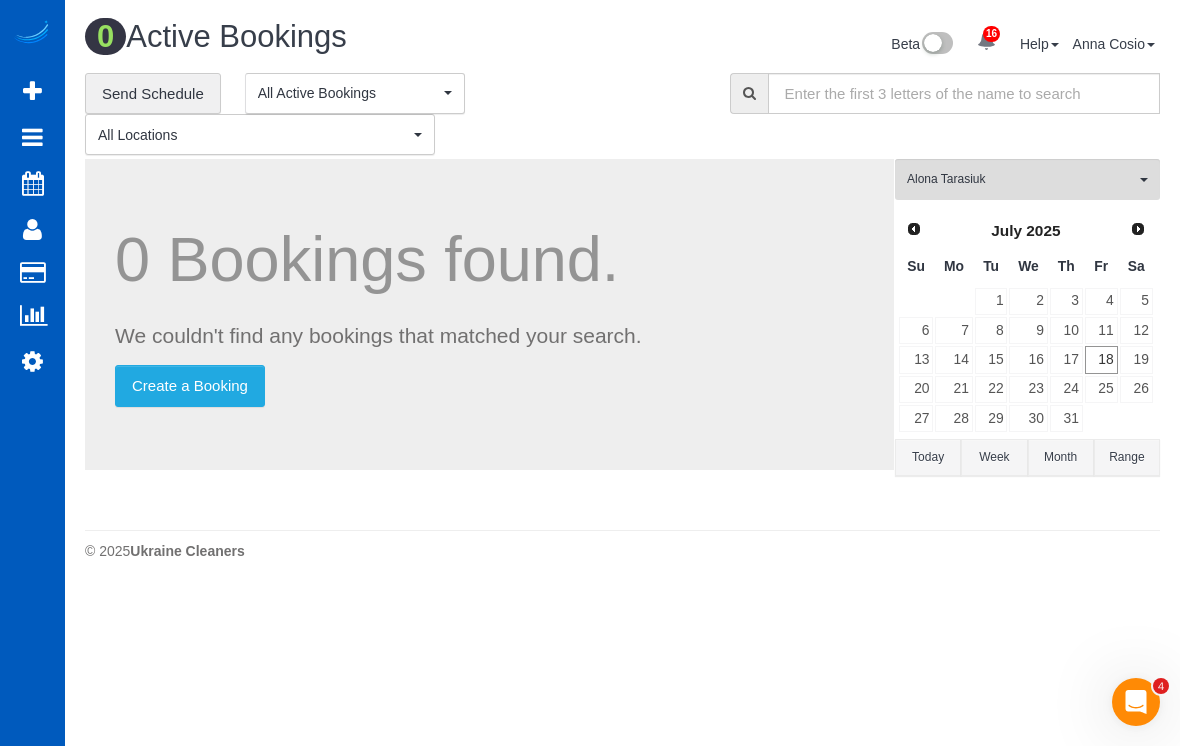 click on "23" at bounding box center [1028, 389] 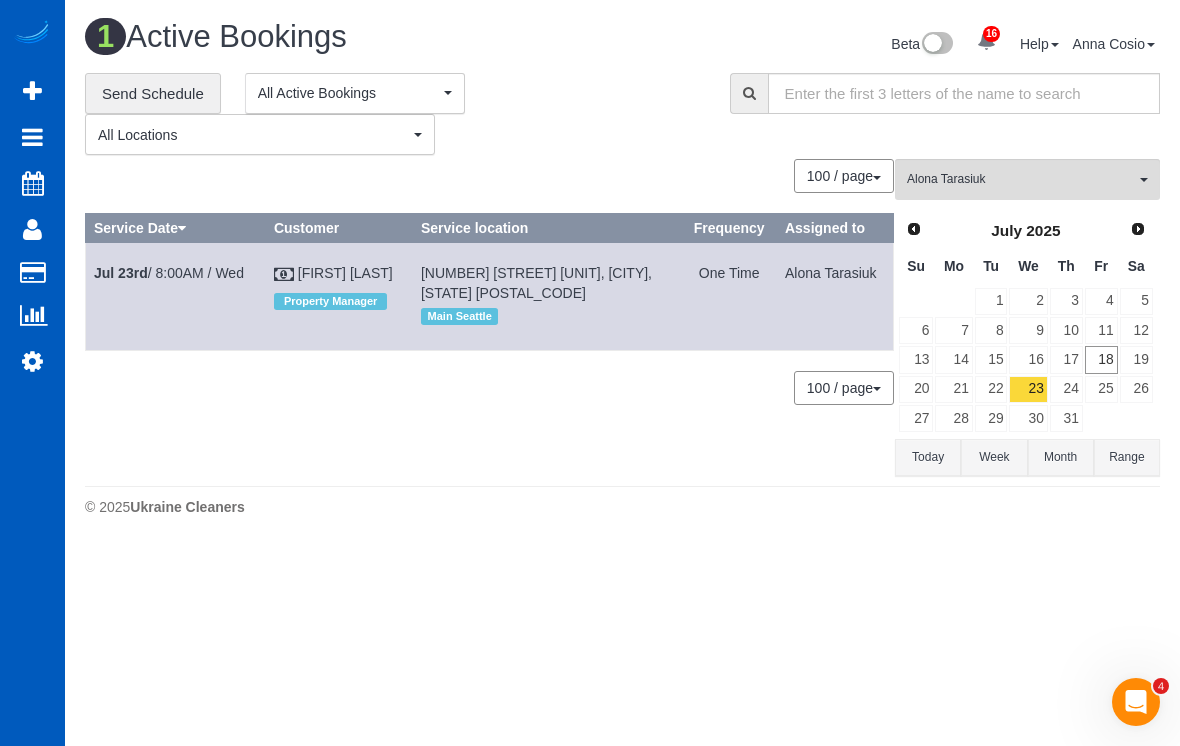 click on "25" at bounding box center (1101, 389) 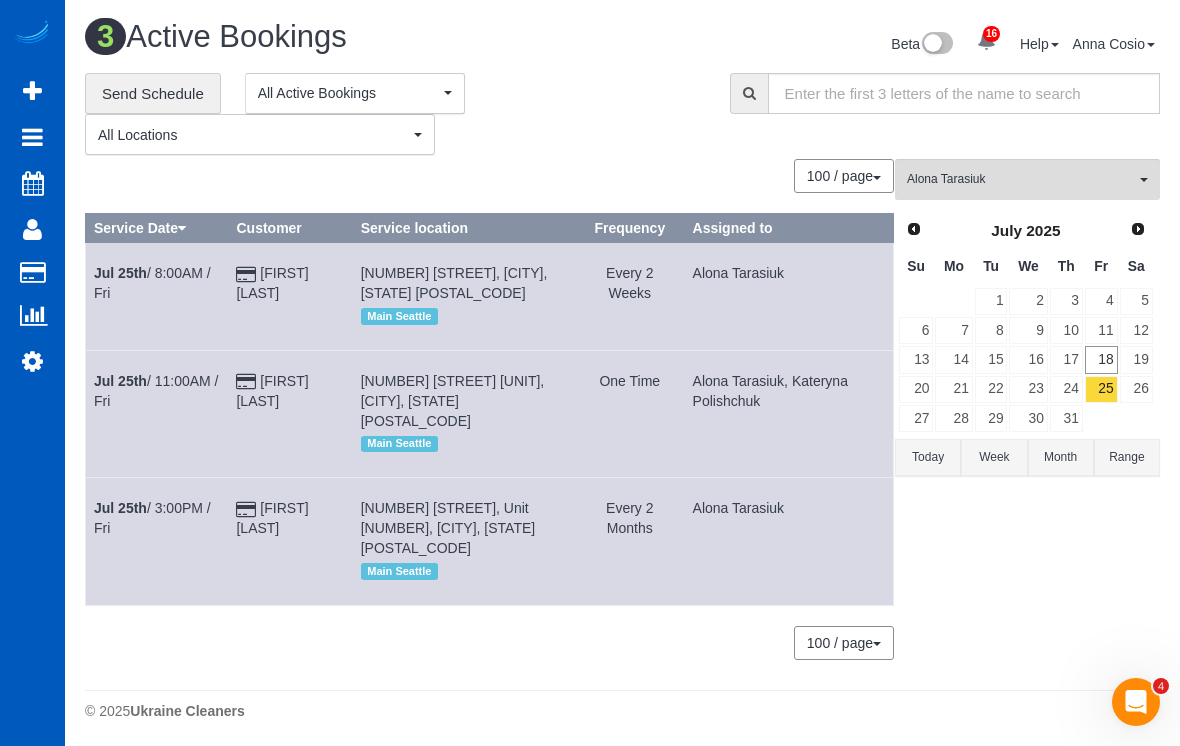 click on "Alona Tarasiuk" at bounding box center [1021, 179] 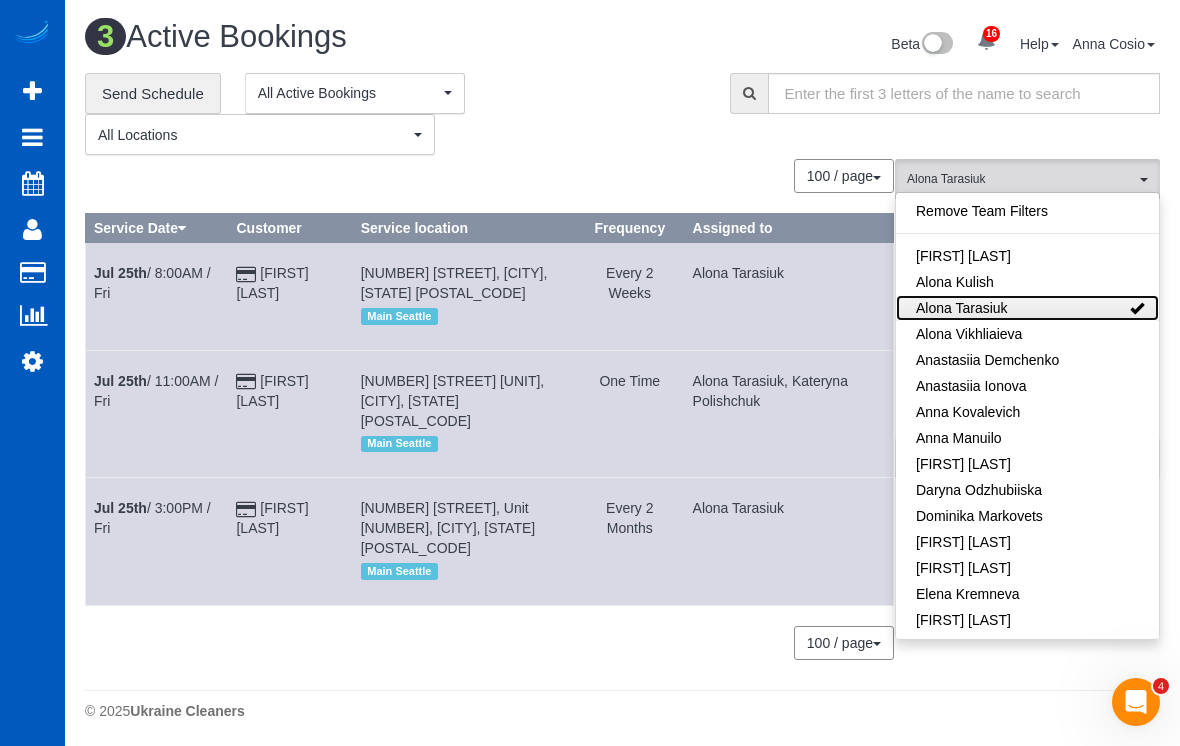 click on "Alona Tarasiuk" at bounding box center (1027, 308) 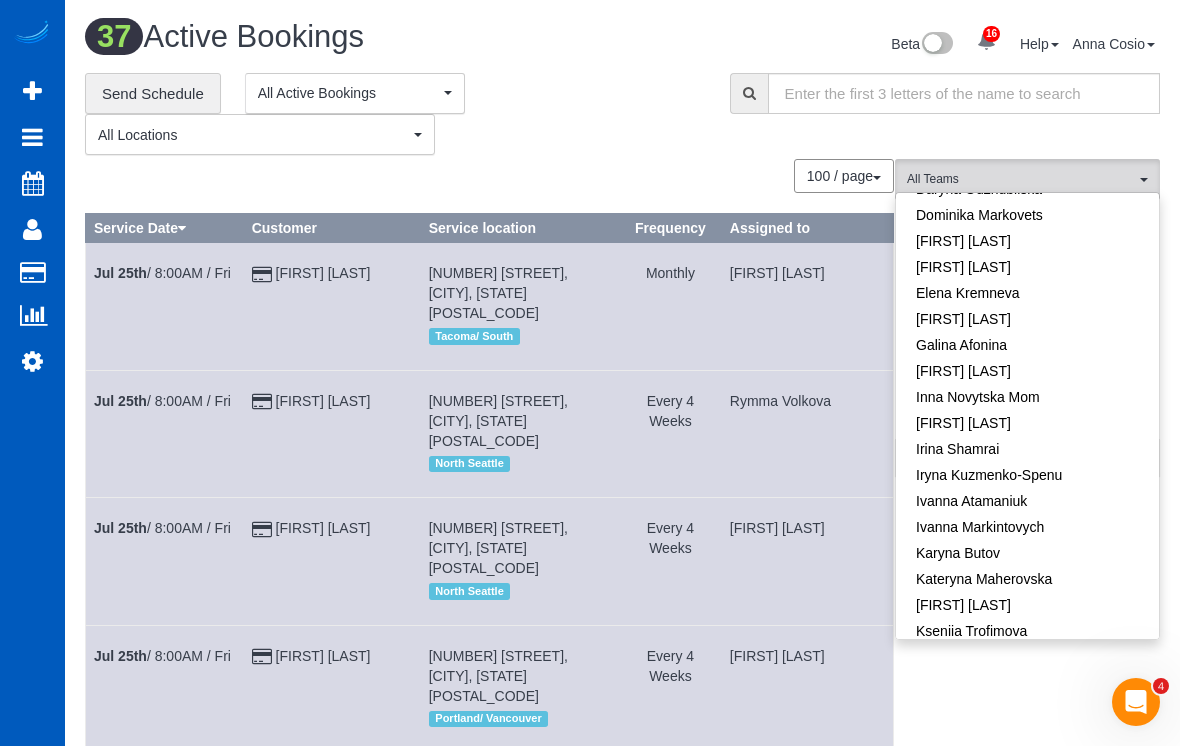 scroll, scrollTop: 370, scrollLeft: 0, axis: vertical 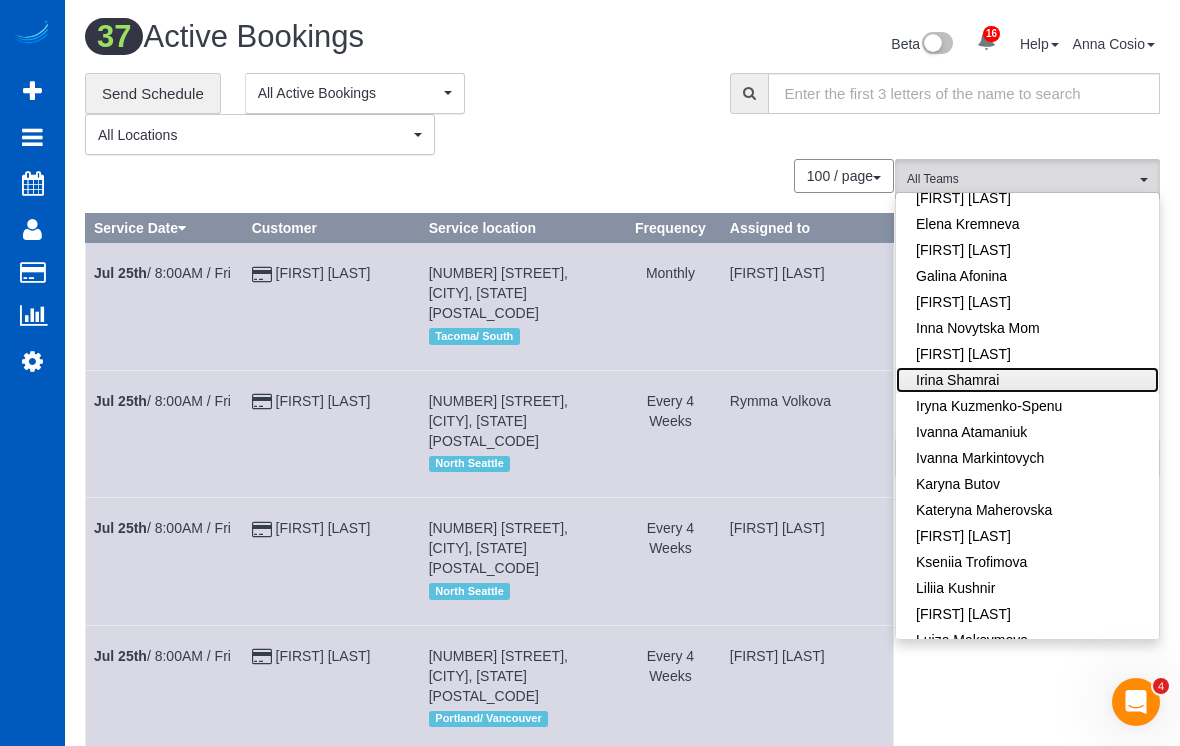 click on "Irina Shamrai" at bounding box center (1027, 380) 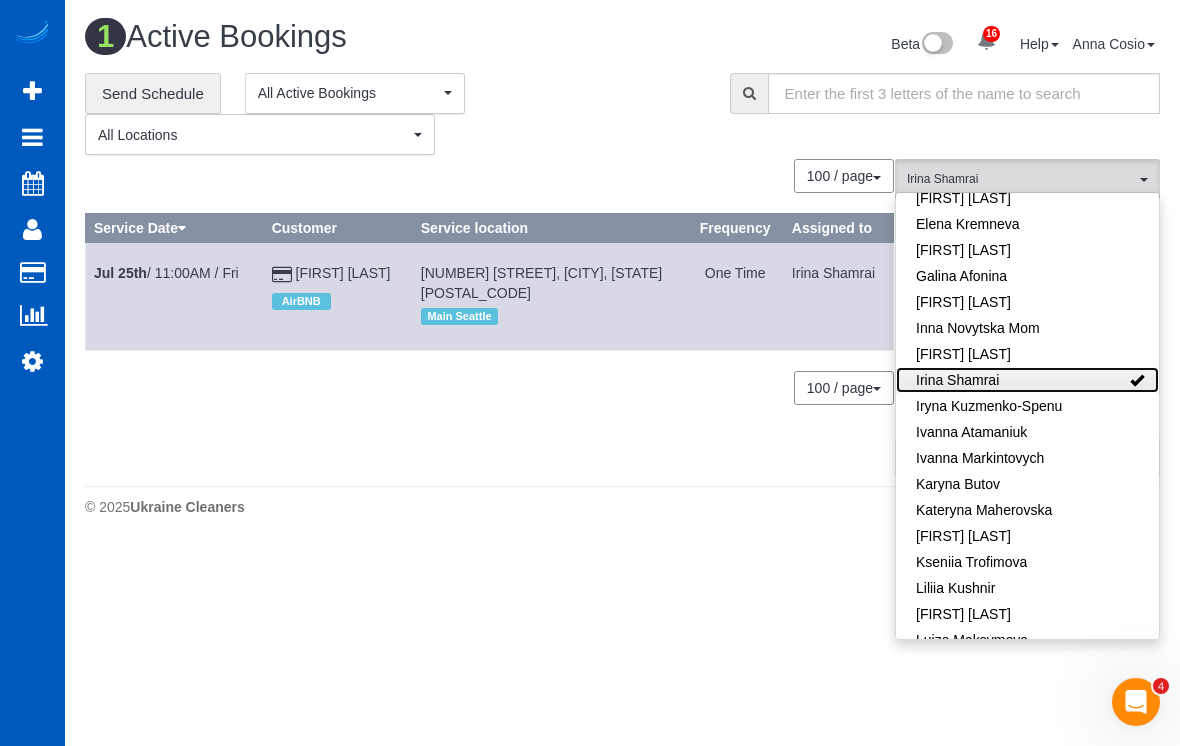 click on "Irina Shamrai" at bounding box center (1027, 380) 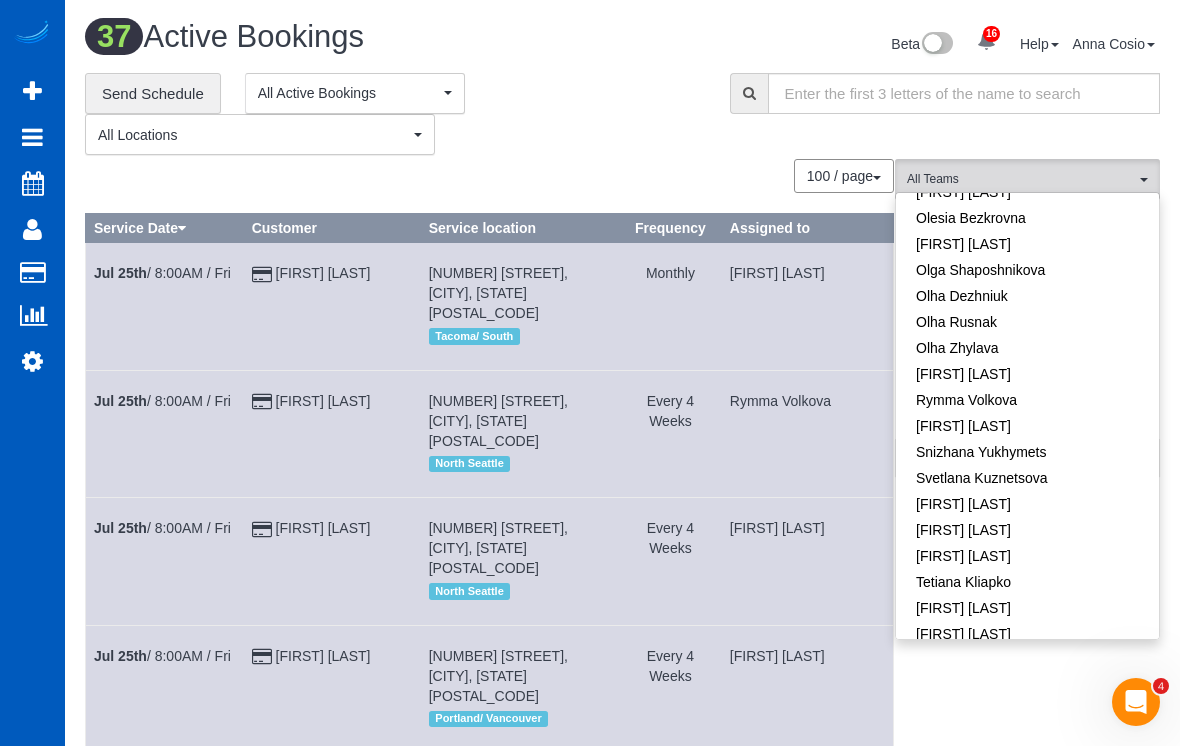 scroll, scrollTop: 1241, scrollLeft: 0, axis: vertical 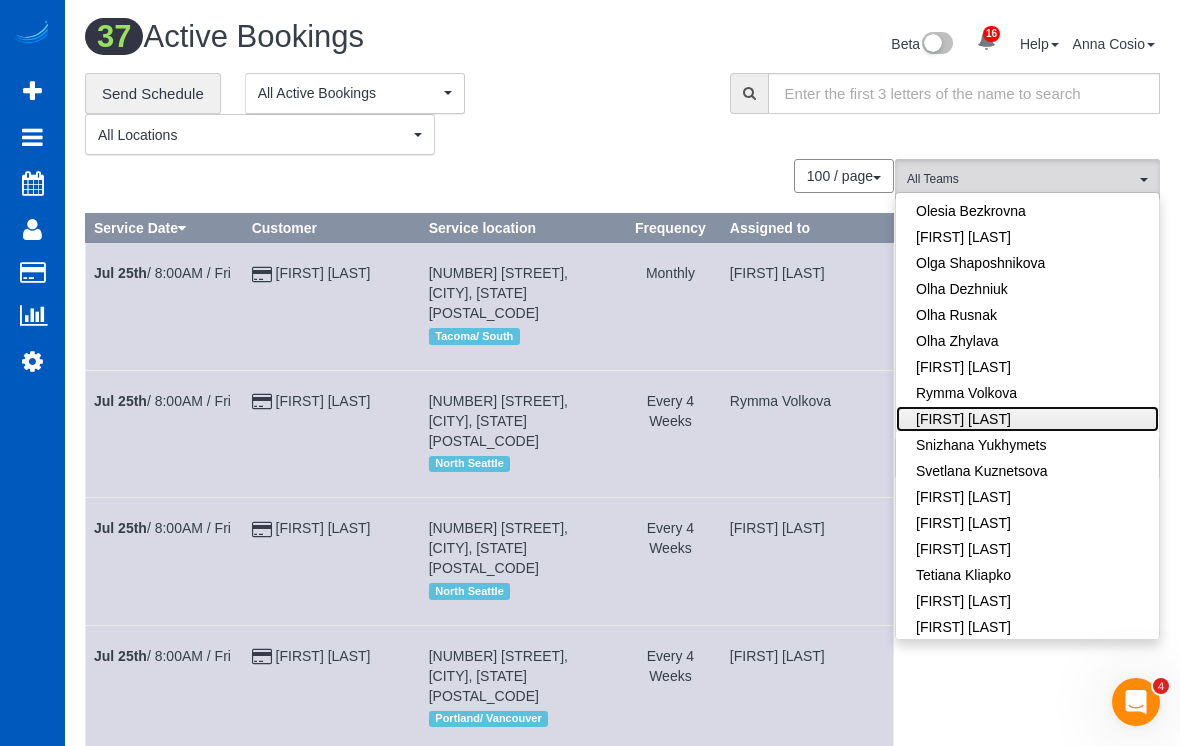 click on "[FIRST] [LAST]" at bounding box center [1027, 419] 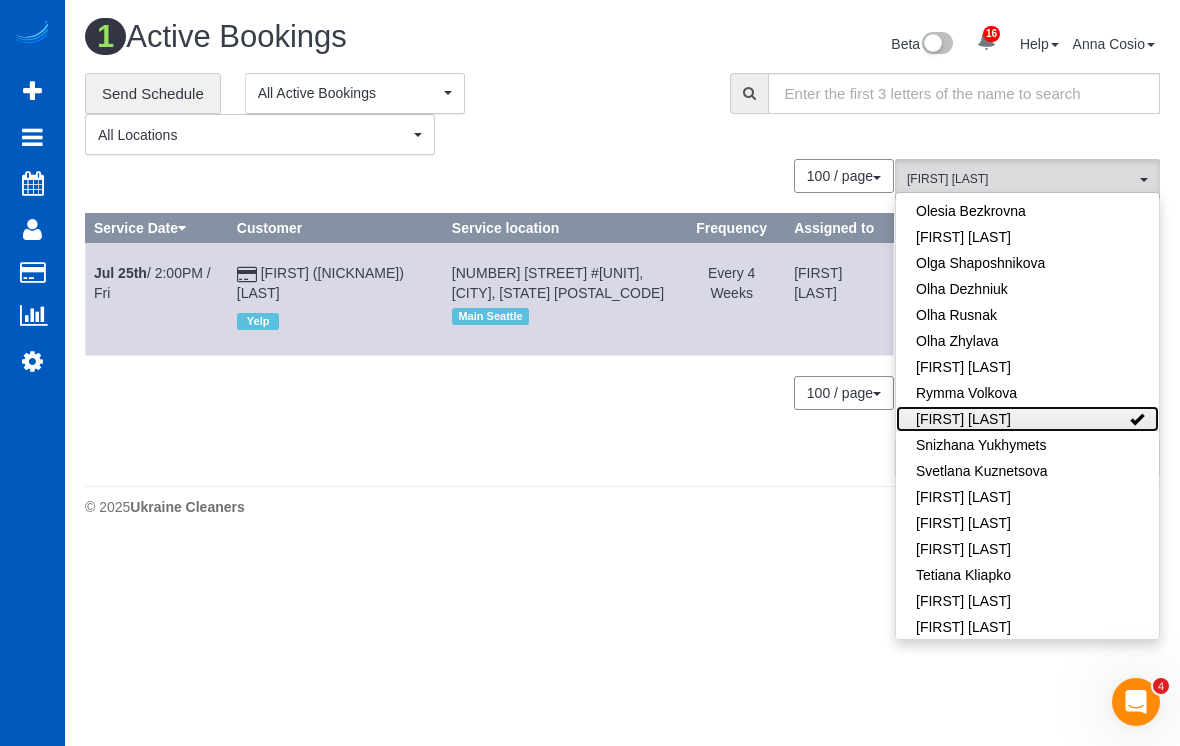 click on "[FIRST] [LAST]" at bounding box center [1027, 419] 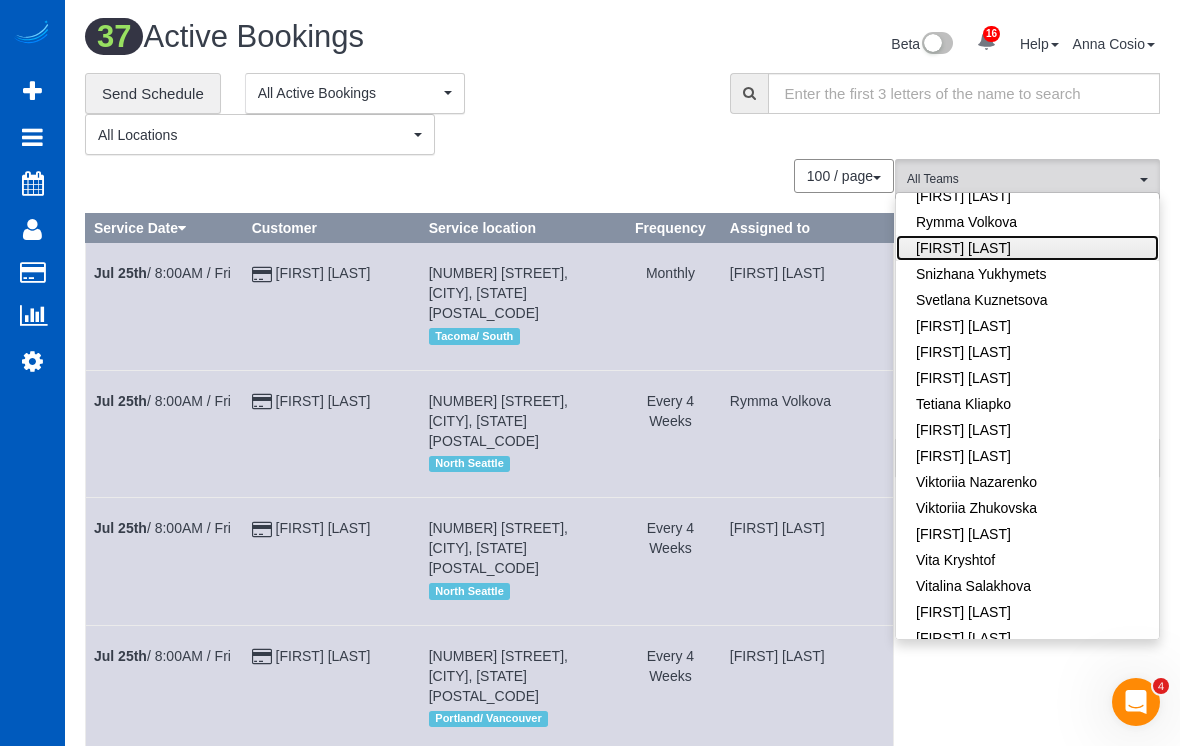 scroll, scrollTop: 1411, scrollLeft: 0, axis: vertical 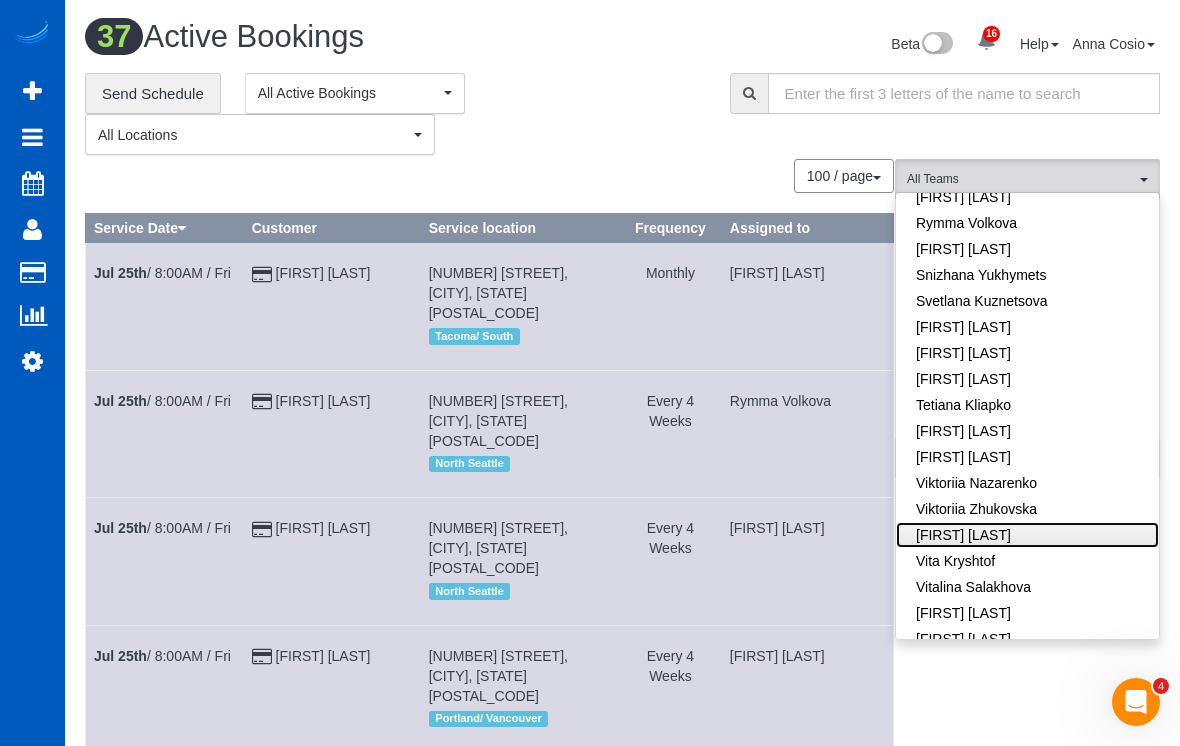 click on "[FIRST] [LAST]" at bounding box center [1027, 535] 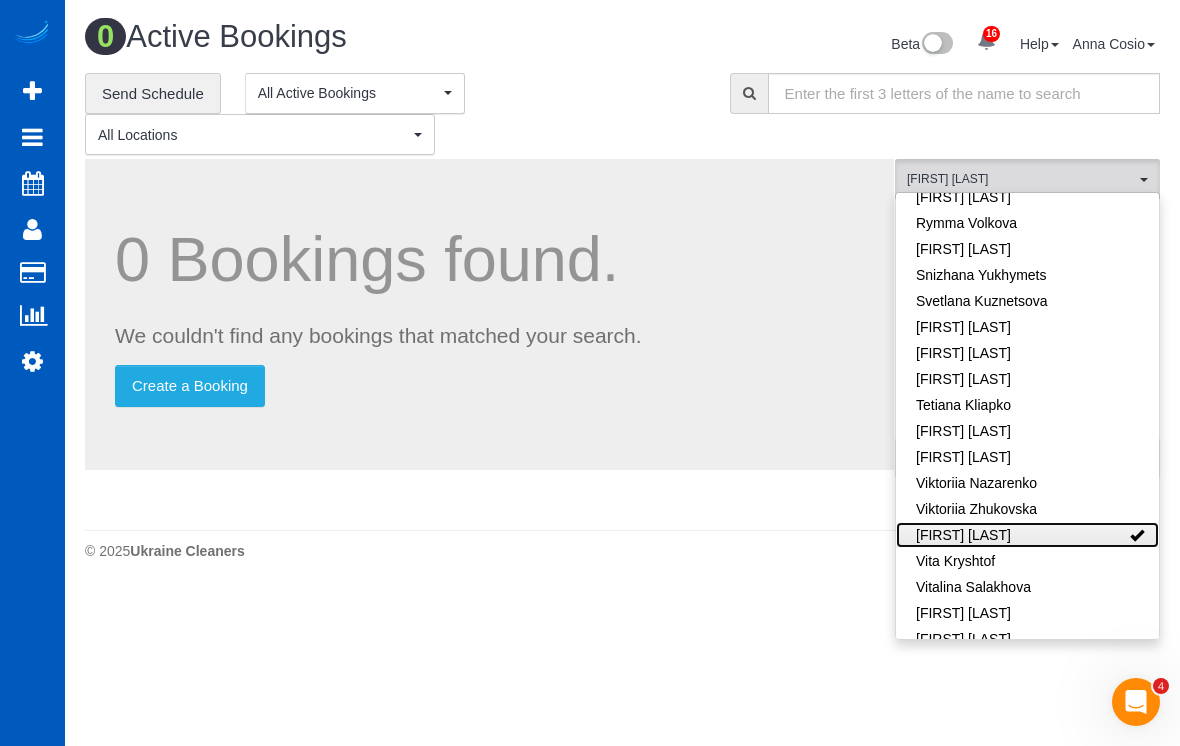 click on "[FIRST] [LAST]" at bounding box center [1027, 535] 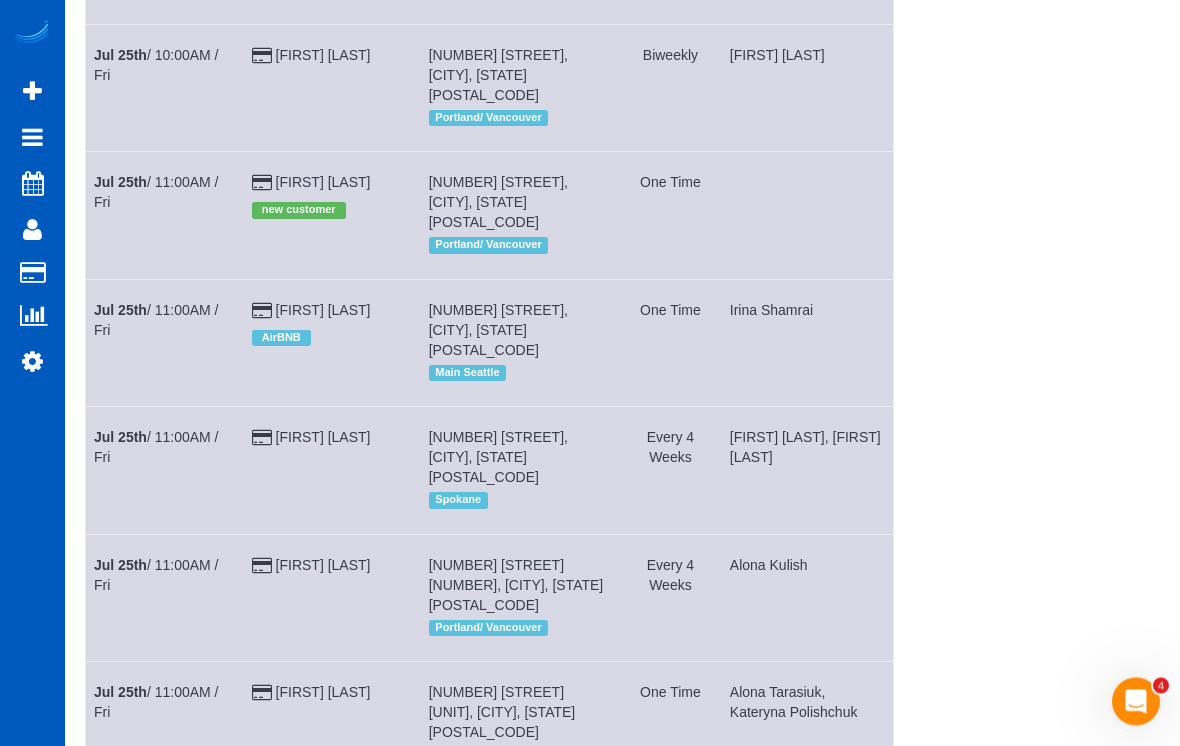 scroll, scrollTop: 1876, scrollLeft: 0, axis: vertical 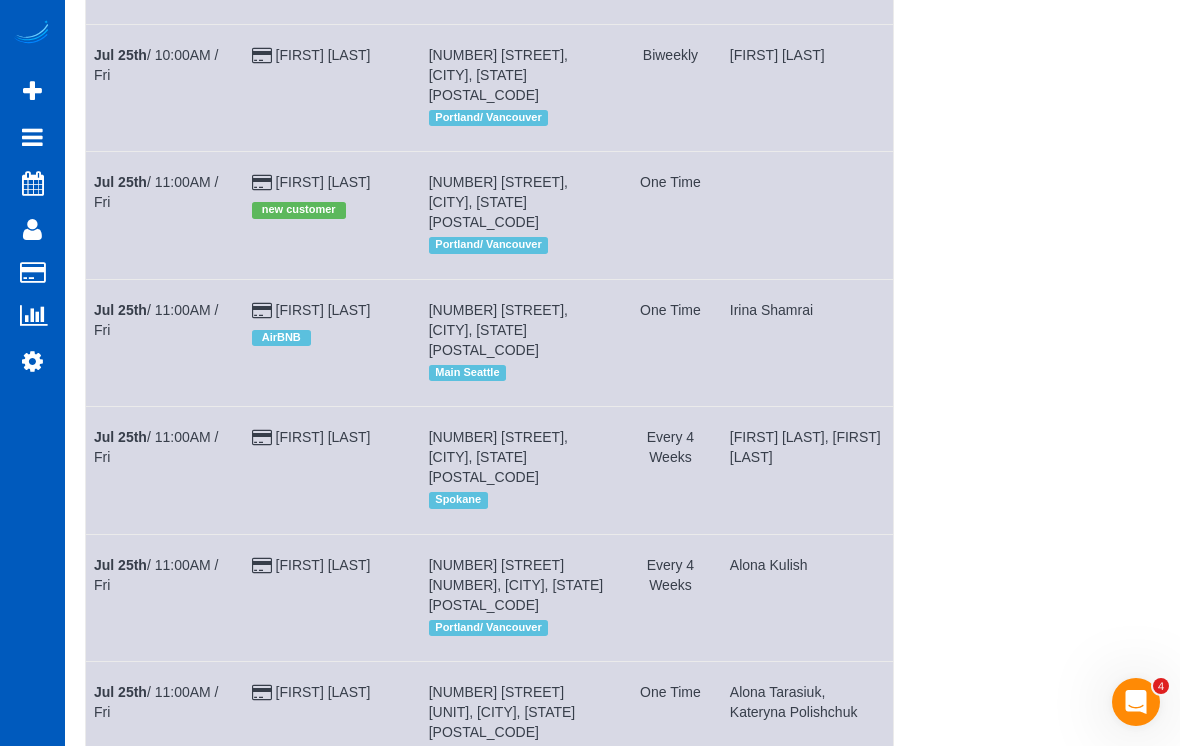 click on "Jul [DAY]
/ [TIME] / [DAY]" at bounding box center [156, 702] 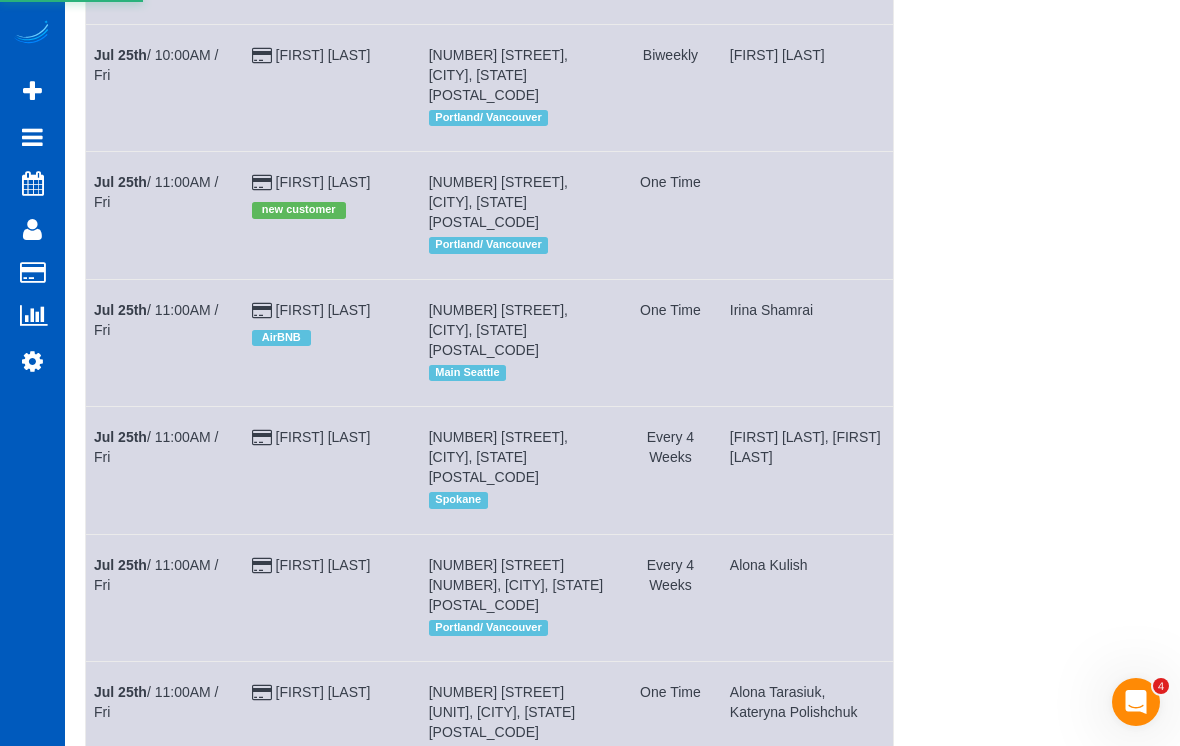 scroll, scrollTop: 0, scrollLeft: 0, axis: both 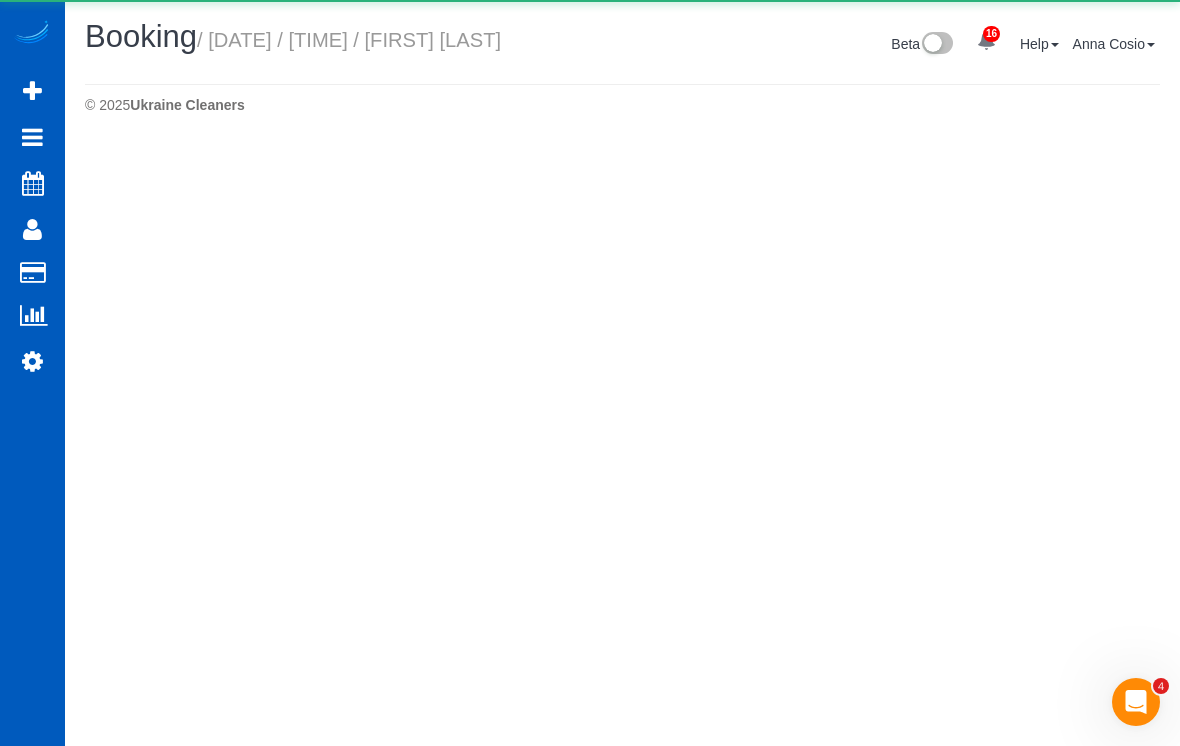 select on "WA" 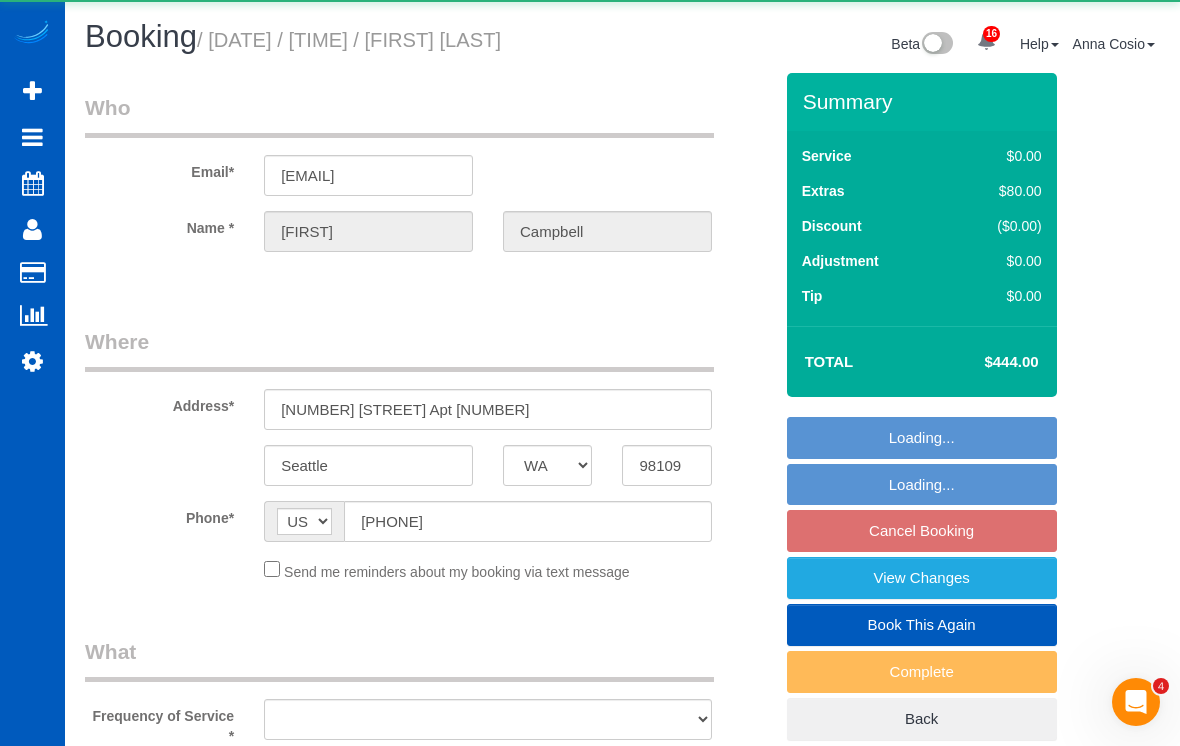 select on "object:21335" 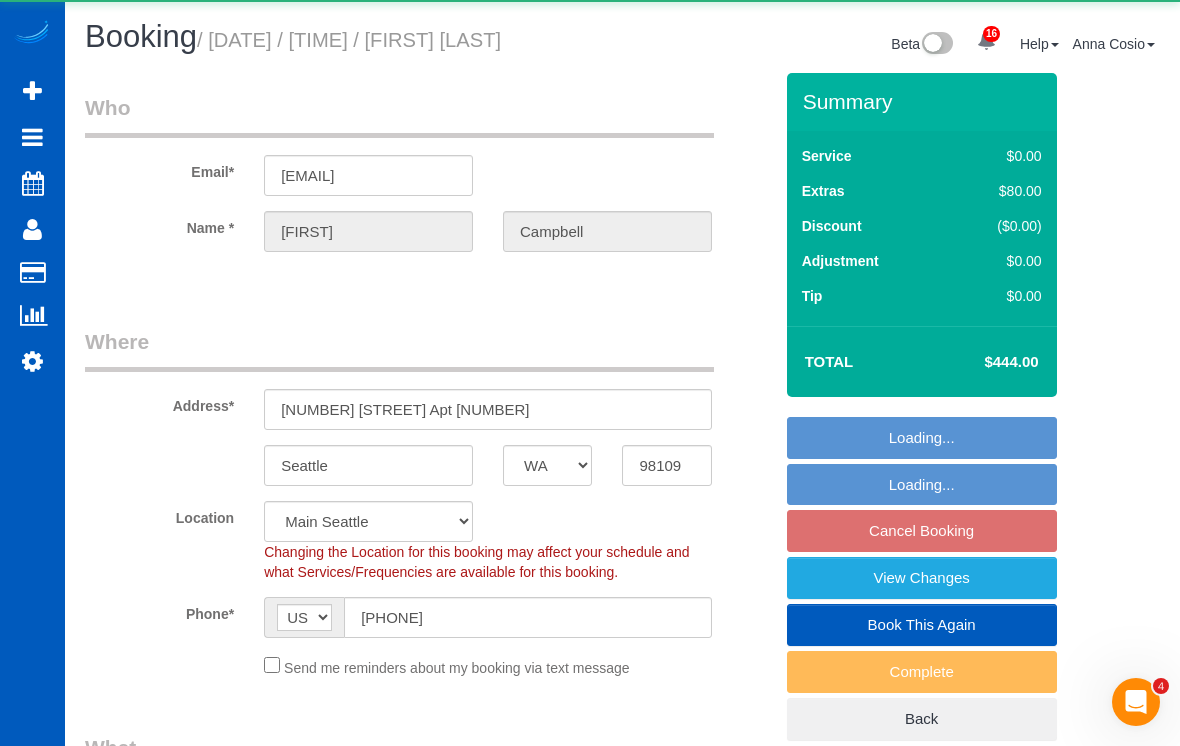 select on "spot110" 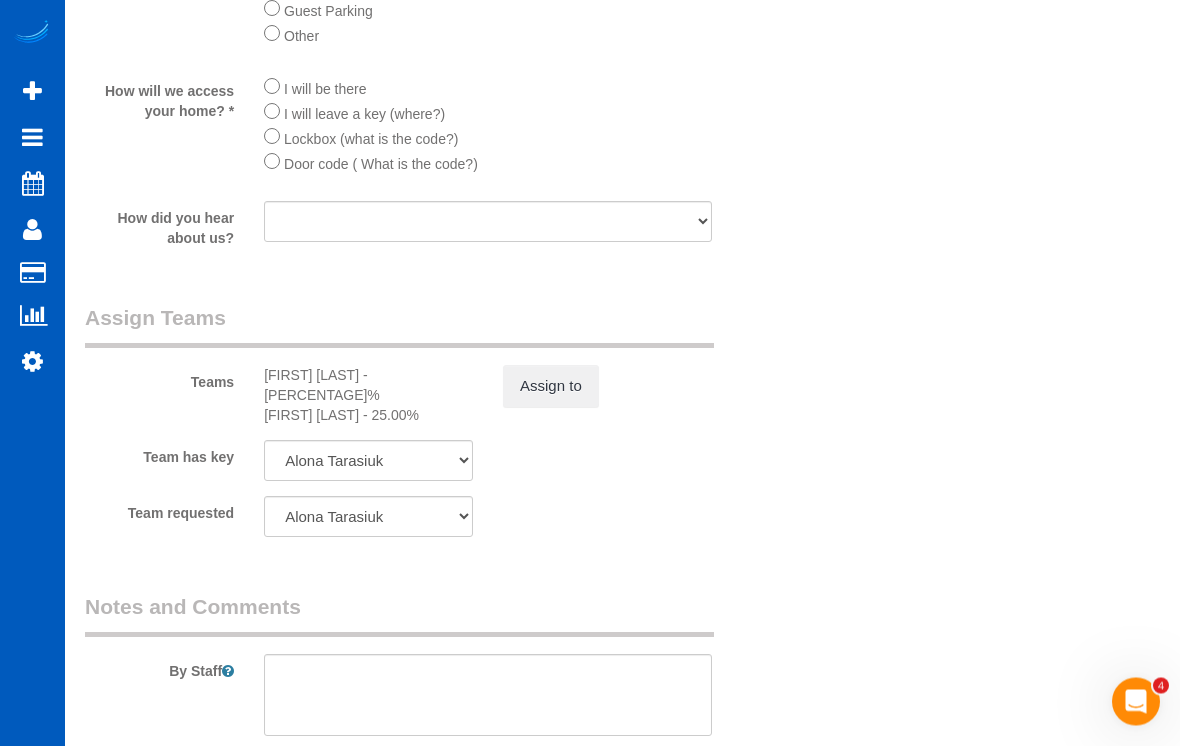 scroll, scrollTop: 2361, scrollLeft: 0, axis: vertical 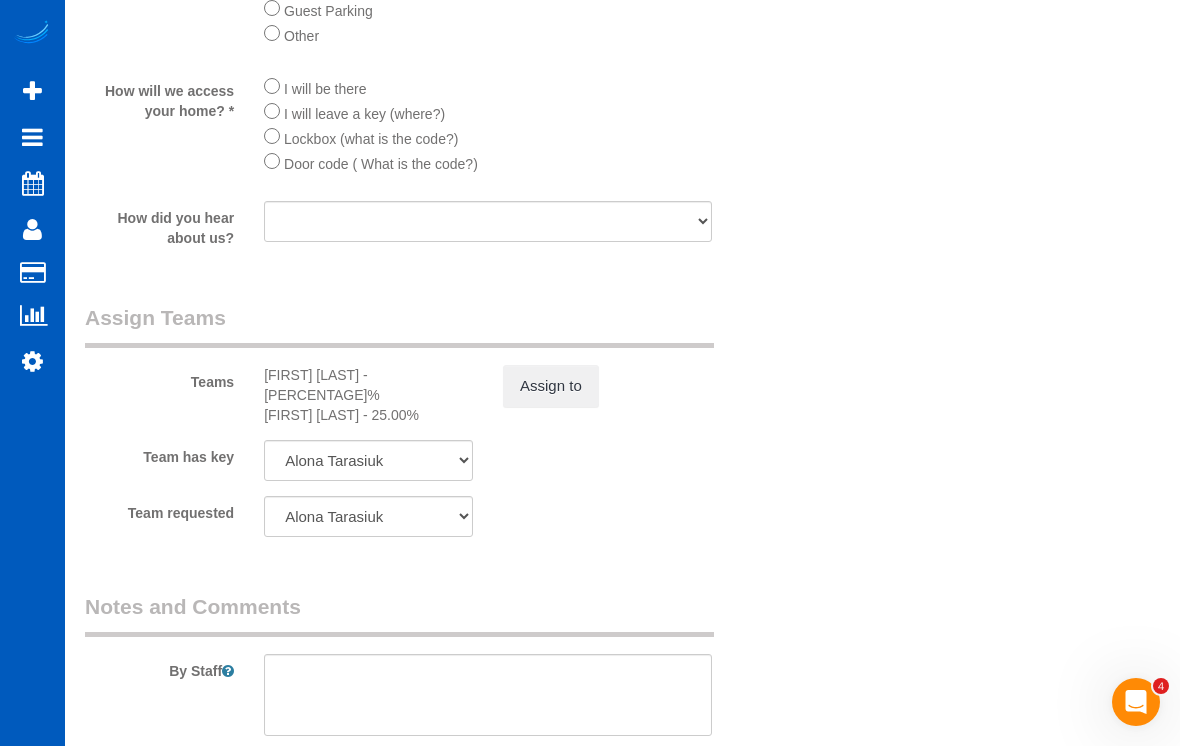 click on "Assign to" at bounding box center [551, 386] 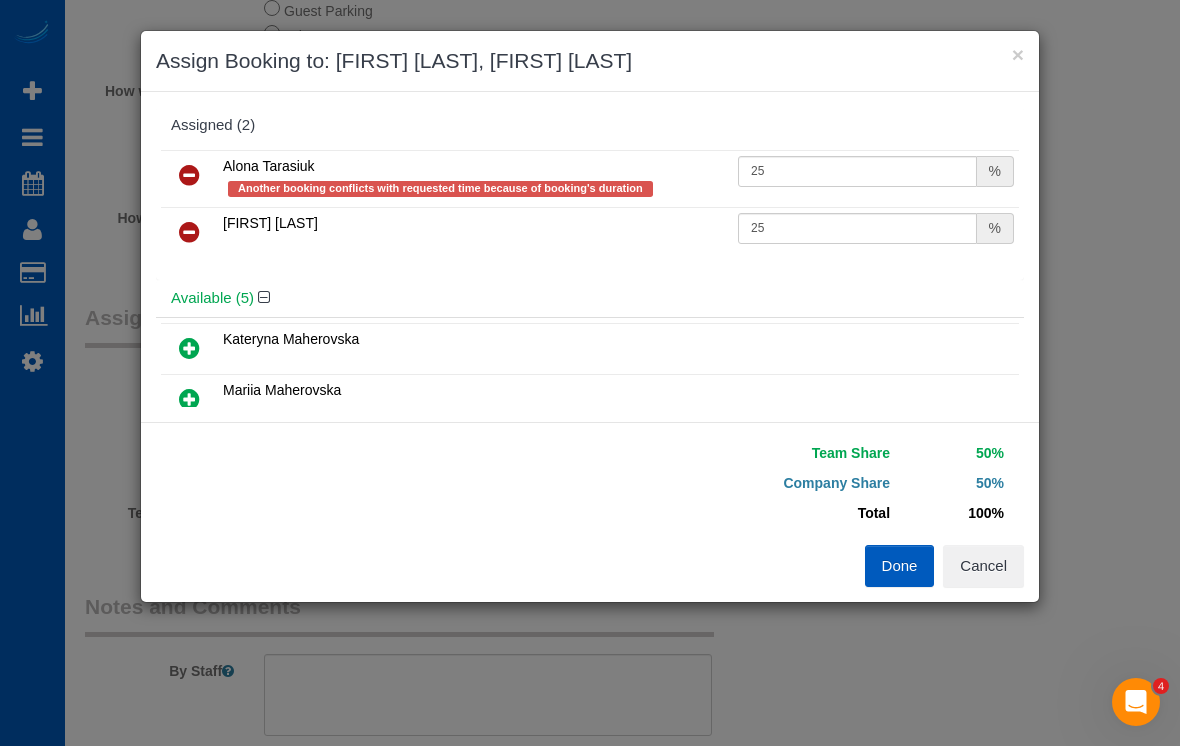 click at bounding box center [189, 232] 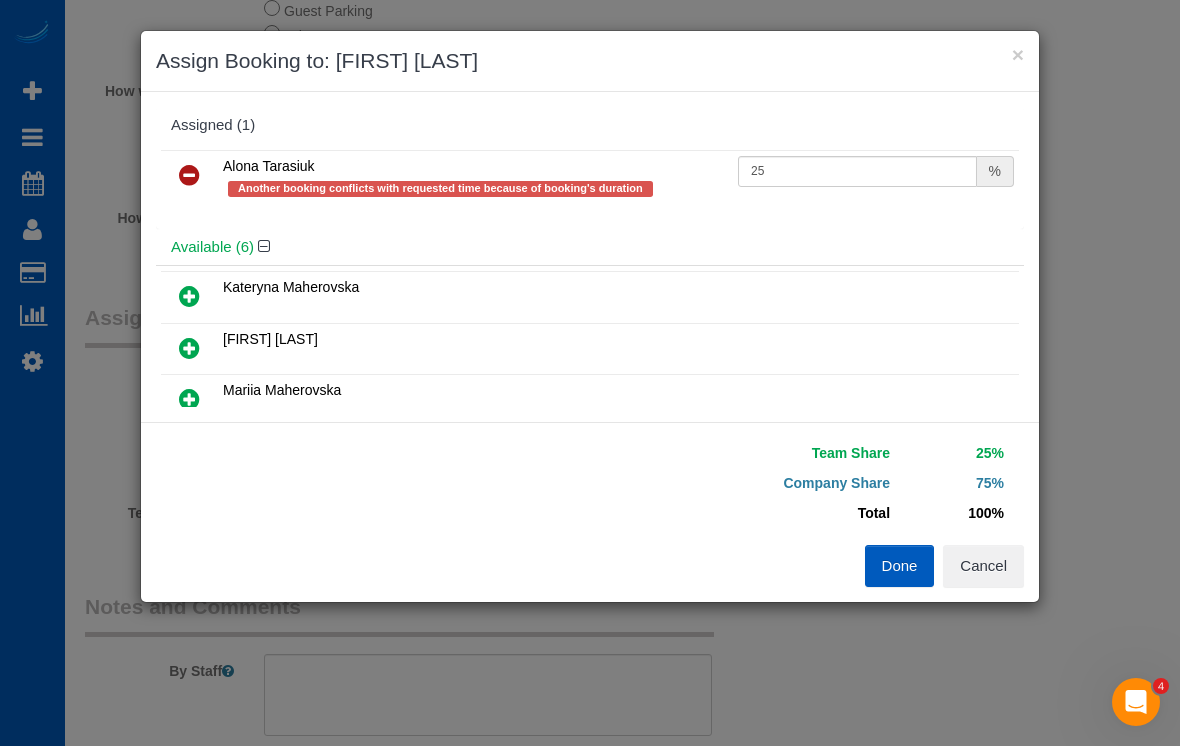 click at bounding box center [189, 175] 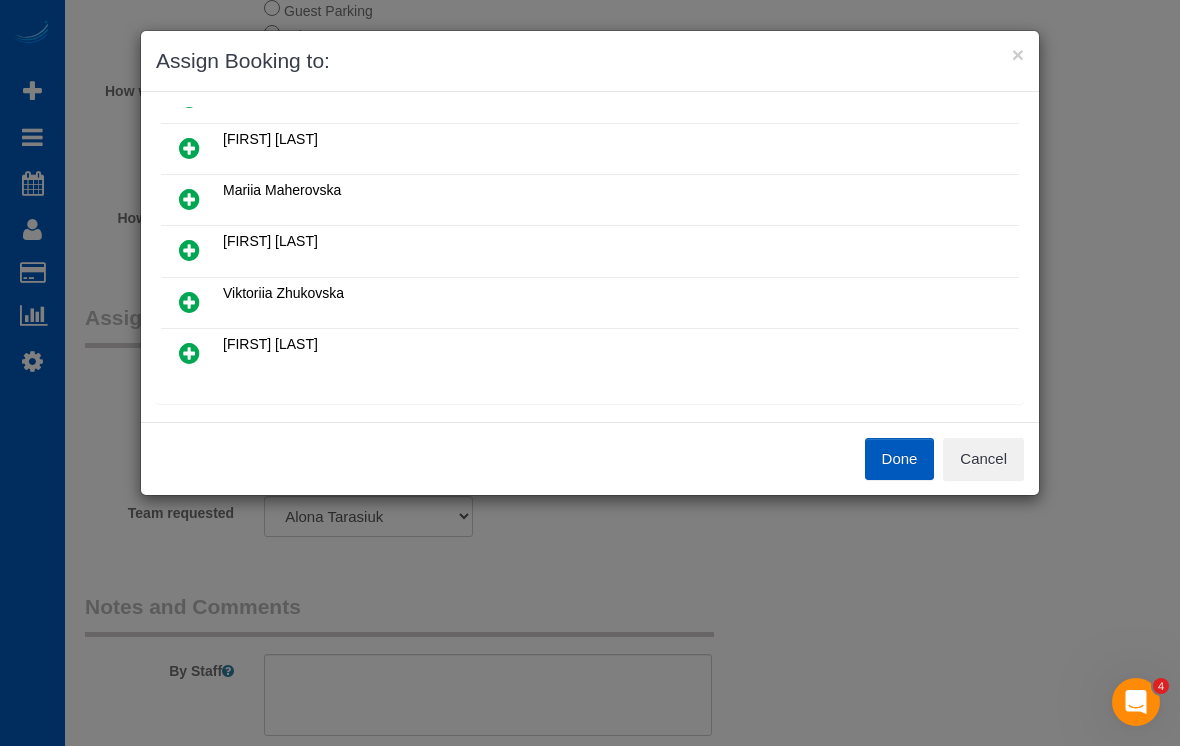 scroll, scrollTop: 144, scrollLeft: 0, axis: vertical 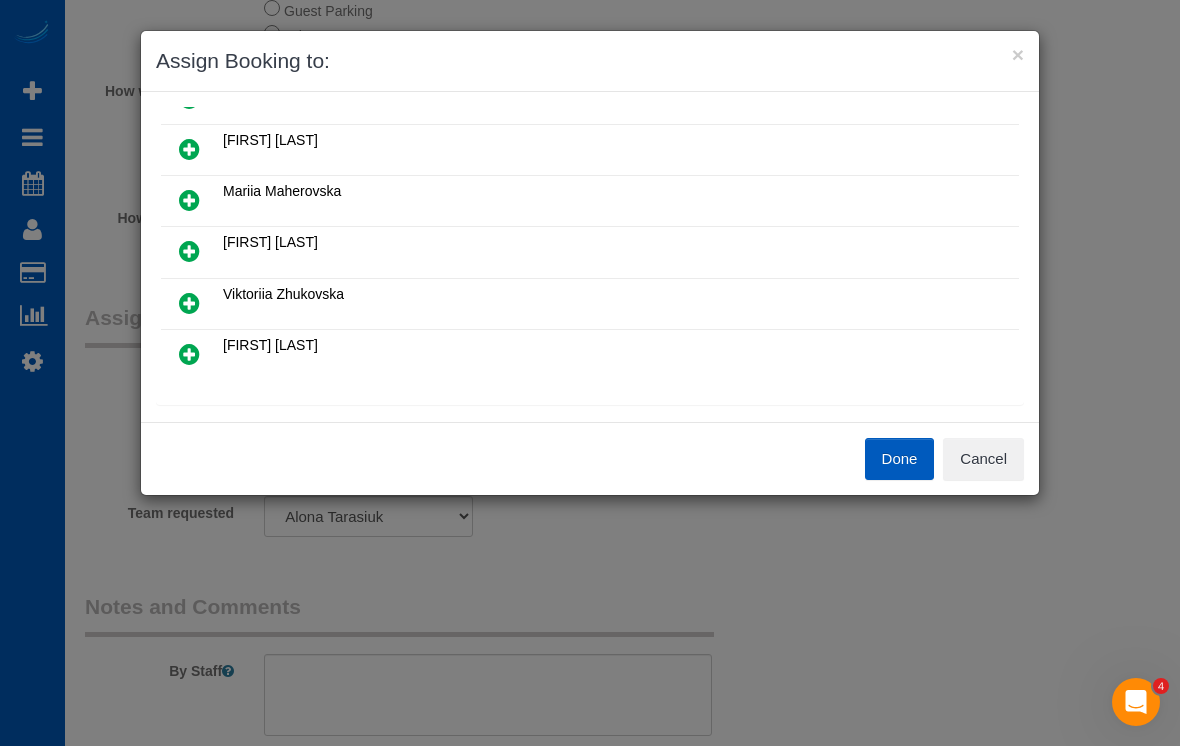 click at bounding box center (189, 354) 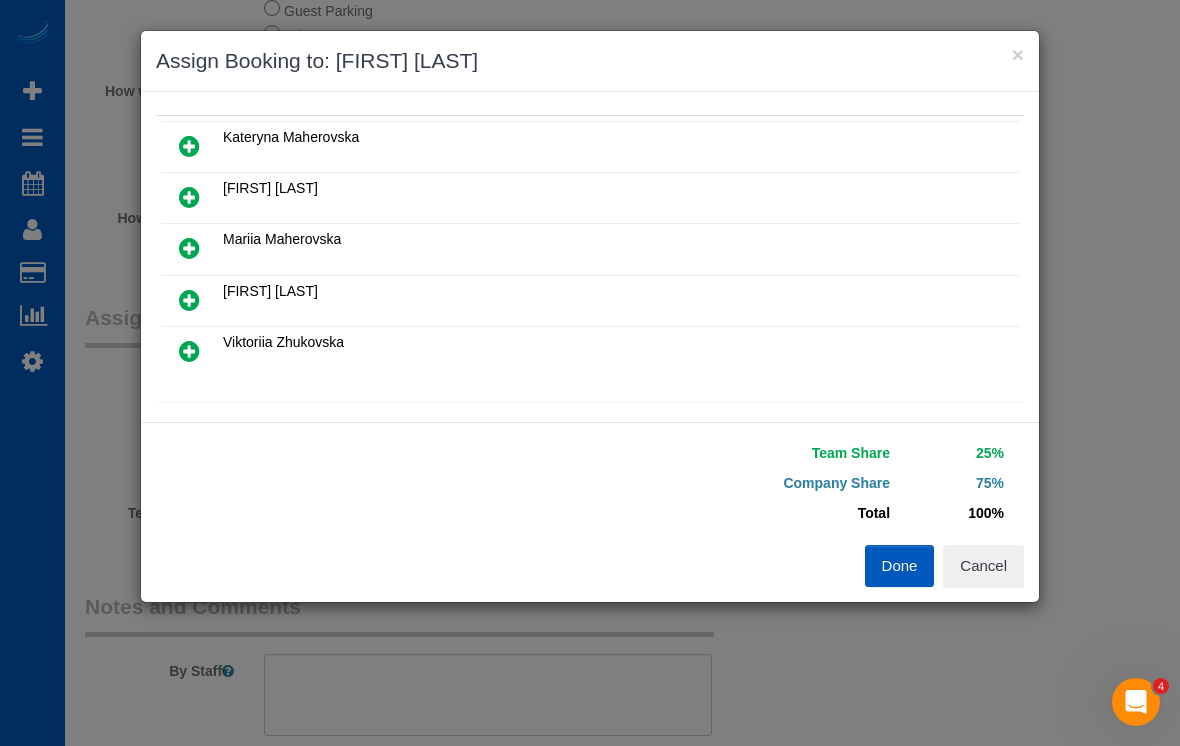 click at bounding box center [189, 351] 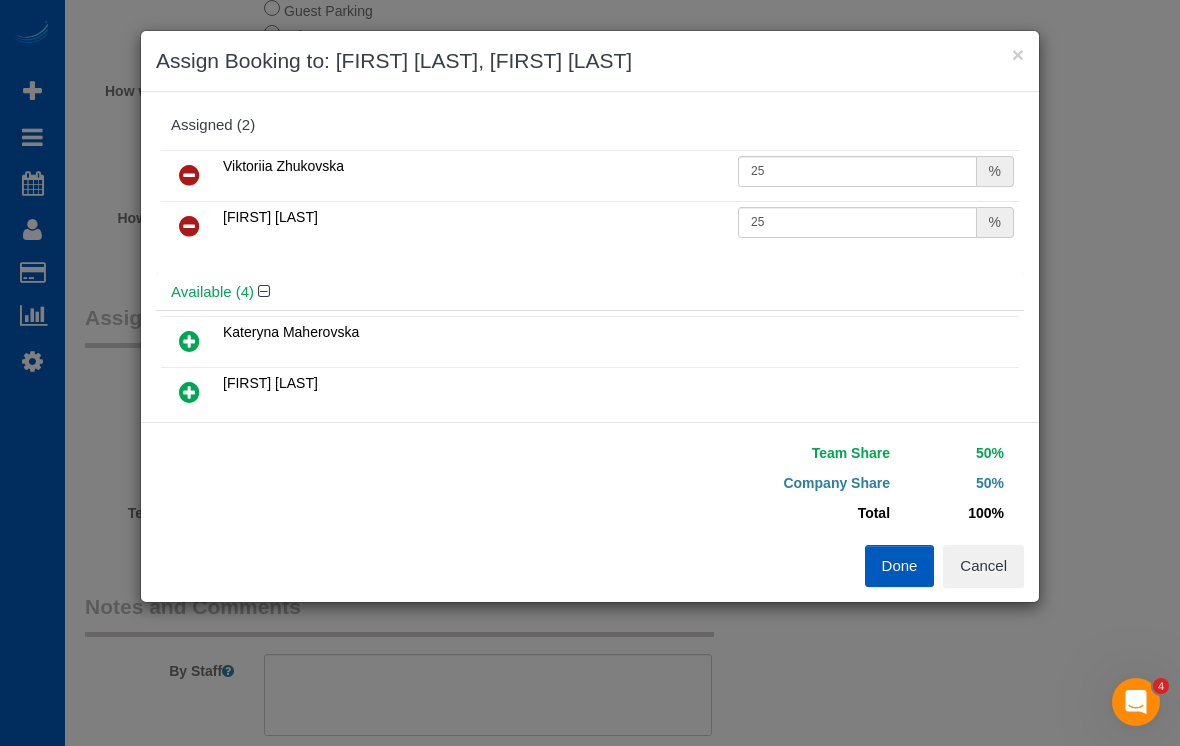 scroll, scrollTop: 0, scrollLeft: 0, axis: both 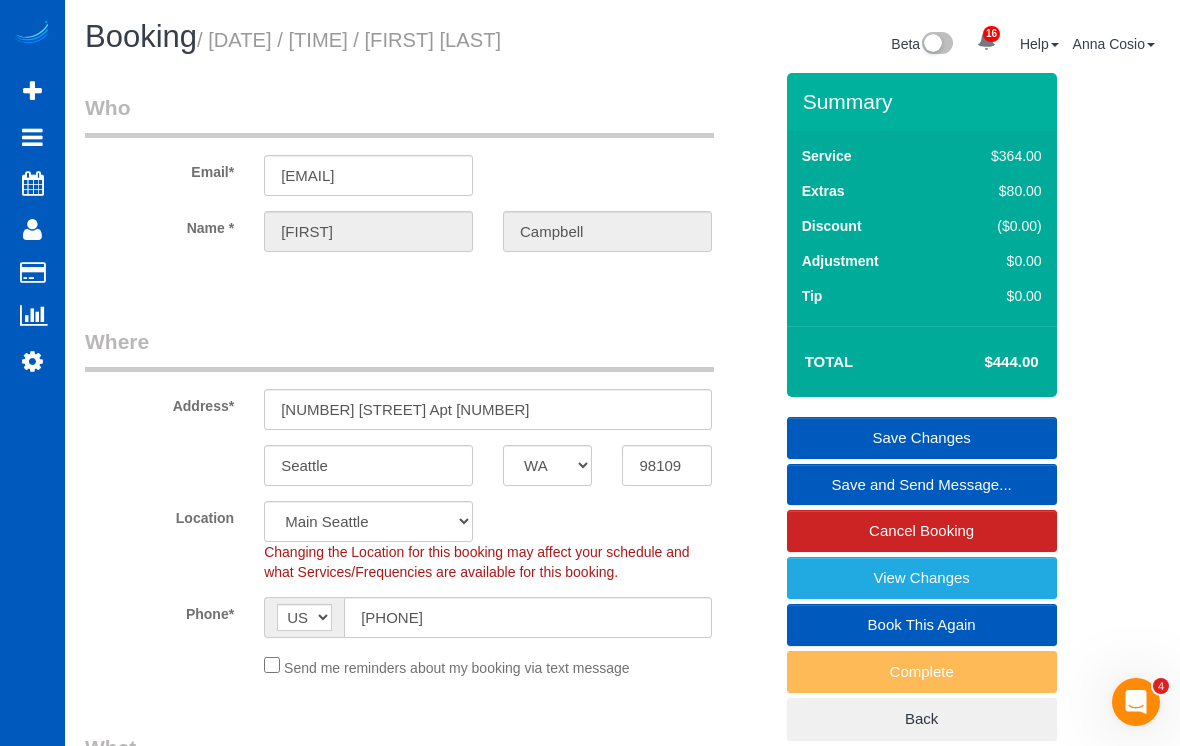 click on "Save Changes" at bounding box center [922, 438] 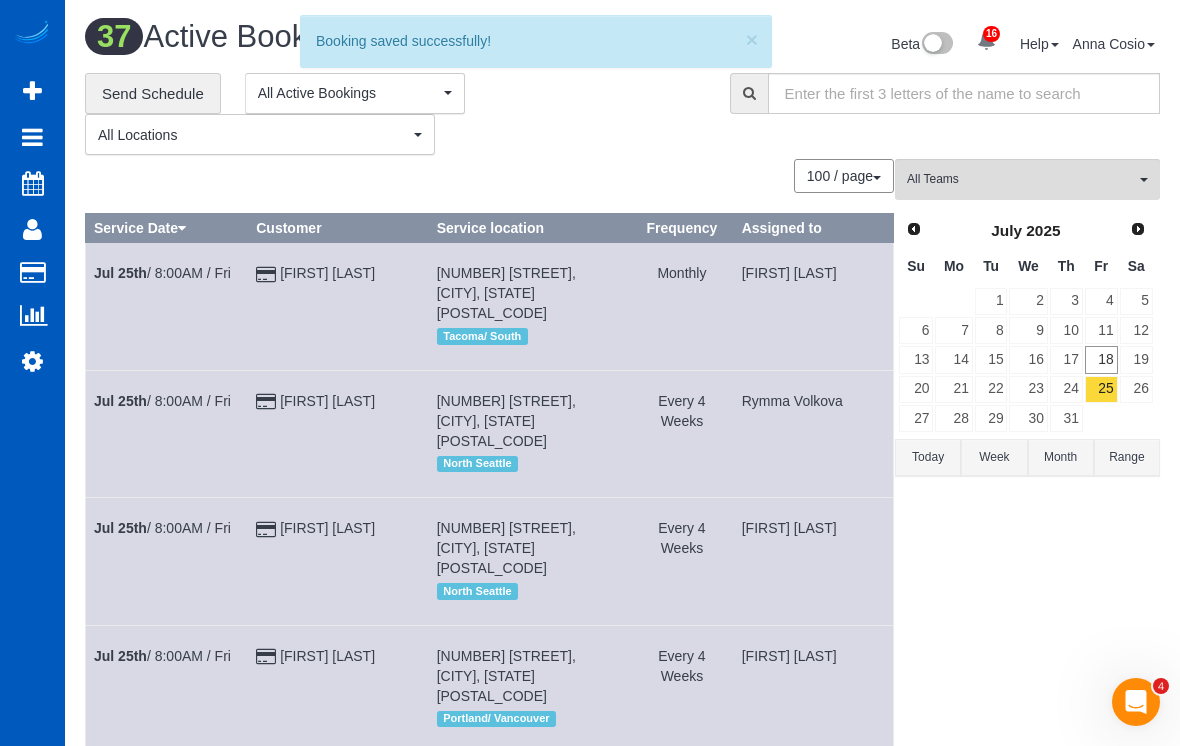 click on "18" at bounding box center [1101, 359] 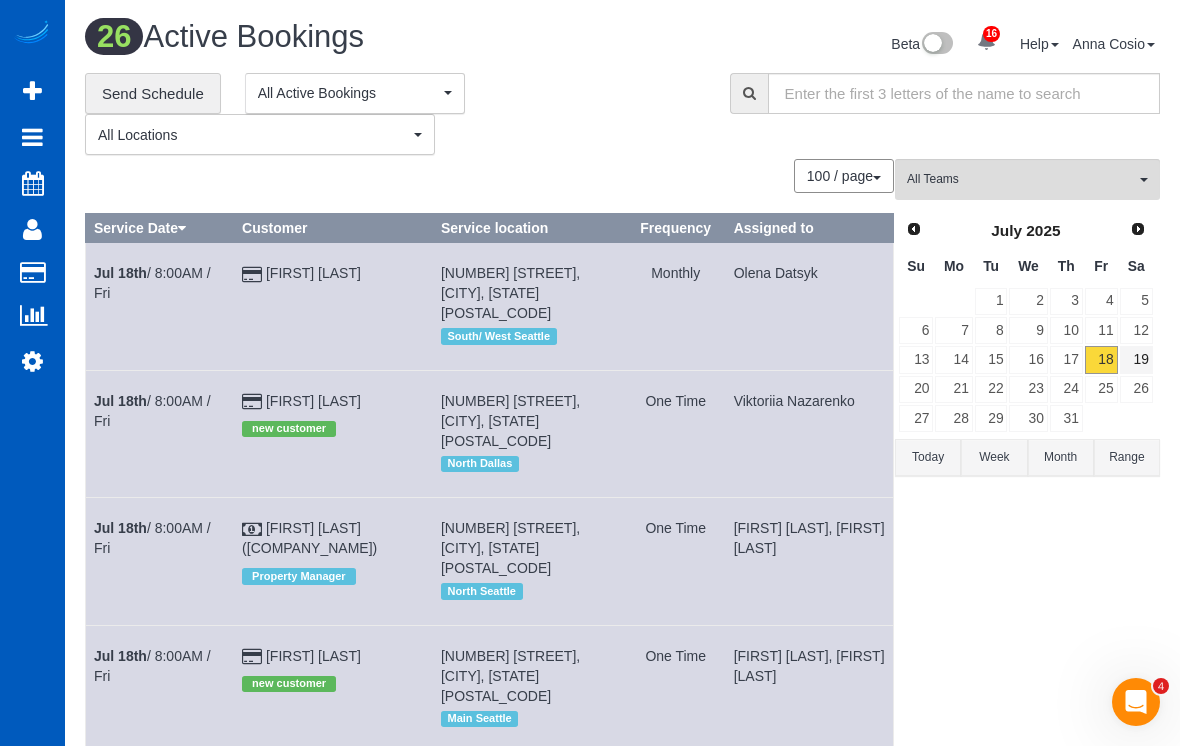 click on "19" at bounding box center [1136, 359] 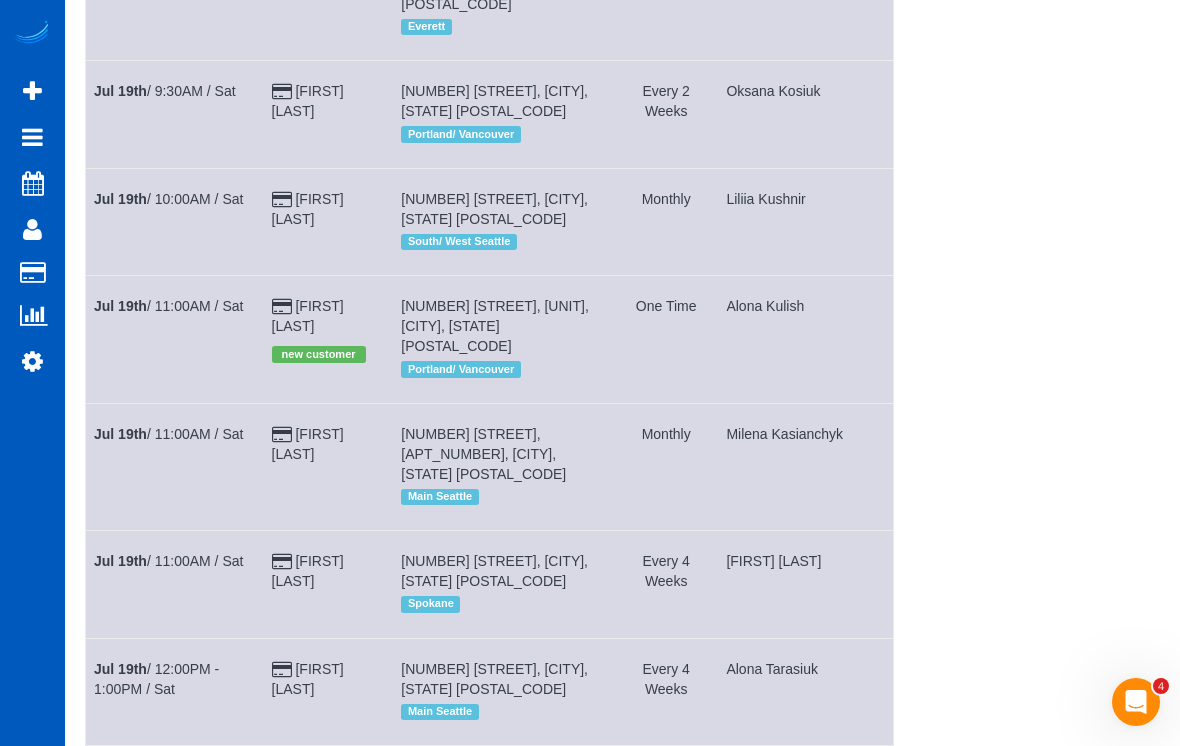 scroll, scrollTop: 912, scrollLeft: 0, axis: vertical 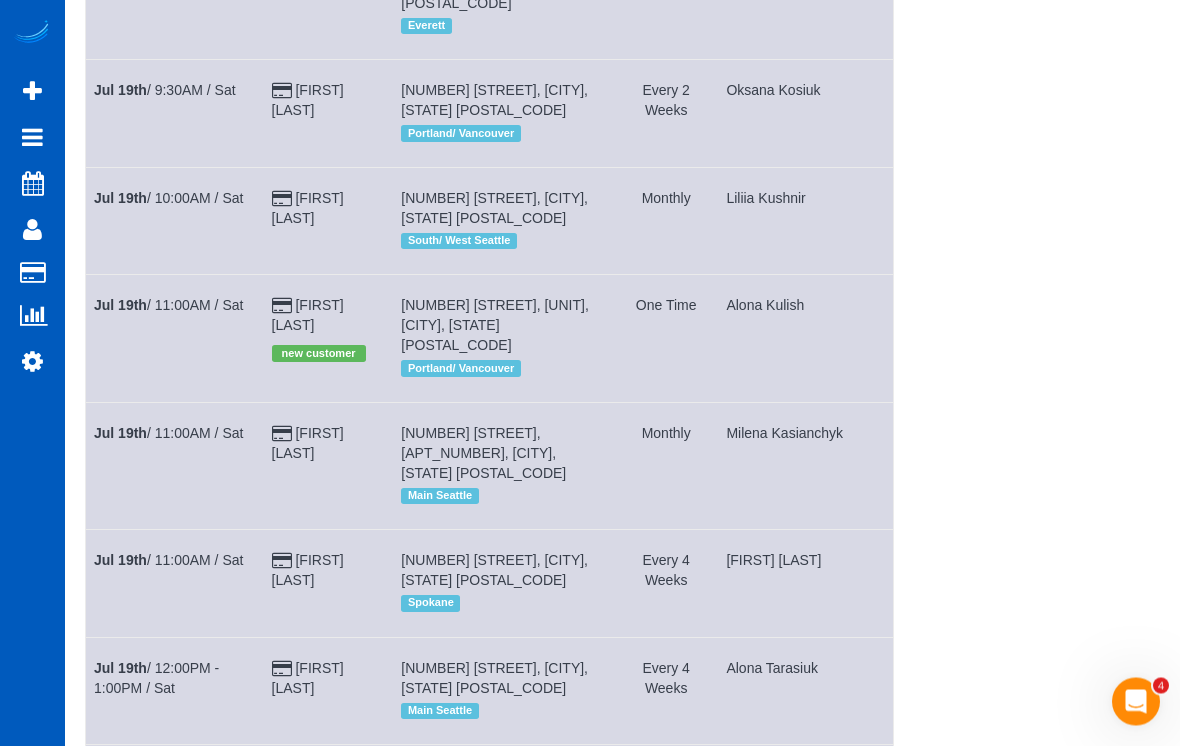 click on "[DATE]
/ [TIME] / [DAY]" at bounding box center [168, 561] 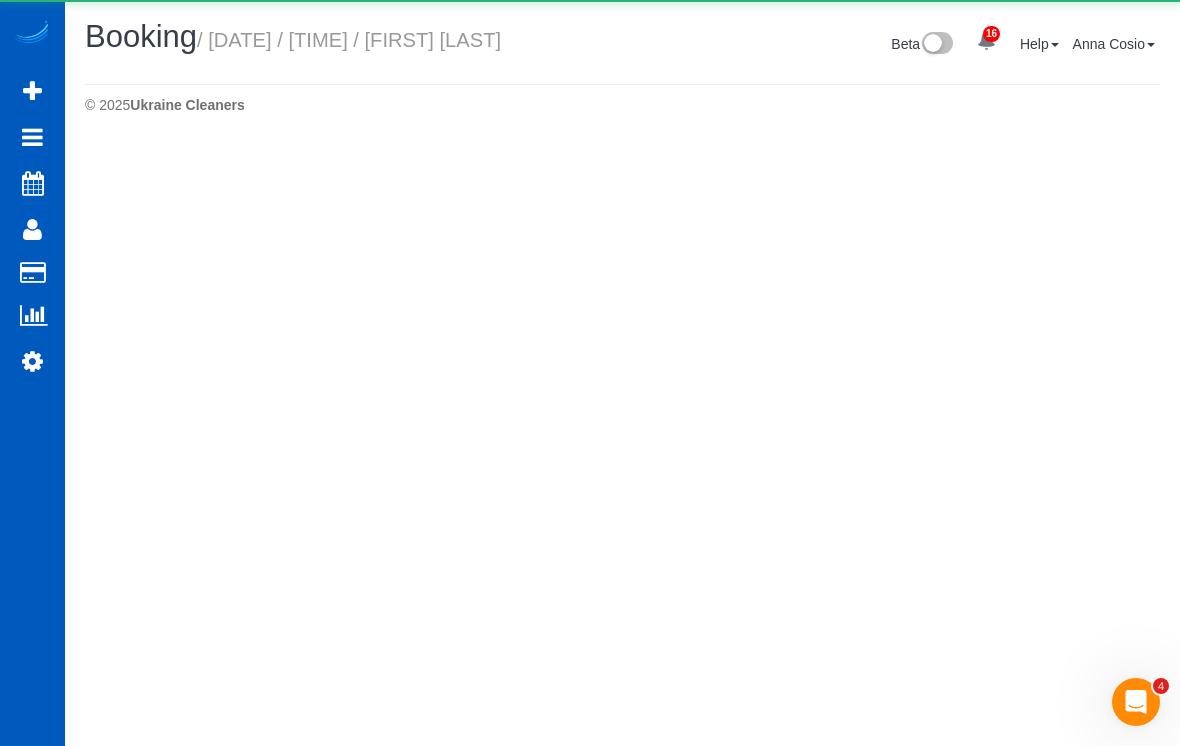 select on "WA" 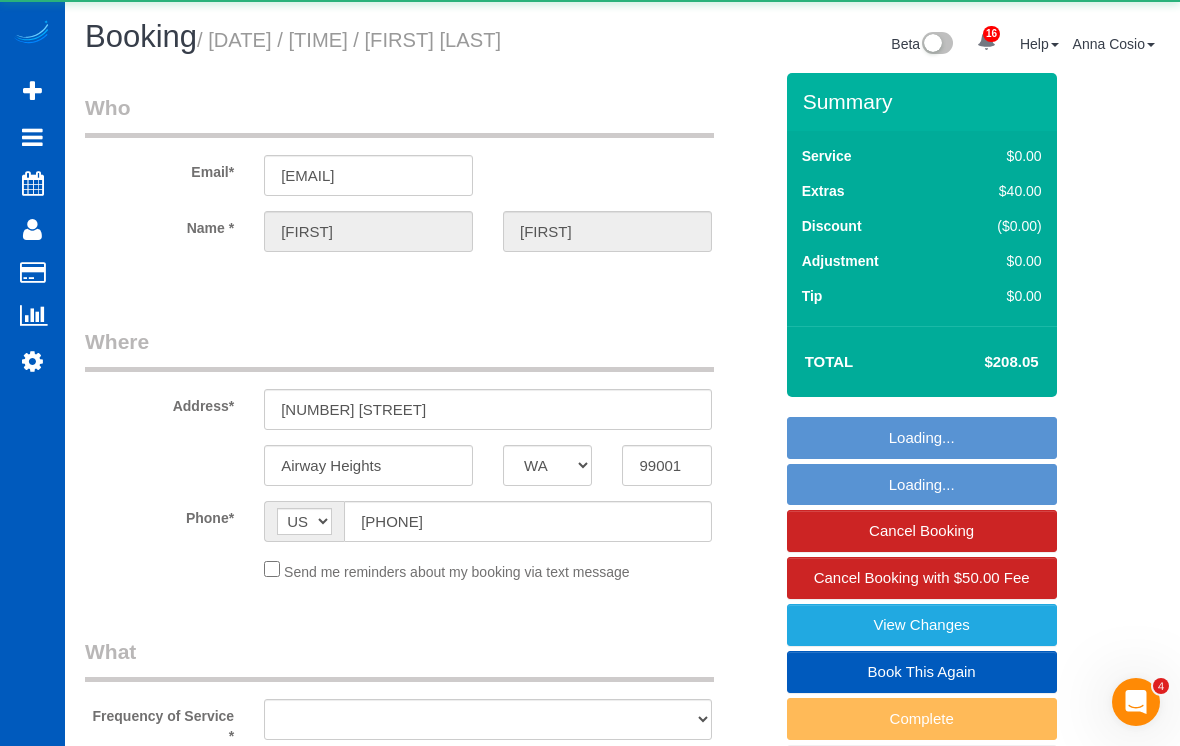 select on "object:23945" 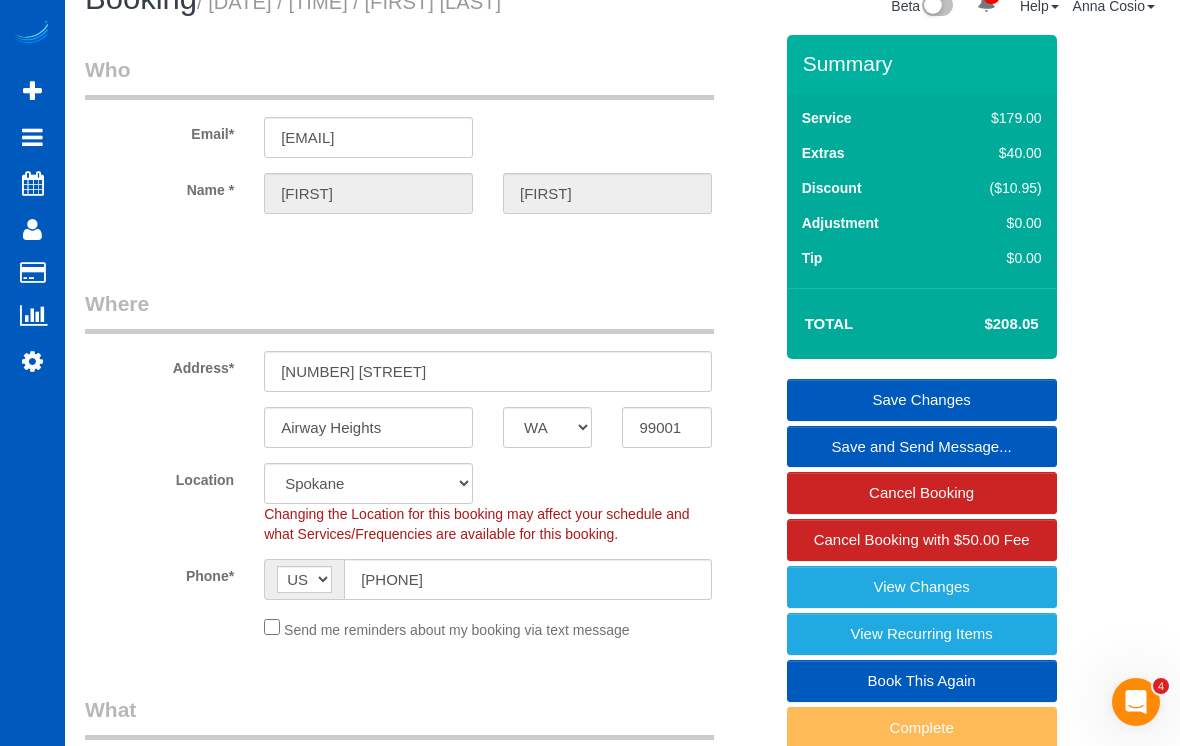 scroll, scrollTop: 0, scrollLeft: 0, axis: both 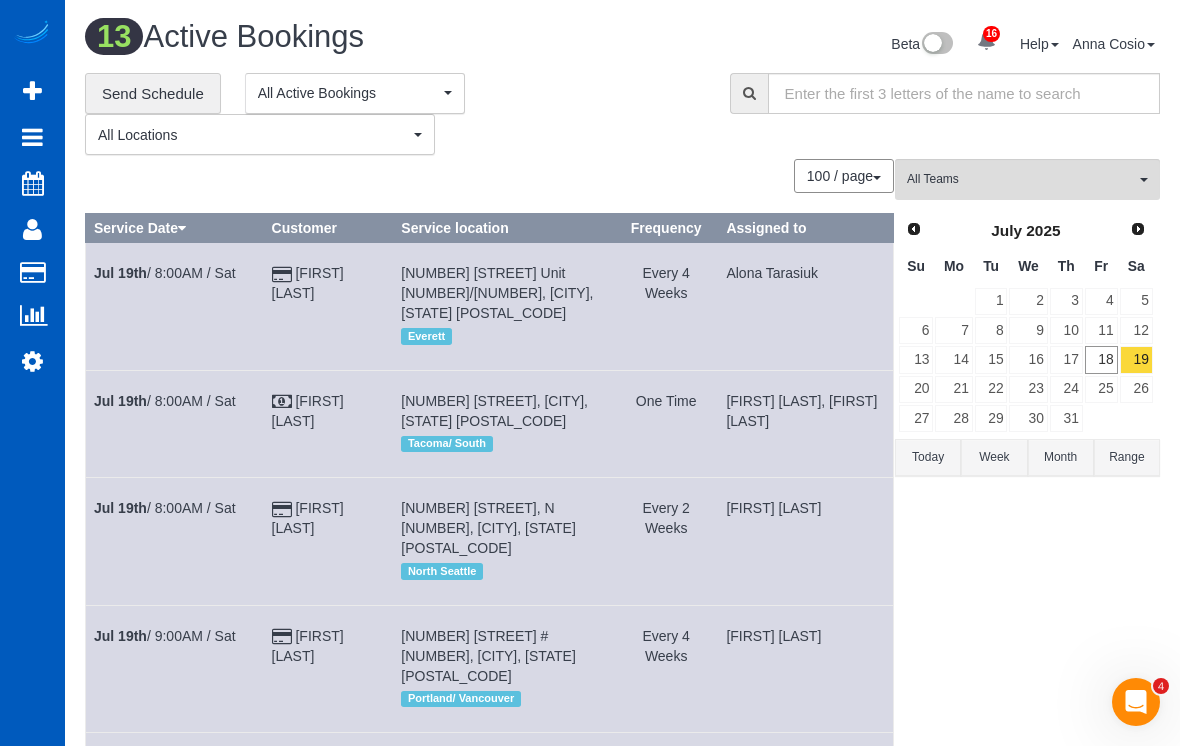 click on "14" at bounding box center [953, 359] 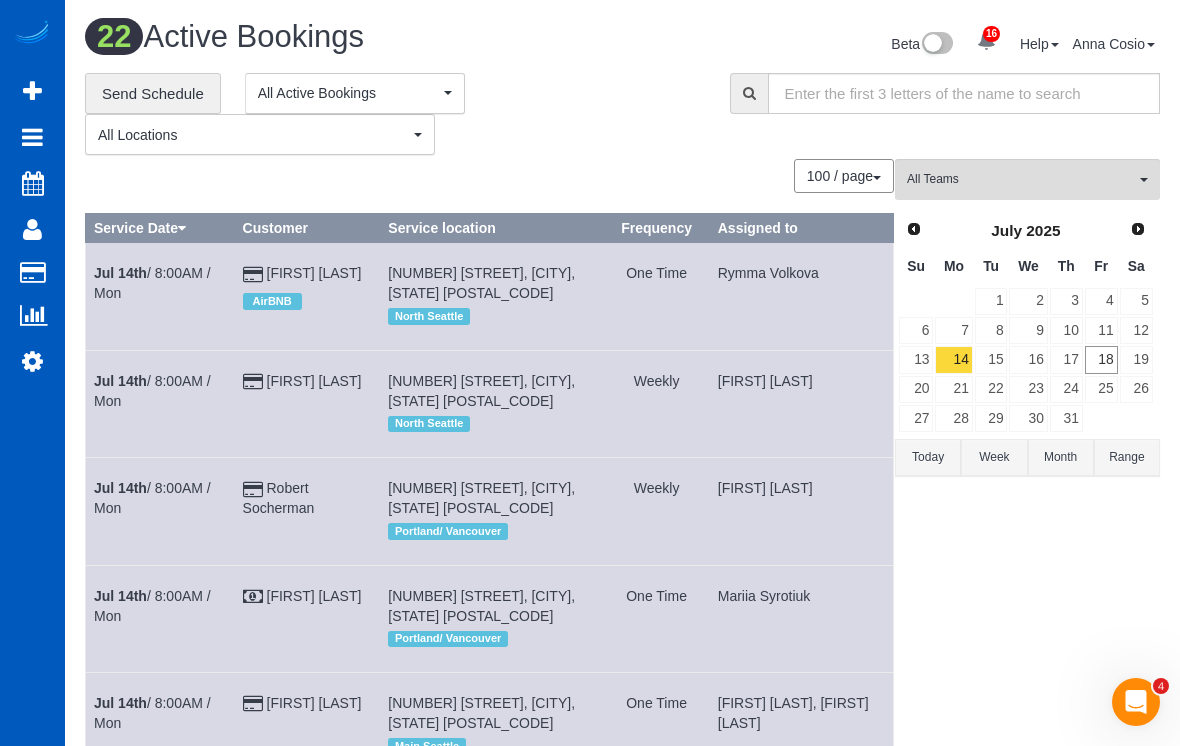 click on "21" at bounding box center [953, 389] 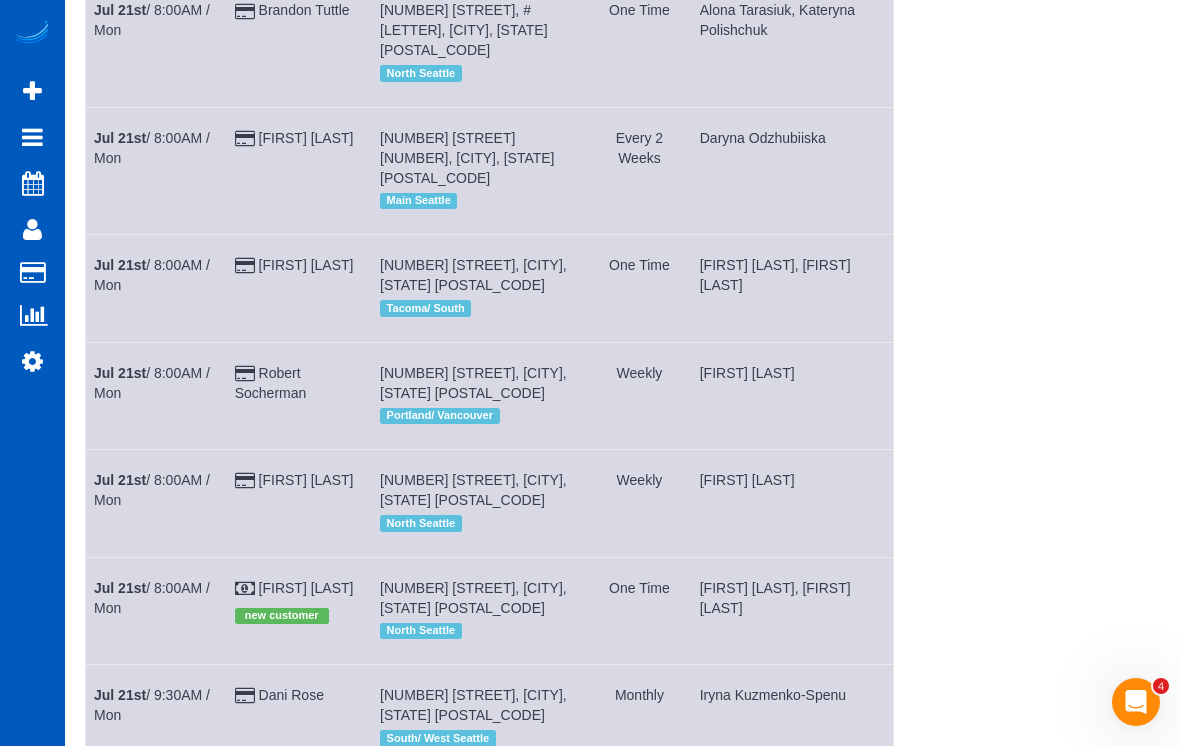 scroll, scrollTop: 481, scrollLeft: 0, axis: vertical 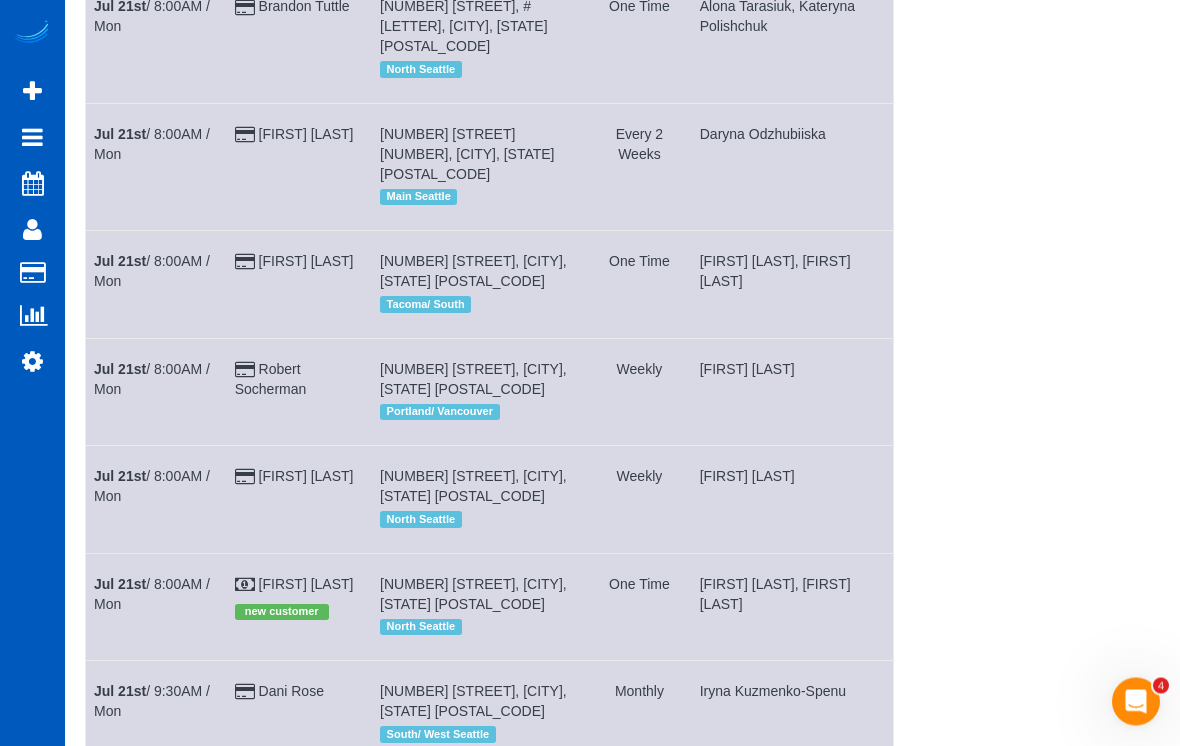 click on "Jul [DAY]
/ [TIME] / [DAY]" at bounding box center [152, 595] 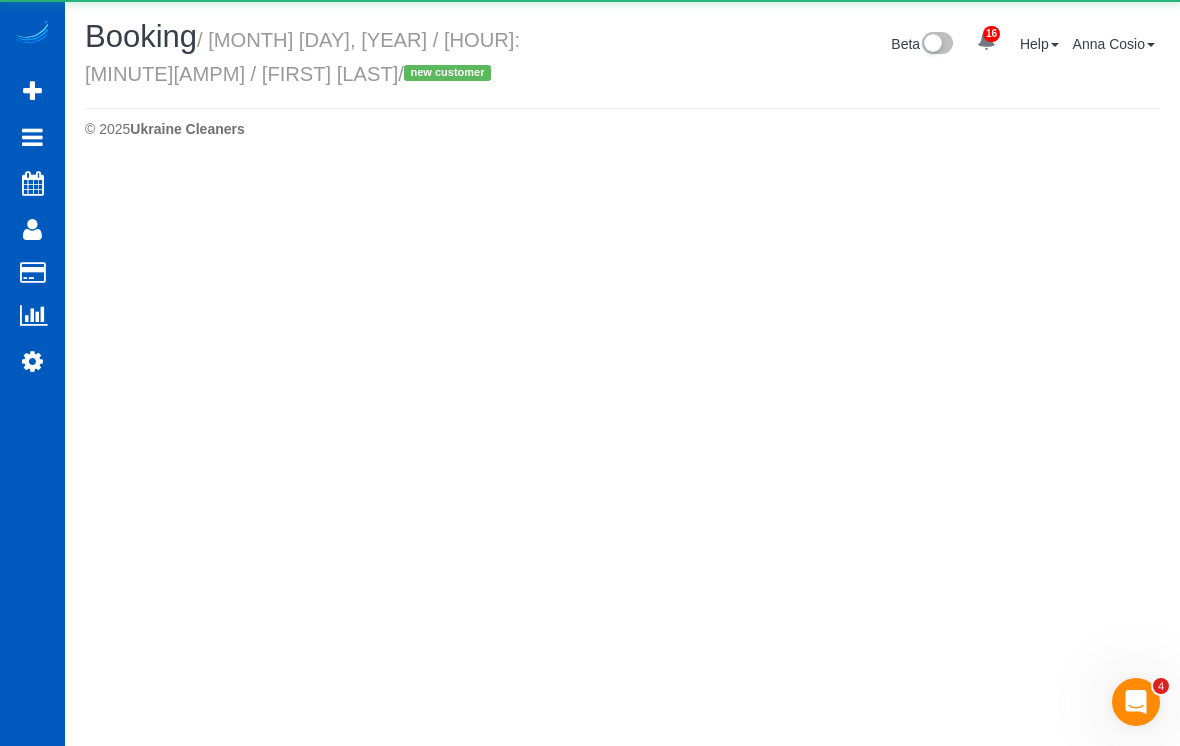 select on "WA" 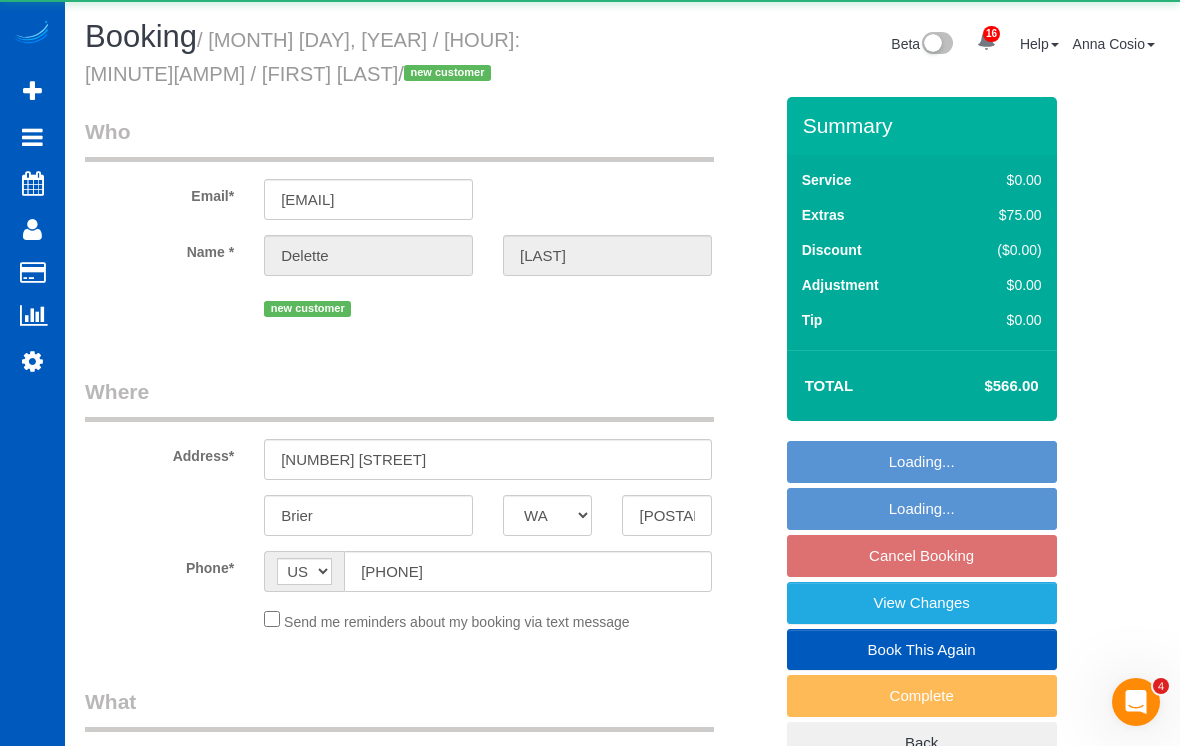 select on "object:25336" 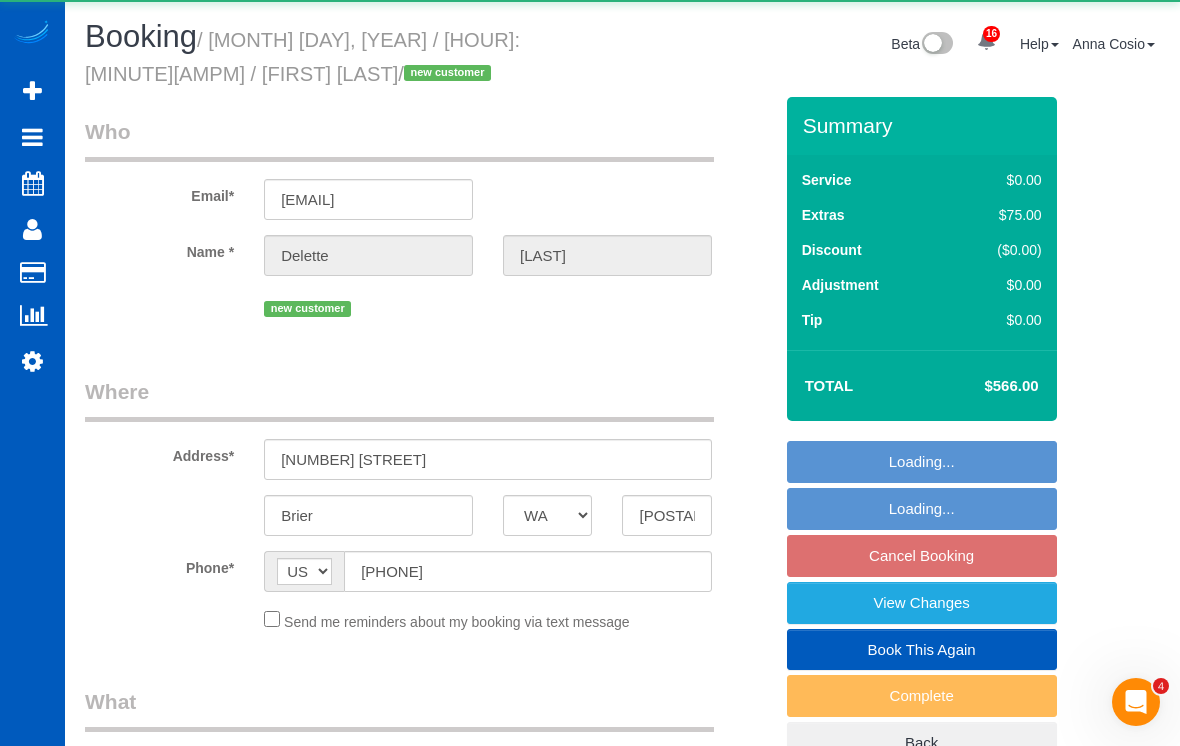 select on "199" 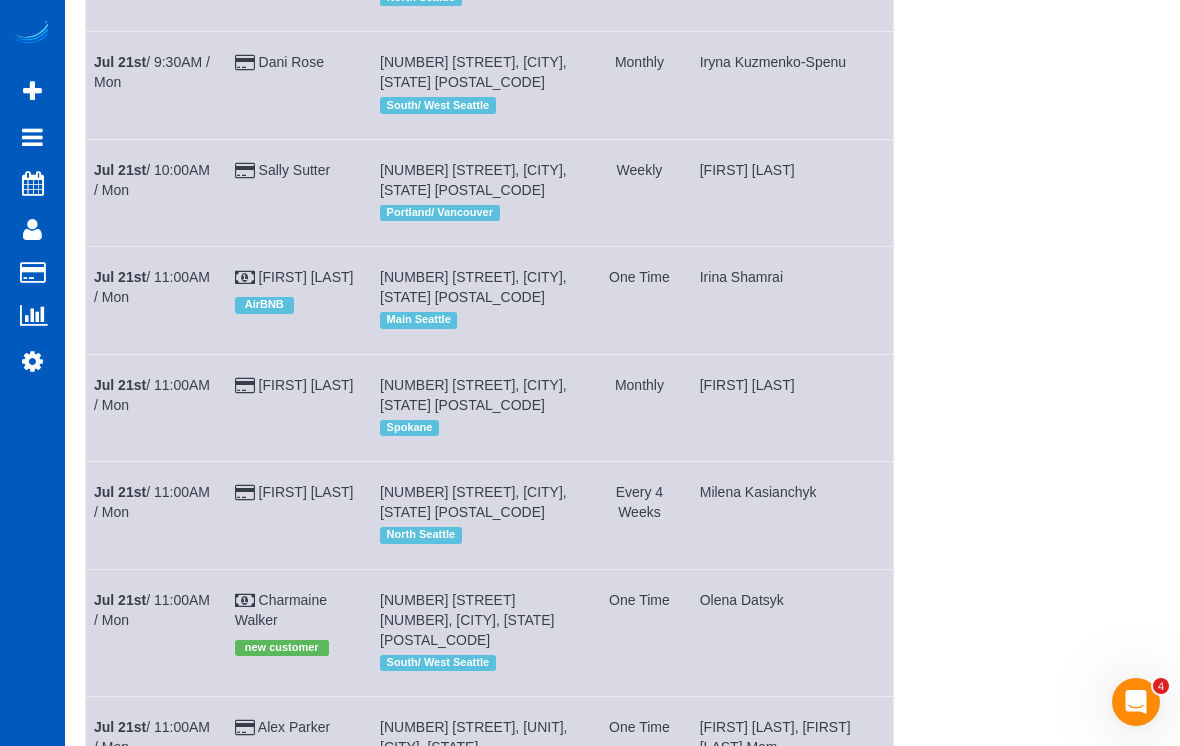 scroll, scrollTop: 1113, scrollLeft: 0, axis: vertical 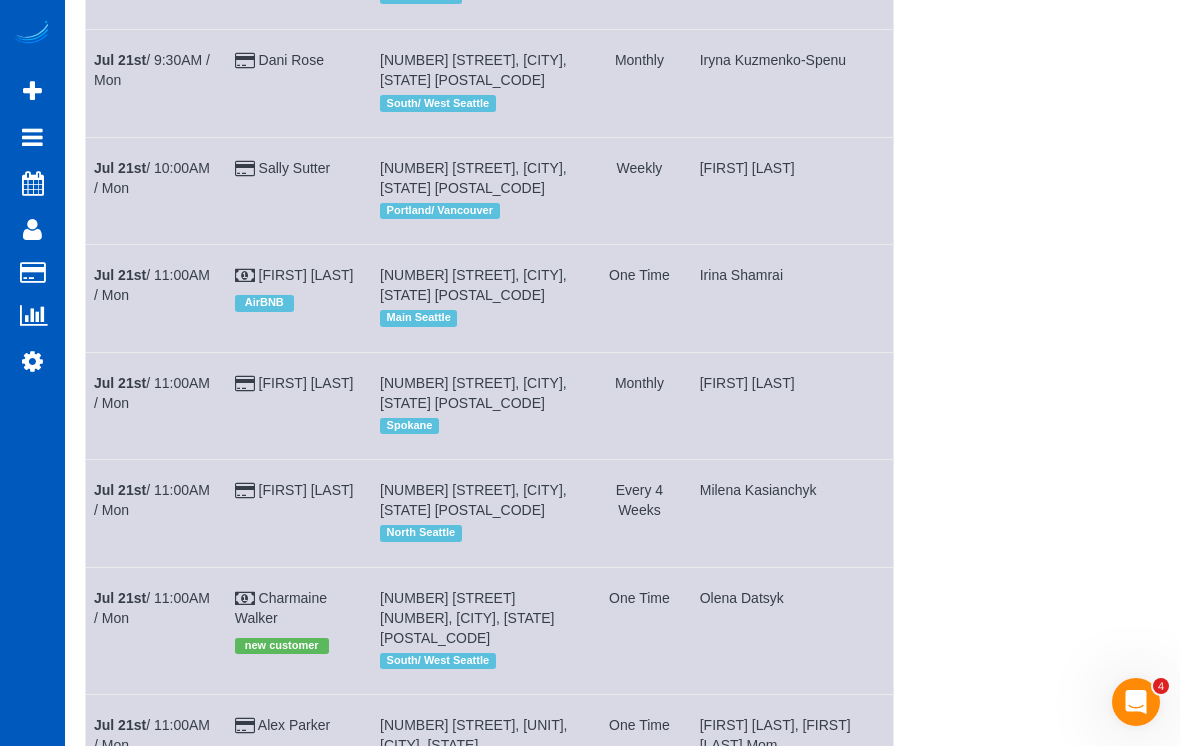 click on "Active Bookings" at bounding box center [190, 181] 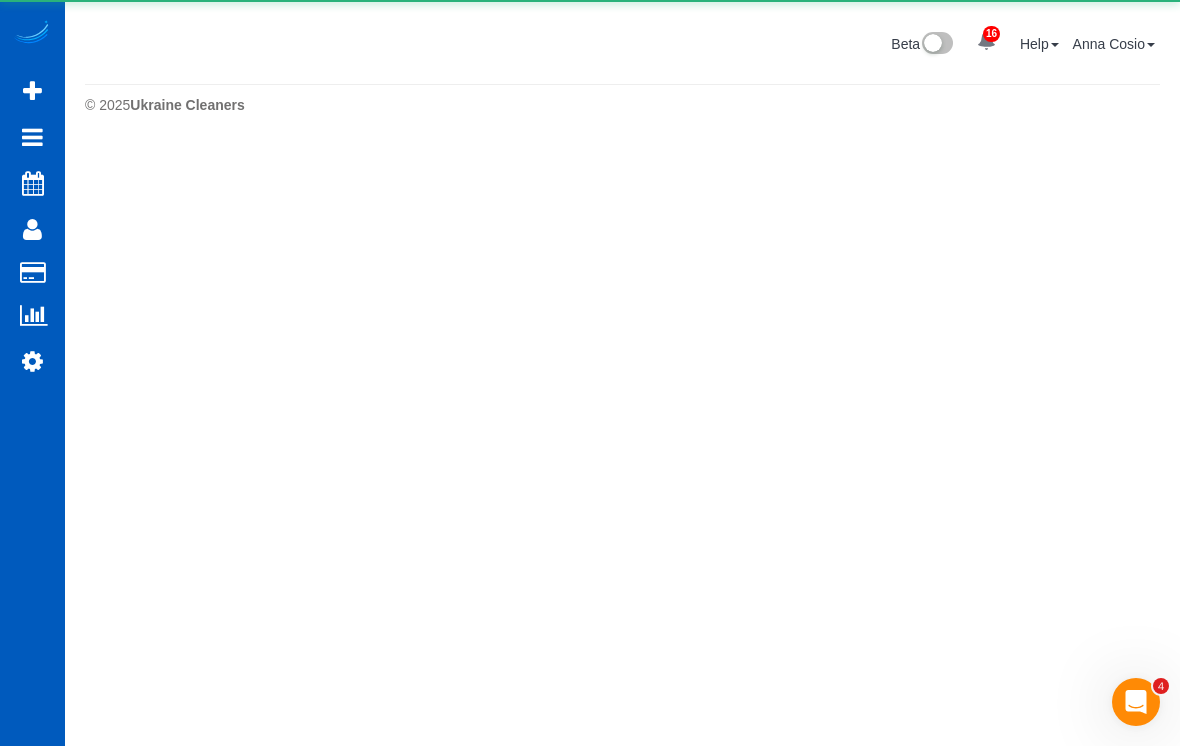 click on "16
Beta
Your Notifications
You have 0 alerts
×
You have 4  to charge for [DATE]
×
You have 3  to charge for [DATE]
×
You have 1  to charge for [DATE]
×" at bounding box center [590, 373] 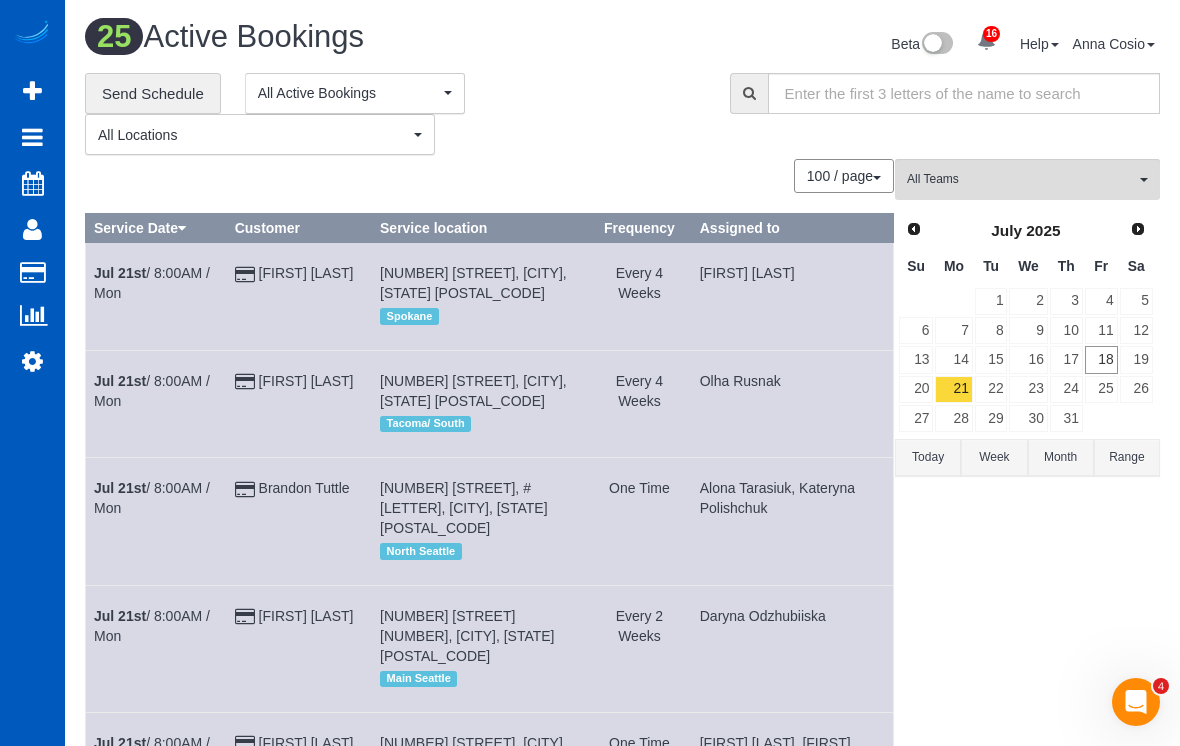 click on "All Teams" at bounding box center [1021, 179] 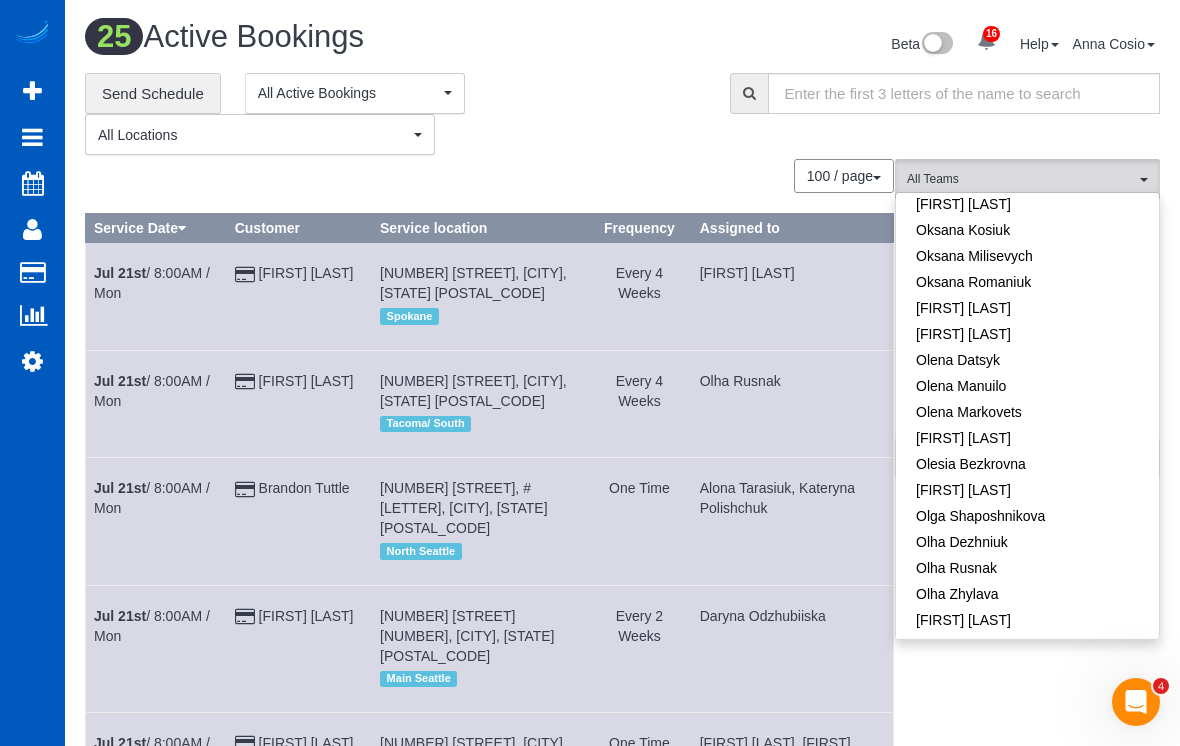 scroll, scrollTop: 992, scrollLeft: 0, axis: vertical 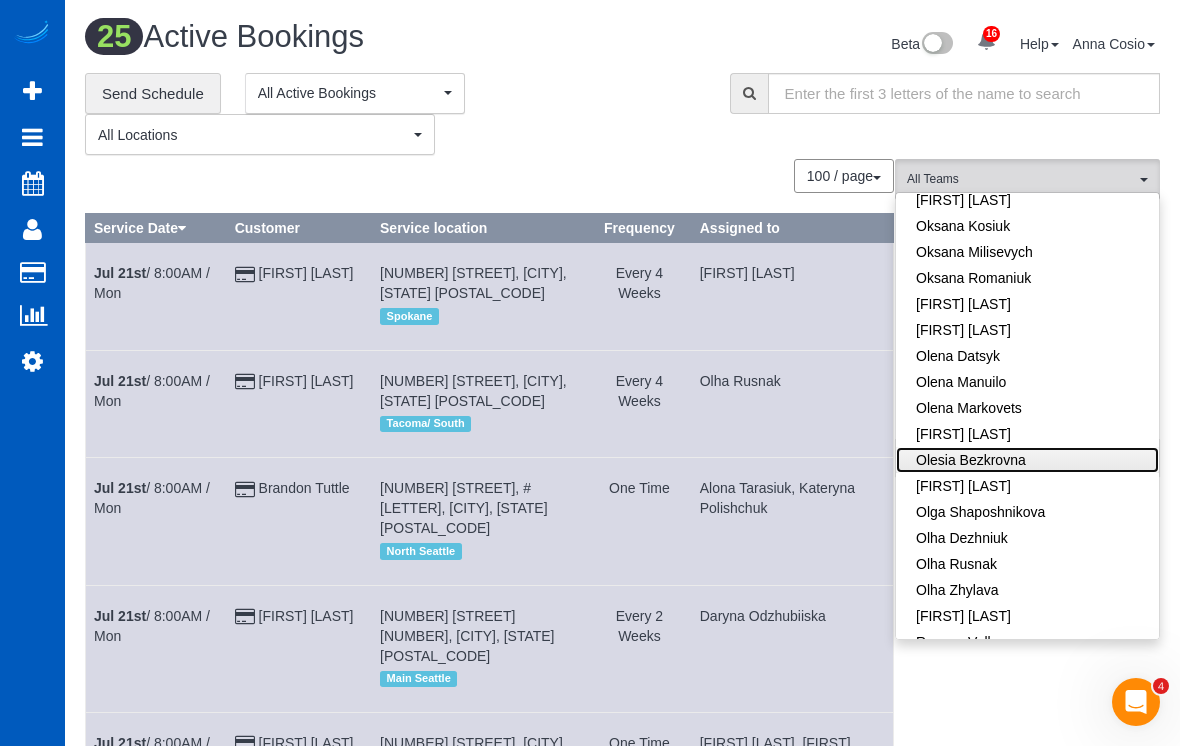 click on "Olesia Bezkrovna" at bounding box center [1027, 460] 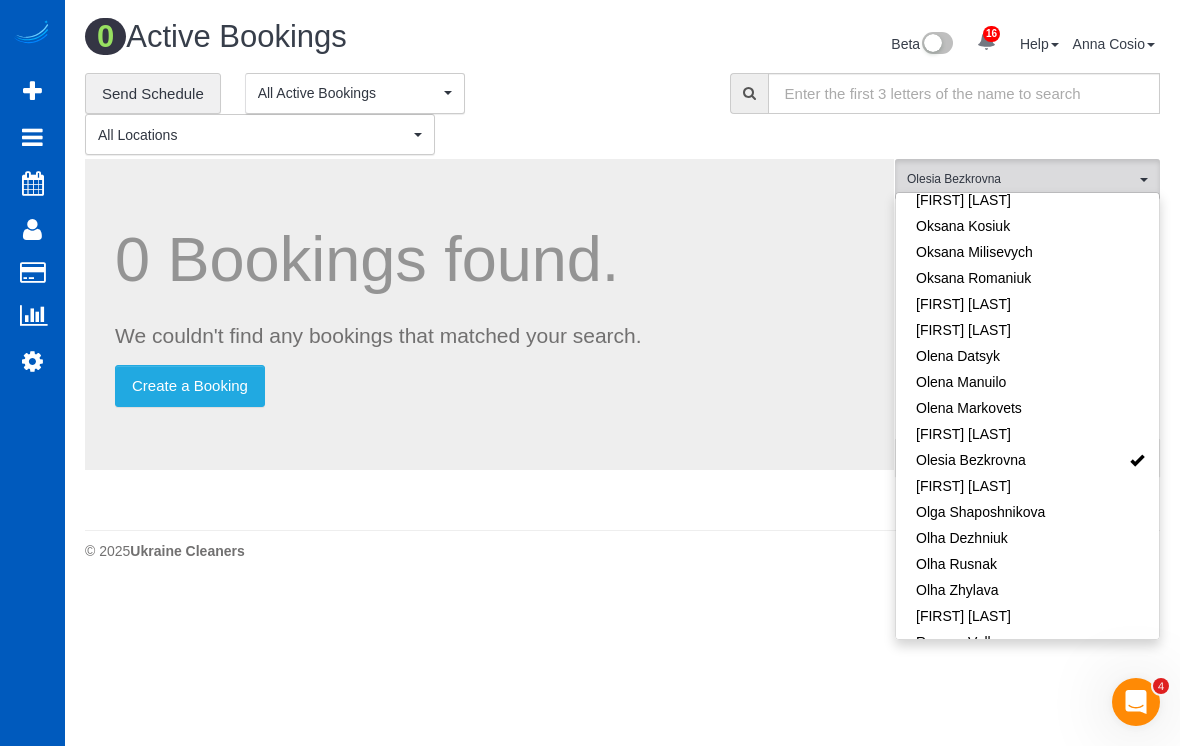 click on "16
Beta
Your Notifications
You have 0 alerts
×
You have 4  to charge for [DATE]
×
You have 3  to charge for [DATE]
×
You have 1  to charge for [DATE]
×" at bounding box center [590, 373] 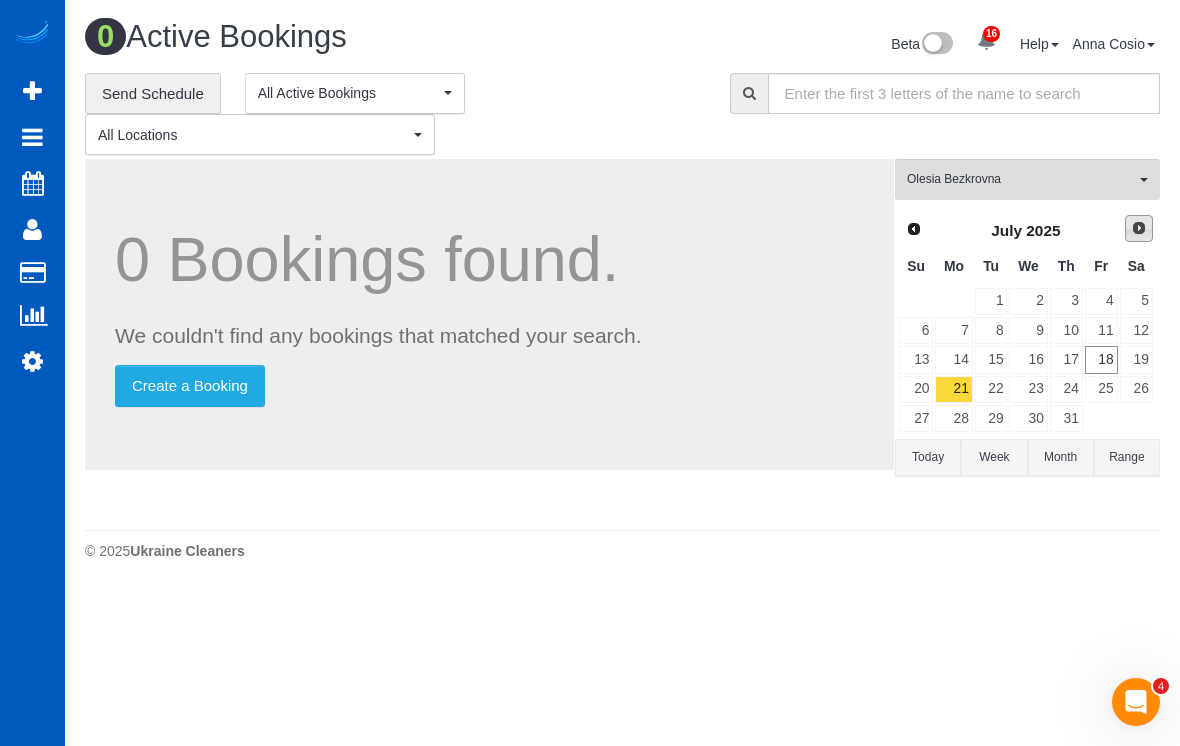 click on "Next" at bounding box center [1139, 228] 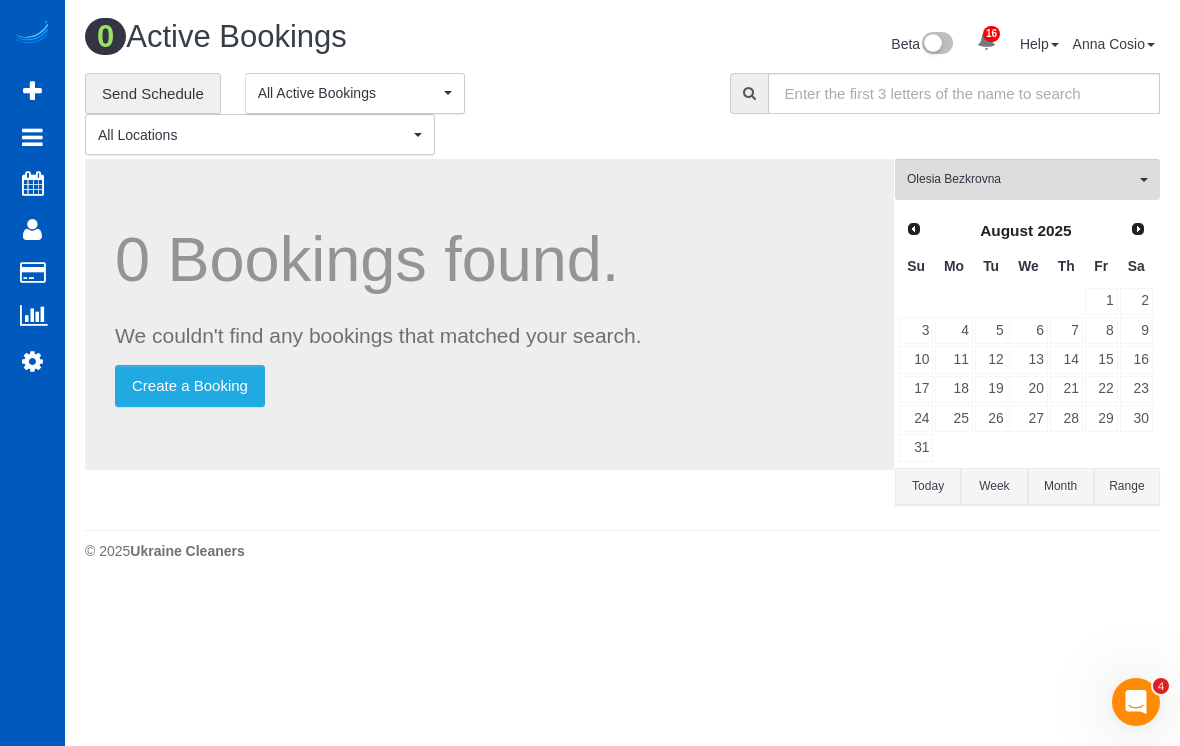 click on "12" at bounding box center (991, 359) 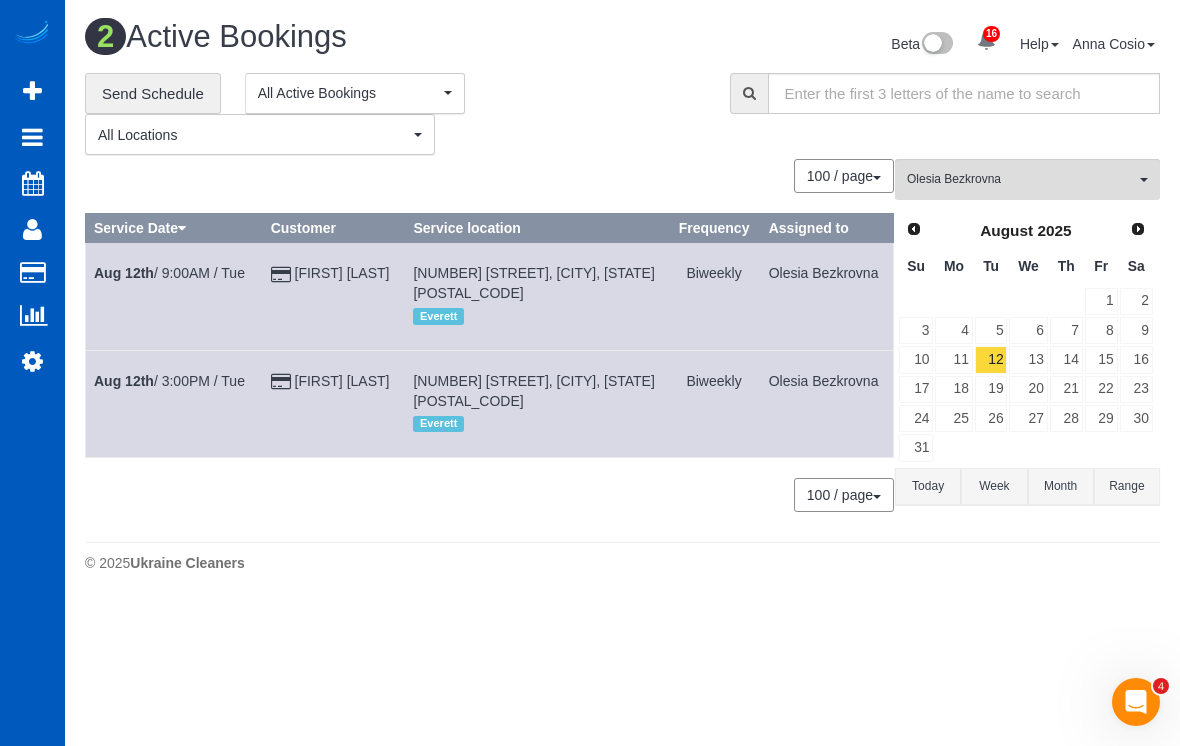 click on "Aug 12th" at bounding box center [124, 273] 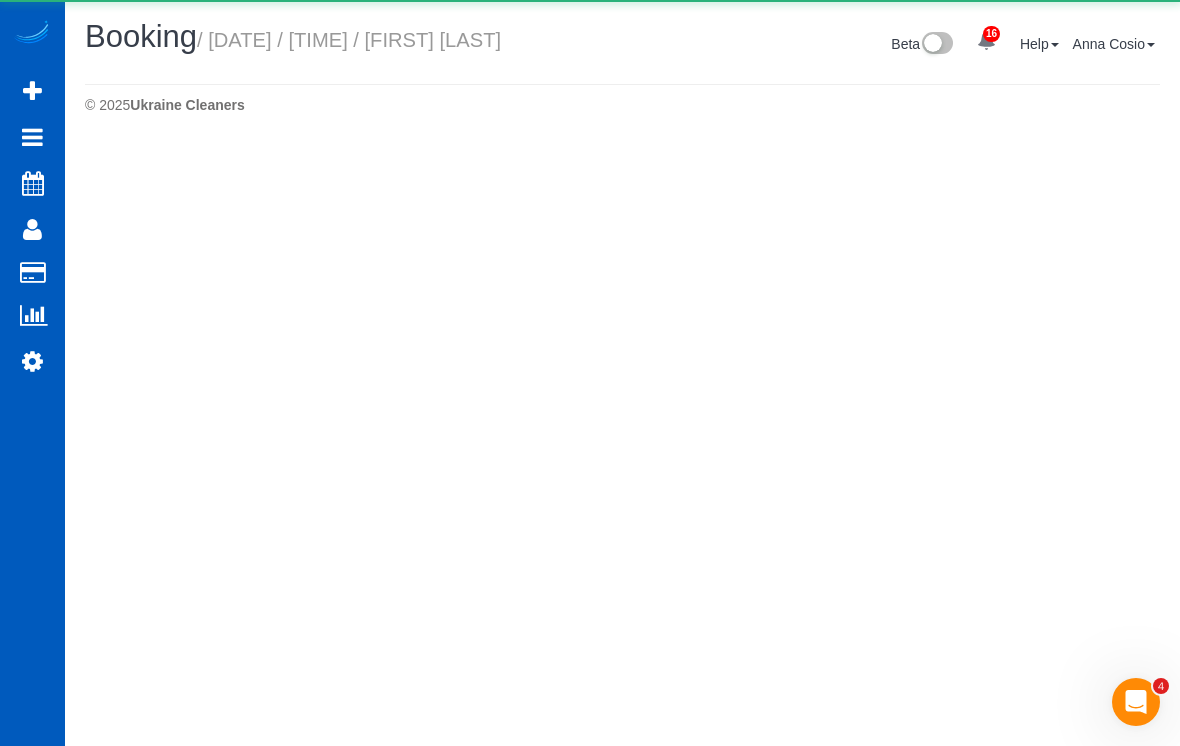 select on "WA" 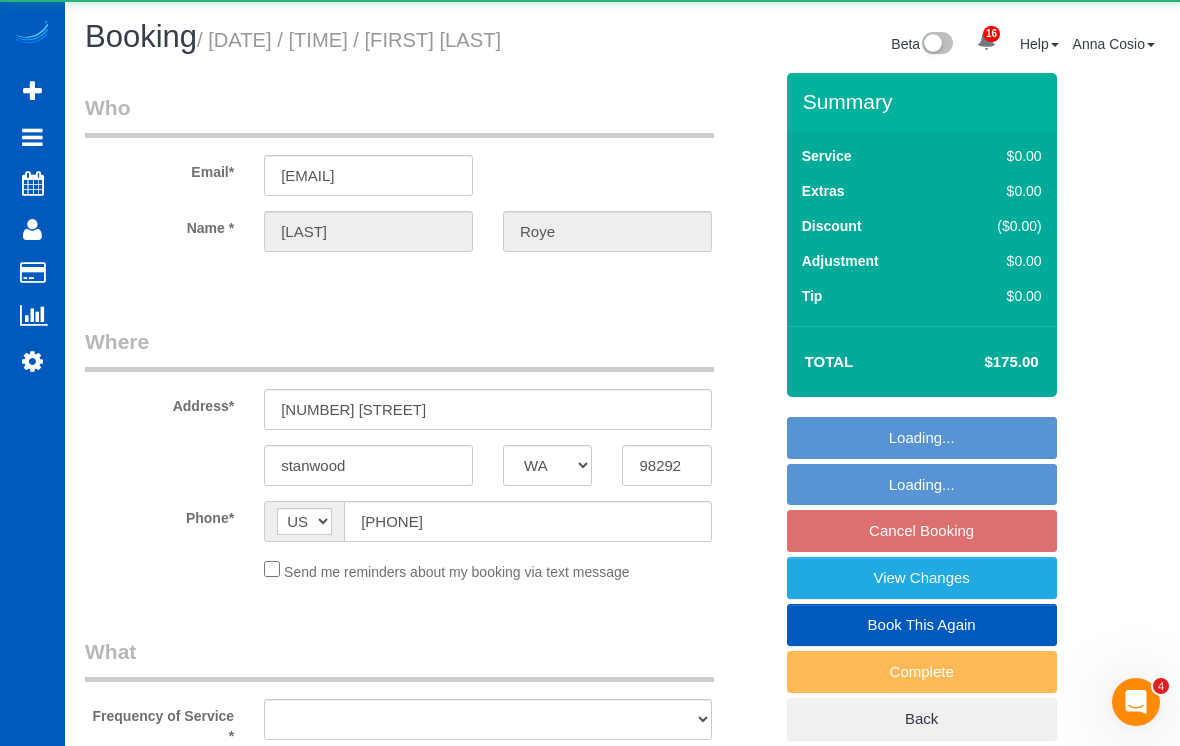 select on "object:27744" 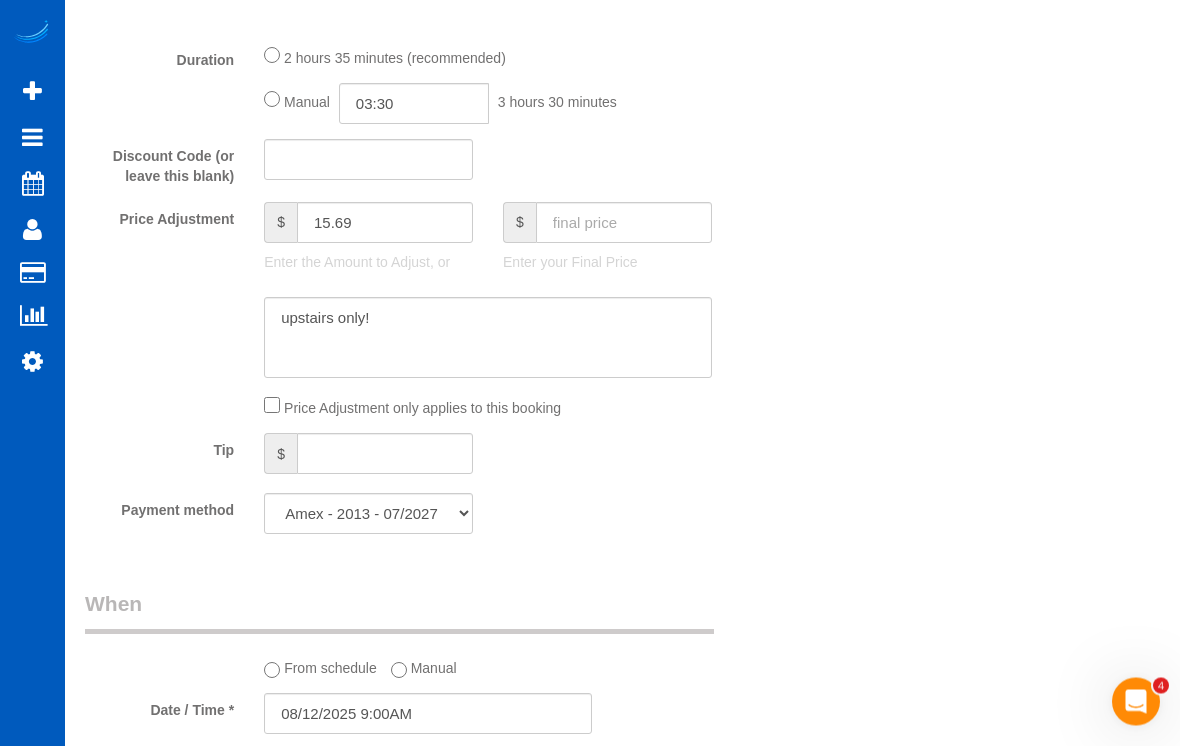 click on "Who
Email*
[EMAIL]
Name *
[FIRST]
[LAST]
Where
Address*
[NUMBER] [STREET]
[CITY]
[STATE]
[STATE]
[STATE]
[STATE]
[STATE]
[STATE]
[STATE]
[STATE]
[STATE]
[STATE]
[STATE]
[STATE]
[STATE]
[STATE]
[STATE]
[STATE]
[STATE]
[STATE]
[STATE]
[STATE]
[STATE]
[STATE]
[STATE]
[STATE]
[STATE]
[STATE]
[STATE]
[STATE]
[STATE]
[STATE]
[STATE]" at bounding box center [622, 525] 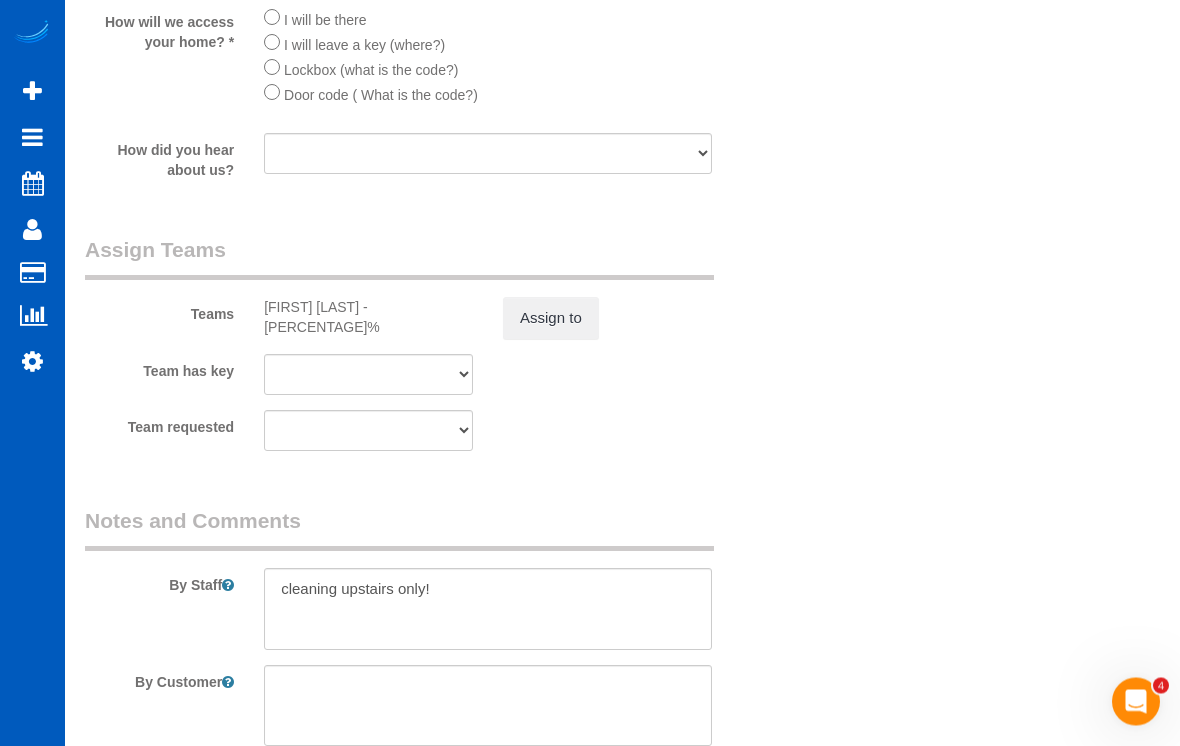 scroll, scrollTop: 2272, scrollLeft: 0, axis: vertical 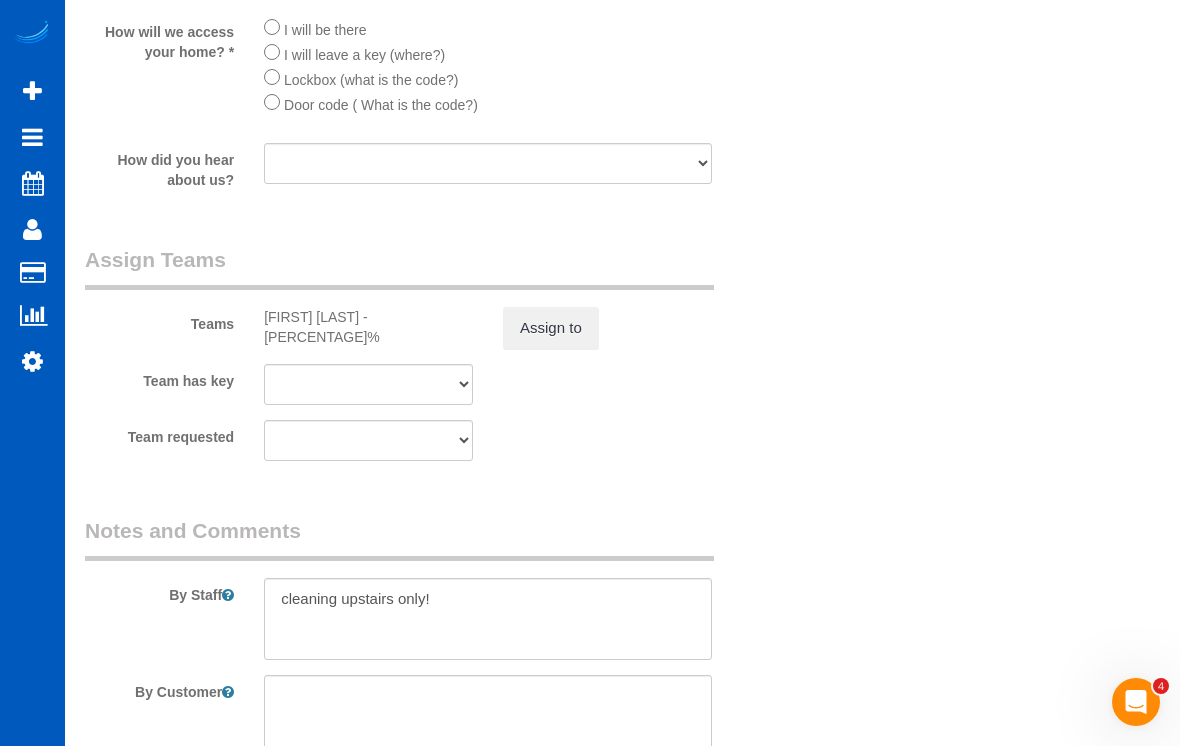 click on "Assign to" at bounding box center (551, 328) 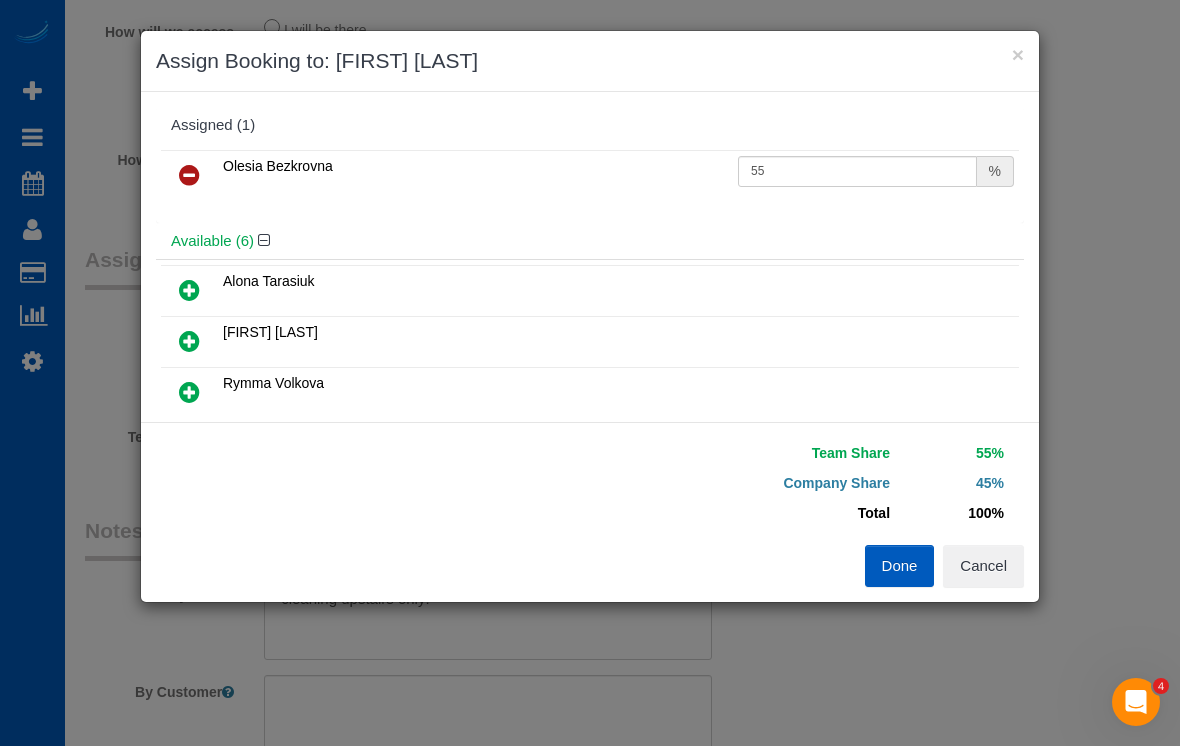 click at bounding box center [189, 175] 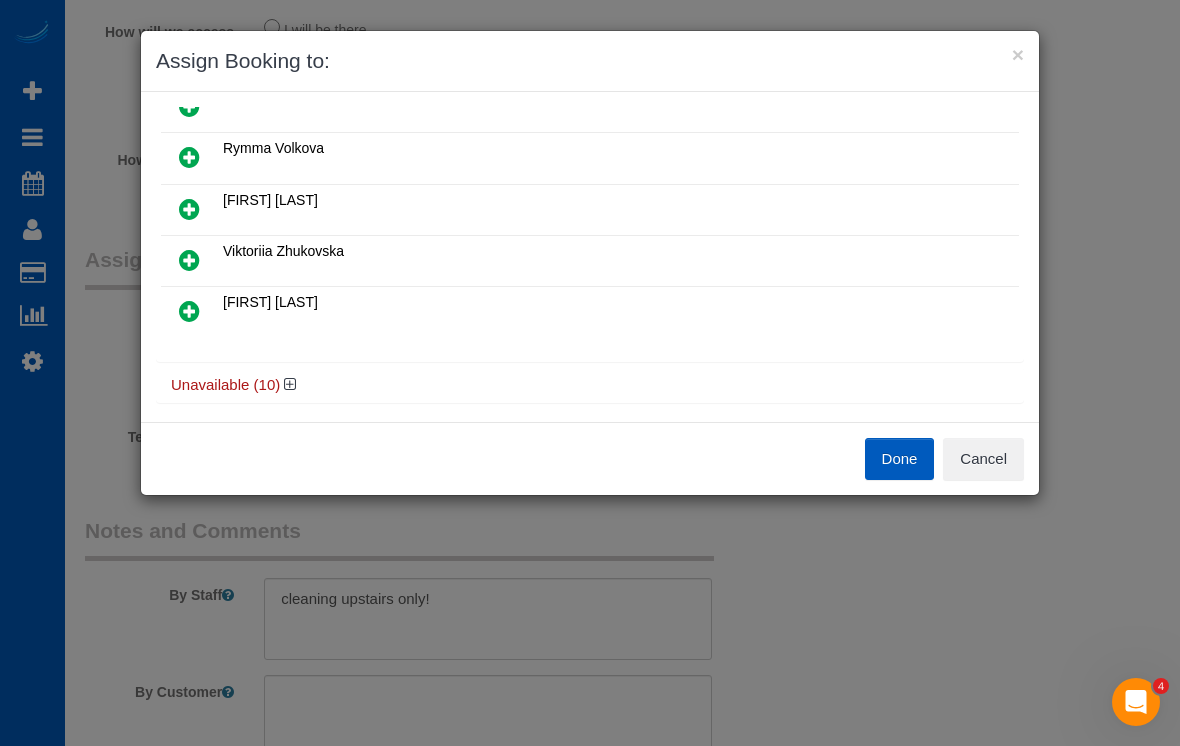 click at bounding box center (290, 384) 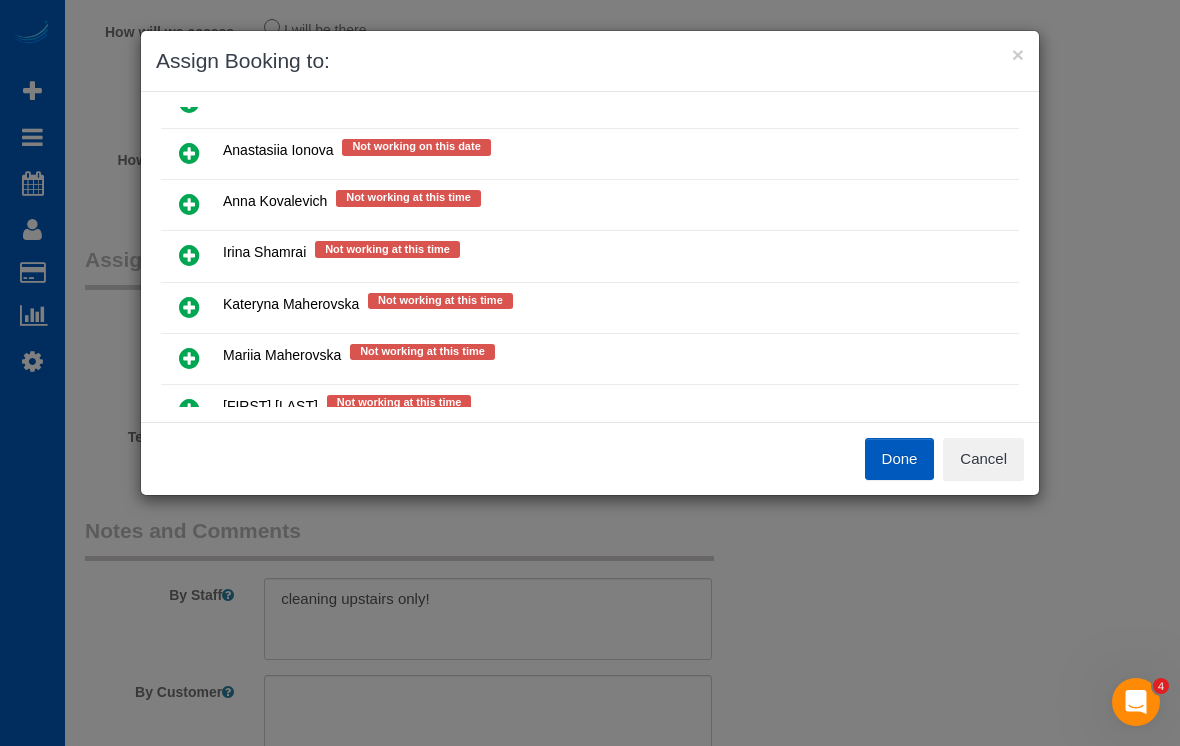 scroll, scrollTop: 585, scrollLeft: 0, axis: vertical 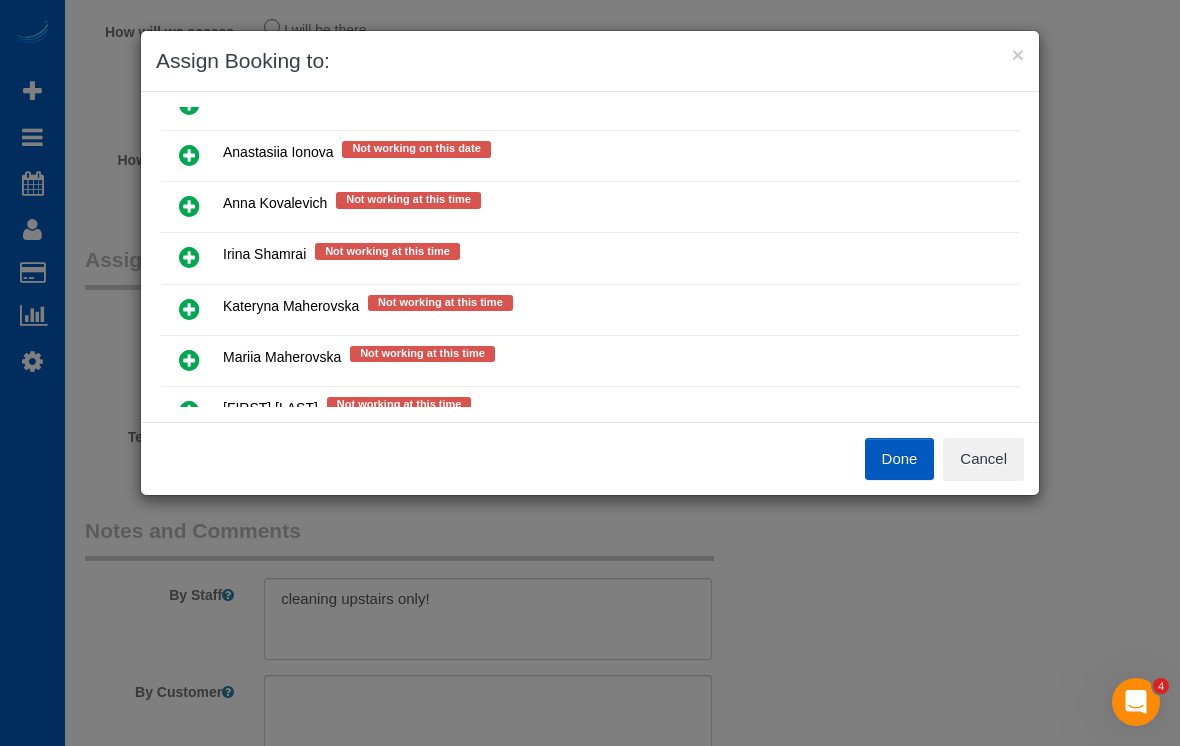 click at bounding box center (189, 257) 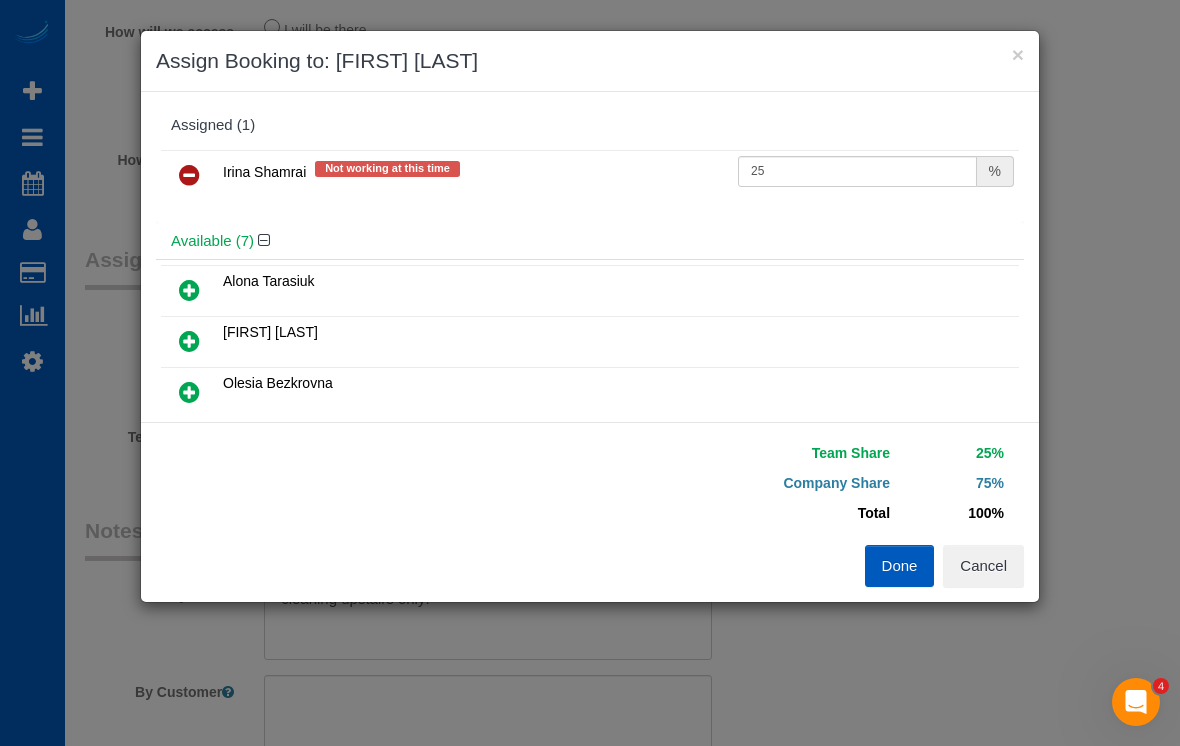 scroll, scrollTop: 0, scrollLeft: 0, axis: both 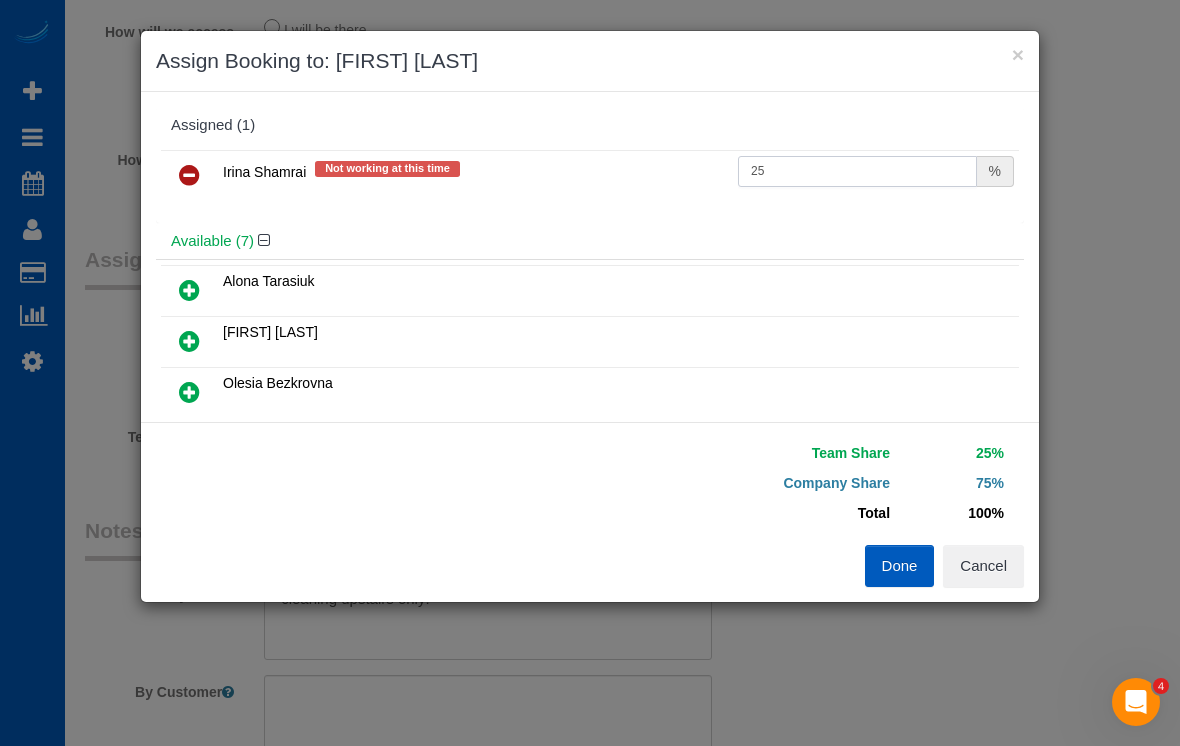 click on "25" at bounding box center [857, 171] 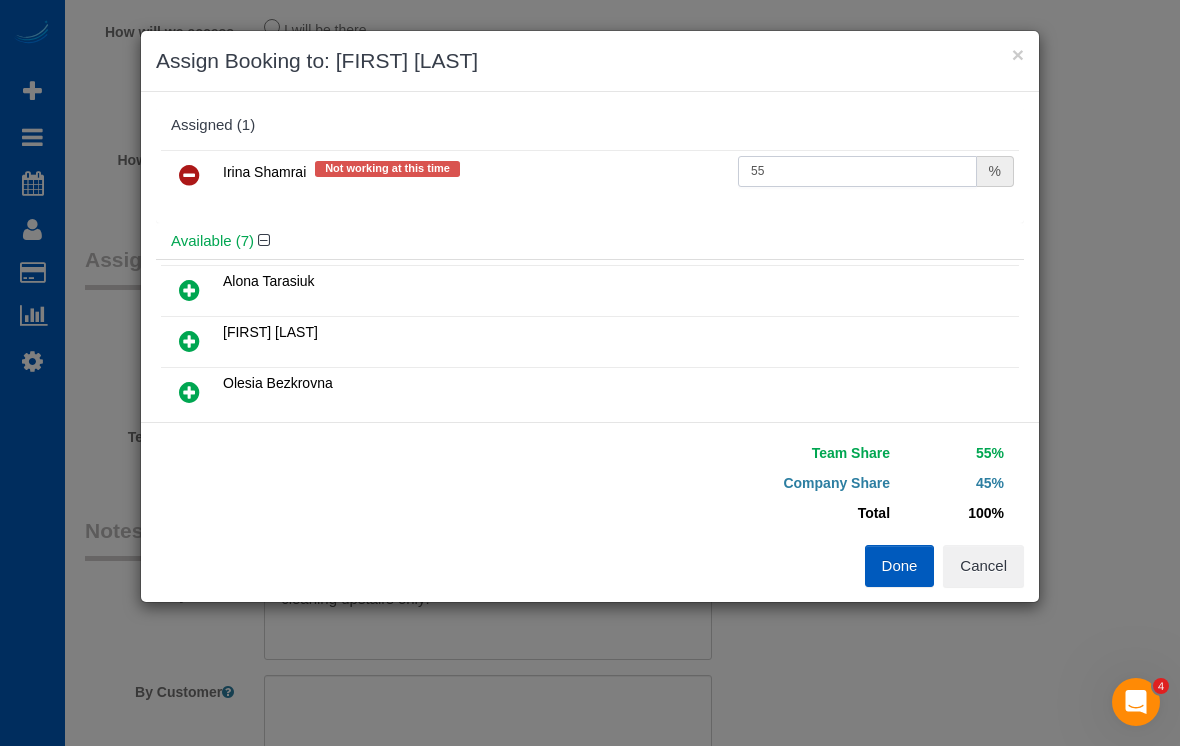 type on "55" 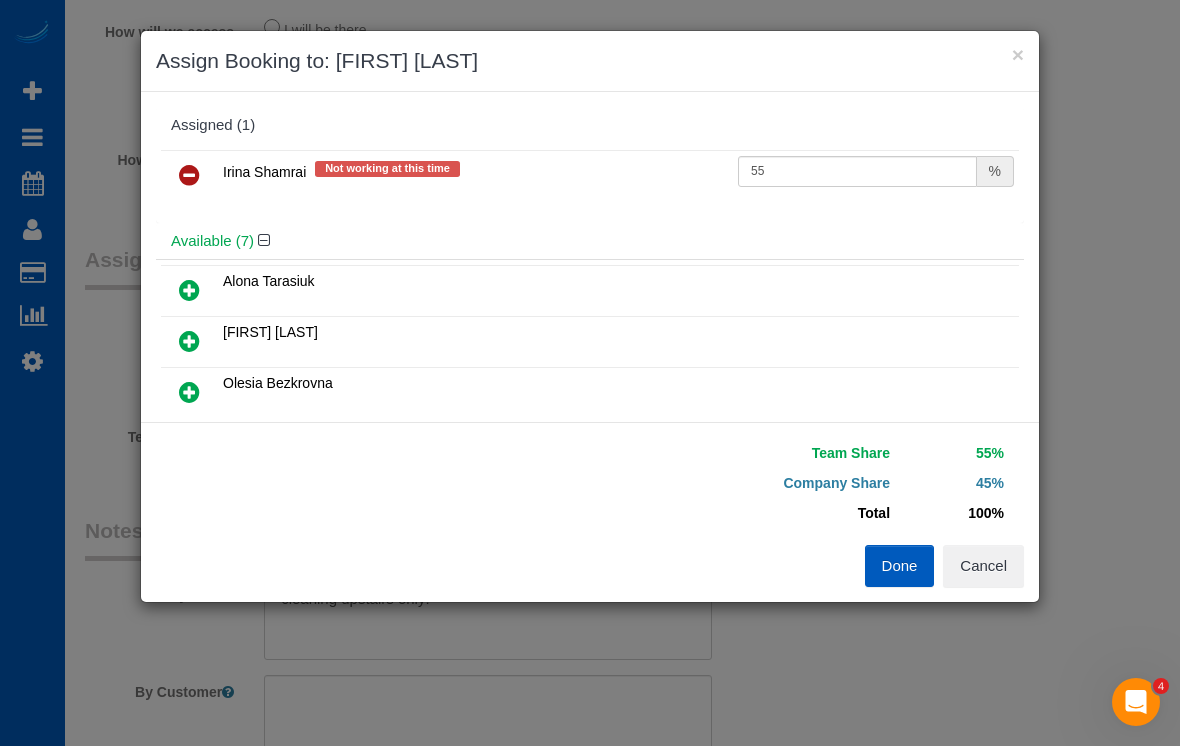 click on "Done" at bounding box center [900, 566] 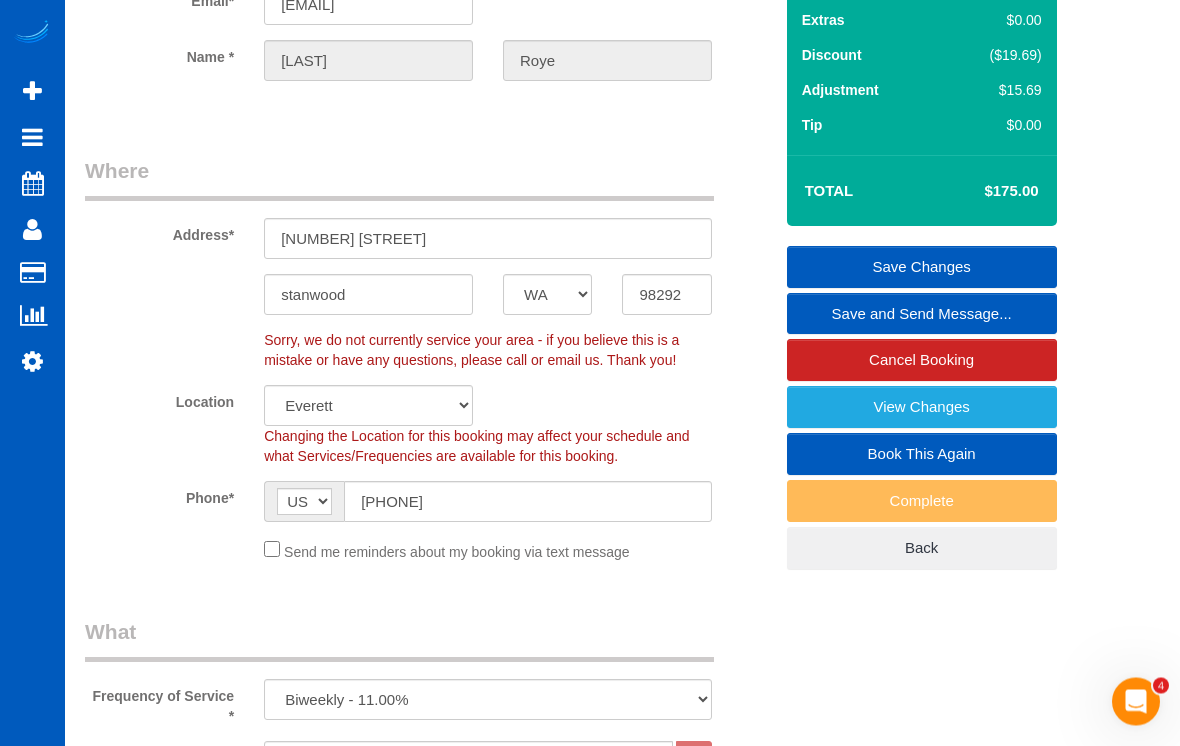 scroll, scrollTop: 0, scrollLeft: 0, axis: both 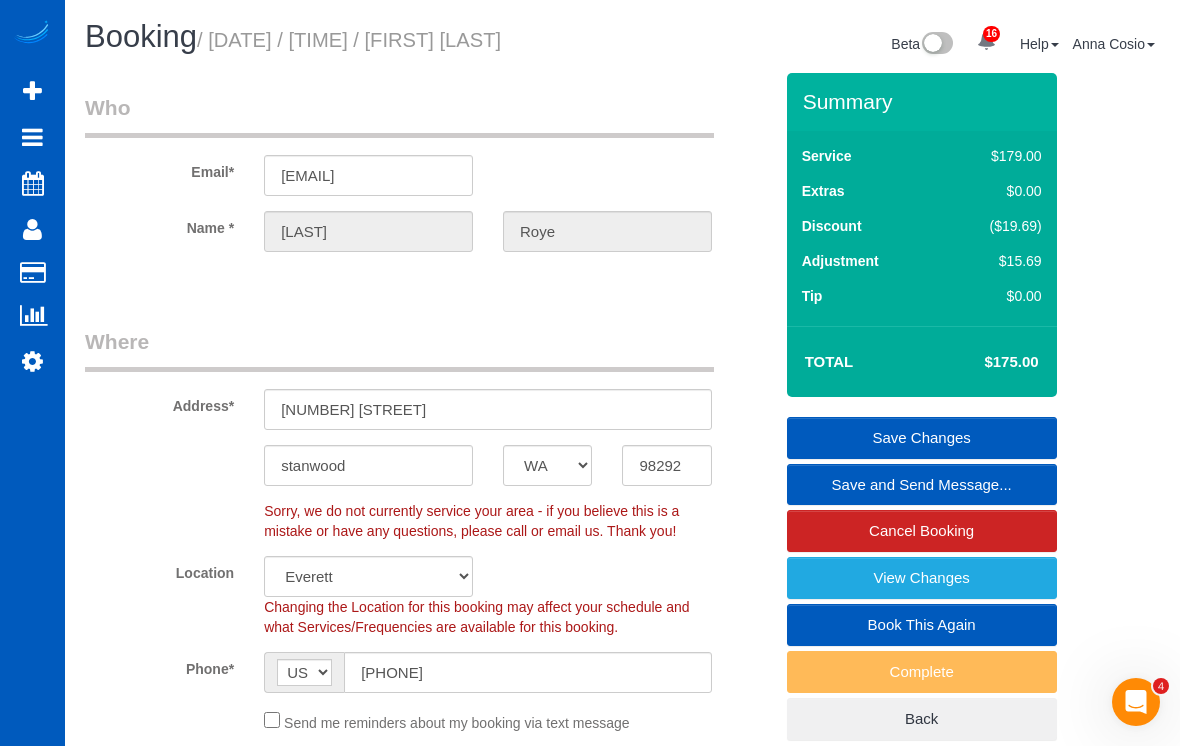 click on "Save Changes" at bounding box center [922, 438] 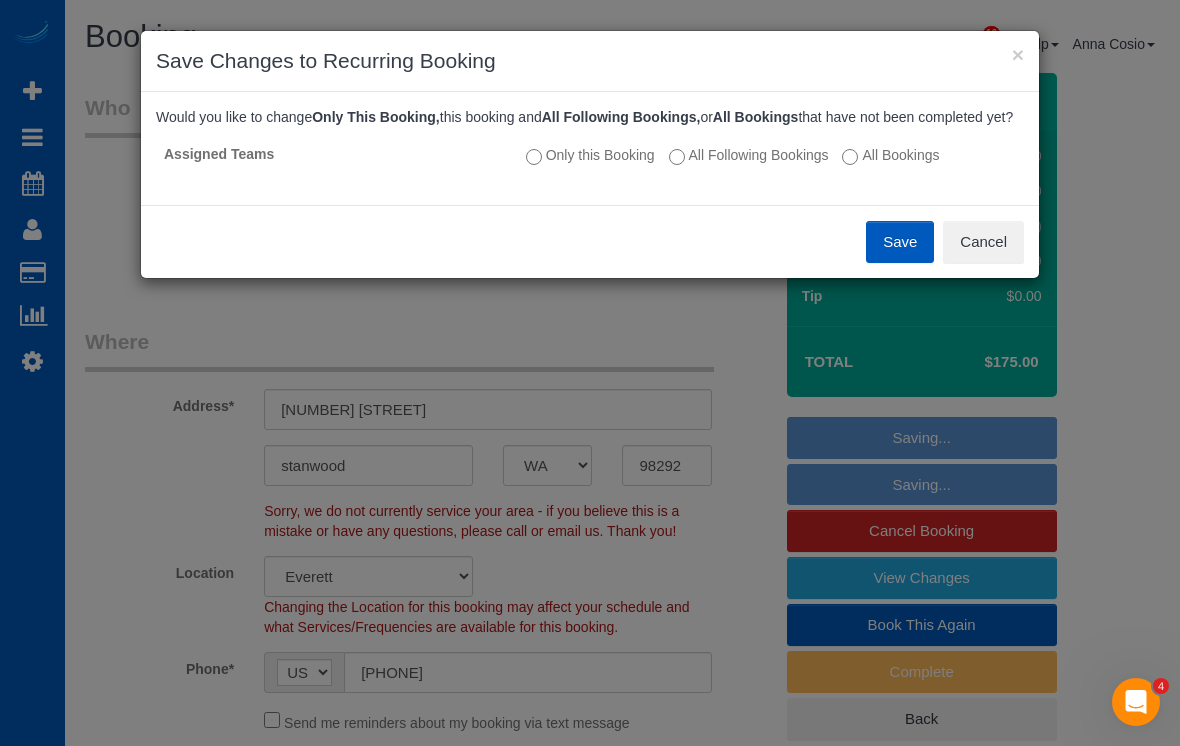 click on "All Following Bookings" at bounding box center (749, 155) 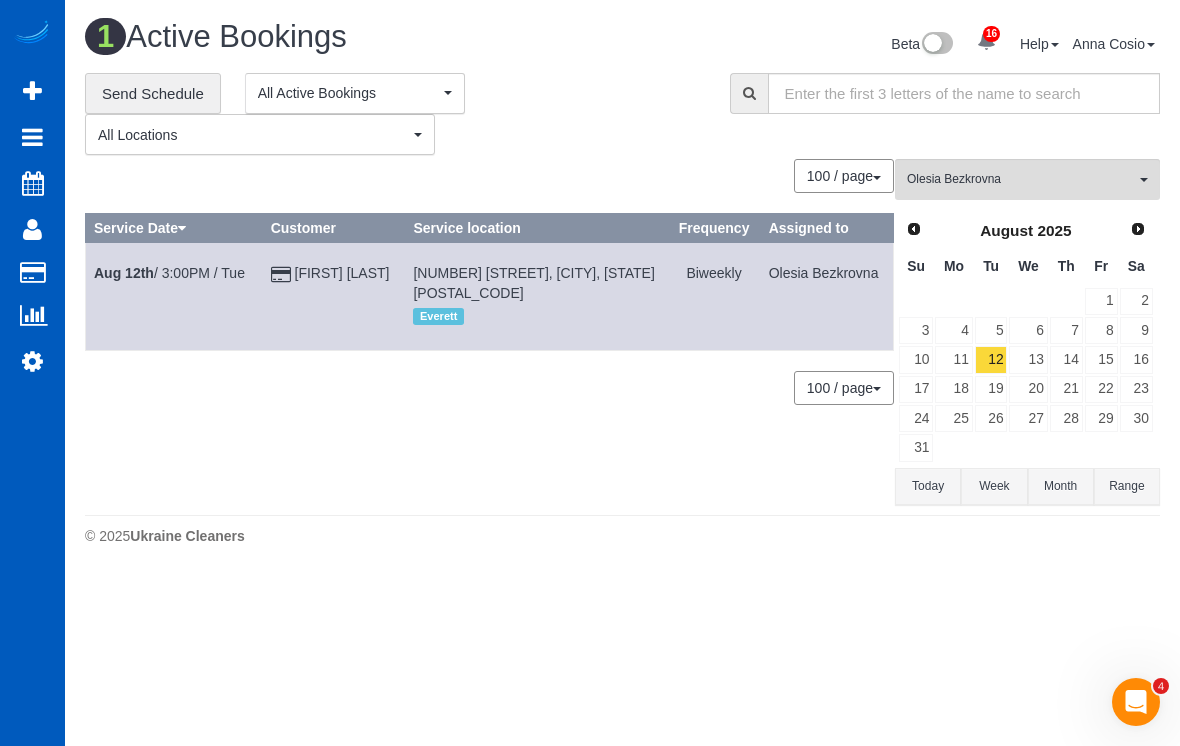 click on "[FIRST] [LAST]
All Teams" at bounding box center [1027, 179] 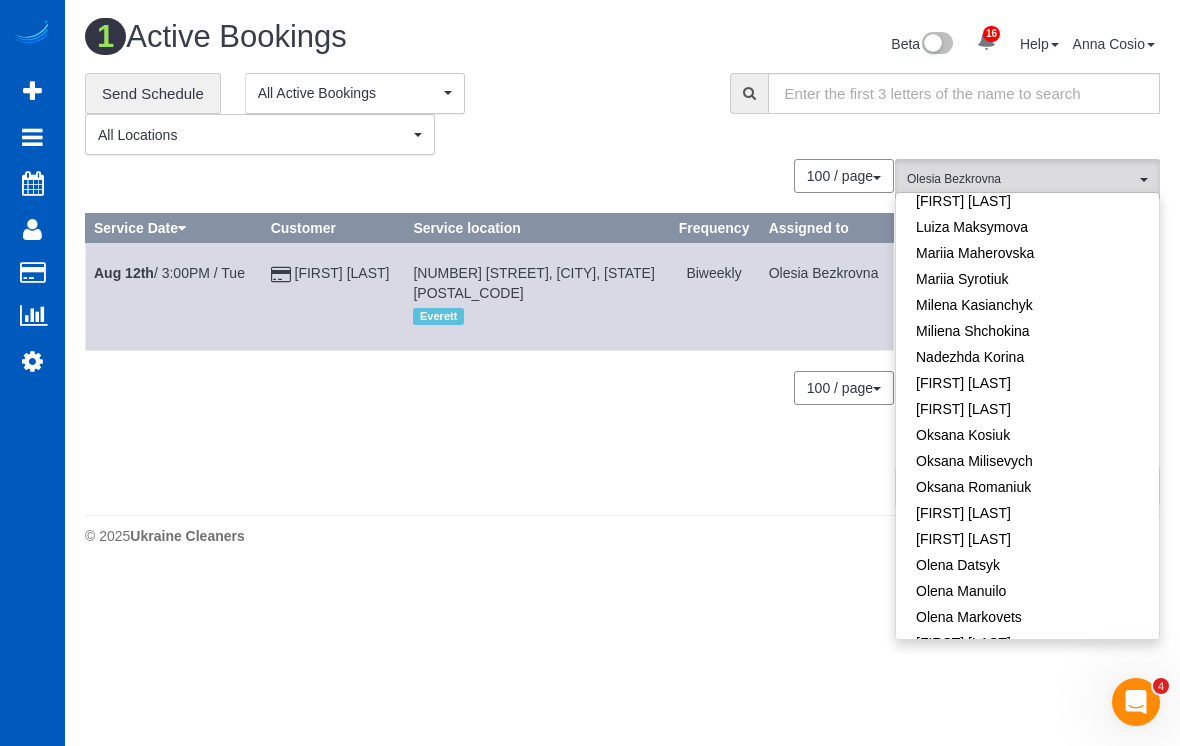 scroll, scrollTop: 781, scrollLeft: 0, axis: vertical 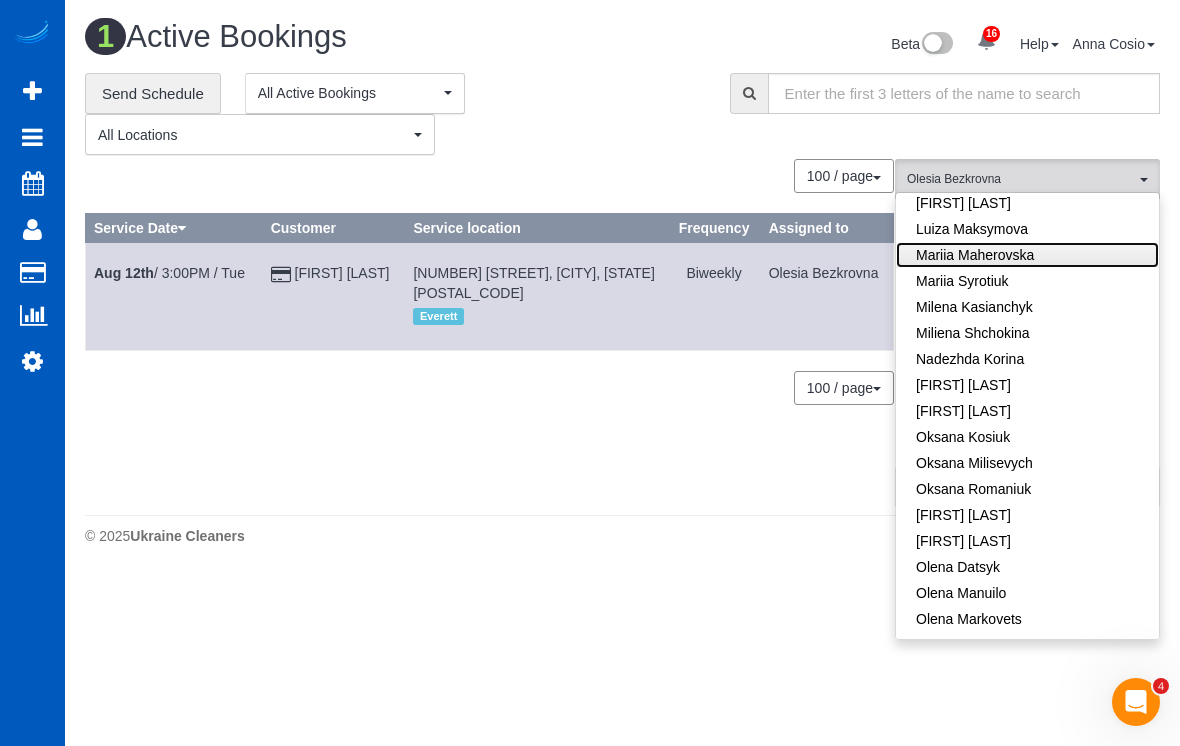click on "Mariia Maherovska" at bounding box center [1027, 255] 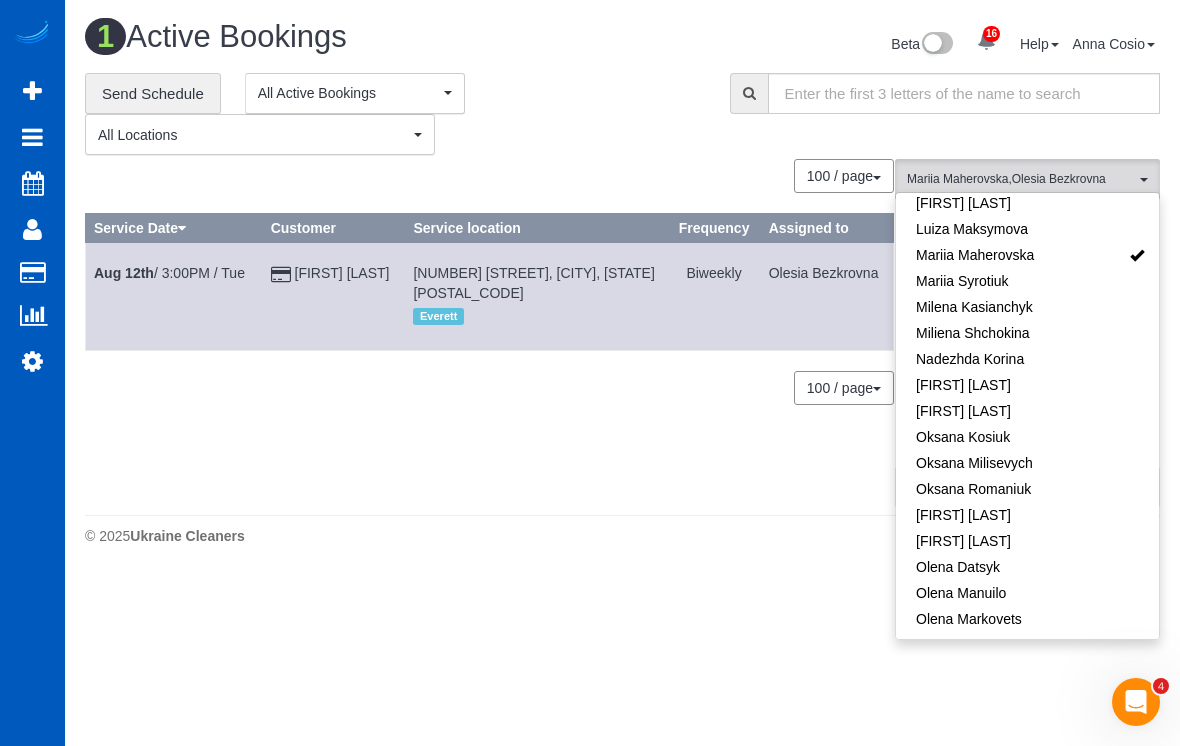click on "[FIRST] [LAST]
,
[FIRST] [LAST]" at bounding box center (1021, 179) 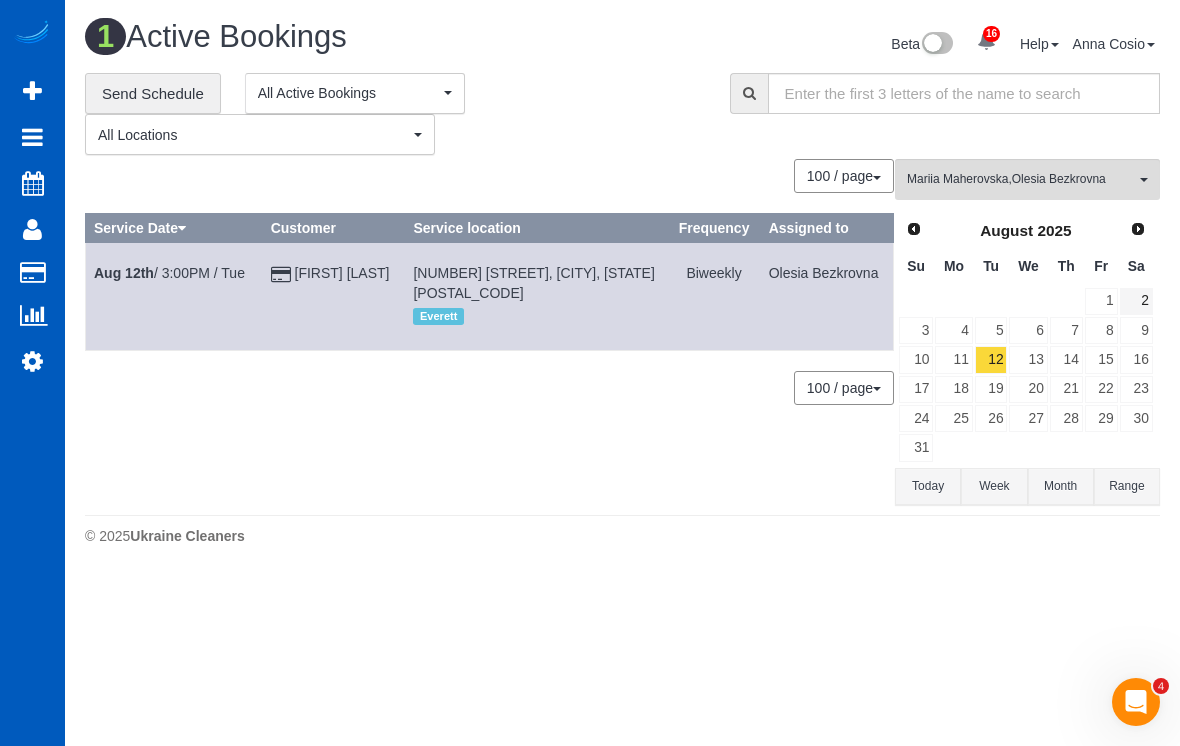 click on "2" at bounding box center [1136, 301] 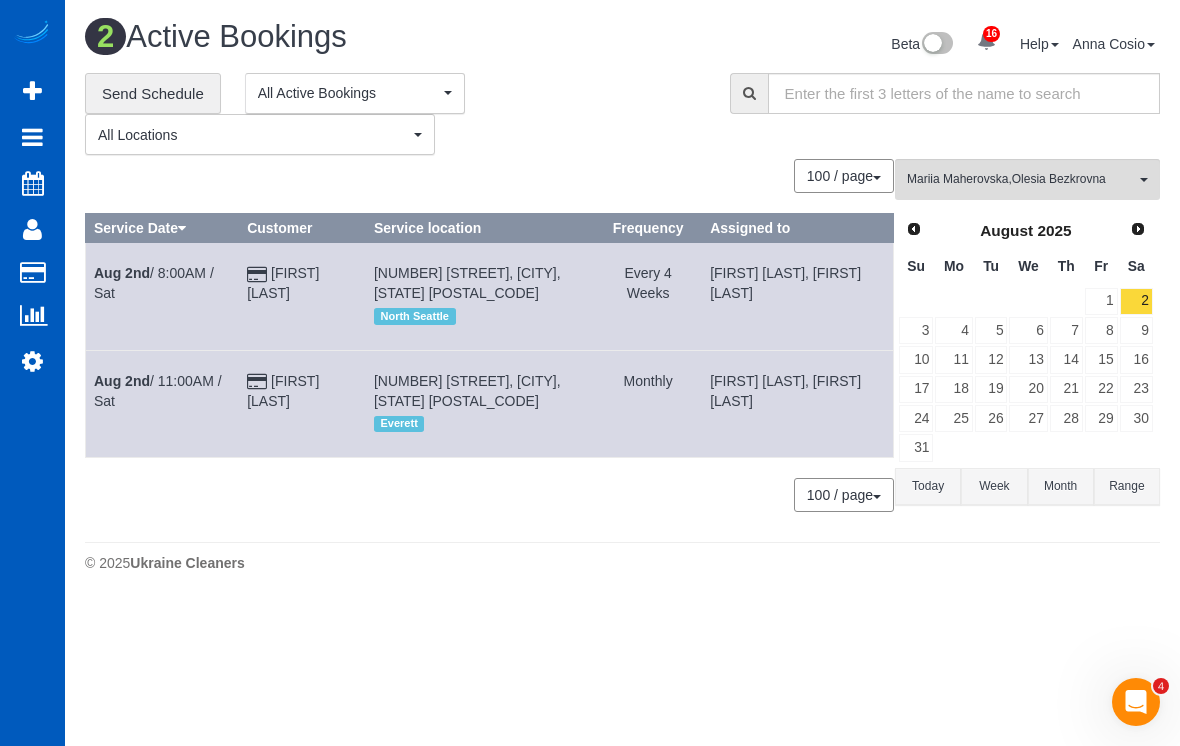 click on "[DATE]
/ [TIME] / [DAY]" at bounding box center (158, 391) 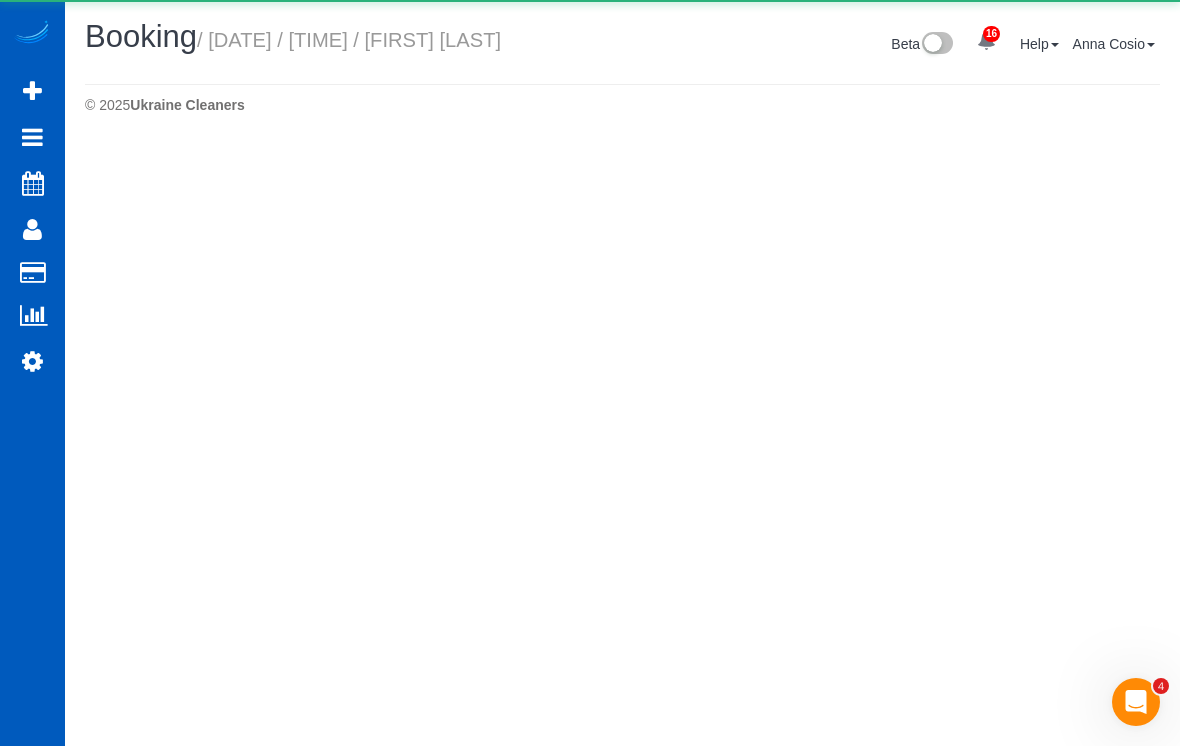 select on "WA" 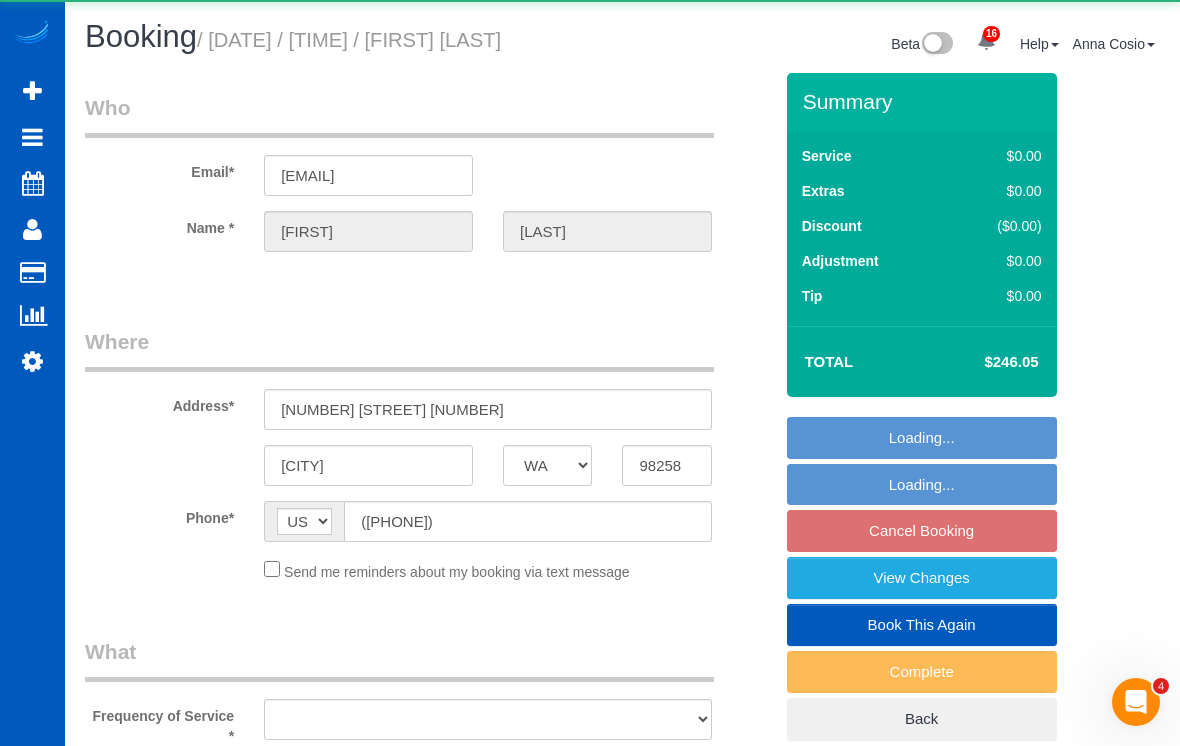 select on "object:28804" 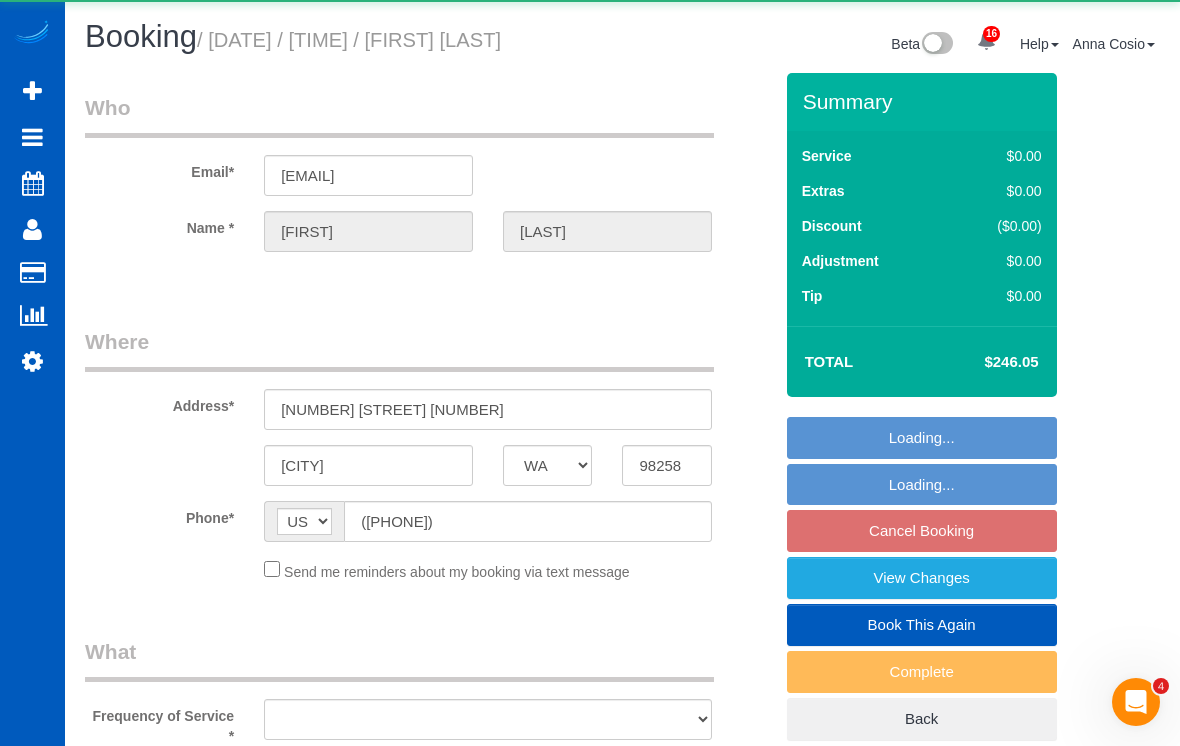 select on "string:fspay-bff5b314-2399-4744-bb4a-a8a5f029815d" 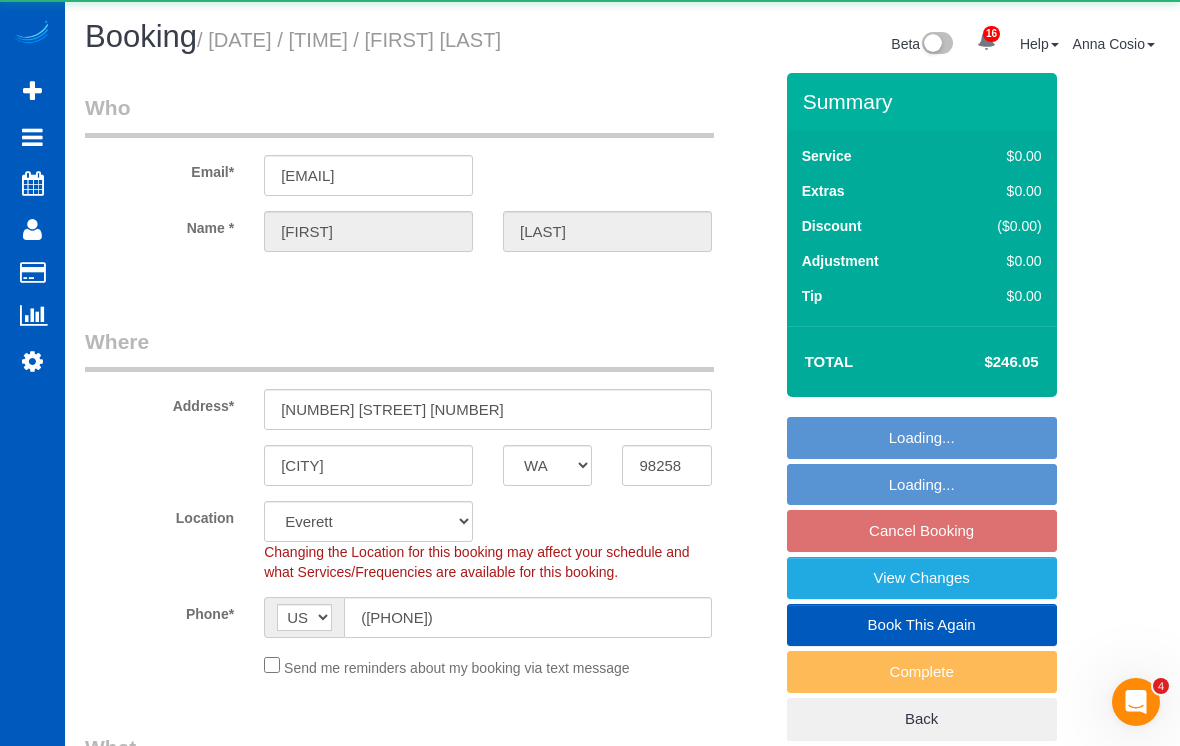 select on "object:29090" 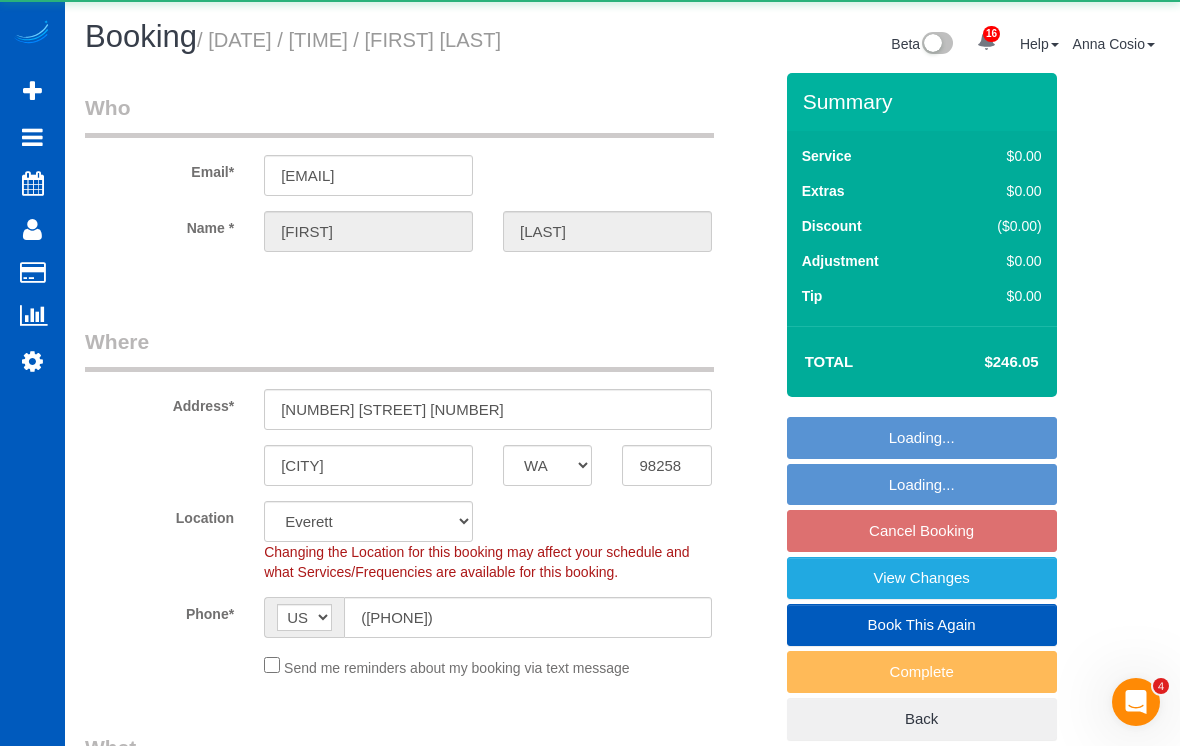 select on "spot180" 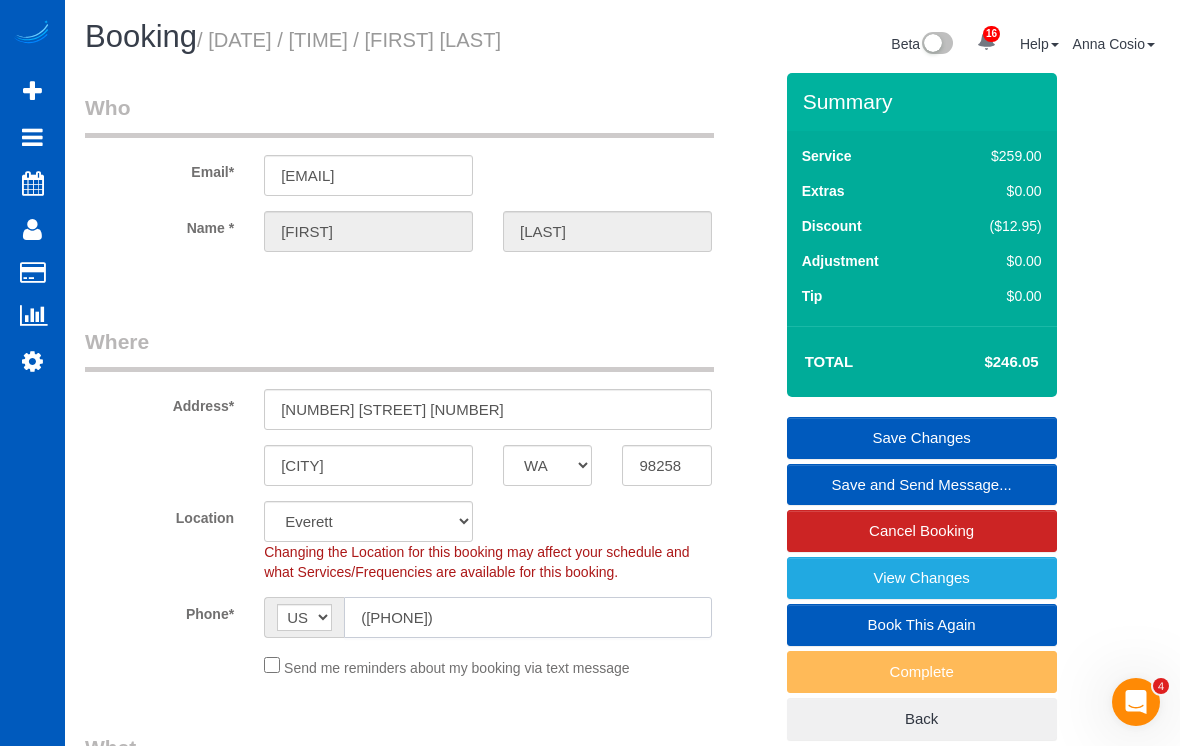 type on "([PHONE])" 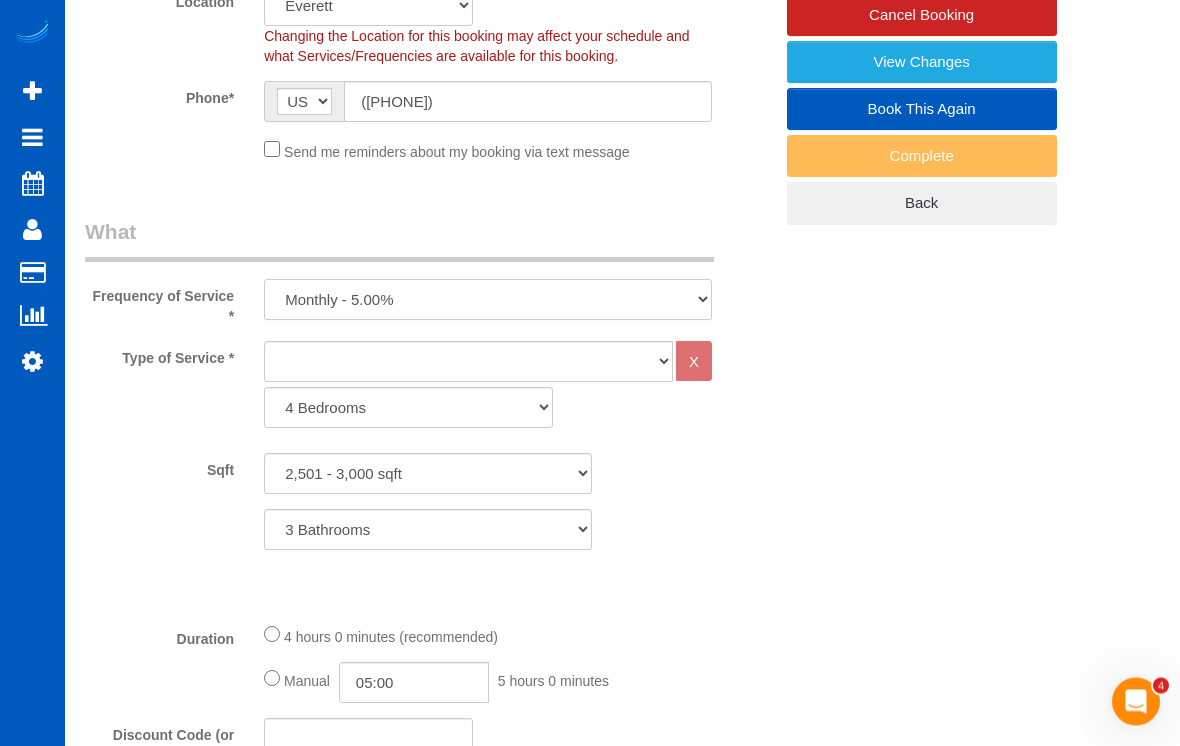 click on "One Time Weekly - 15.00% Every 2 Weeks - 10.00% Every 4 Weeks - 5.00% Every 2 Months Monthly - 5.00%" at bounding box center (488, 300) 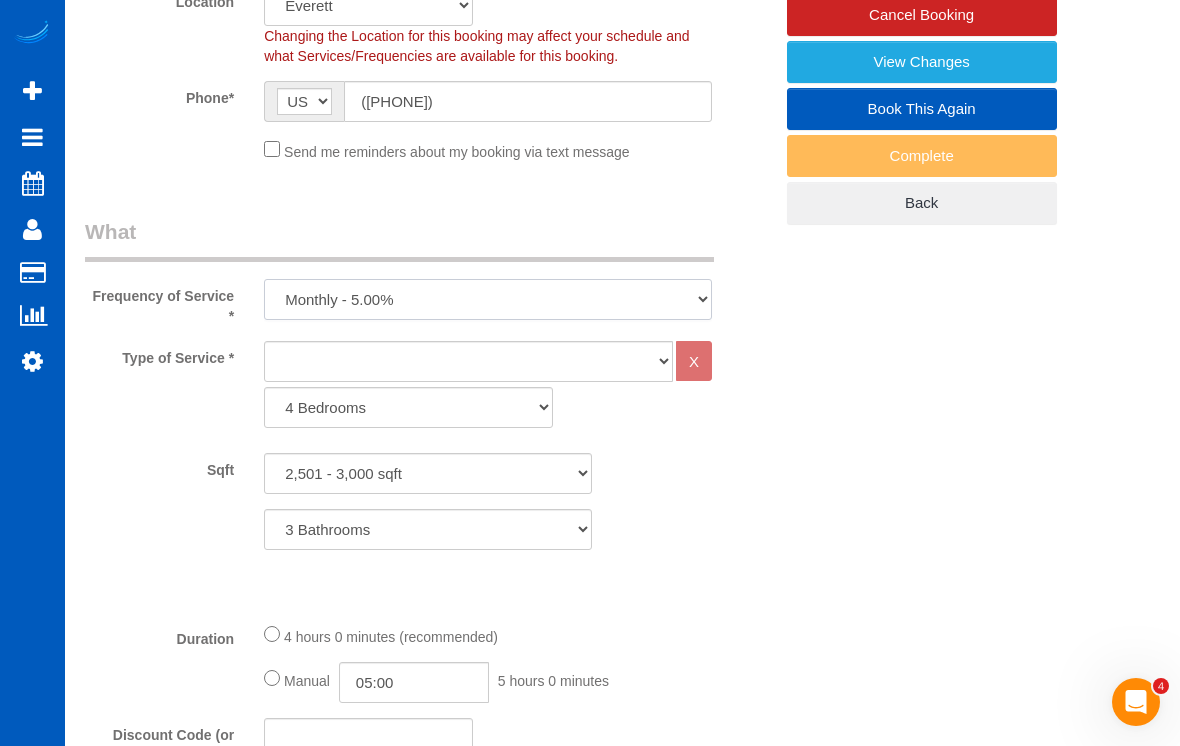 select on "object:29093" 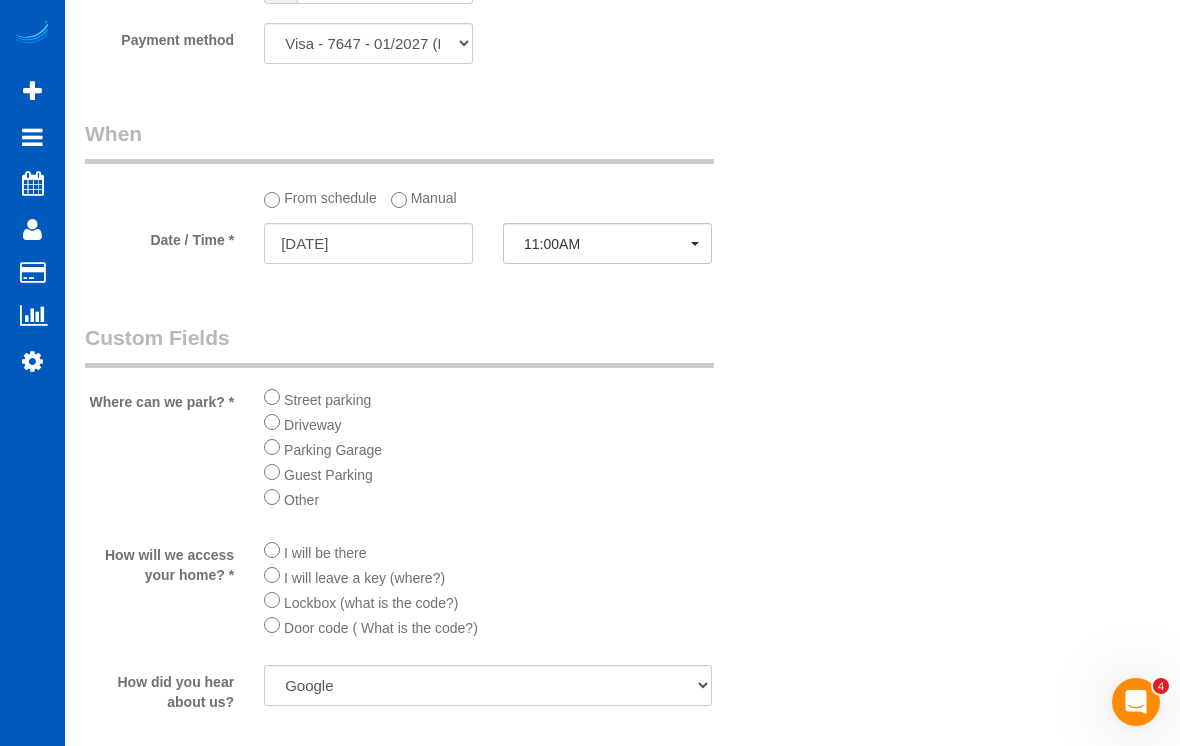 scroll, scrollTop: 1562, scrollLeft: 0, axis: vertical 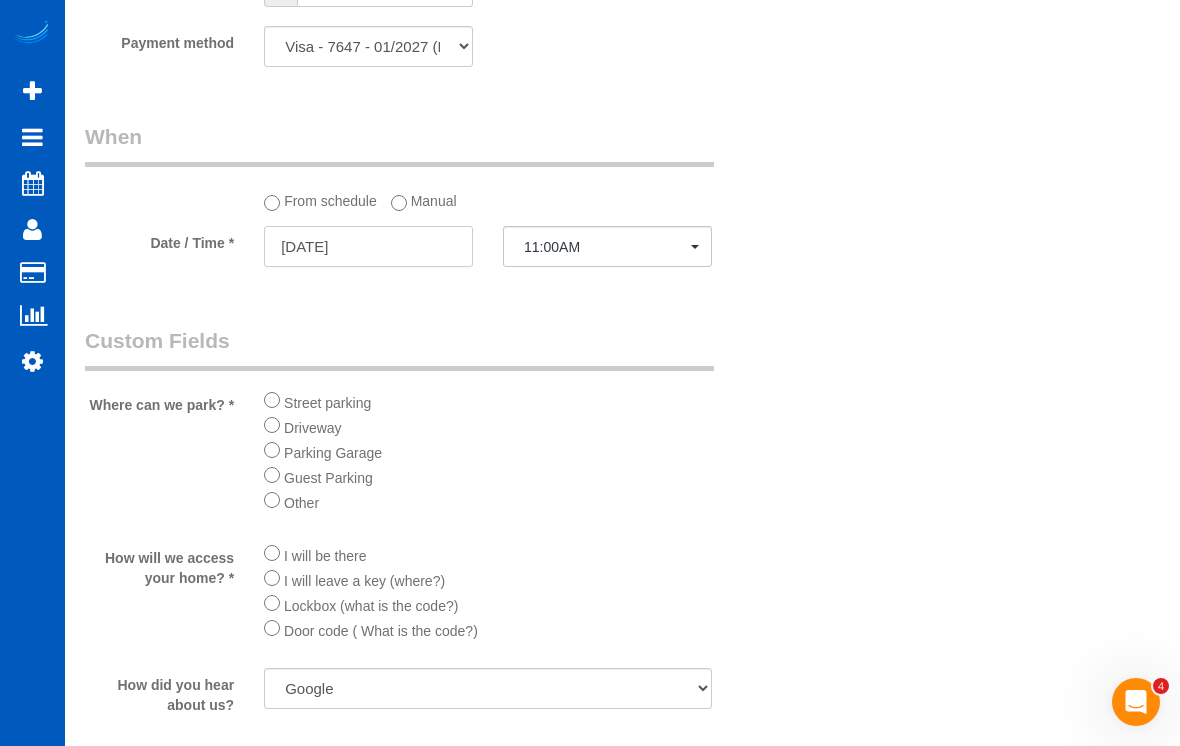 click on "[DATE]" at bounding box center (368, 246) 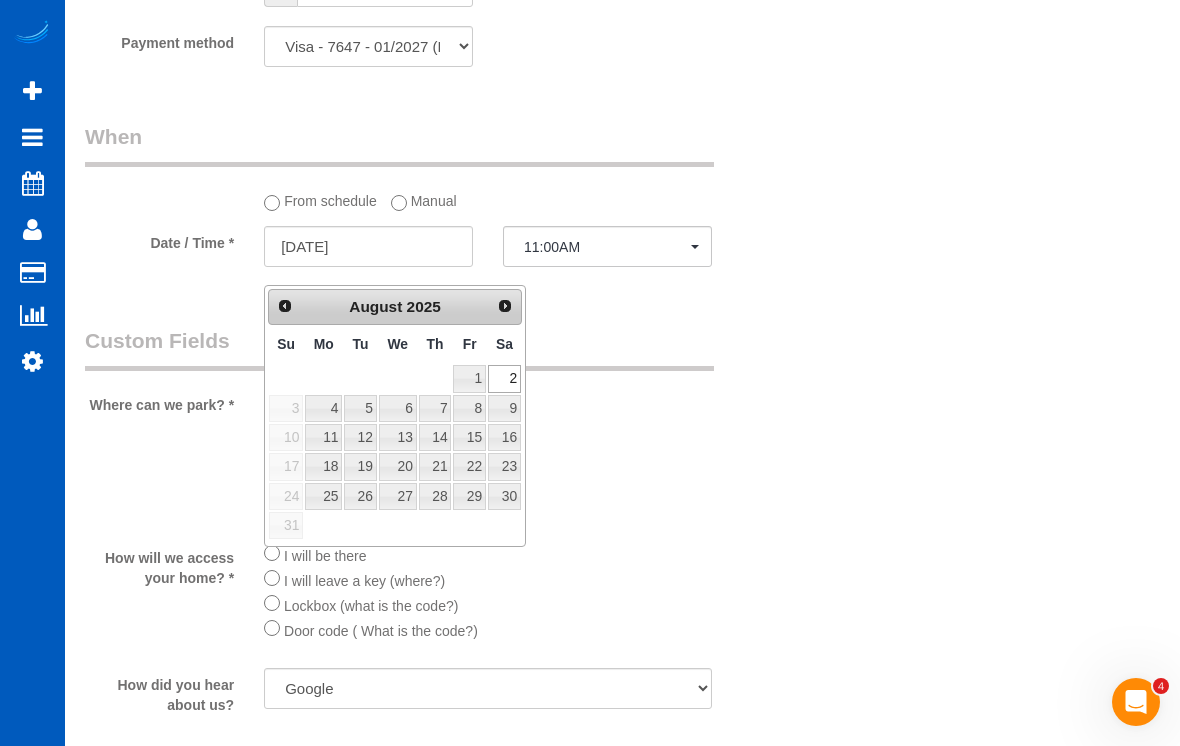 click on "12" at bounding box center [360, 437] 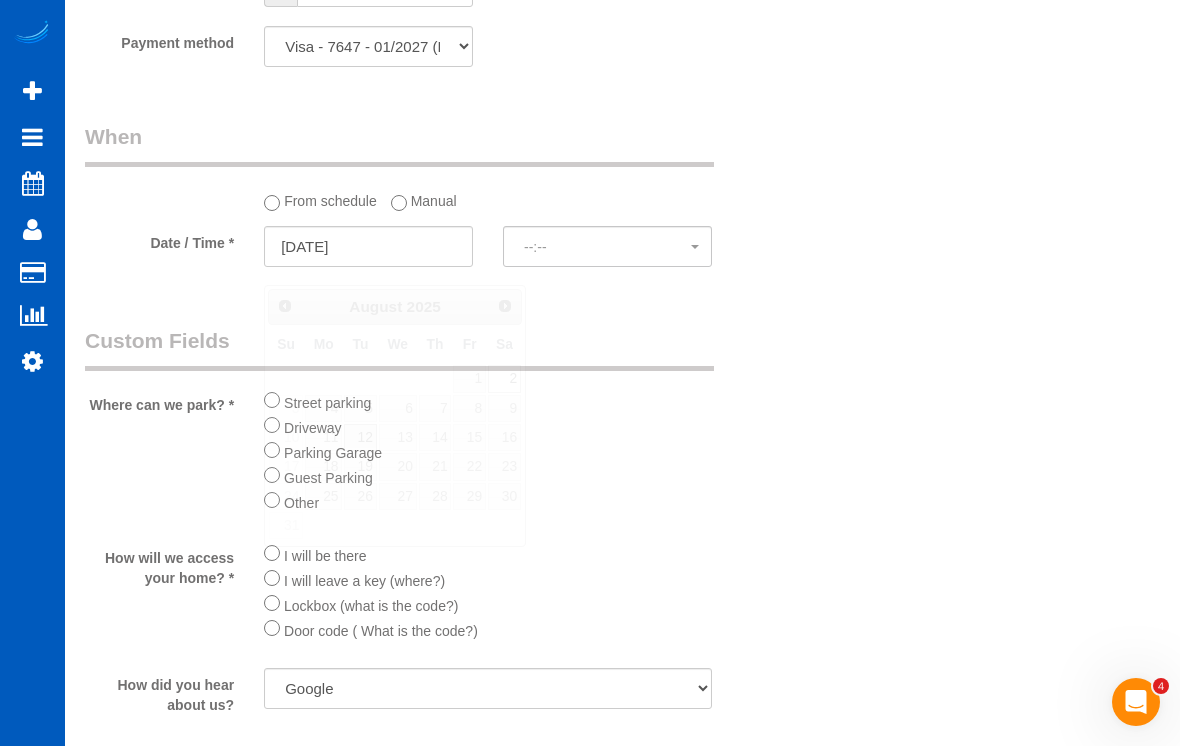 select on "spot196" 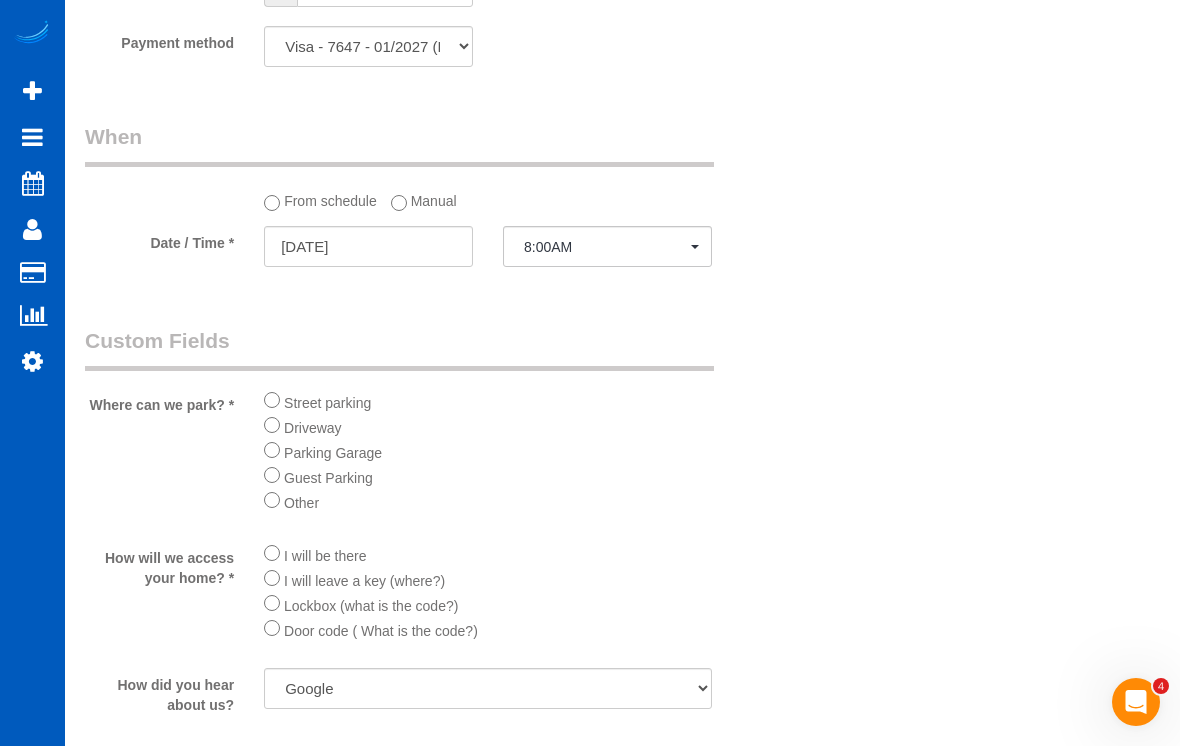 click on "8:00AM" 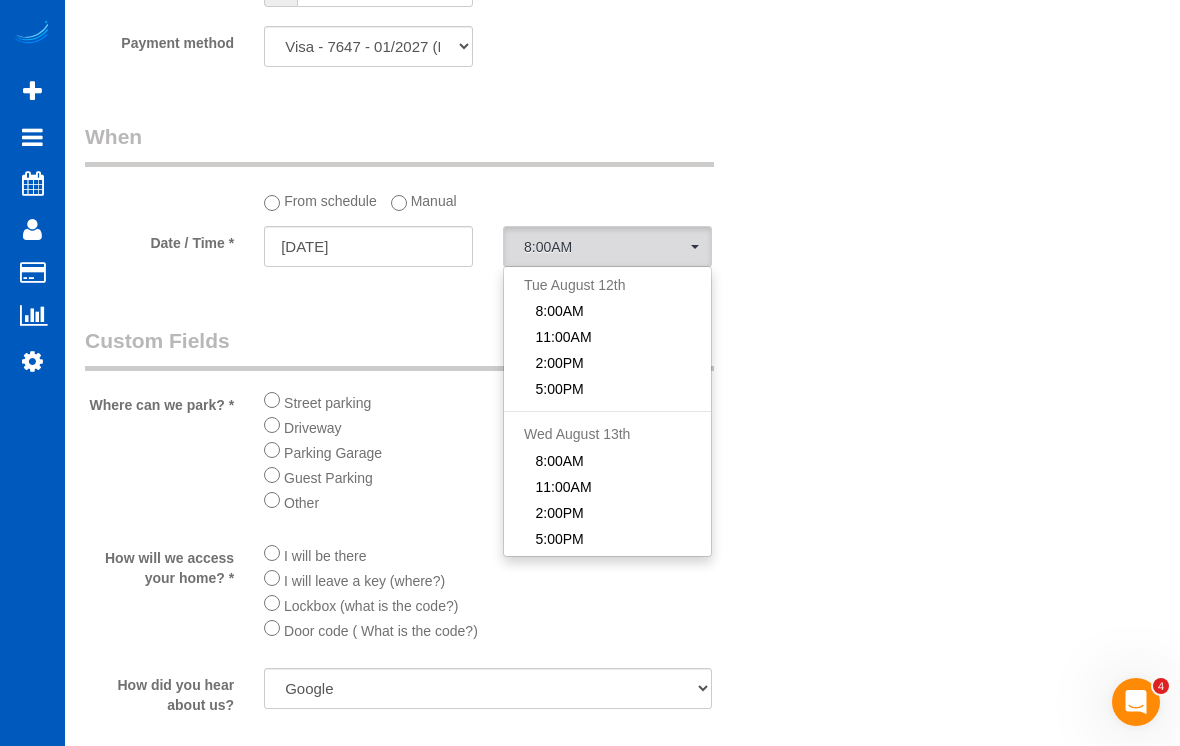 click 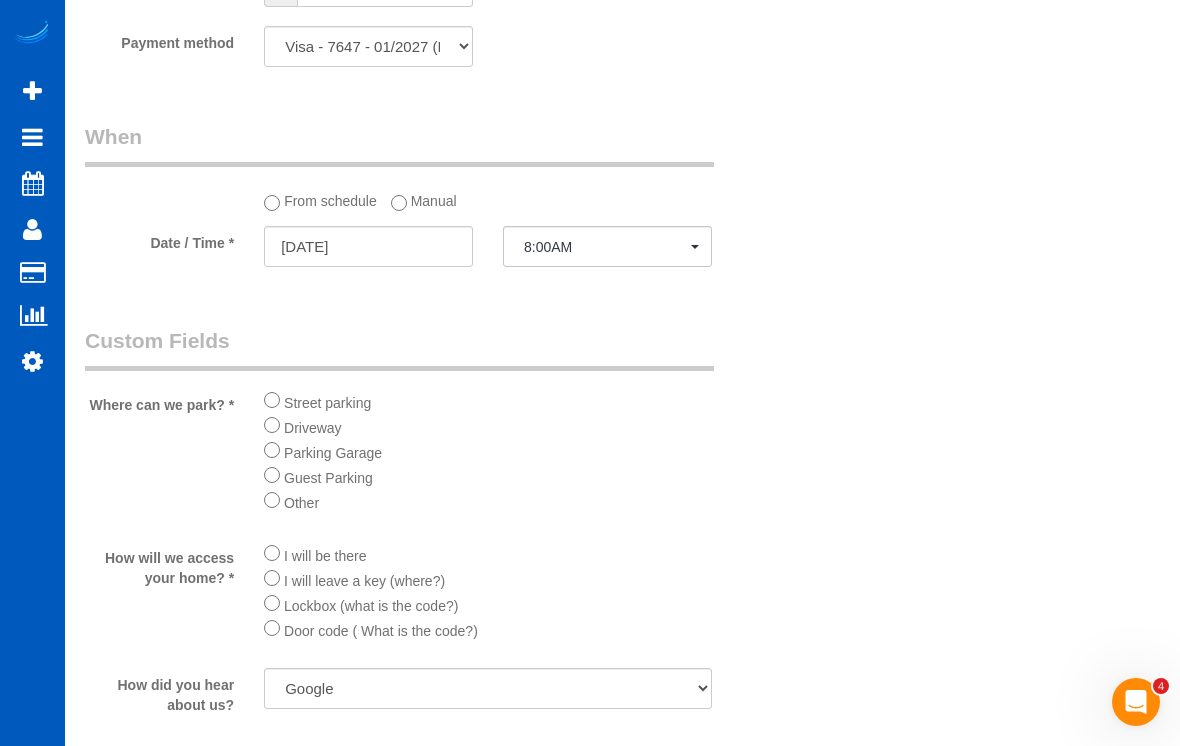 click on "Manual" 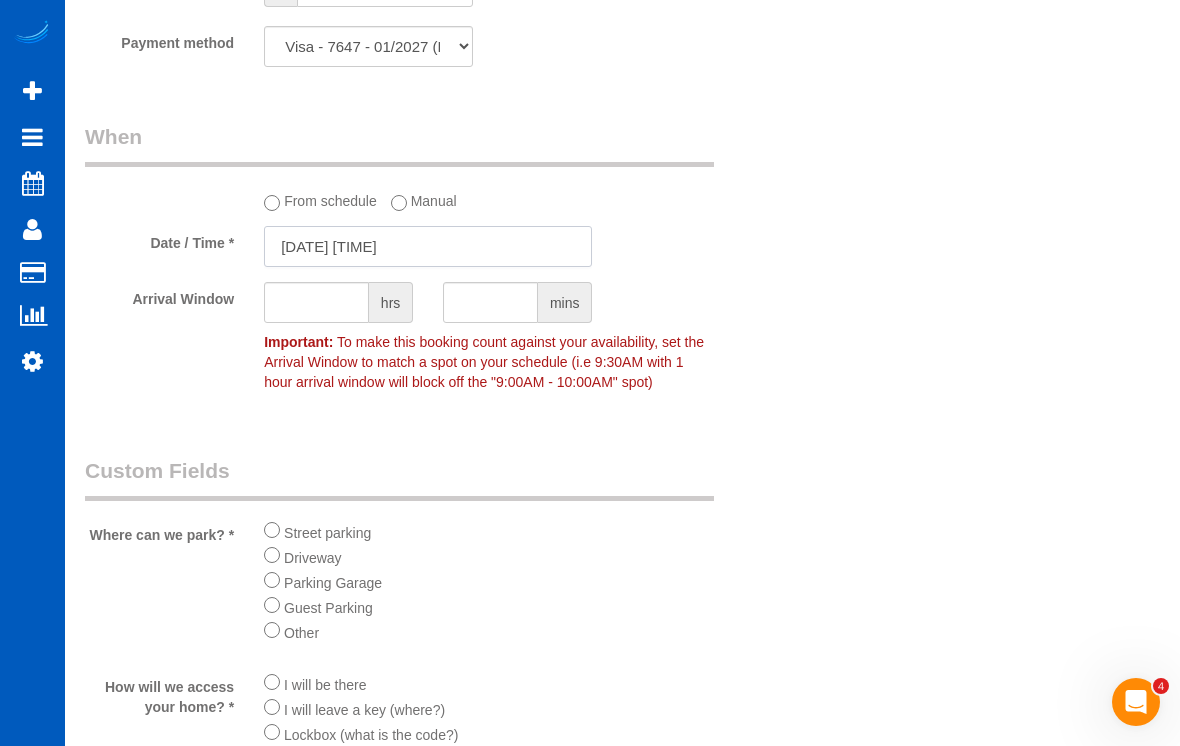 click on "[DATE] [TIME]" at bounding box center (428, 246) 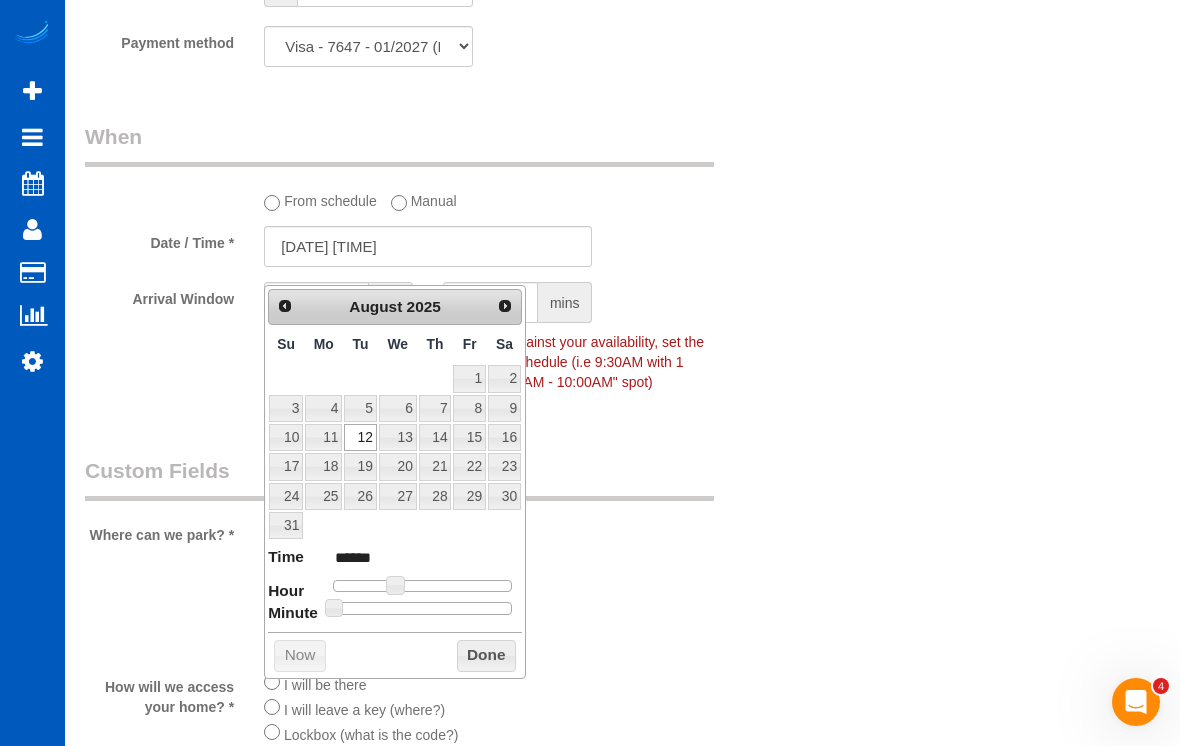 click at bounding box center (395, 585) 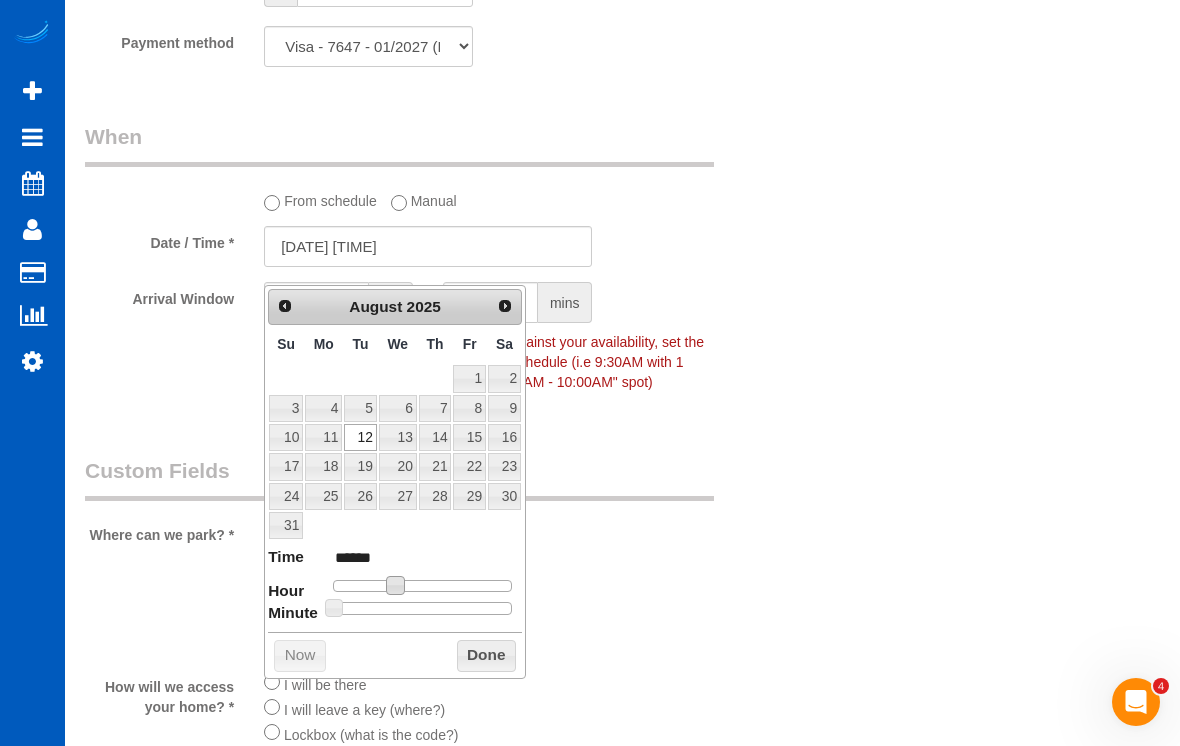 click at bounding box center [395, 585] 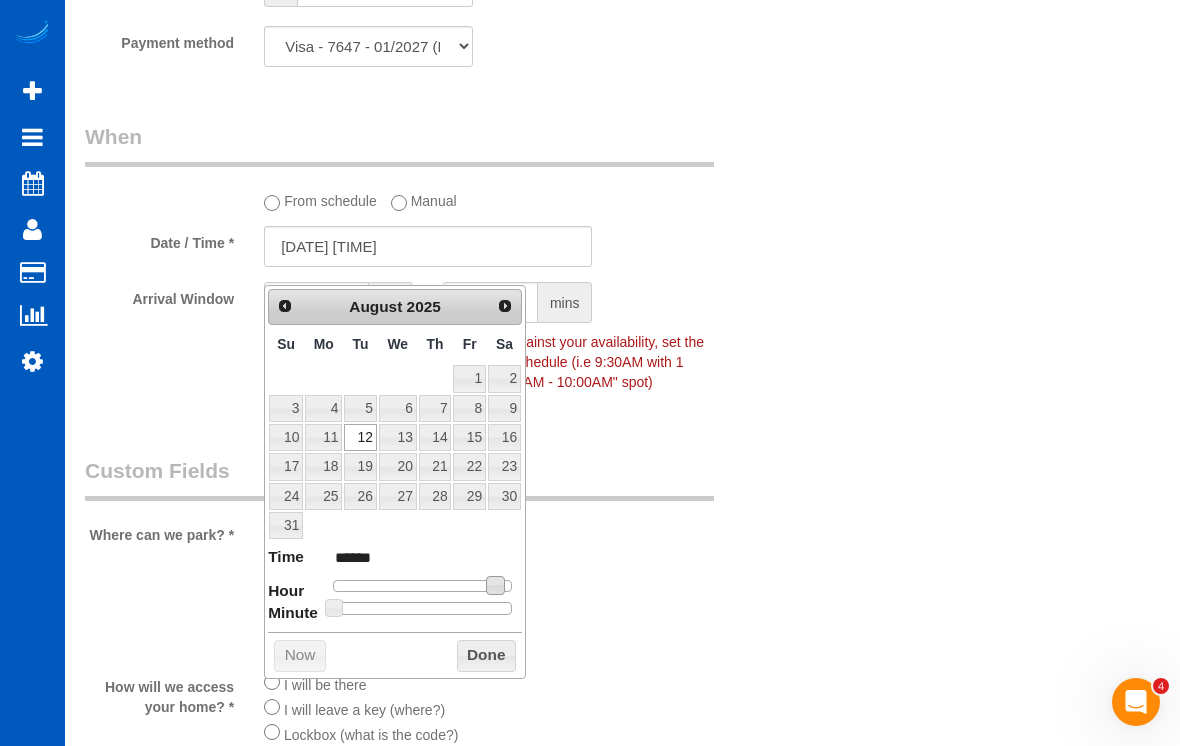 click at bounding box center (422, 586) 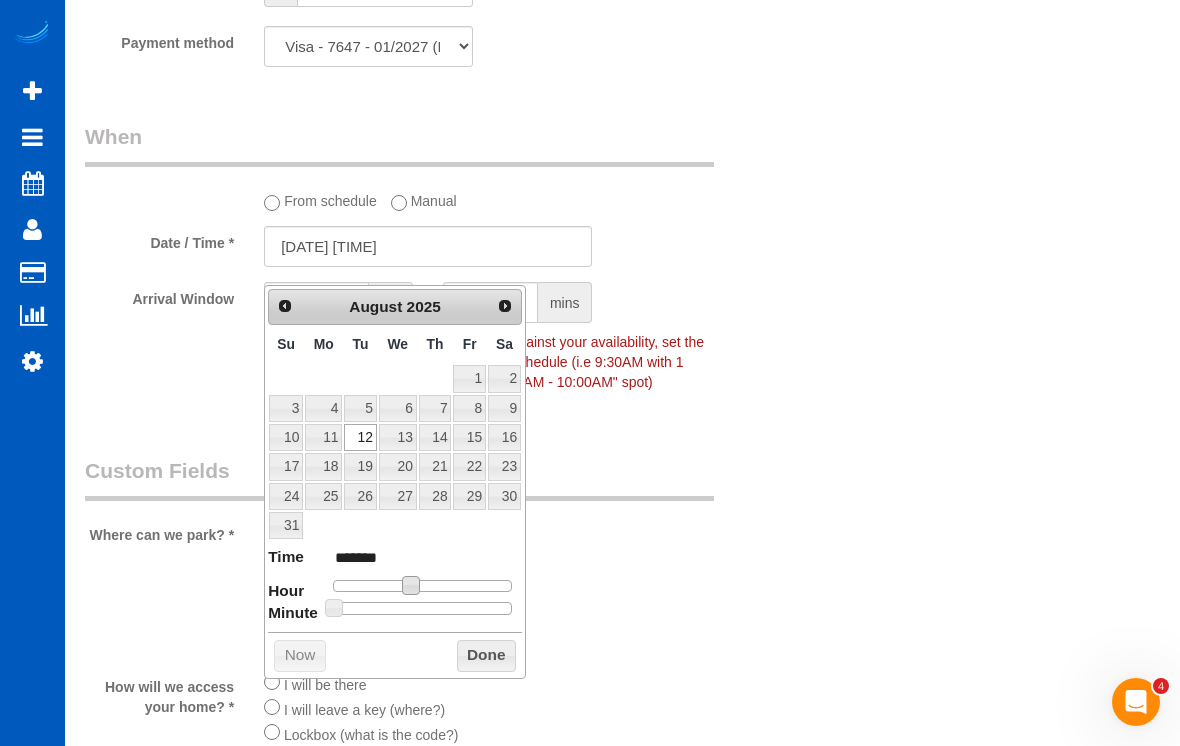 click at bounding box center (422, 586) 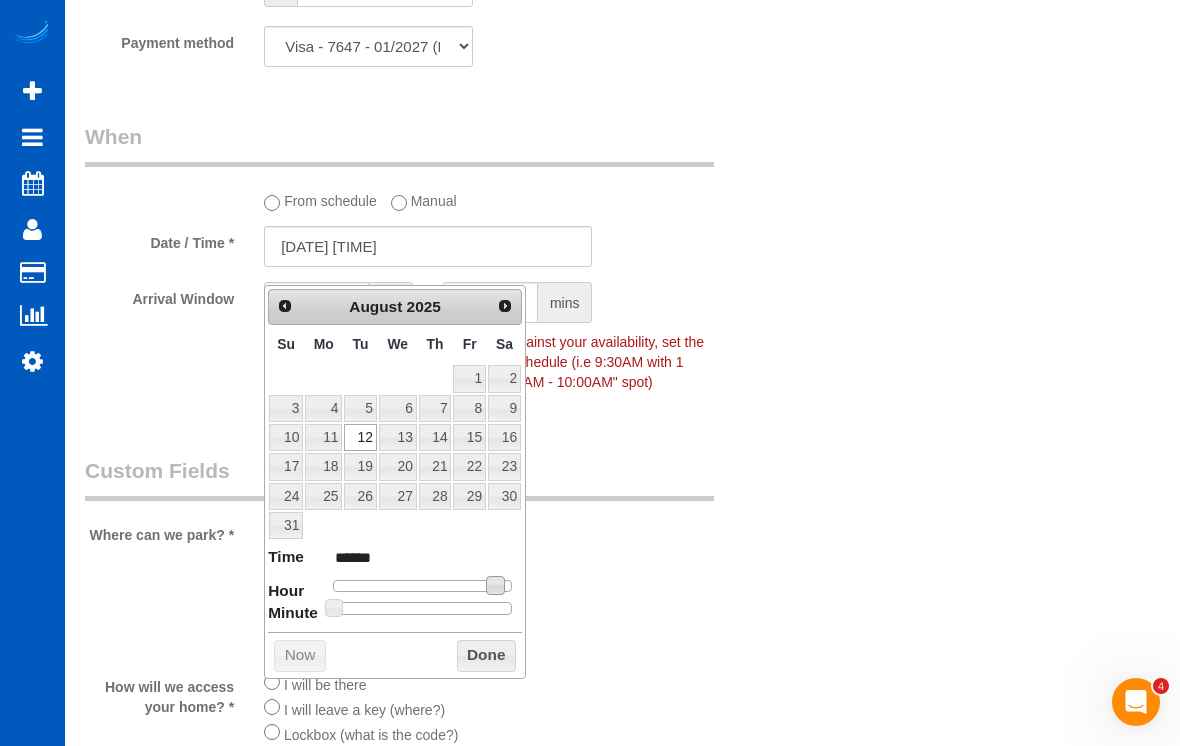 click at bounding box center (422, 586) 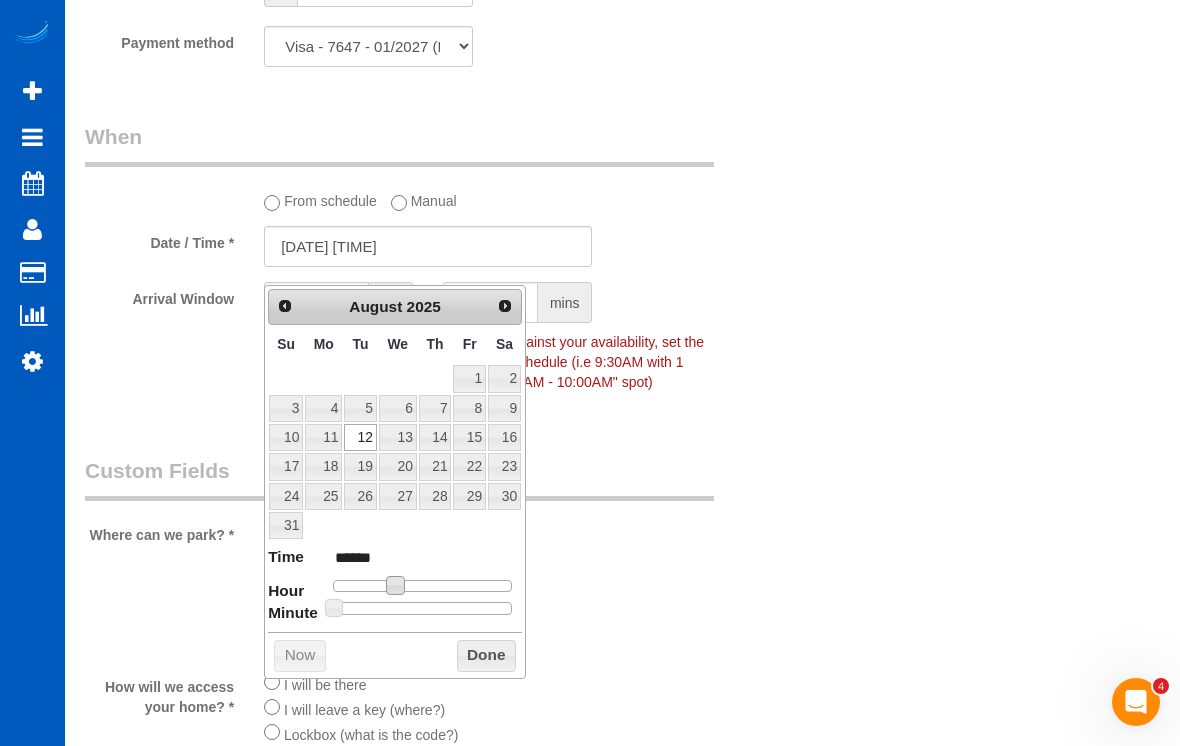 click at bounding box center (422, 586) 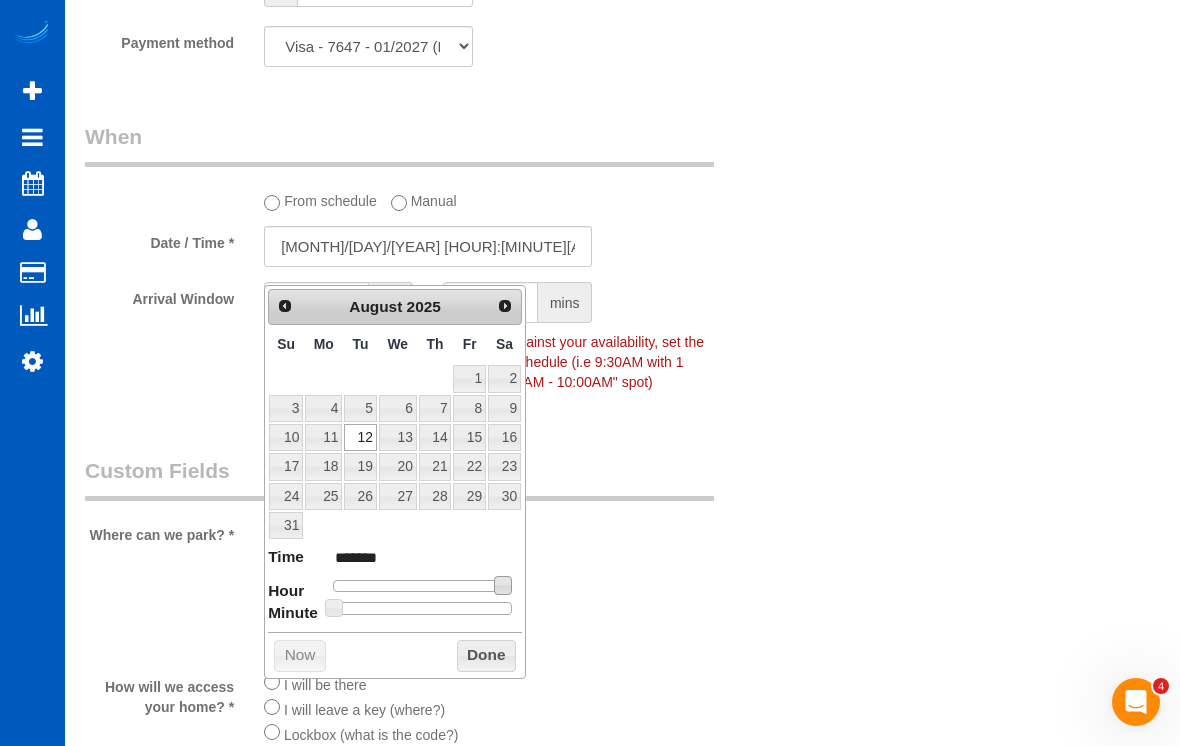 click at bounding box center (422, 586) 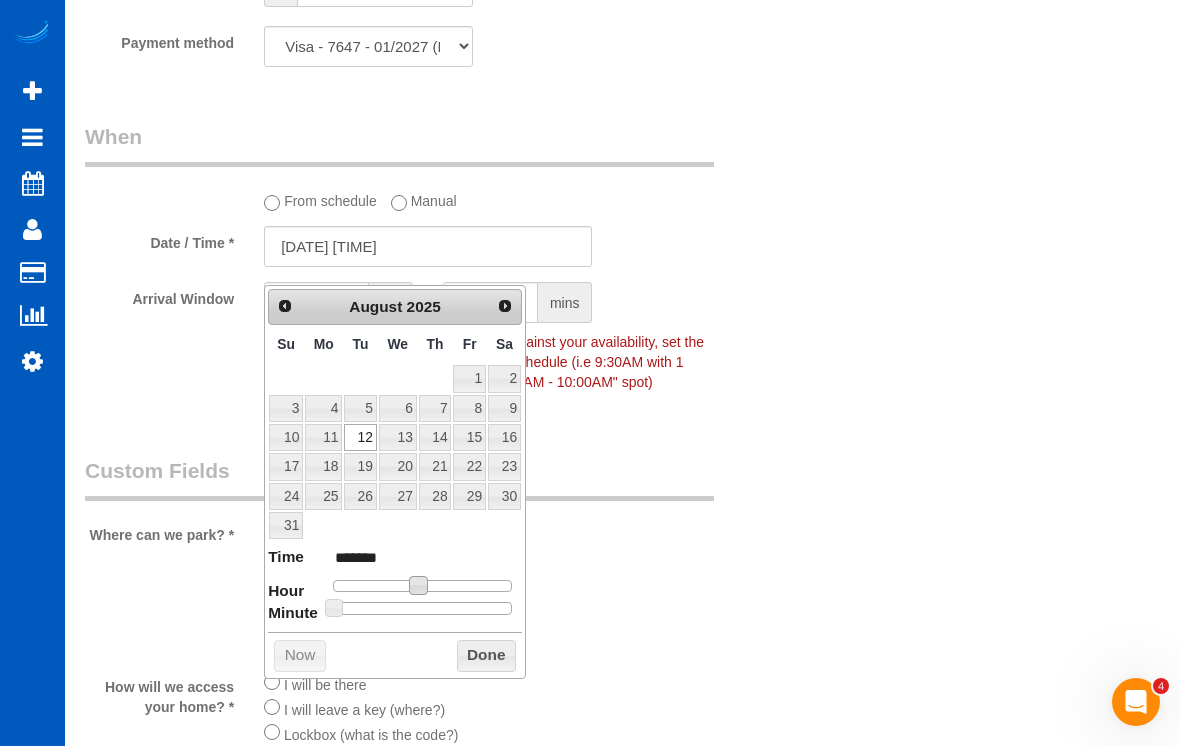click at bounding box center [422, 586] 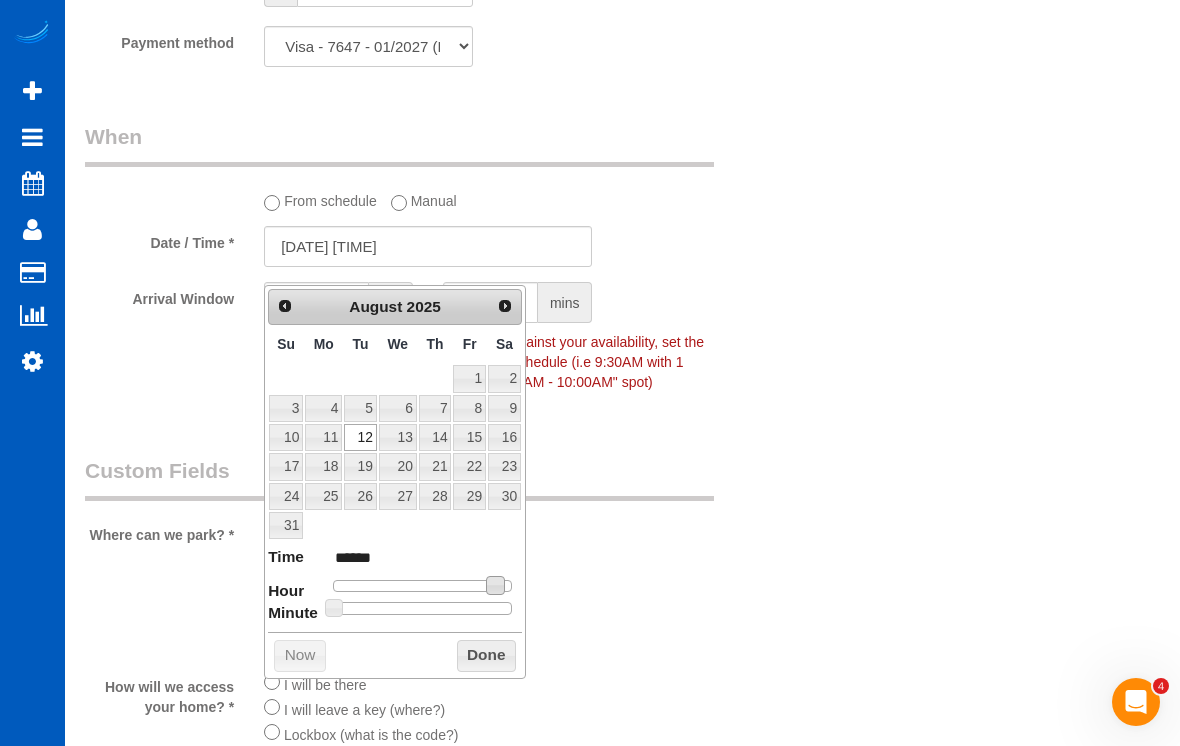 click at bounding box center (422, 586) 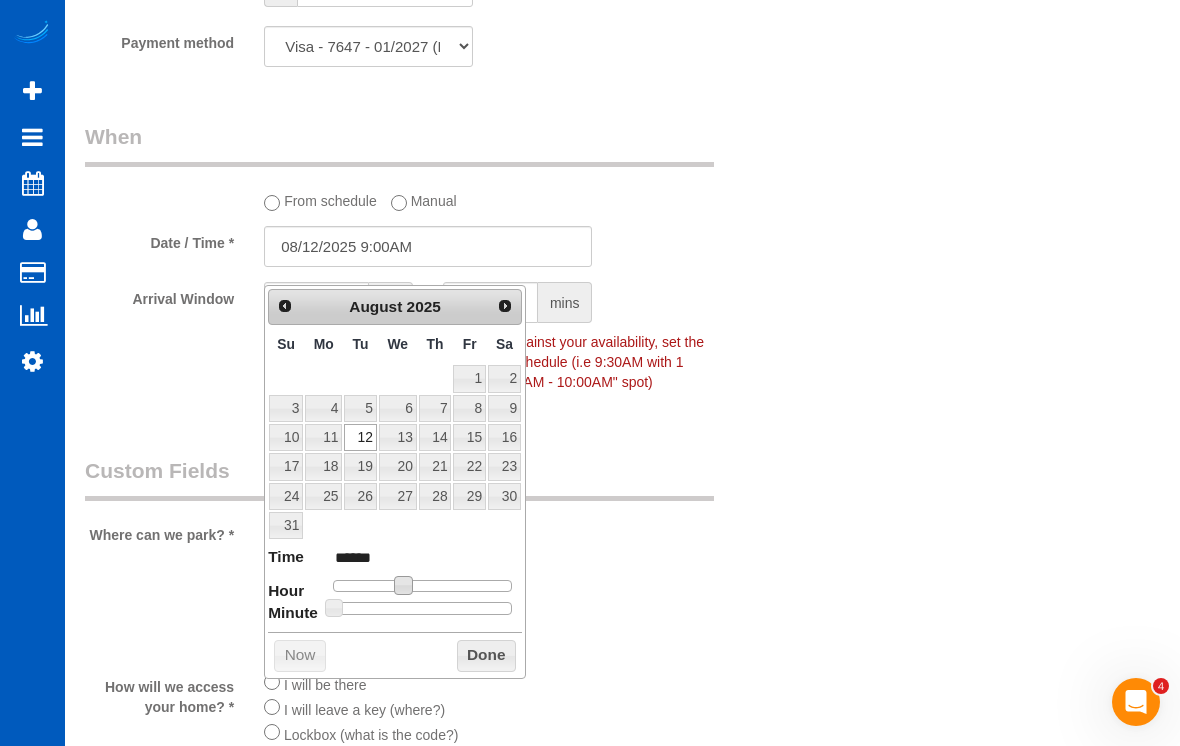 click on "Done" at bounding box center [486, 656] 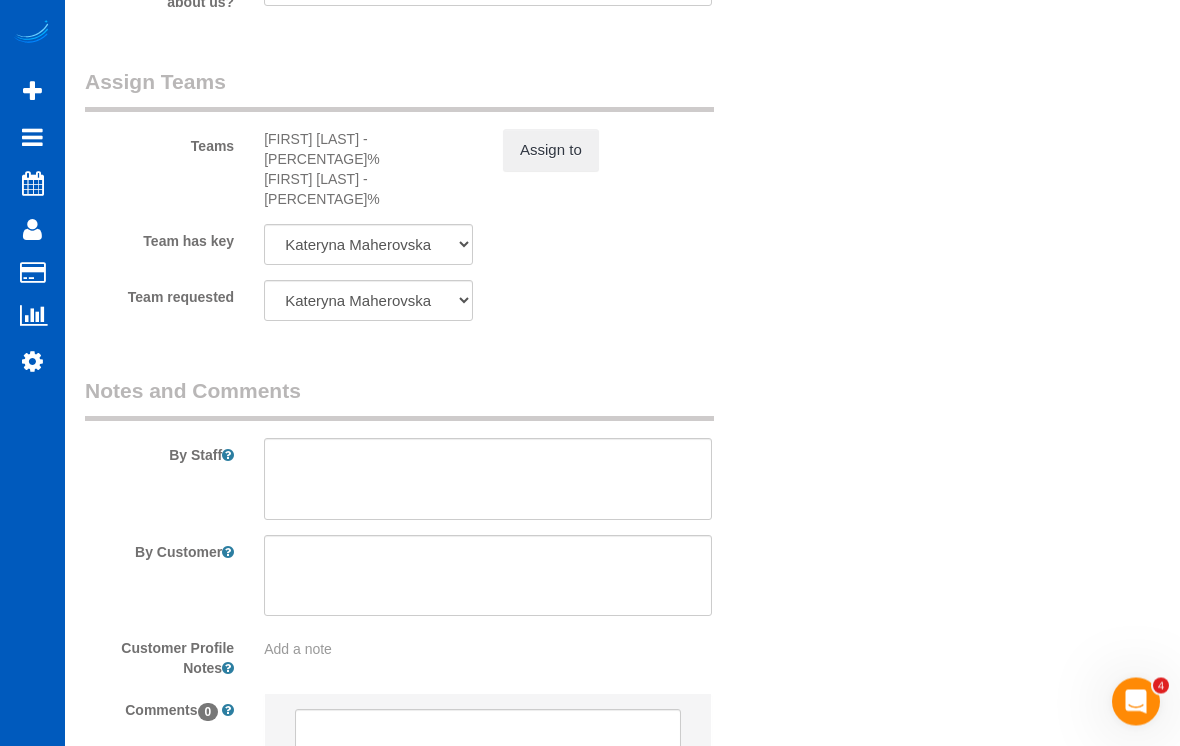 scroll, scrollTop: 2382, scrollLeft: 0, axis: vertical 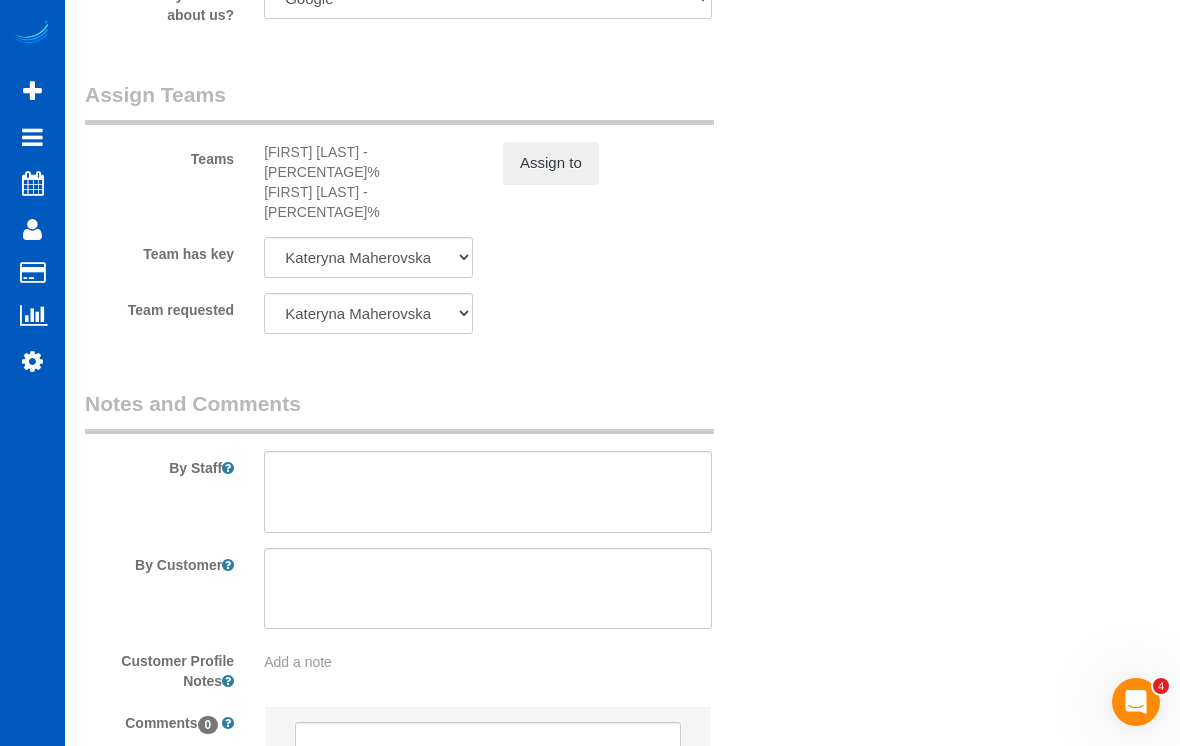 click on "Assign to" at bounding box center [551, 163] 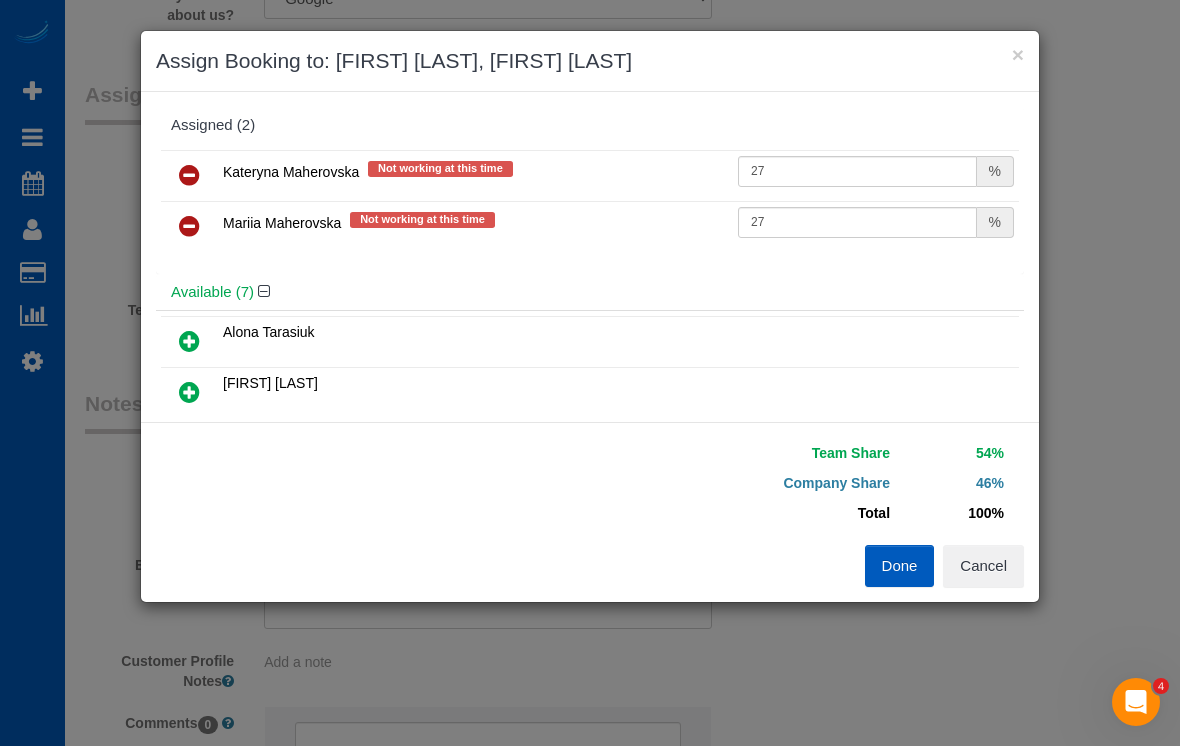 click at bounding box center [189, 226] 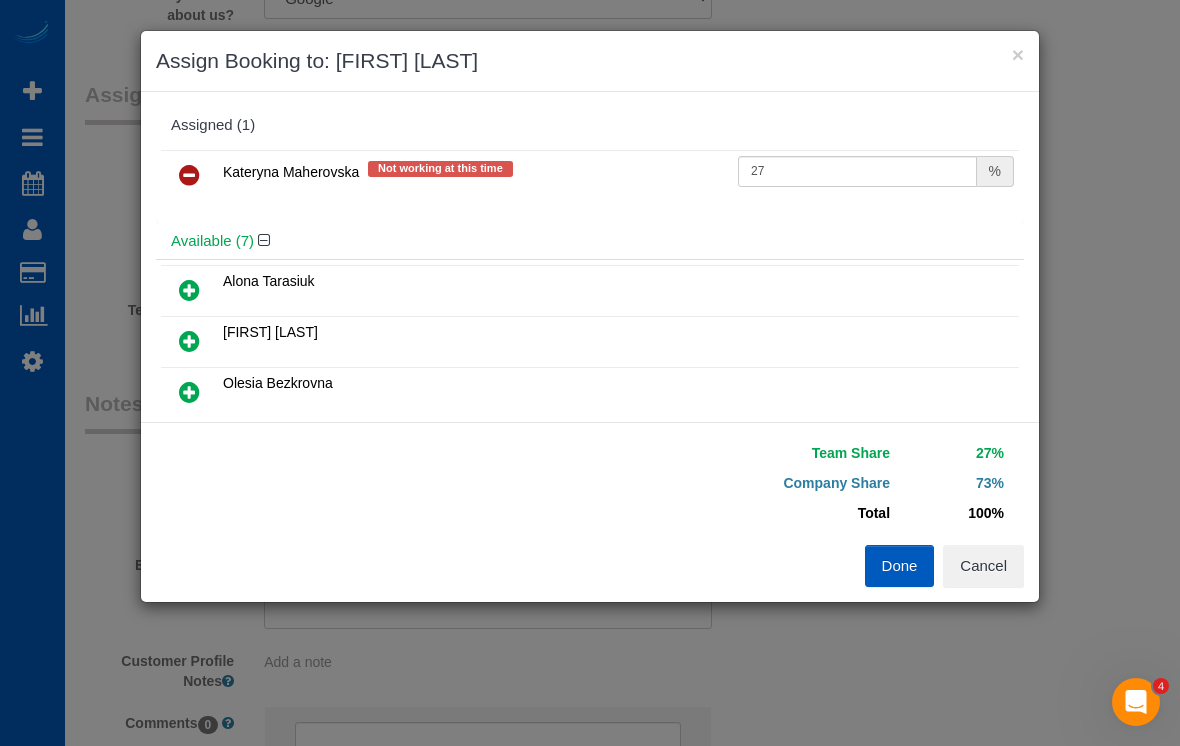 click at bounding box center [189, 175] 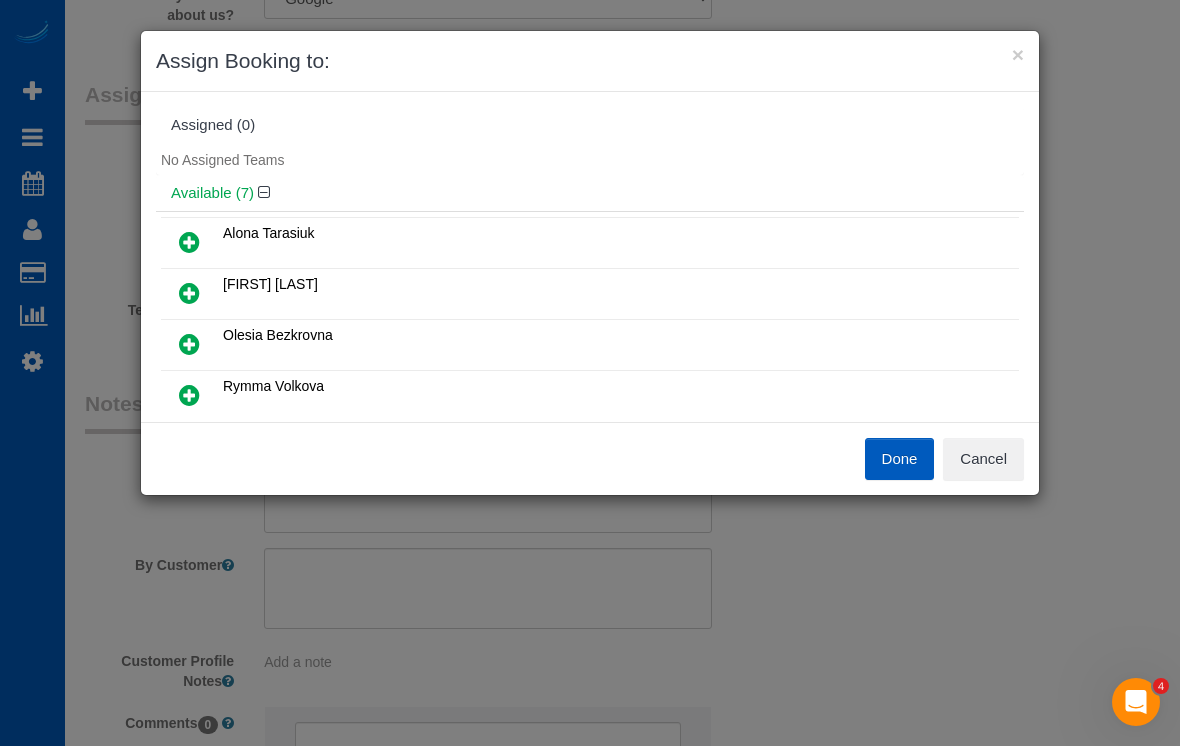 click at bounding box center (189, 344) 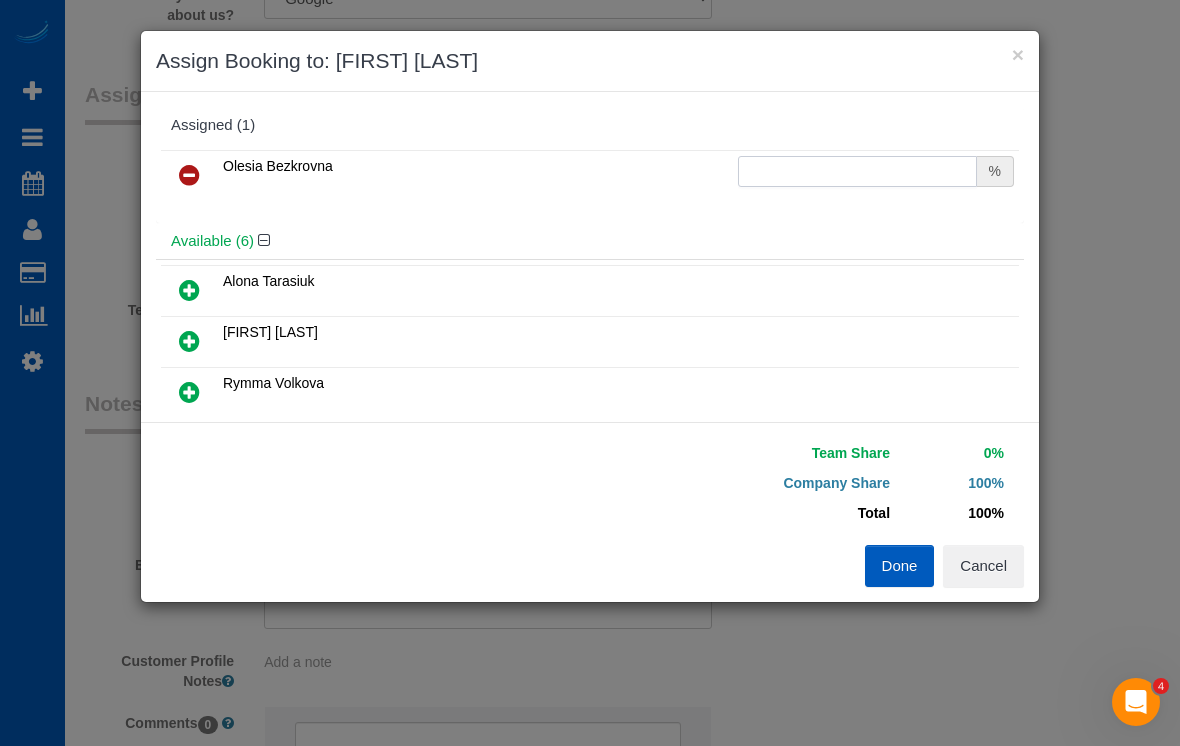 scroll, scrollTop: 0, scrollLeft: 0, axis: both 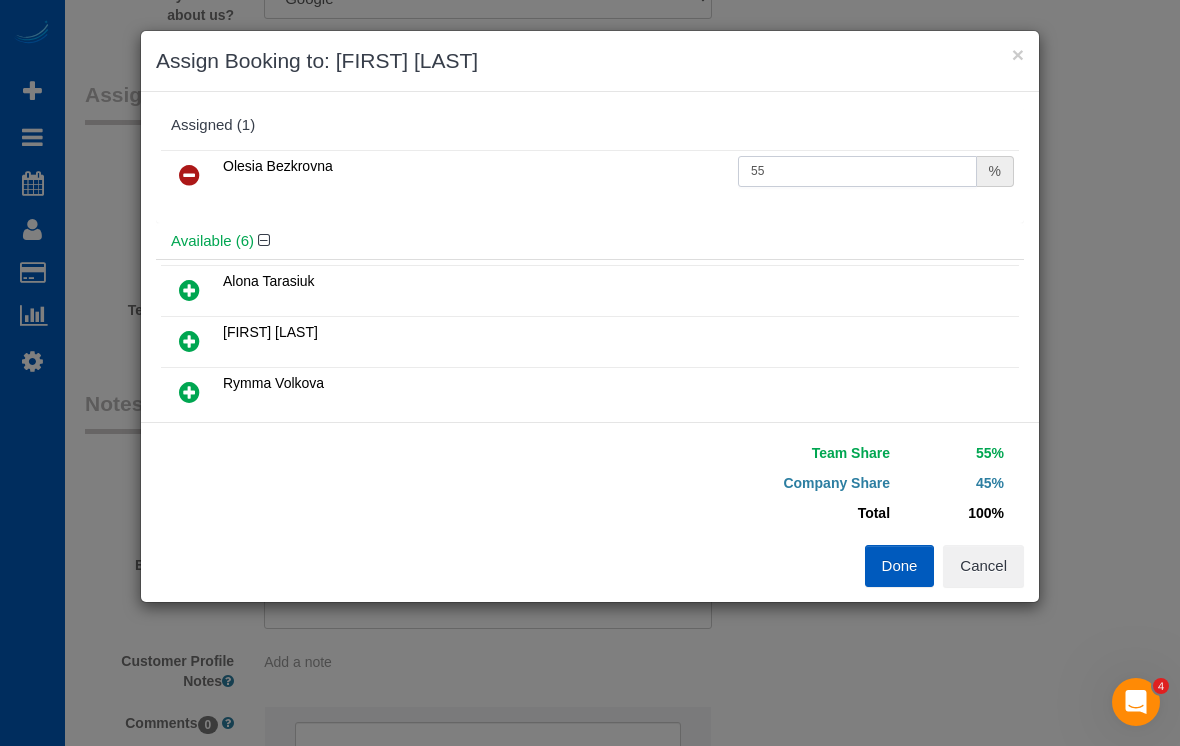 type on "55" 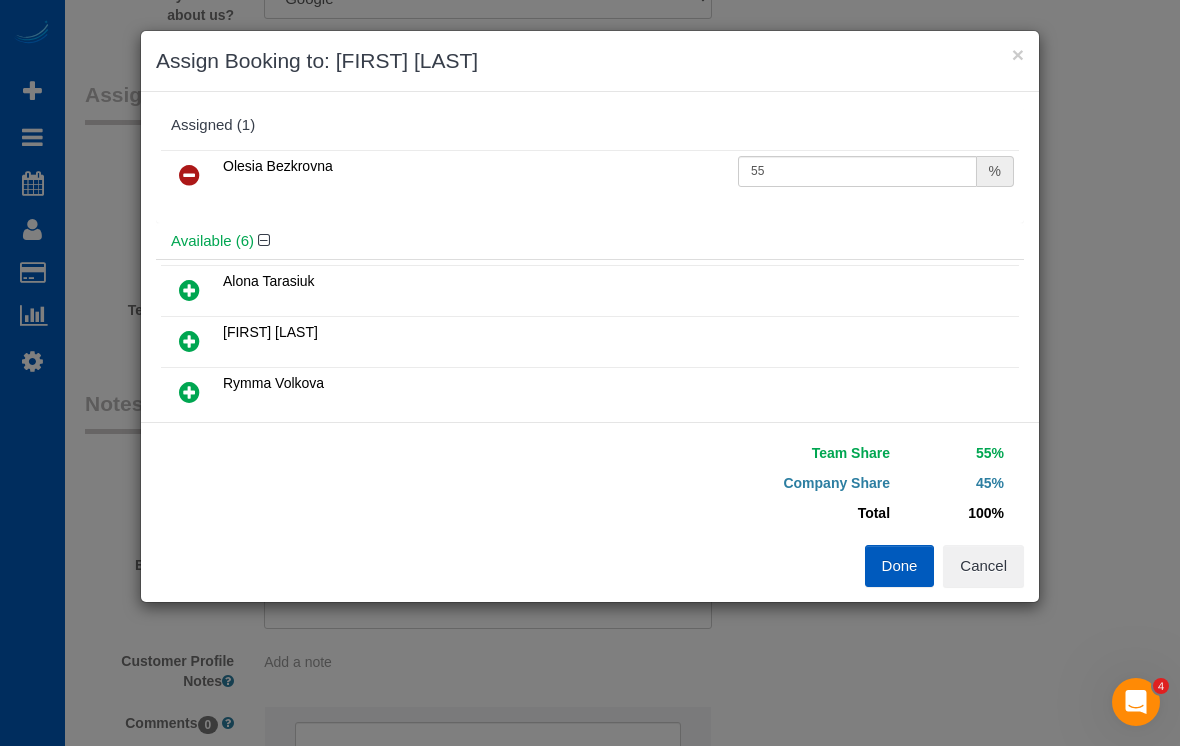 click on "Done" at bounding box center (900, 566) 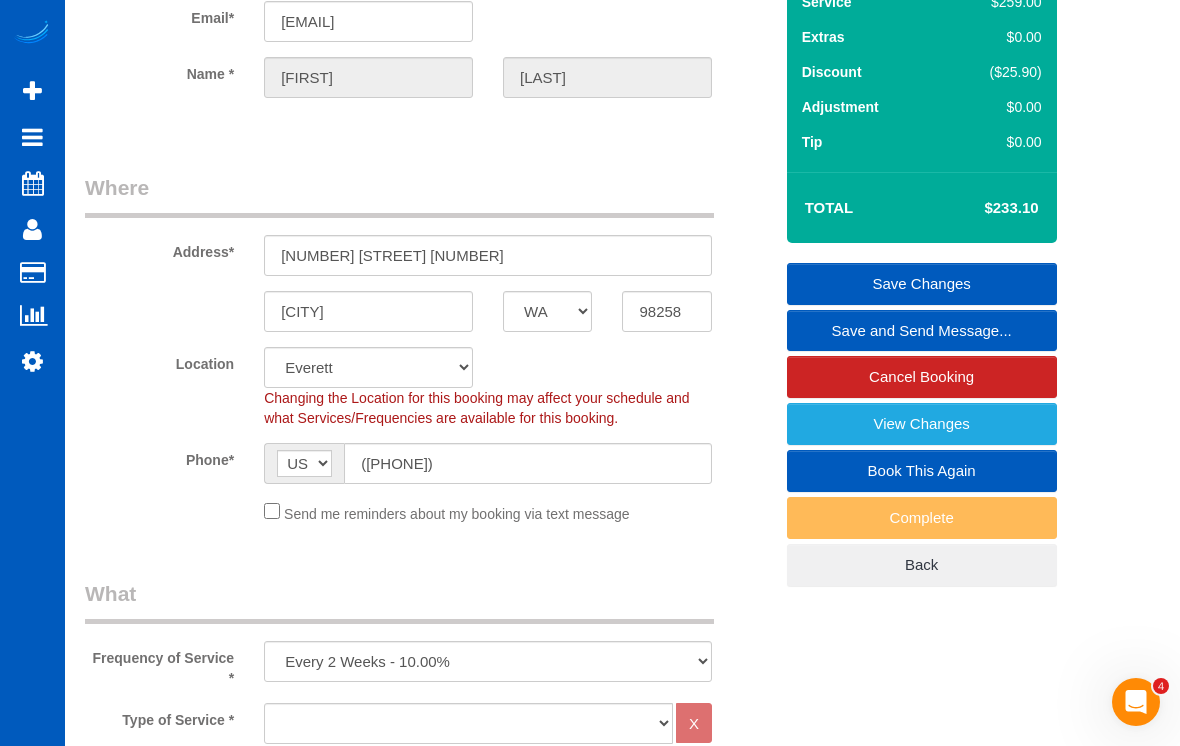 scroll, scrollTop: 0, scrollLeft: 0, axis: both 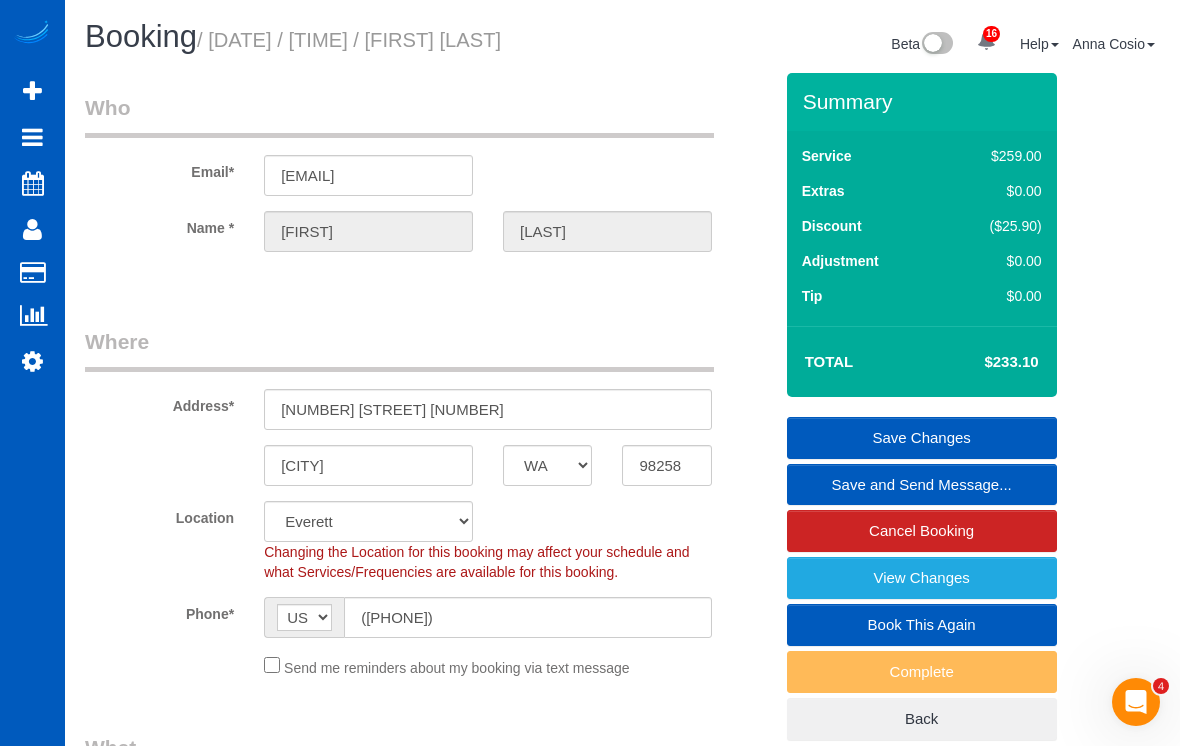 click on "Save Changes" at bounding box center (922, 438) 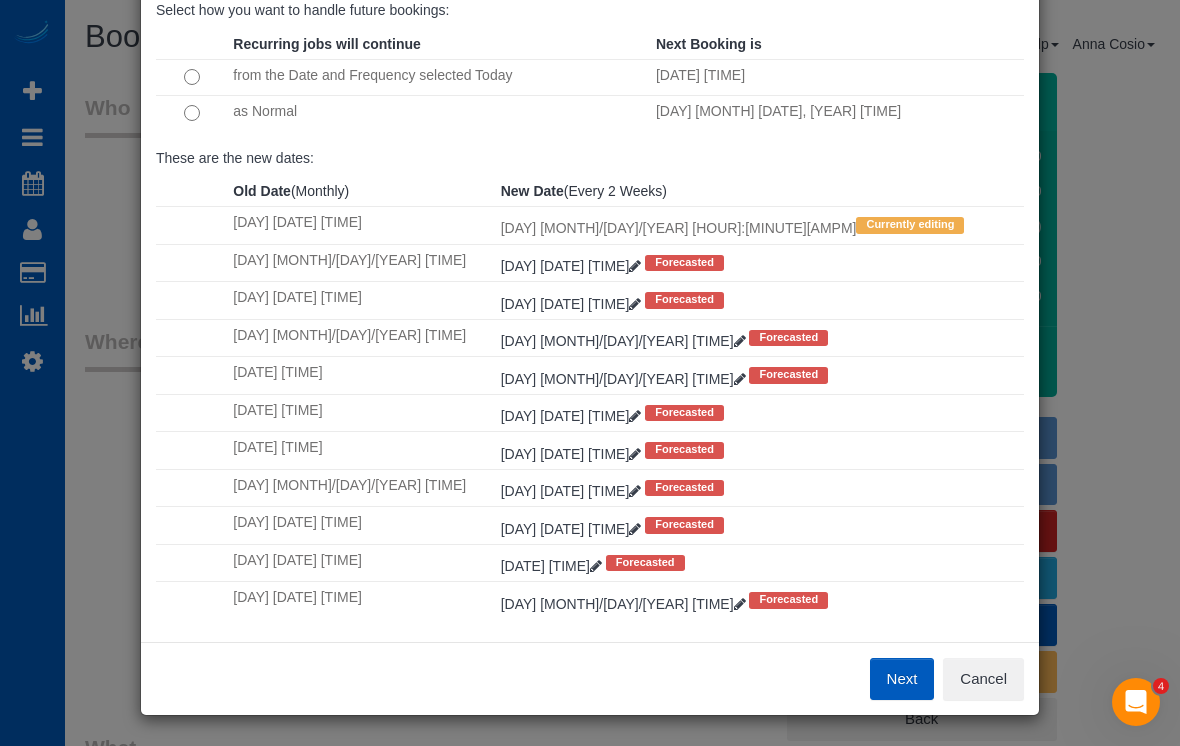 scroll, scrollTop: 148, scrollLeft: 0, axis: vertical 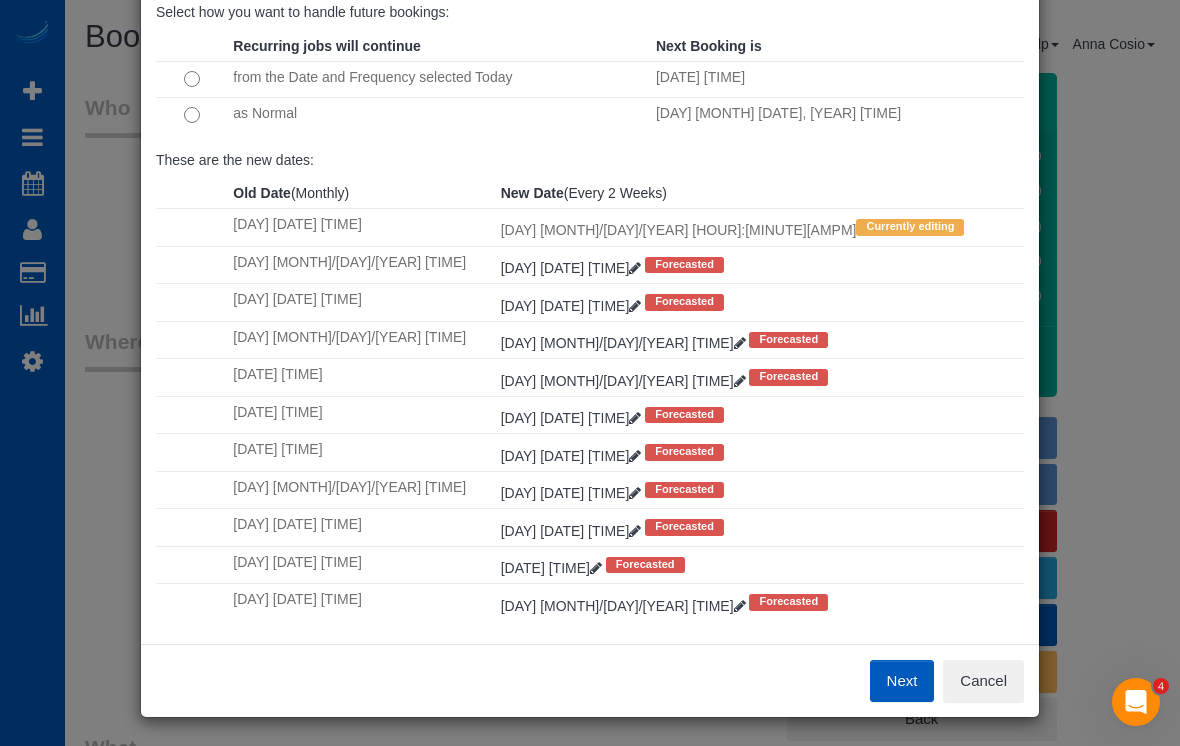 click on "Next" at bounding box center [902, 681] 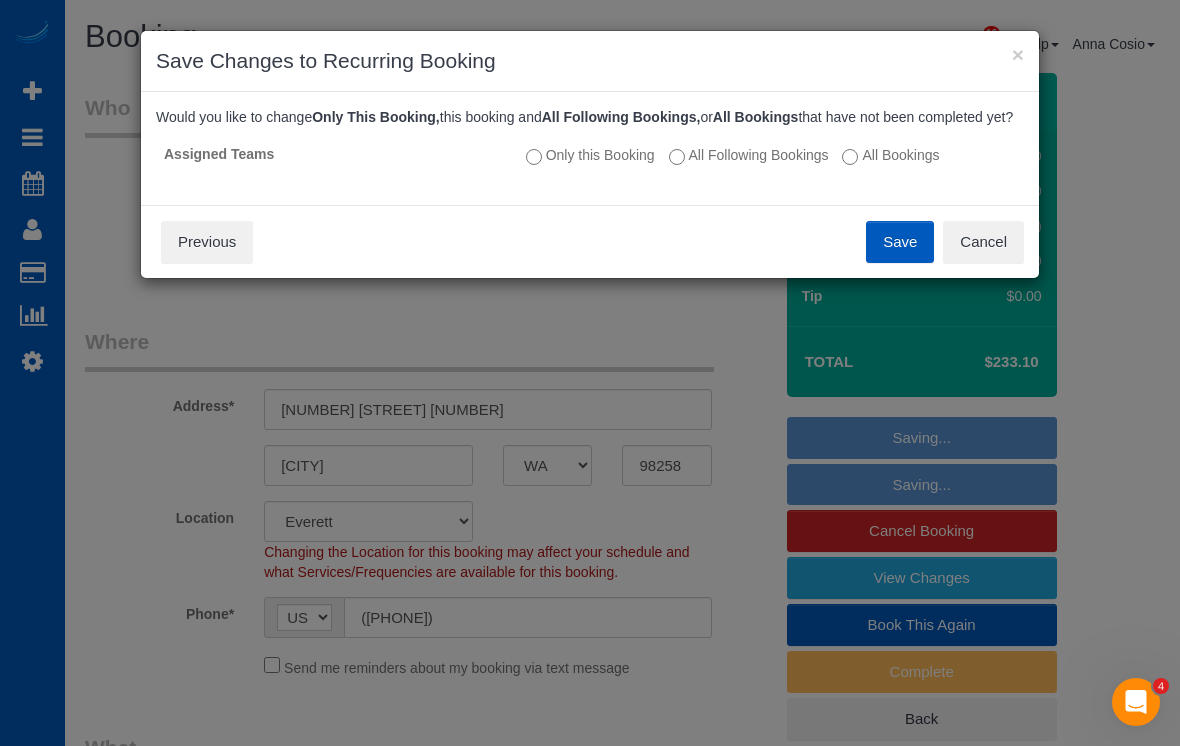 click on "All Following Bookings" at bounding box center (749, 155) 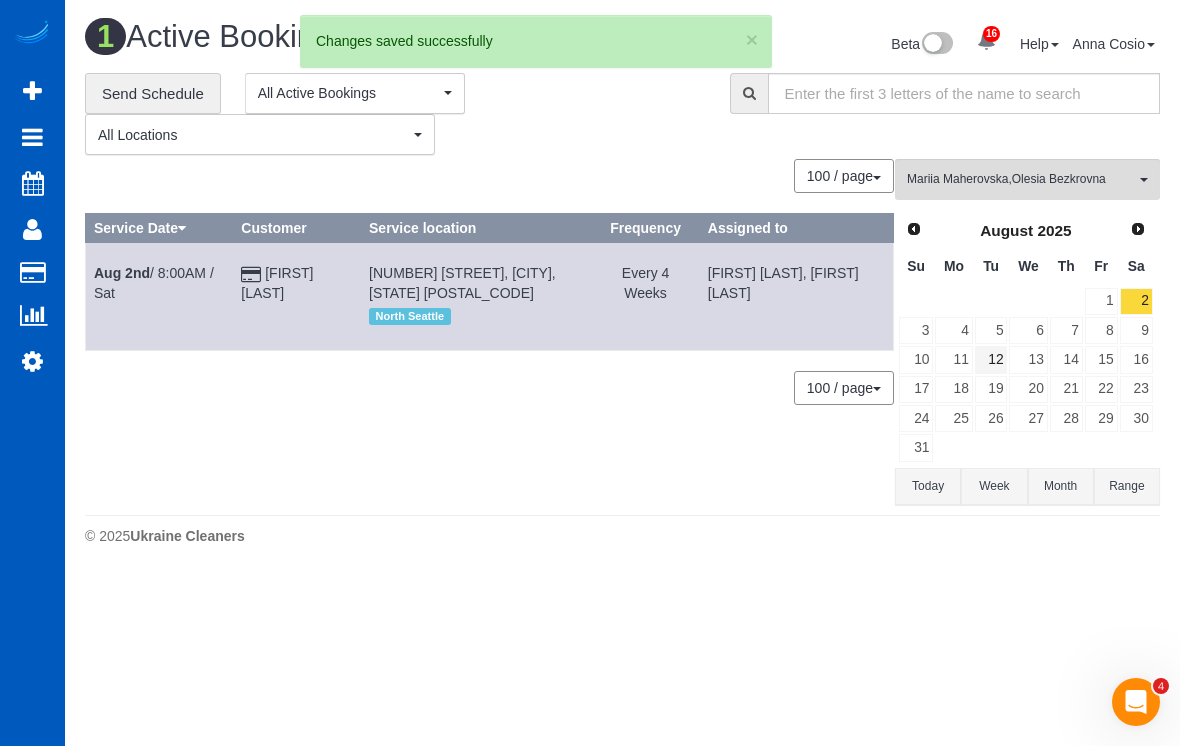click on "12" at bounding box center [991, 359] 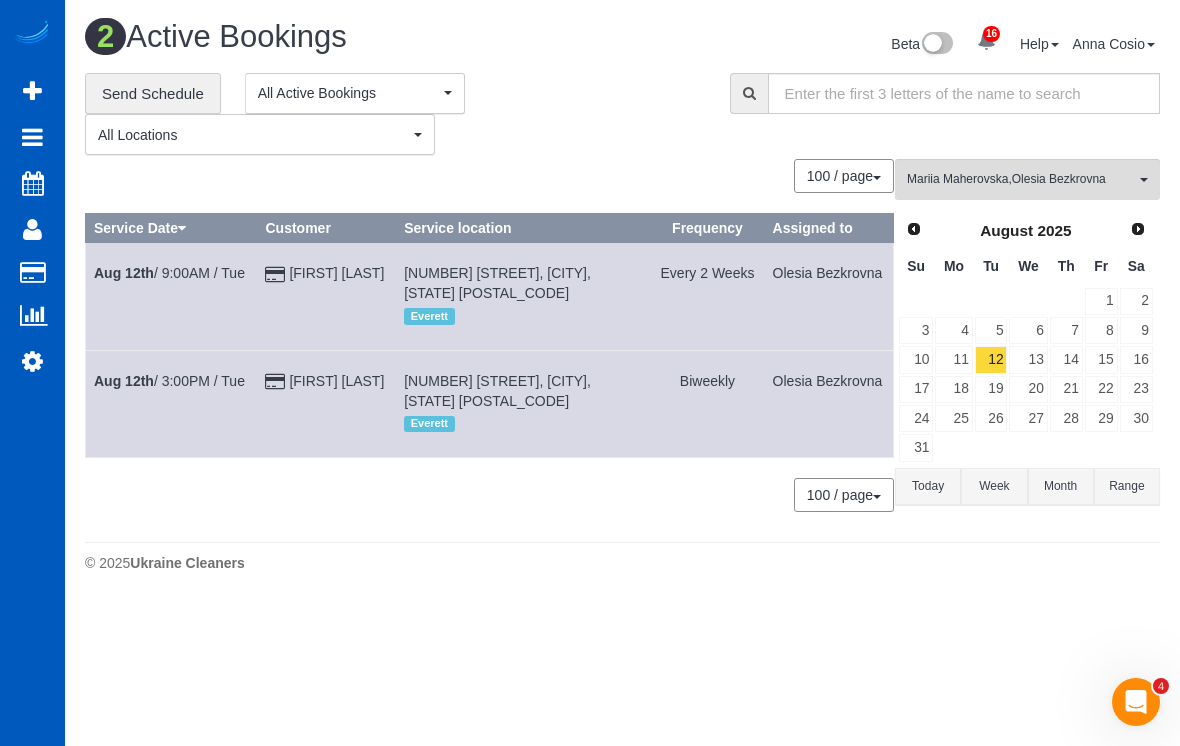 click on "[MONTH] [DAY]th
/[HOUR]:[MINUTE][AMPM] / [DAY]" at bounding box center [169, 273] 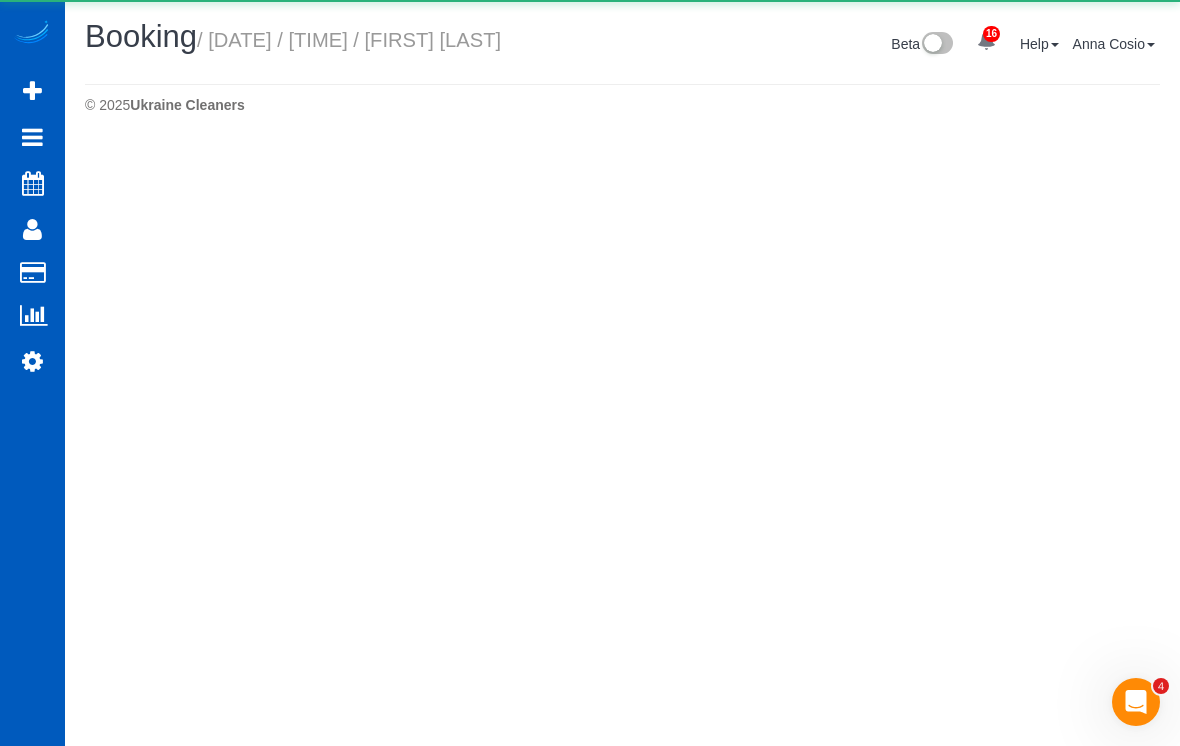 select on "WA" 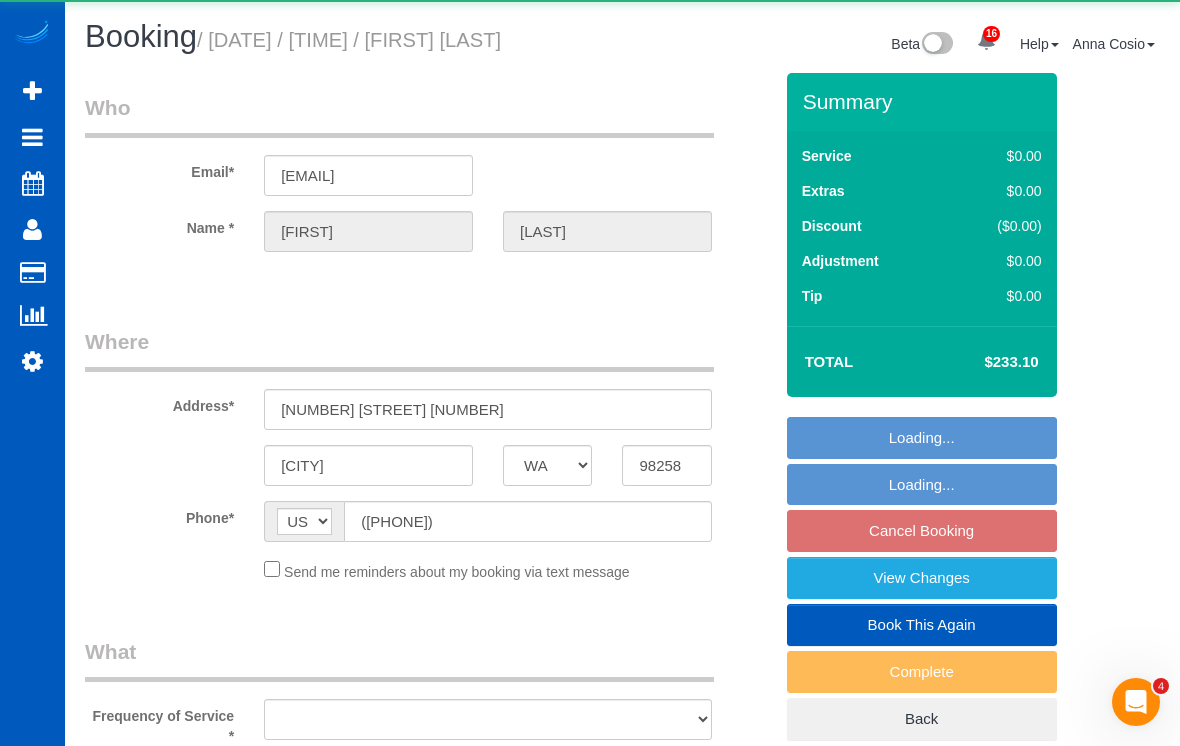 select on "object:30892" 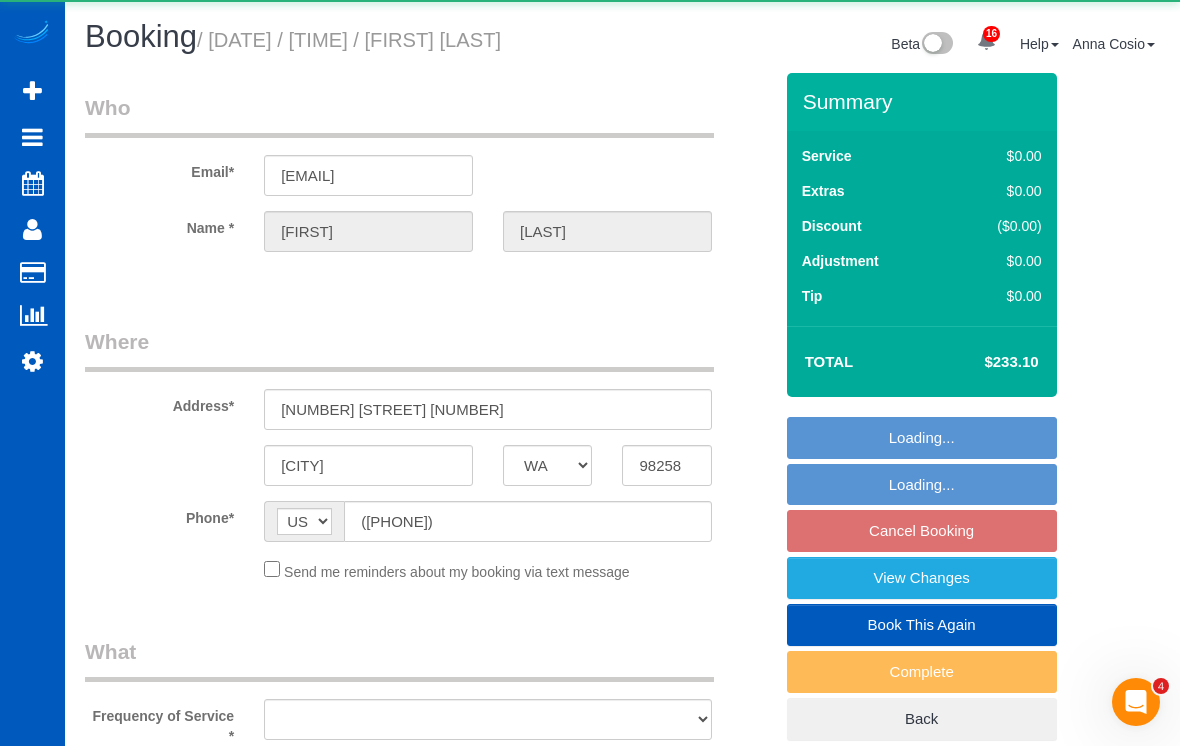 select on "string:fspay-bff5b314-2399-4744-bb4a-a8a5f029815d" 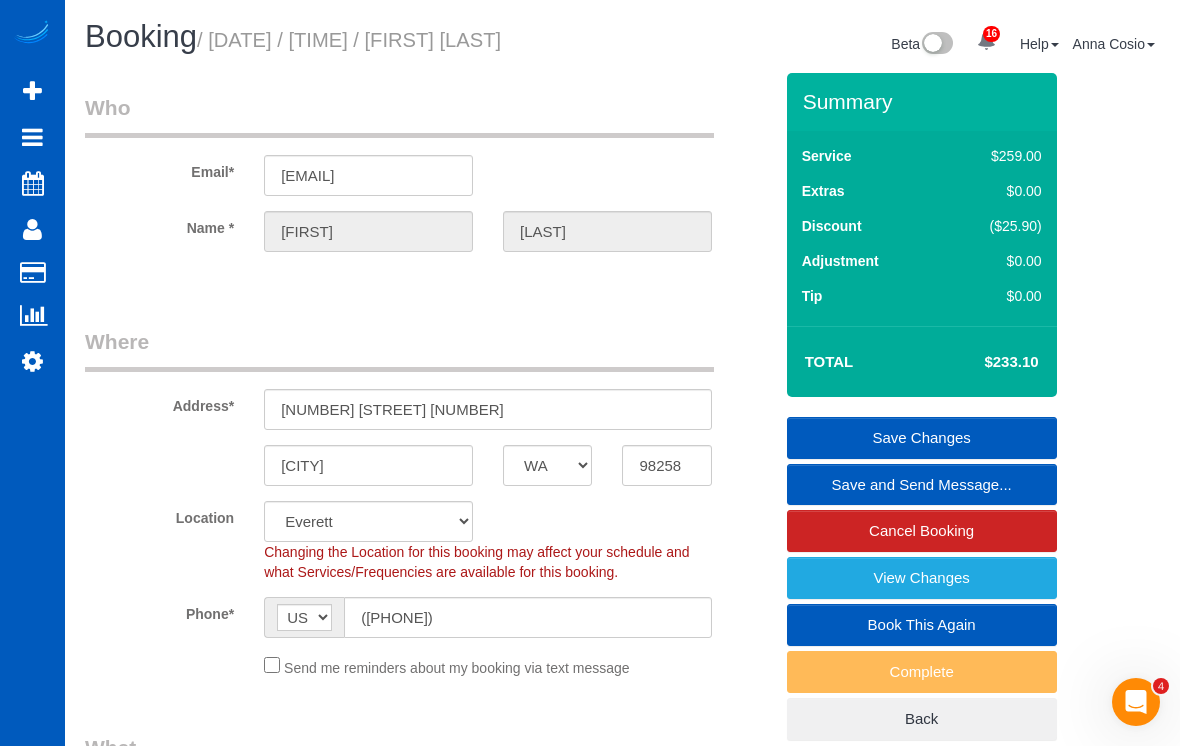 click on "Save and Send Message..." at bounding box center (922, 485) 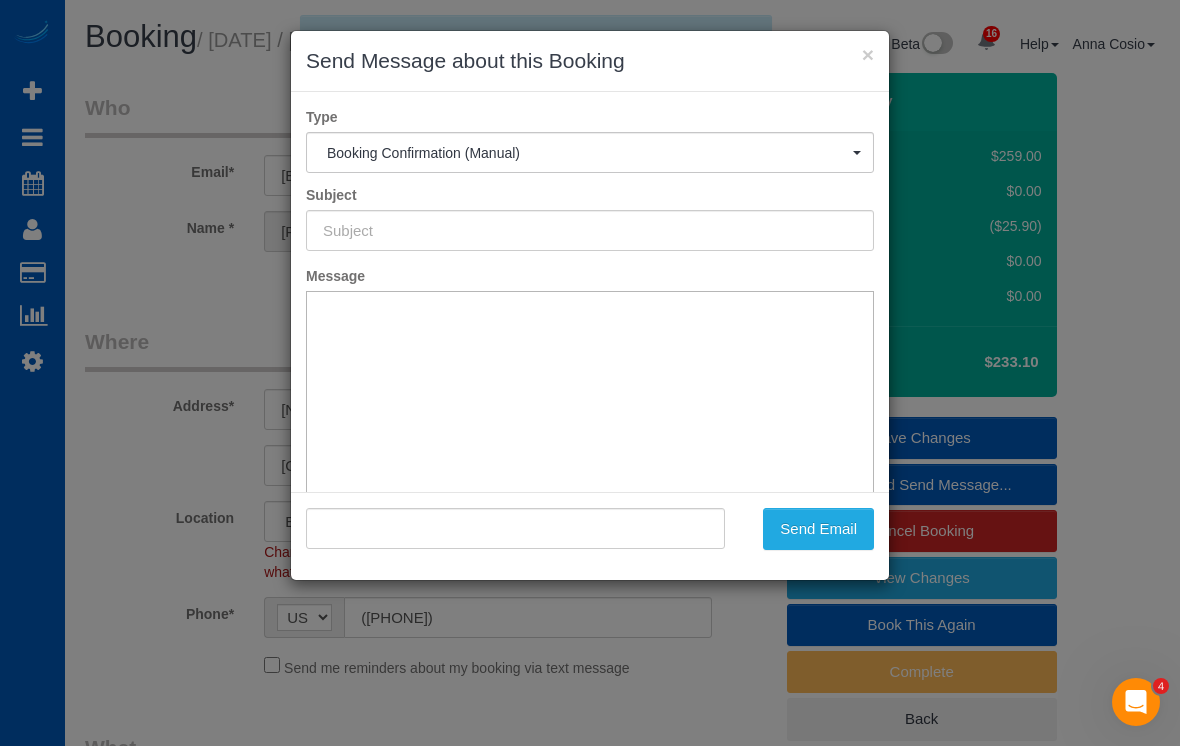 type on "Cleaning Service Confirmed!" 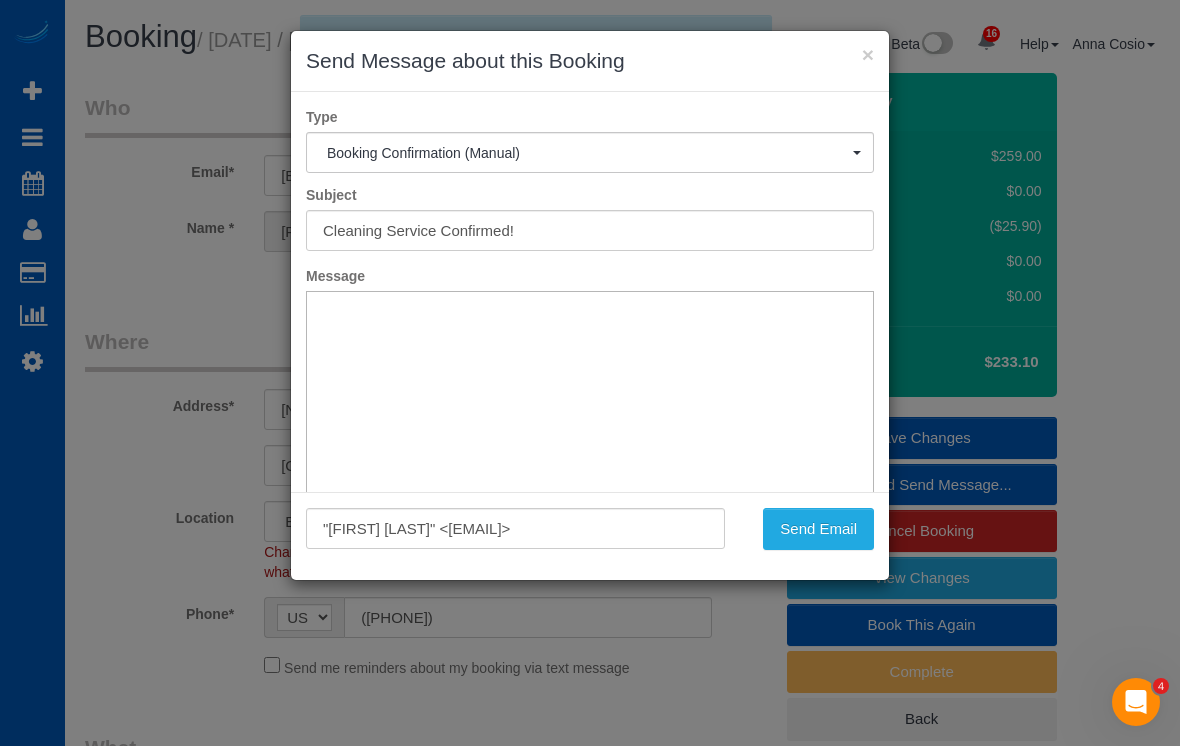 scroll, scrollTop: 0, scrollLeft: 0, axis: both 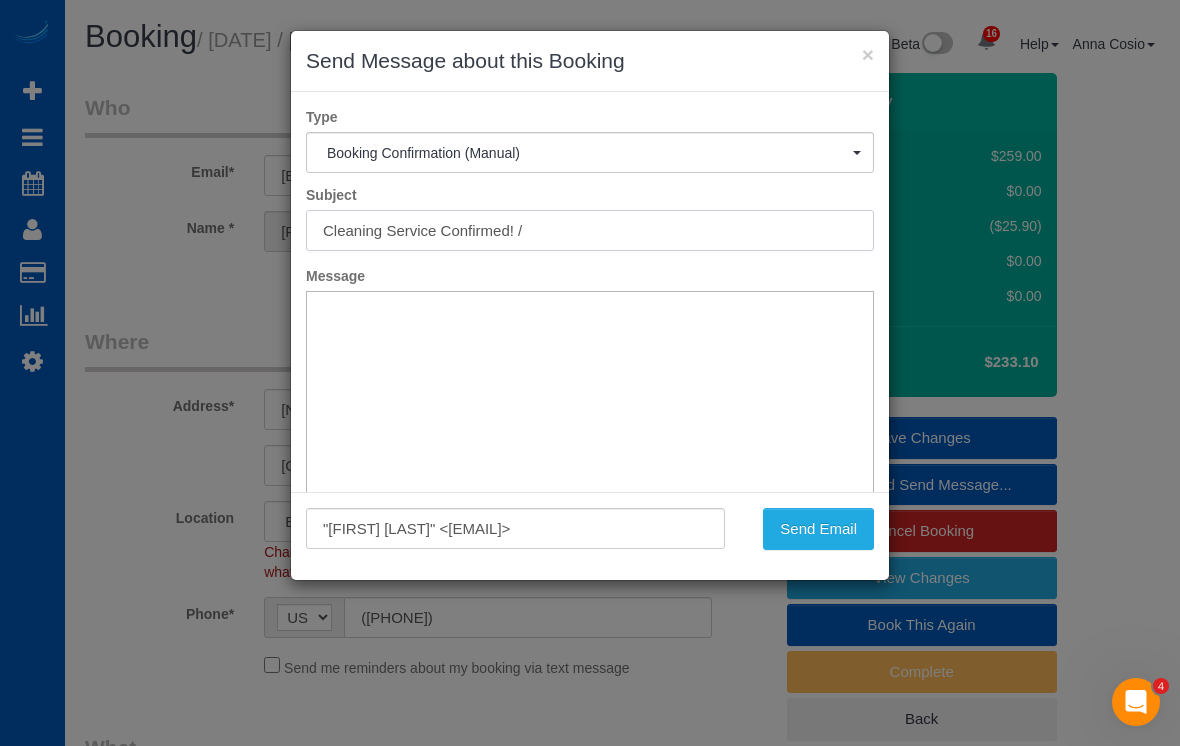 type on "Cleaning Service Confirmed! /" 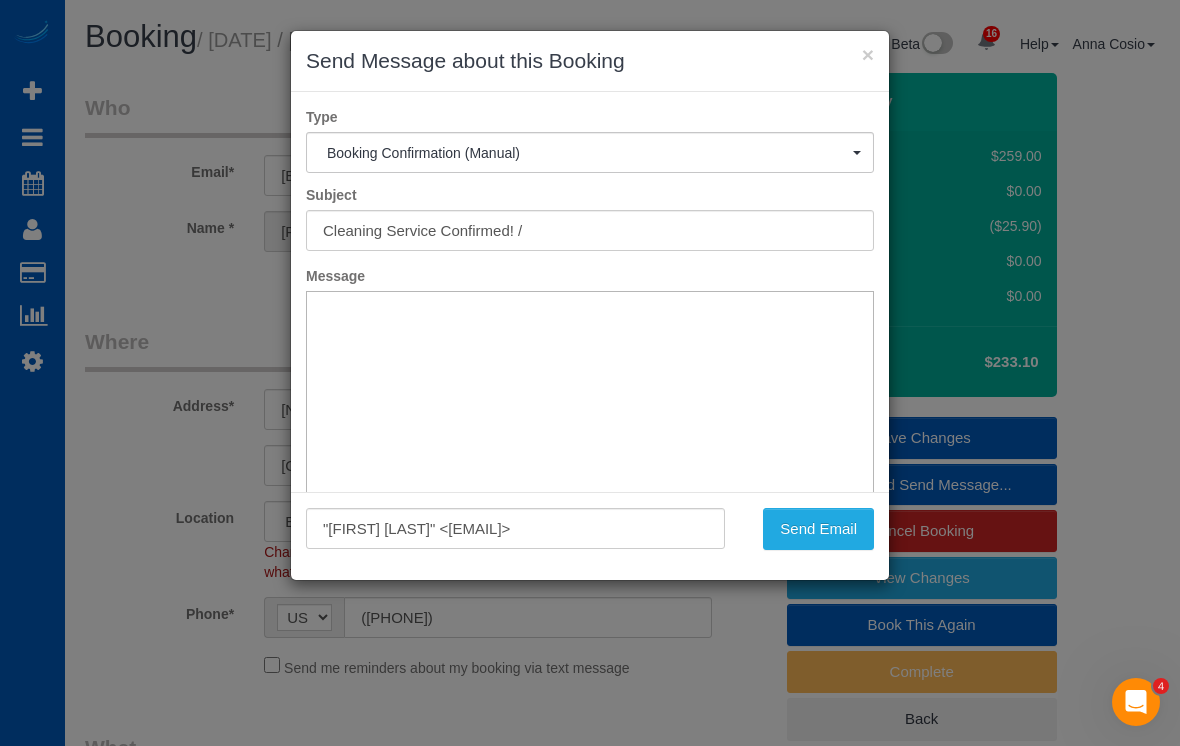 click on "×" at bounding box center [868, 54] 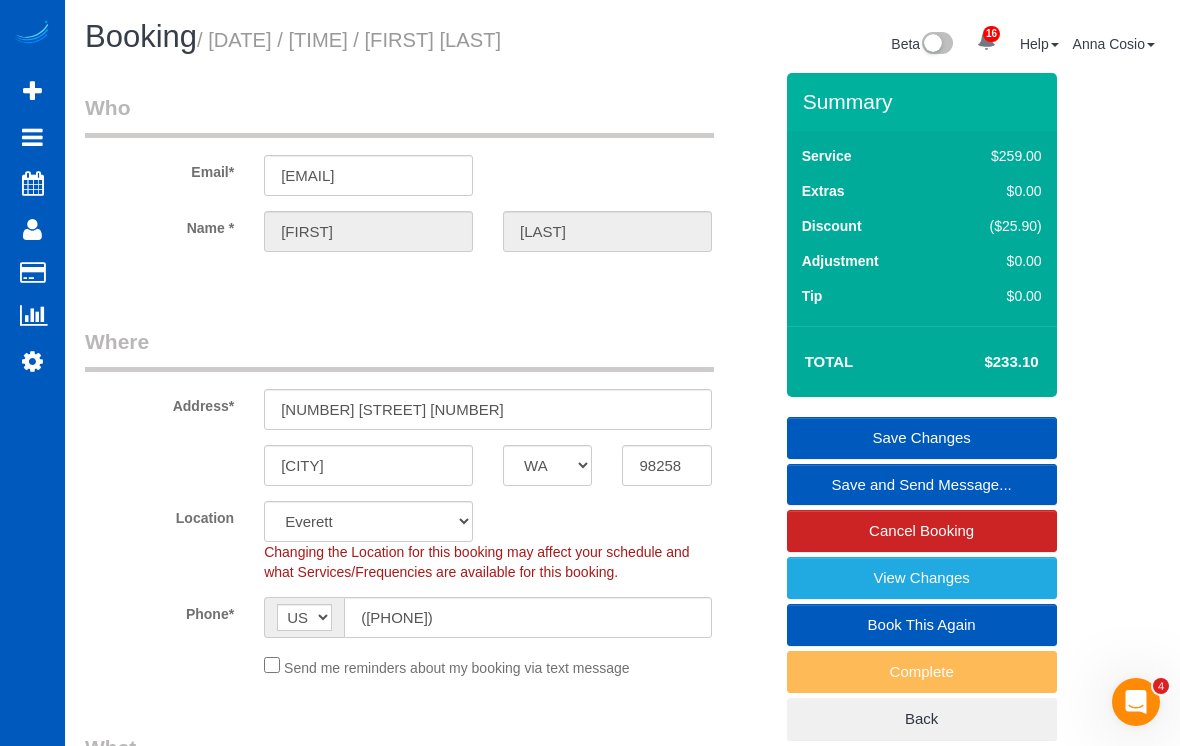 click on "Save and Send Message..." at bounding box center [922, 485] 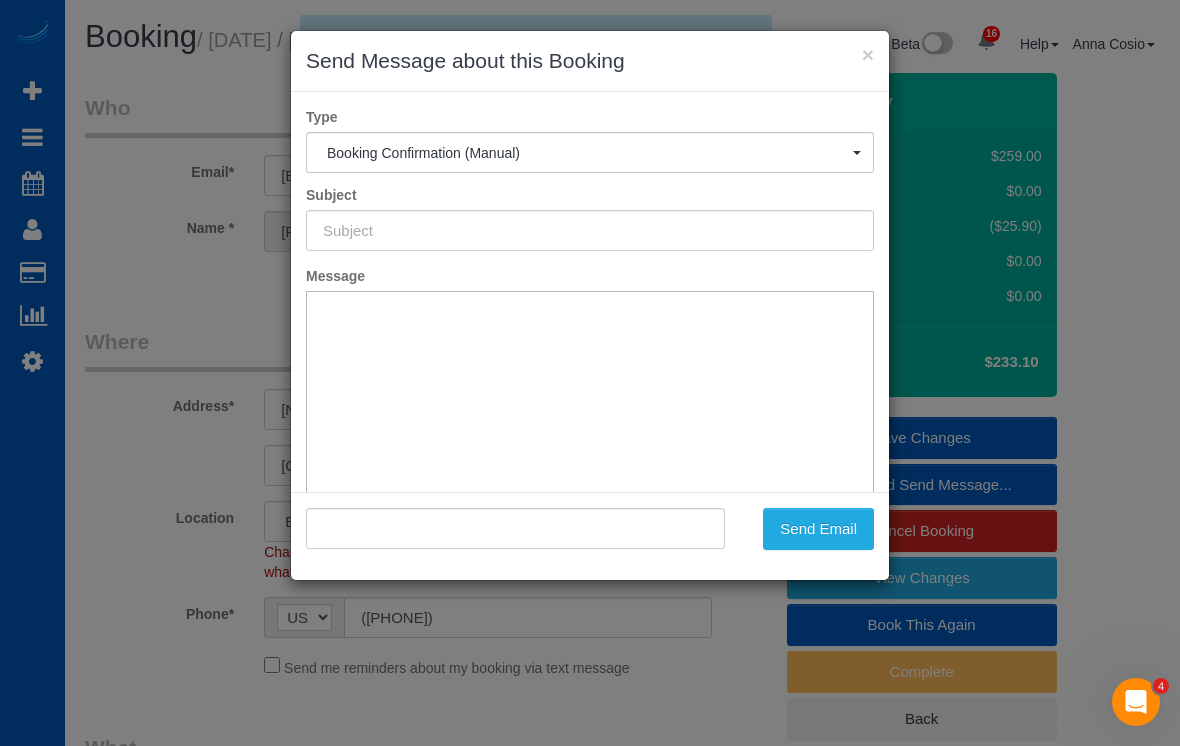 type on "Cleaning Service Confirmed!" 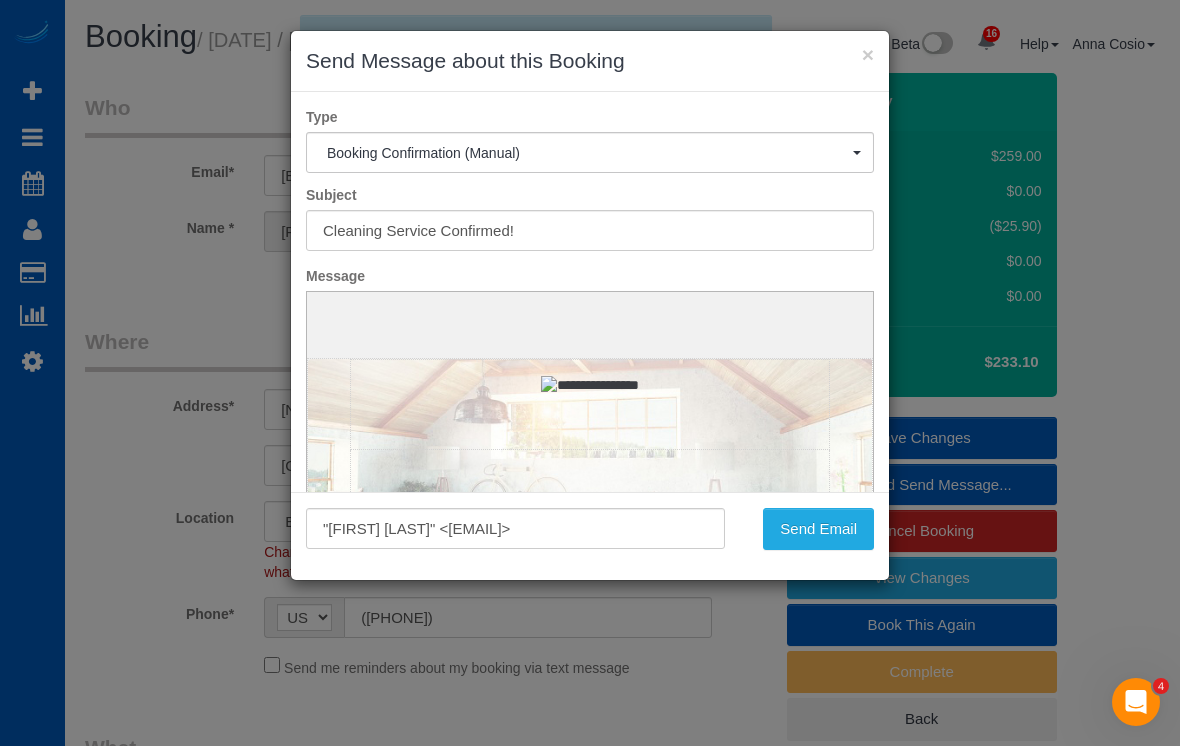 scroll, scrollTop: 0, scrollLeft: 0, axis: both 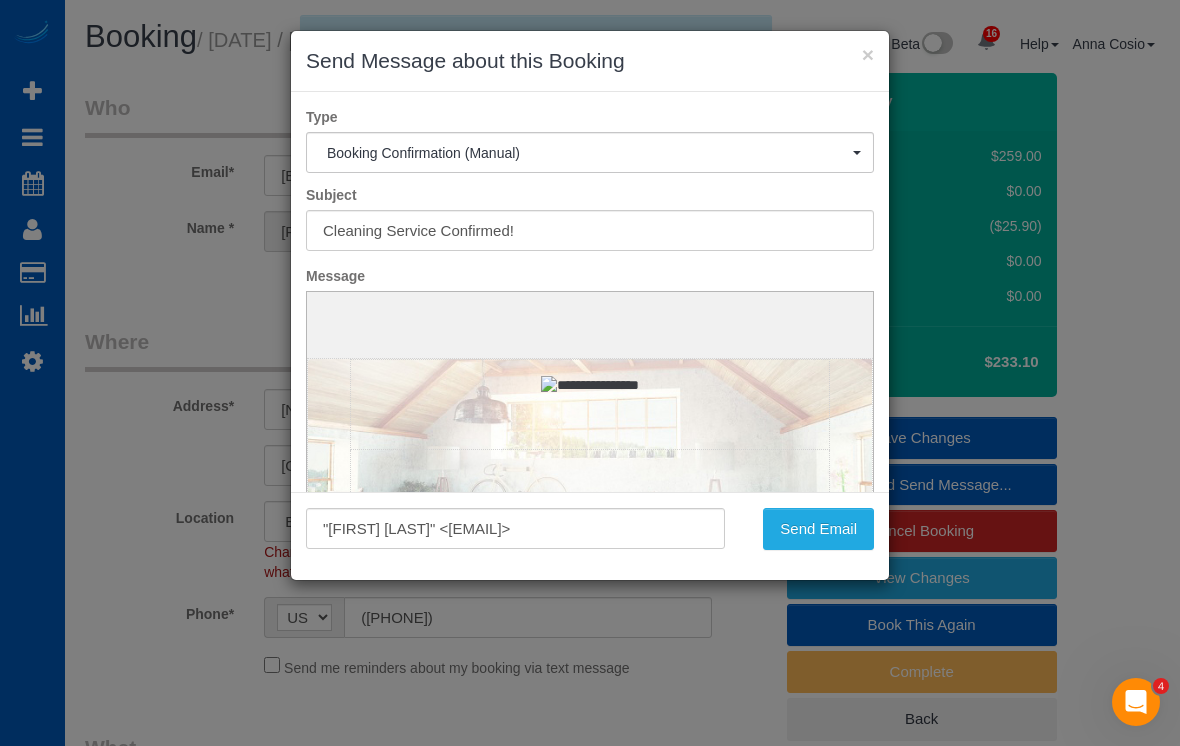 click on "Send Email" at bounding box center (818, 529) 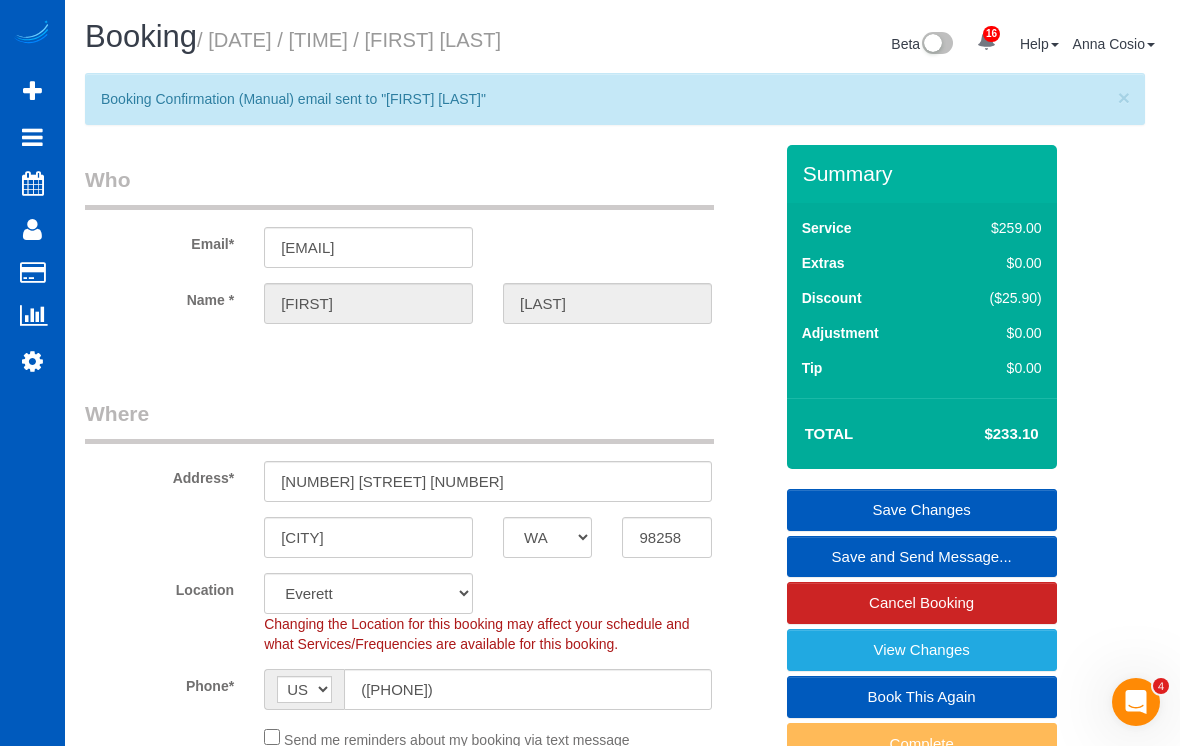 click on "Active Bookings" at bounding box center [190, 181] 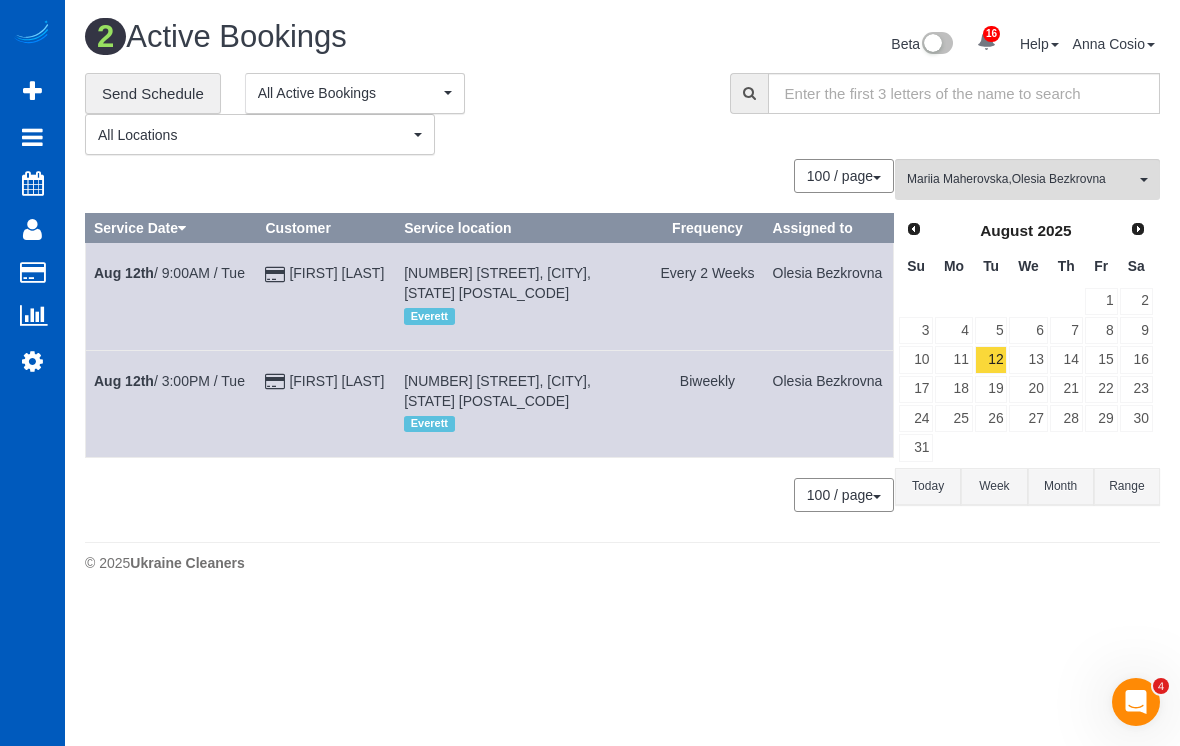 click on "[FIRST] [LAST]" at bounding box center [336, 273] 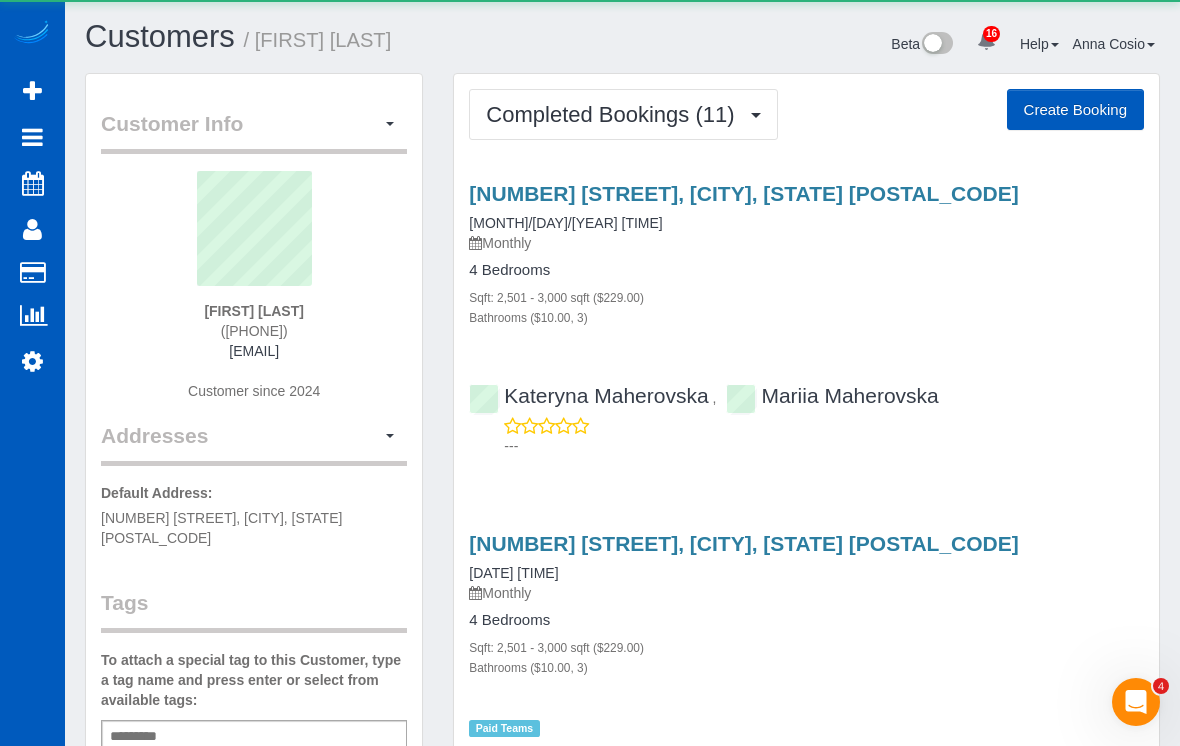 click on "Completed Bookings (11)" at bounding box center [615, 114] 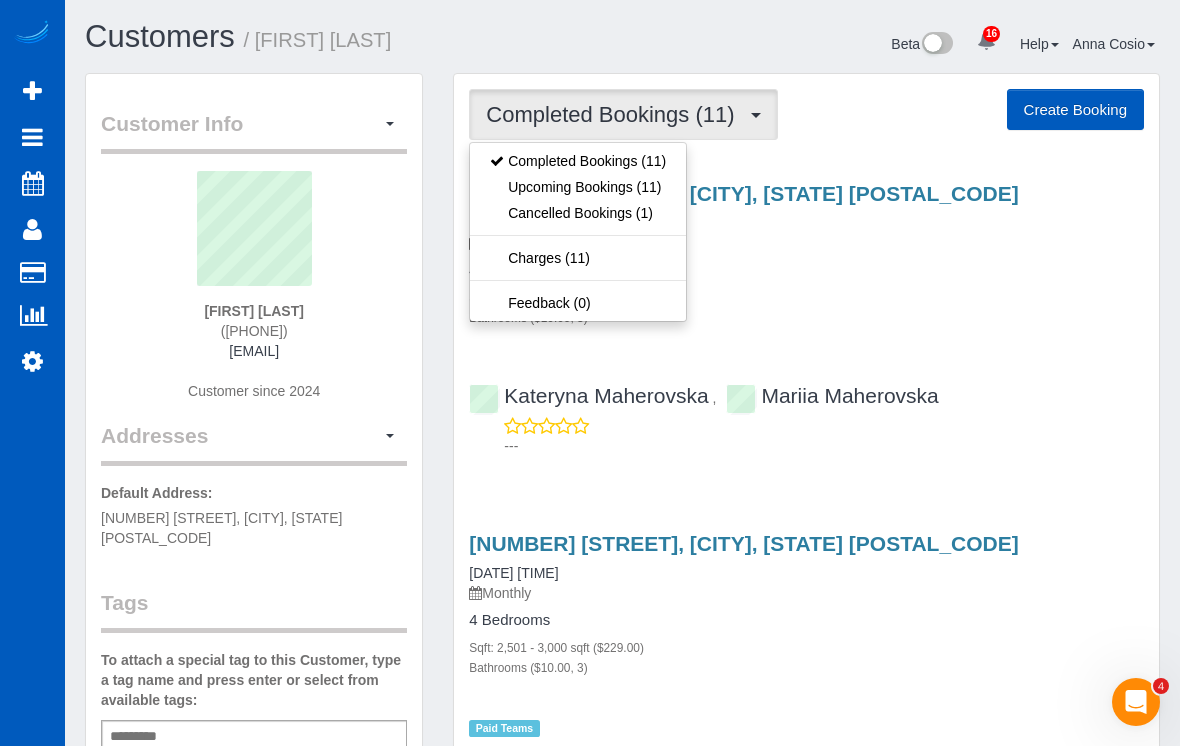 click at bounding box center [590, 373] 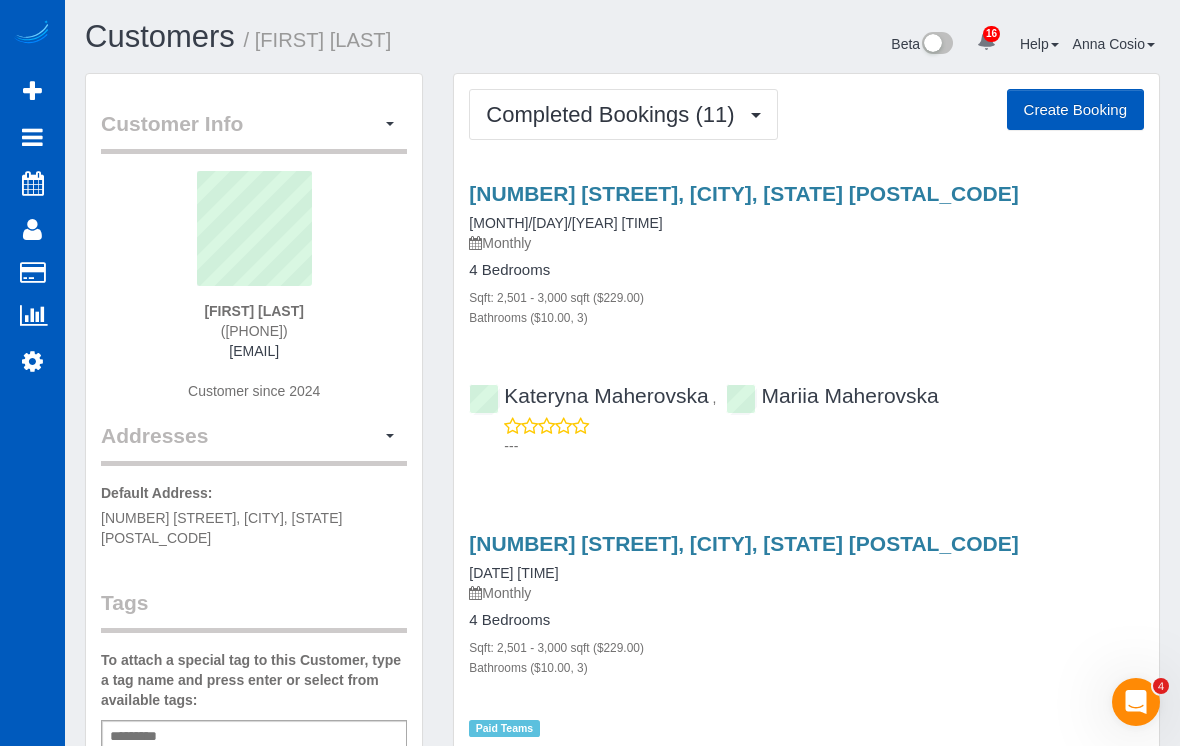 click at bounding box center (254, 236) 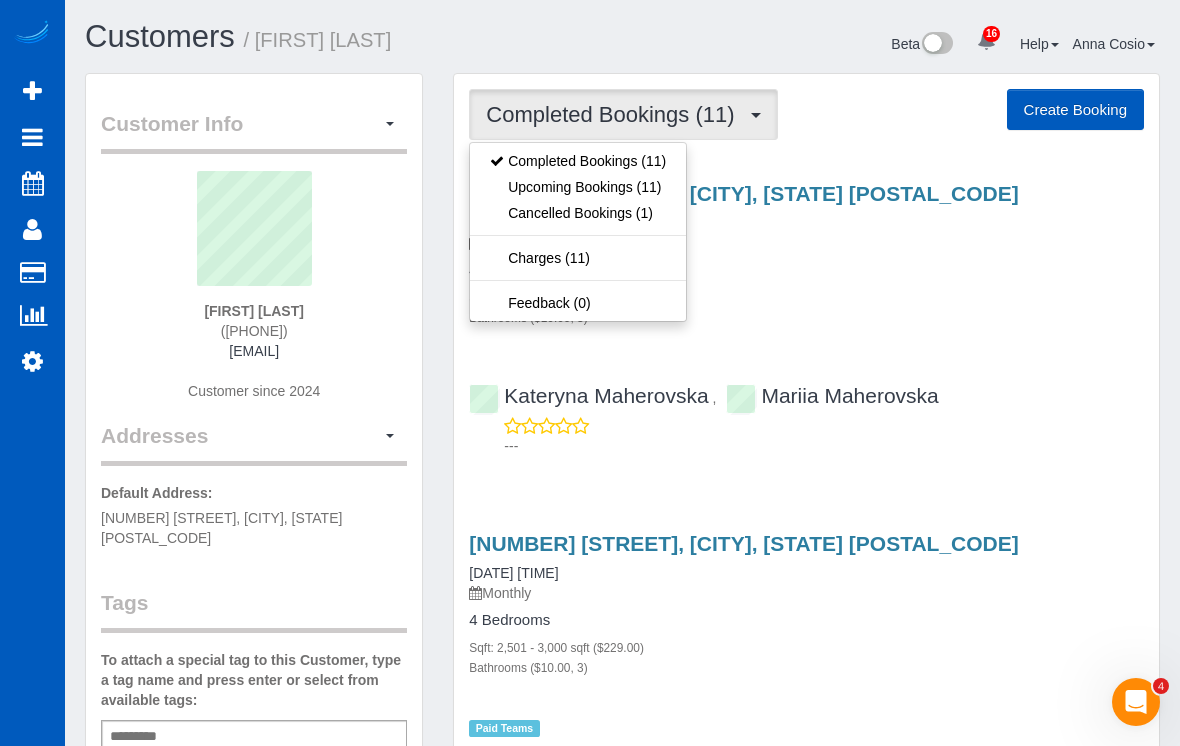 click on "Upcoming Bookings (11)" at bounding box center (578, 187) 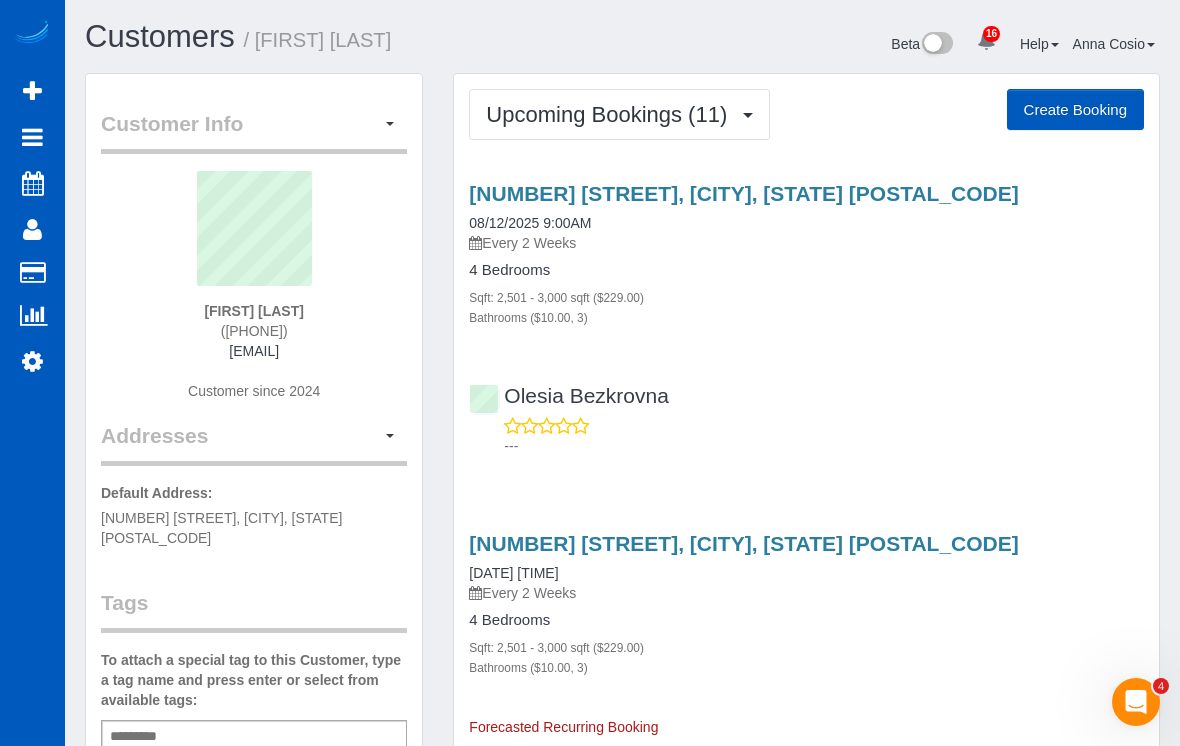 click on "Active Bookings" at bounding box center (190, 181) 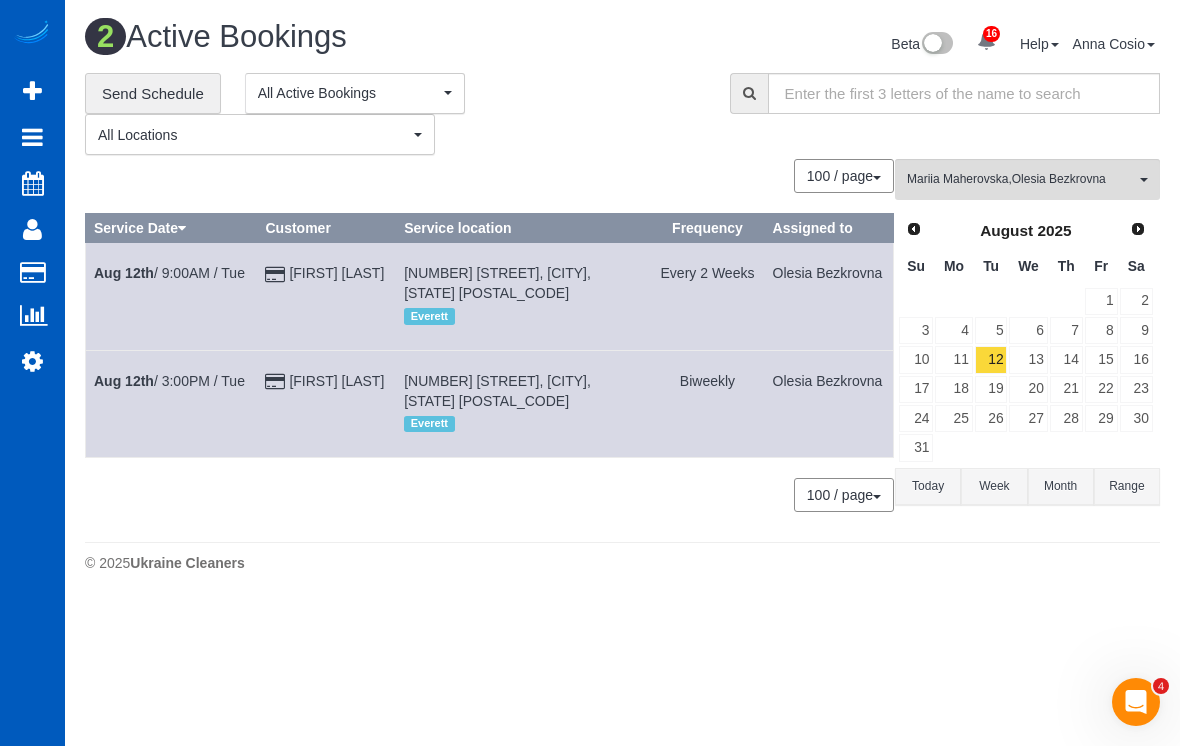 click on "11" at bounding box center (953, 359) 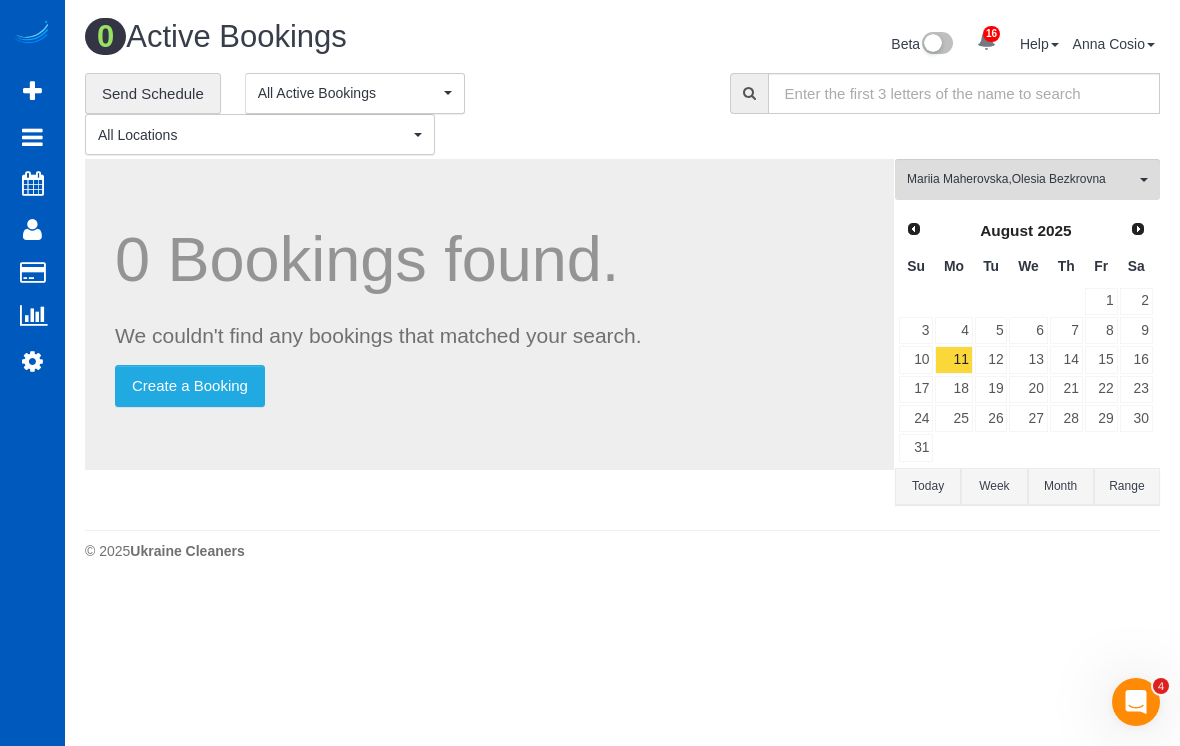 click on "12" at bounding box center [991, 359] 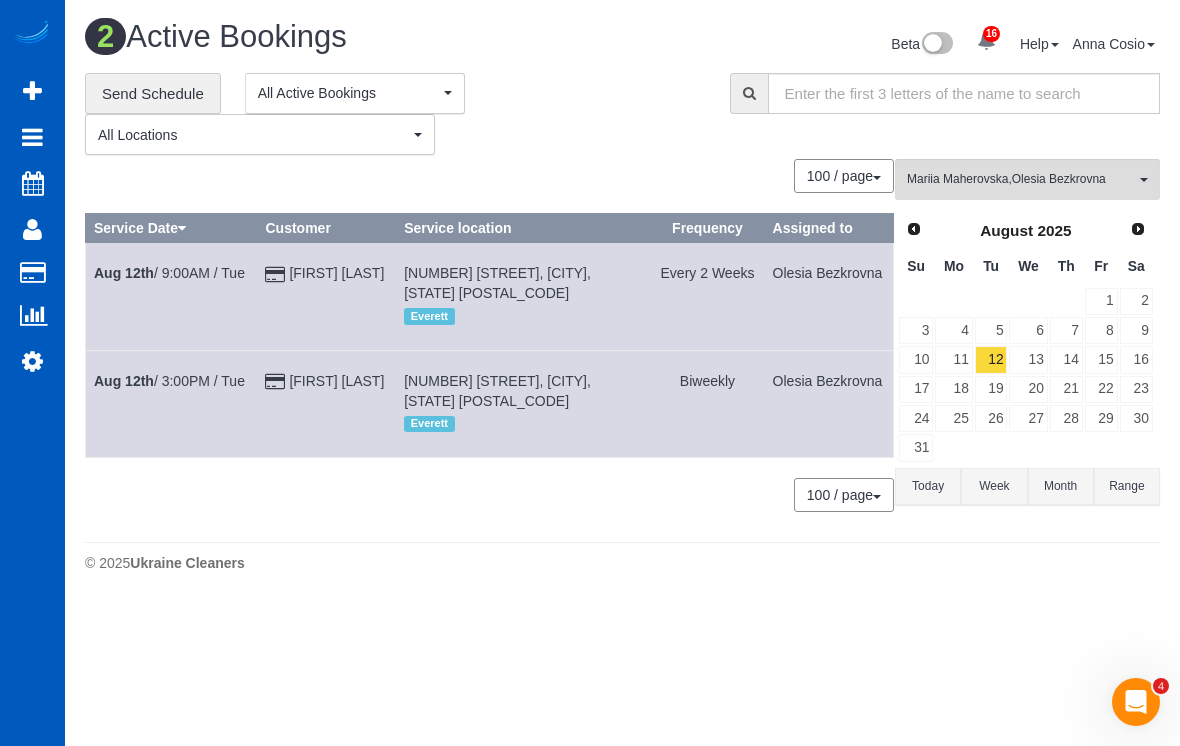click on "13" at bounding box center [1028, 359] 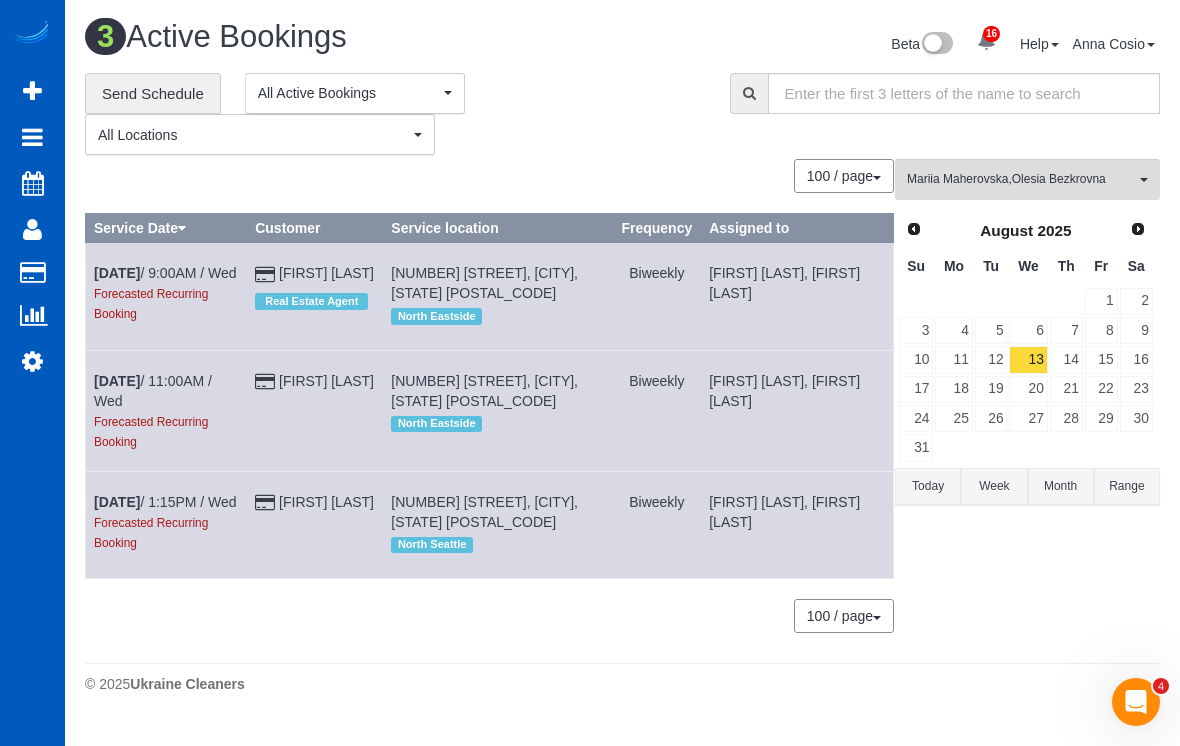 click on "14" at bounding box center [1066, 359] 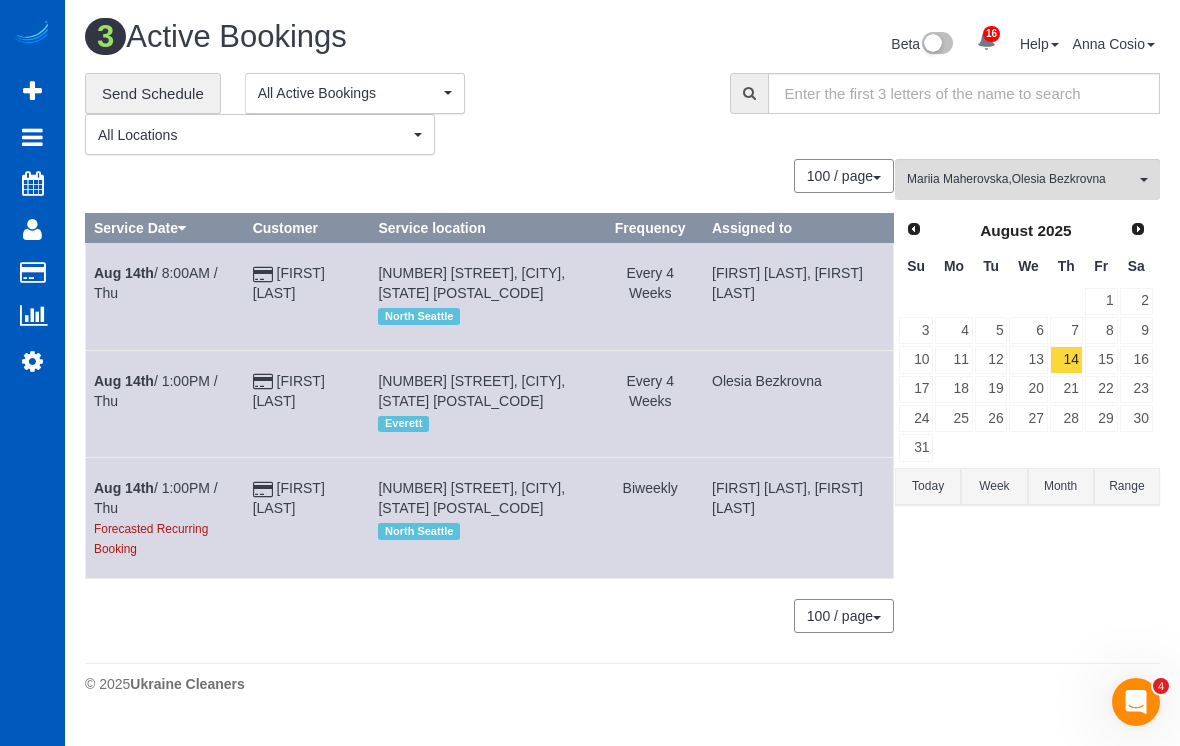 click on "15" at bounding box center (1101, 359) 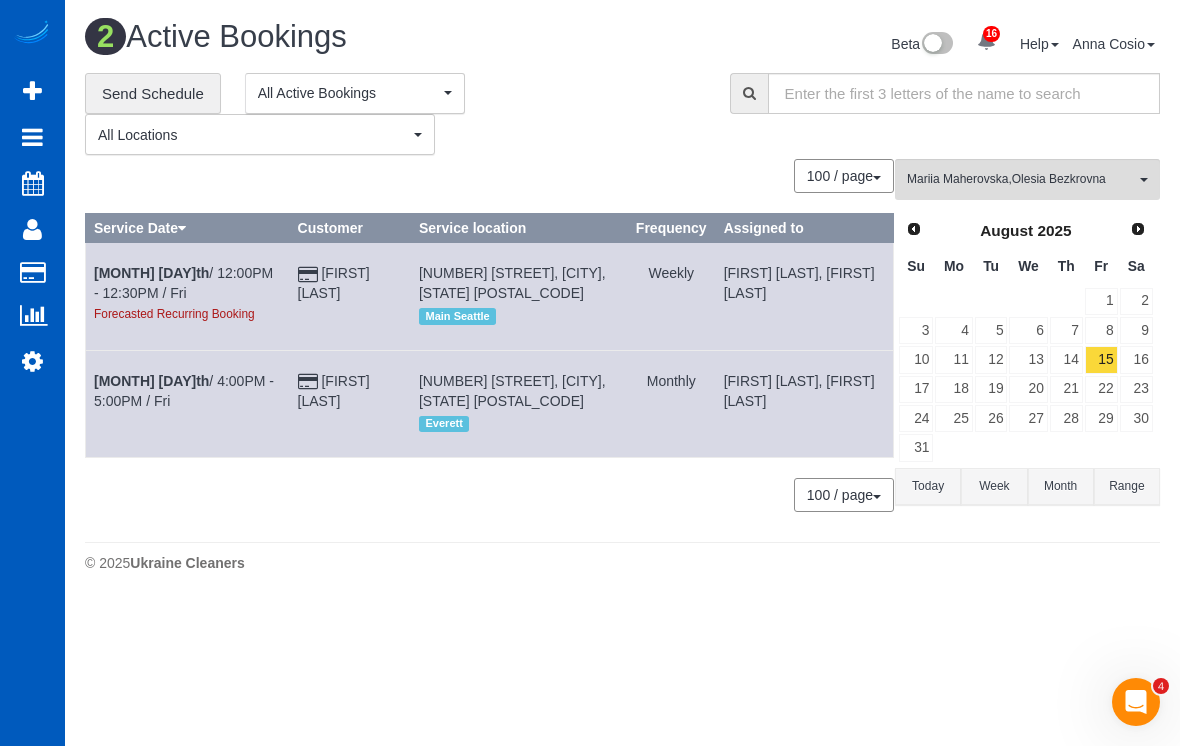 click on "14" at bounding box center [1066, 359] 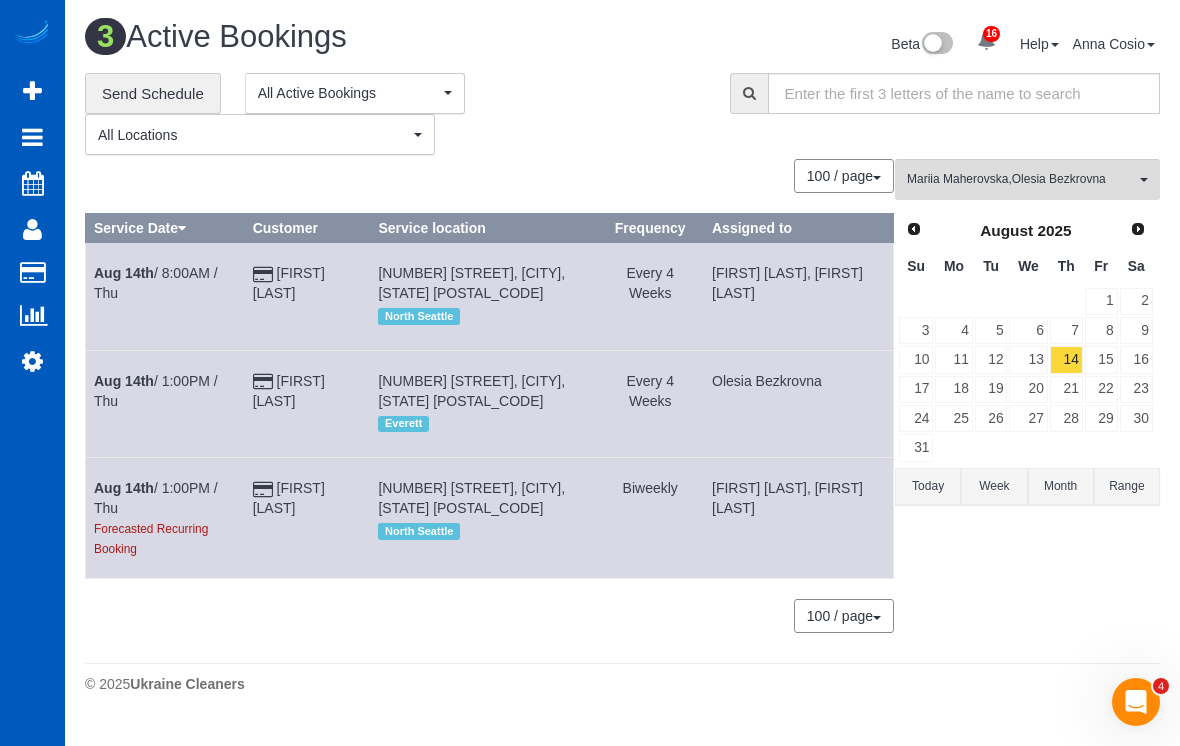 click on "13" at bounding box center [1028, 359] 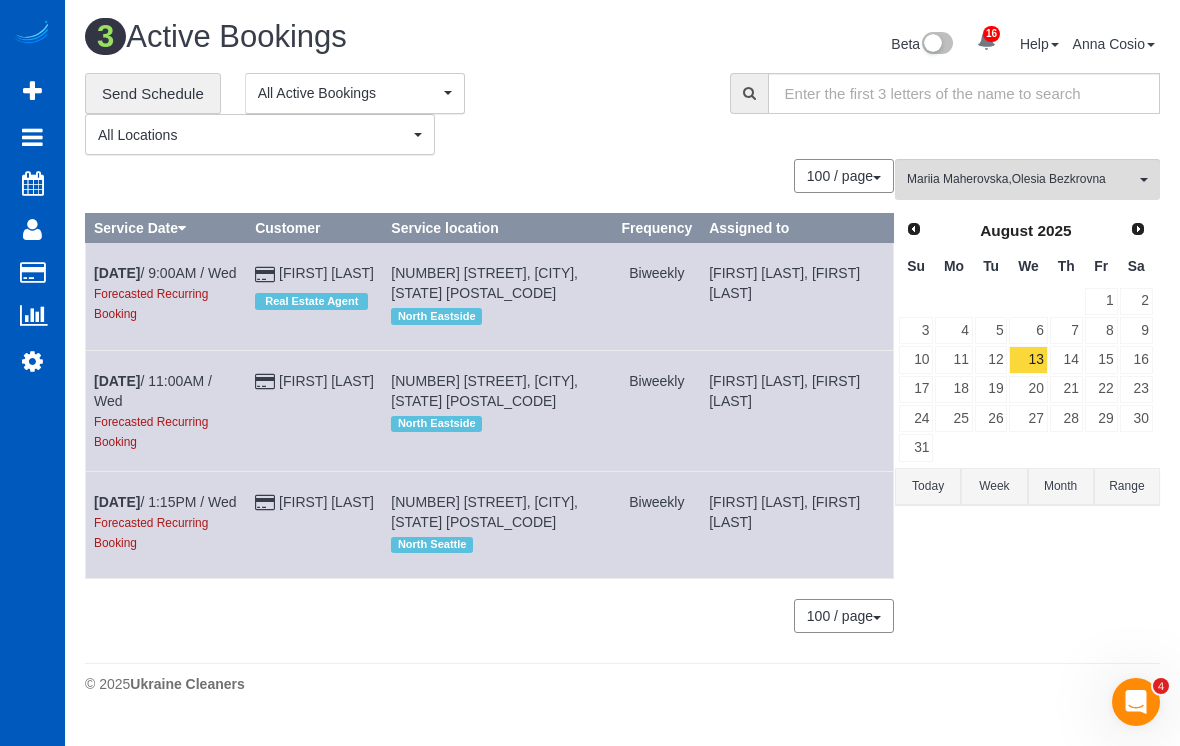 click on "15" at bounding box center (1101, 359) 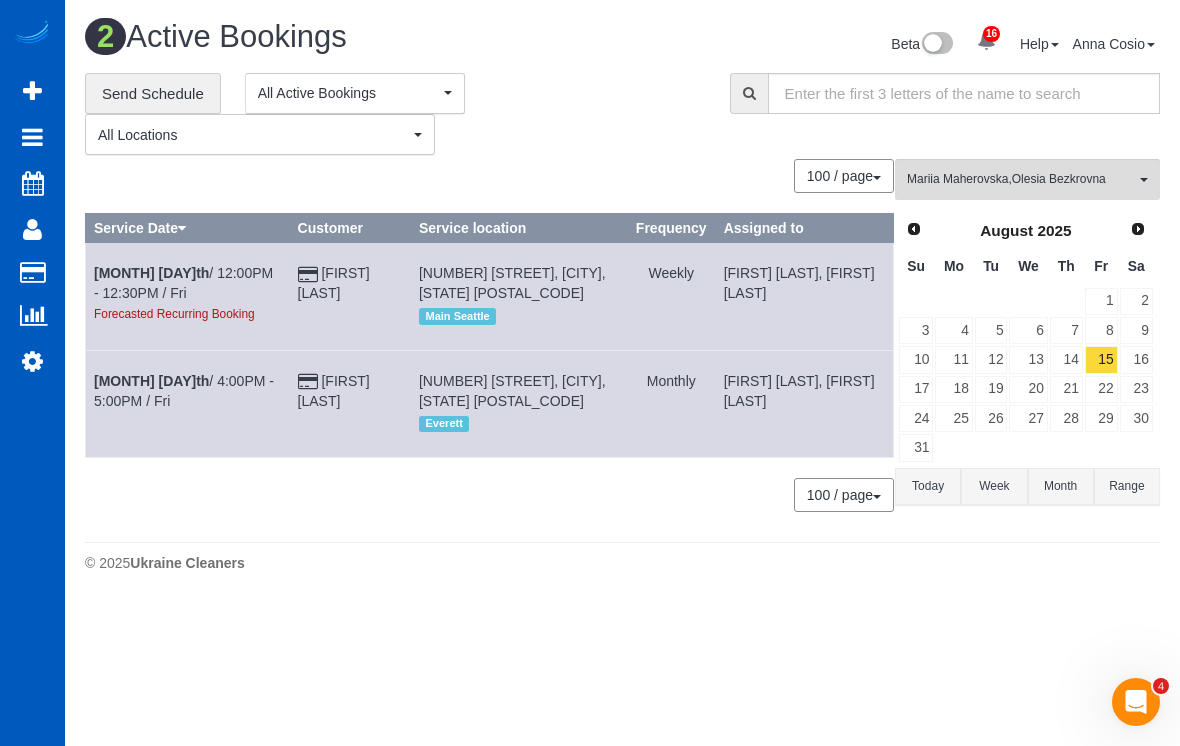 click on "16" at bounding box center [1136, 359] 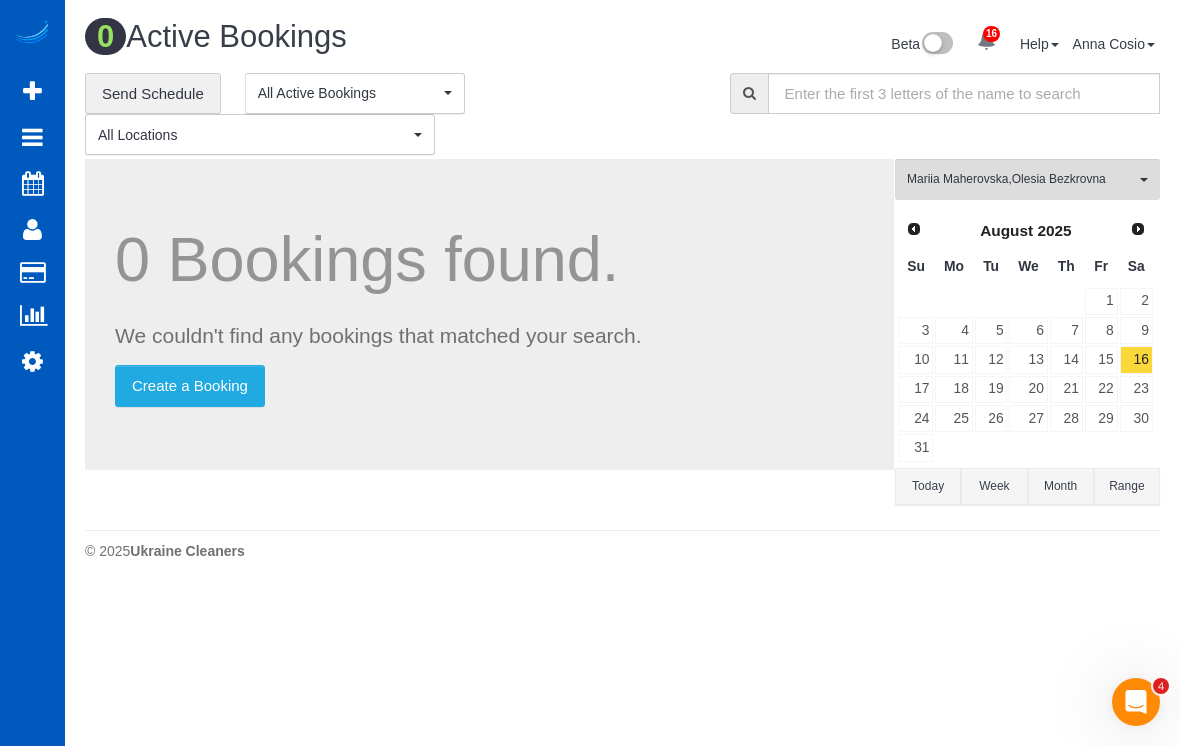 click on "13" at bounding box center (1028, 359) 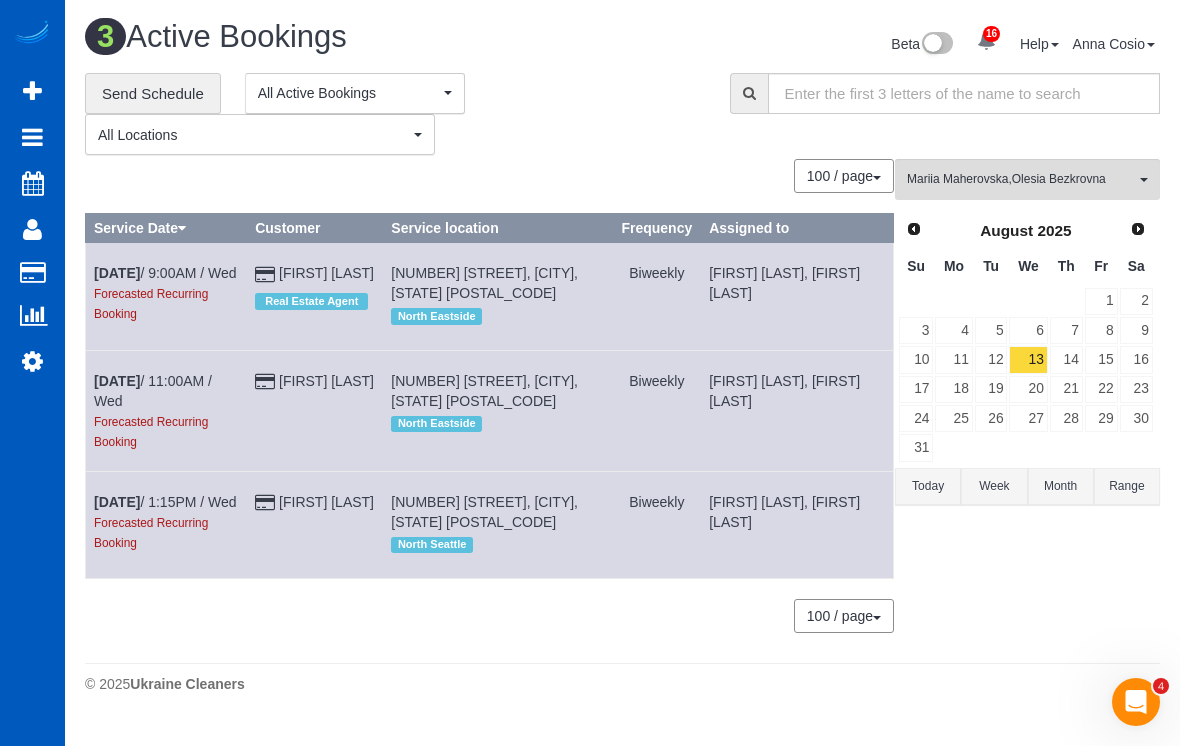 click on "14" at bounding box center [1066, 359] 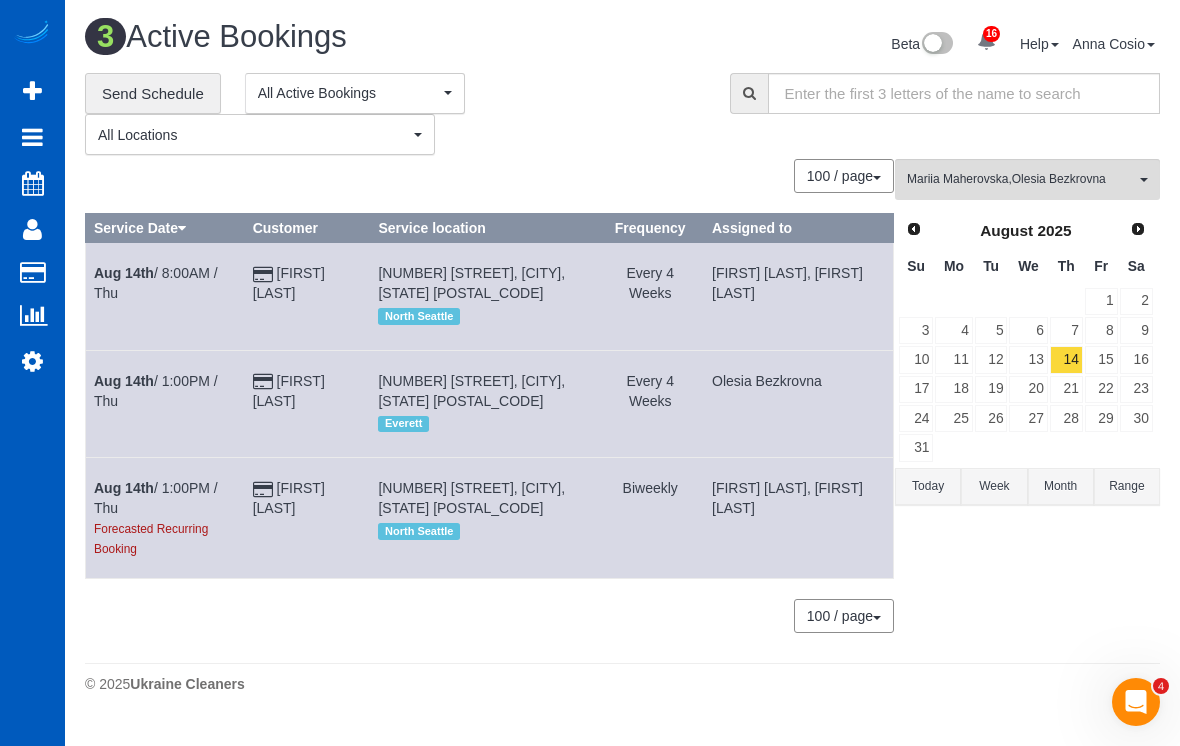 click on "15" at bounding box center [1101, 359] 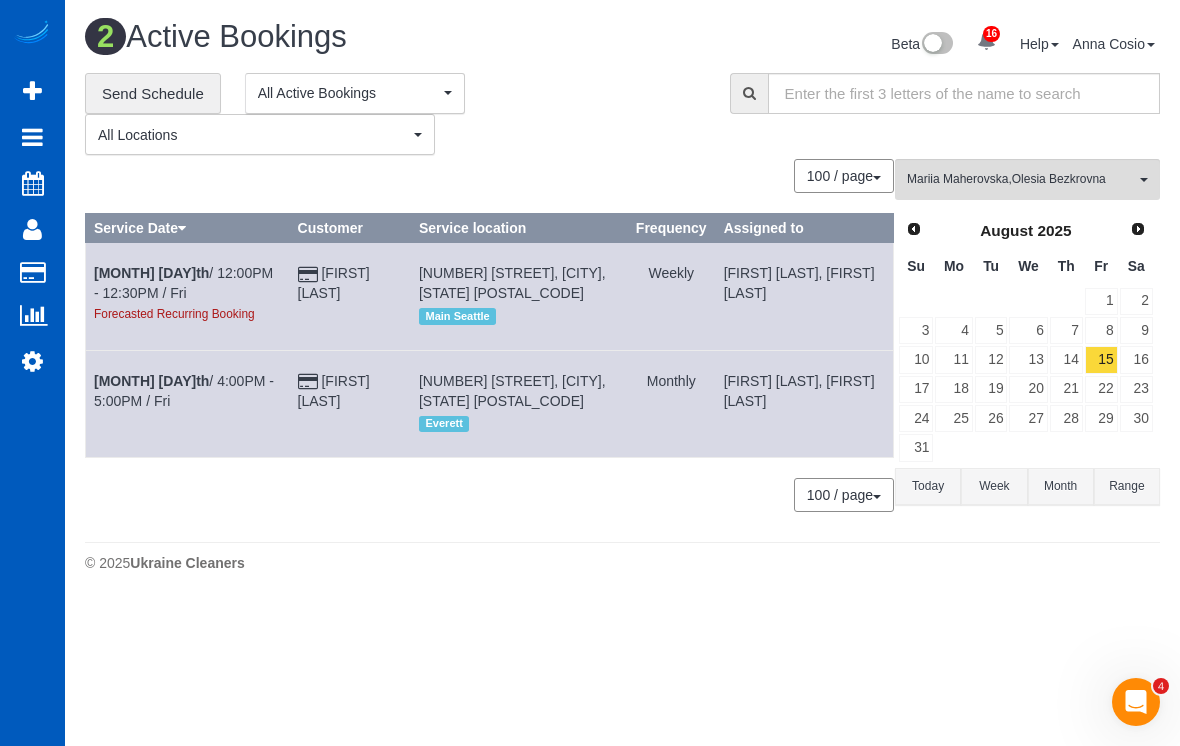 click on "16" at bounding box center [1136, 359] 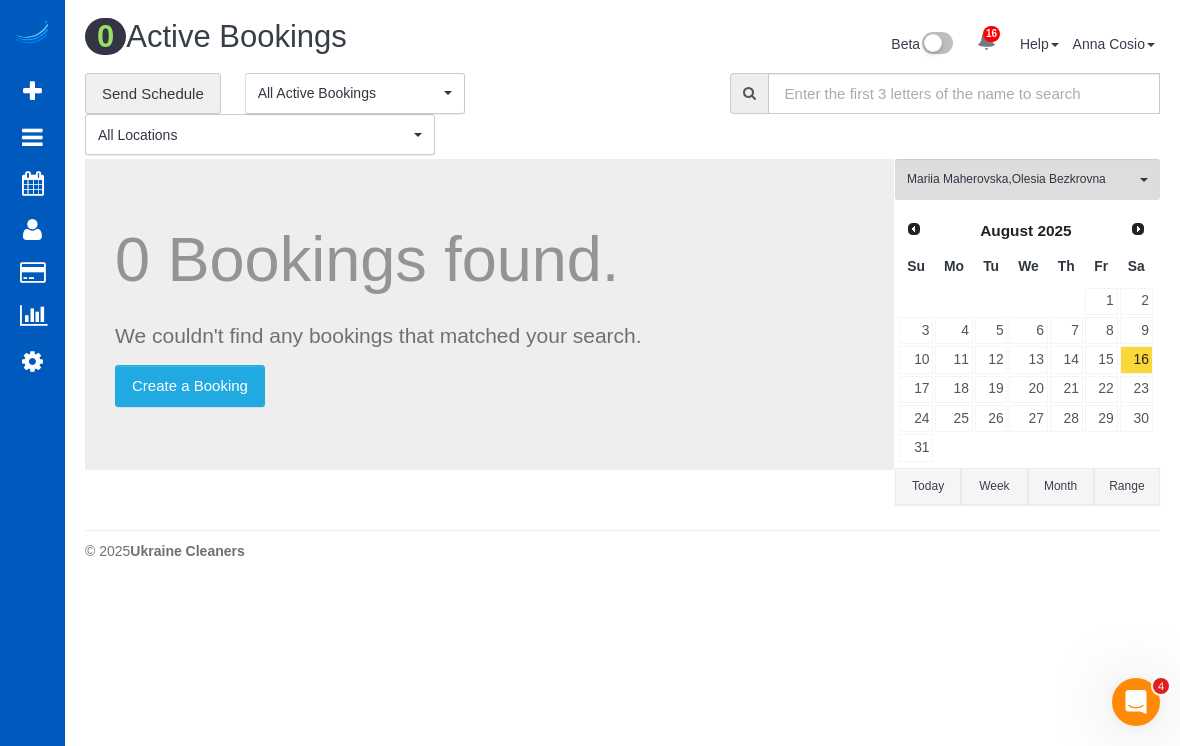 click on "15" at bounding box center (1101, 359) 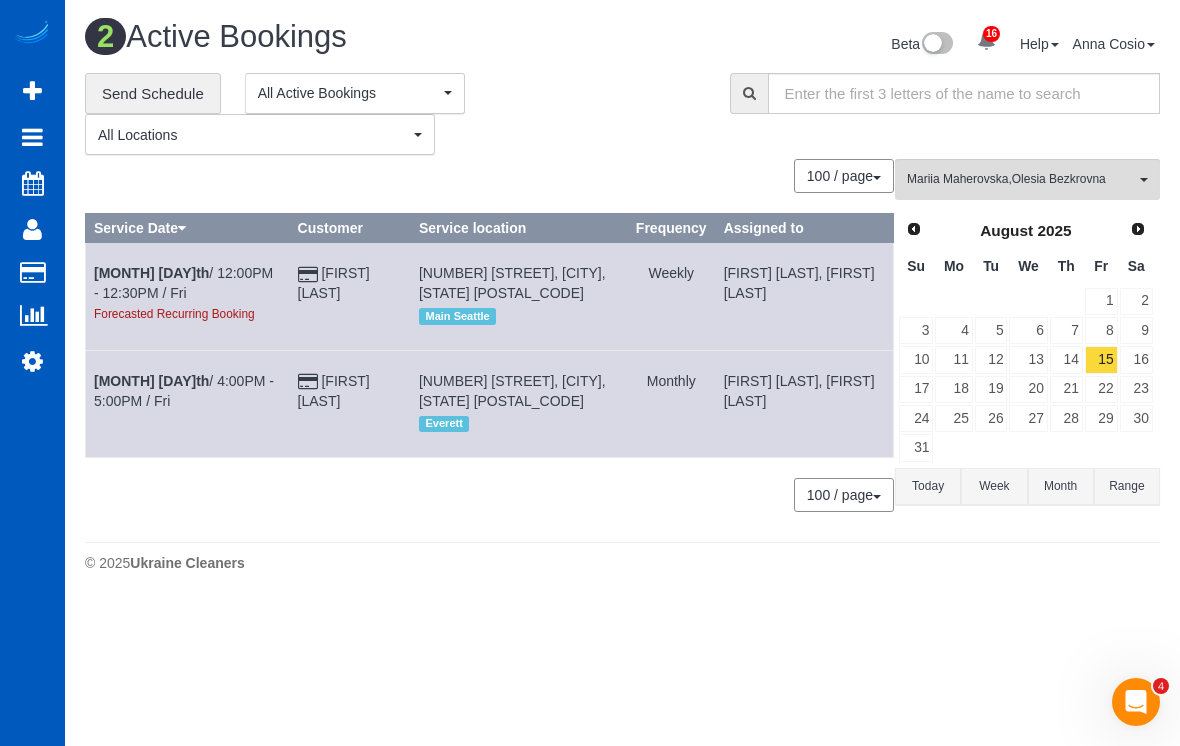 click on "13" at bounding box center (1028, 359) 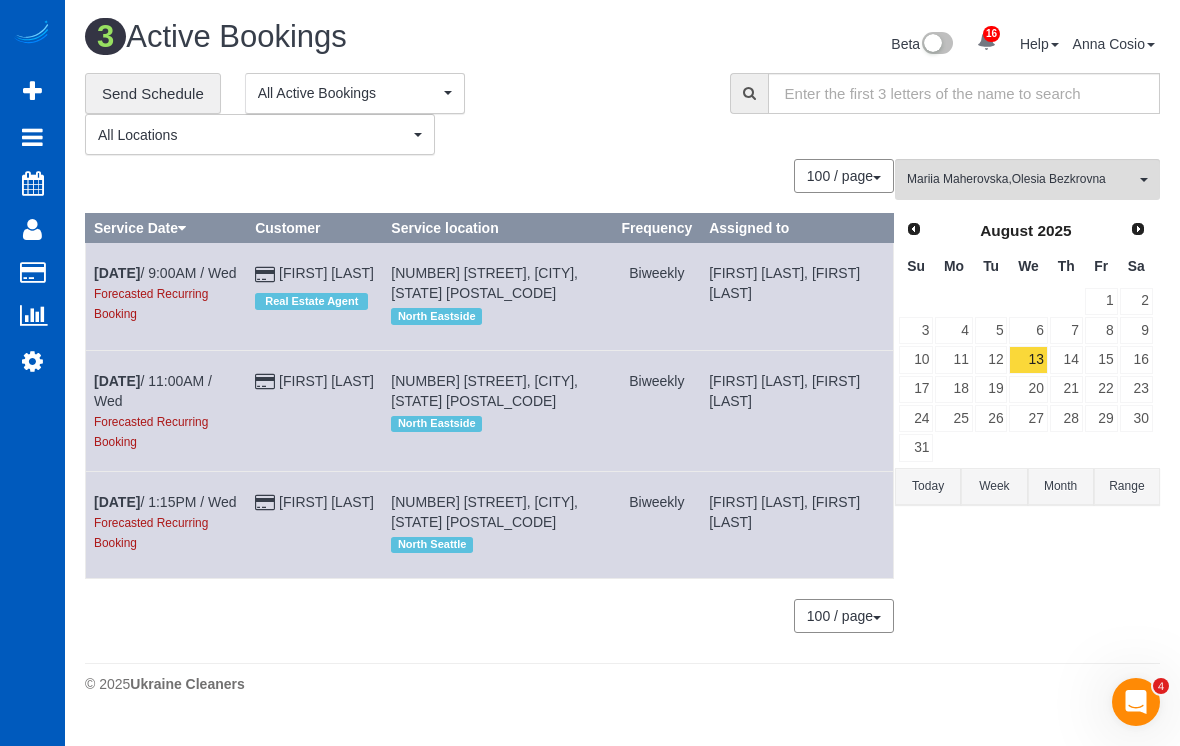 click on "13" at bounding box center [1028, 359] 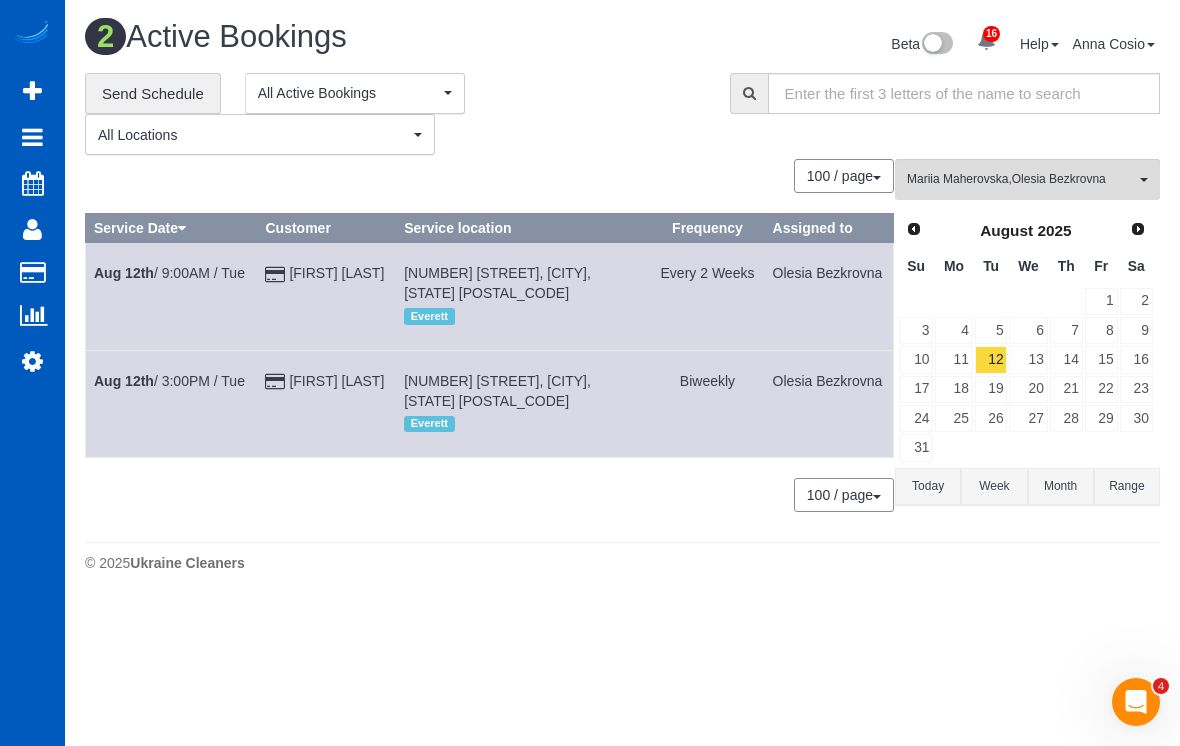 click on "[FIRST] [LAST]
,
[FIRST] [LAST]
All Teams" at bounding box center [1027, 179] 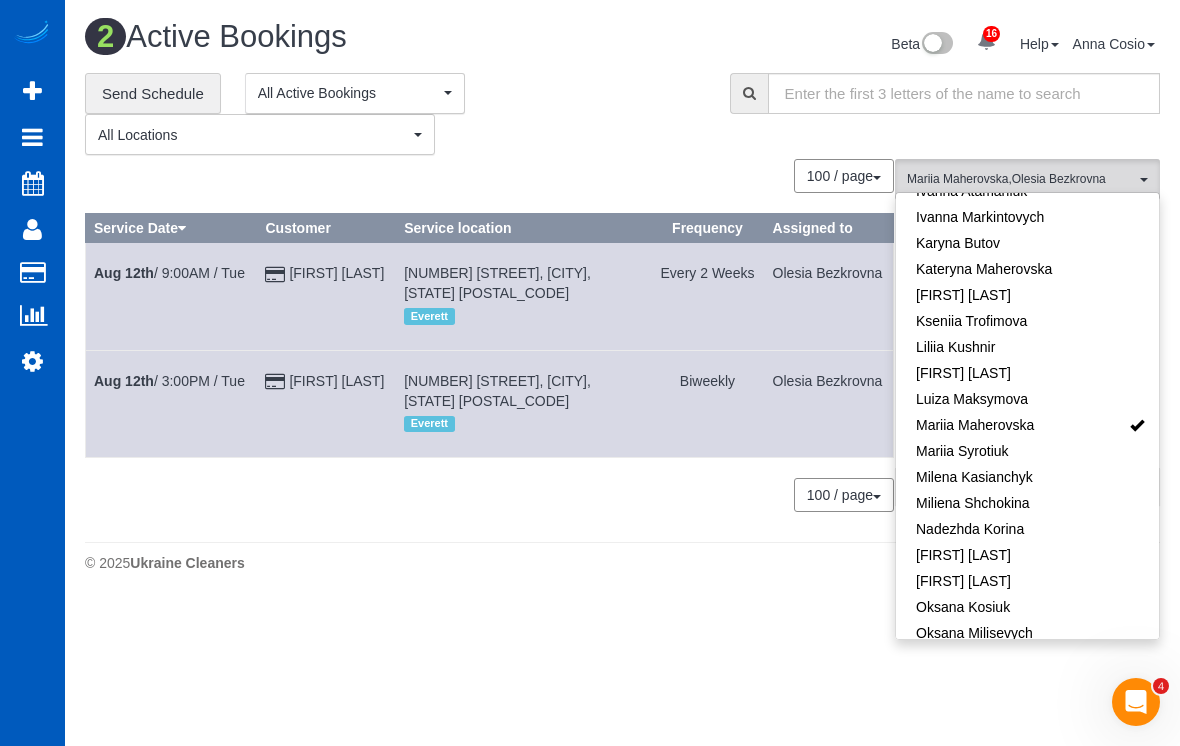click on "16
Beta
Your Notifications
You have 0 alerts
×
You have 4  to charge for [DATE]
×
You have 3  to charge for [DATE]
×
You have 1  to charge for [DATE]
×" at bounding box center [590, 373] 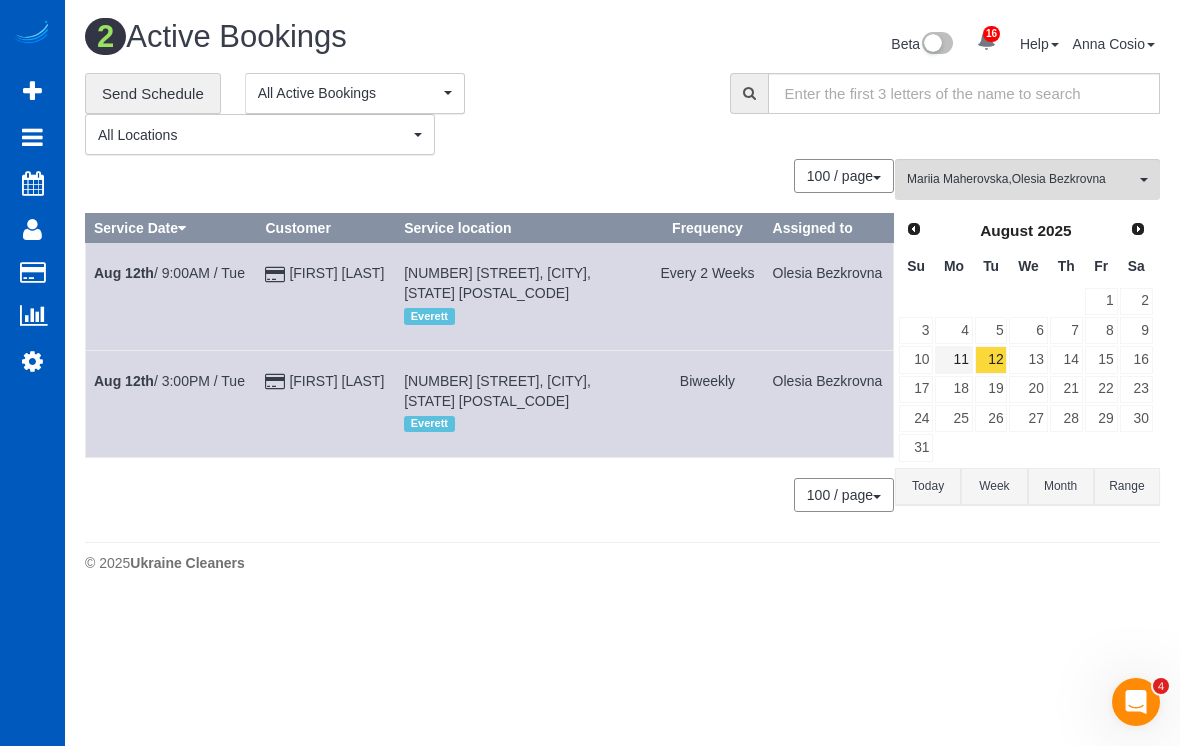 click on "11" at bounding box center [953, 359] 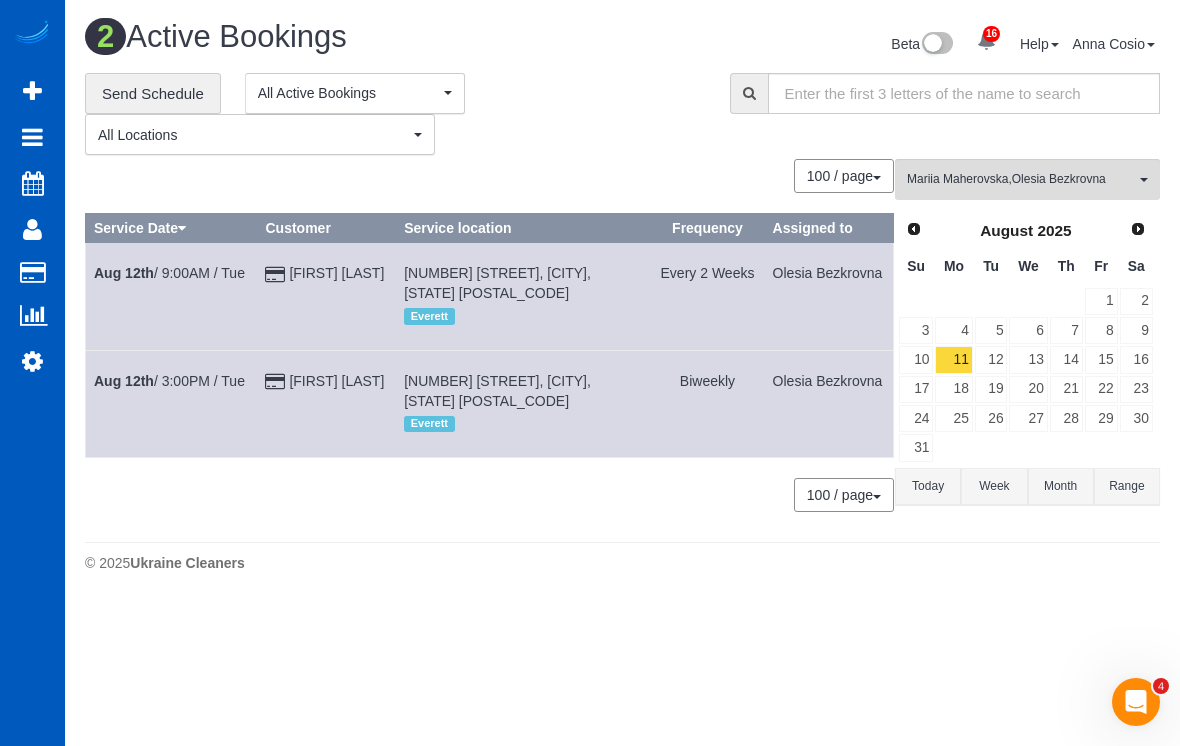 click on "[FIRST] [LAST]
,
[FIRST] [LAST]" at bounding box center [1021, 179] 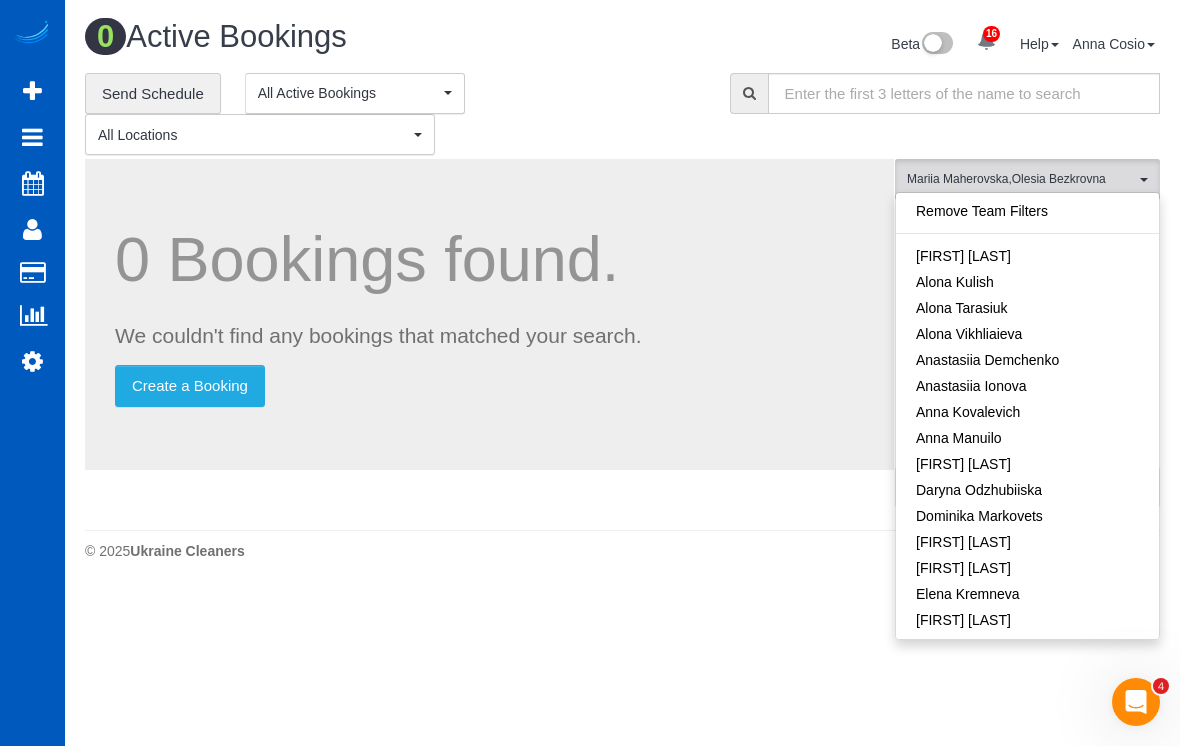 scroll, scrollTop: 0, scrollLeft: 0, axis: both 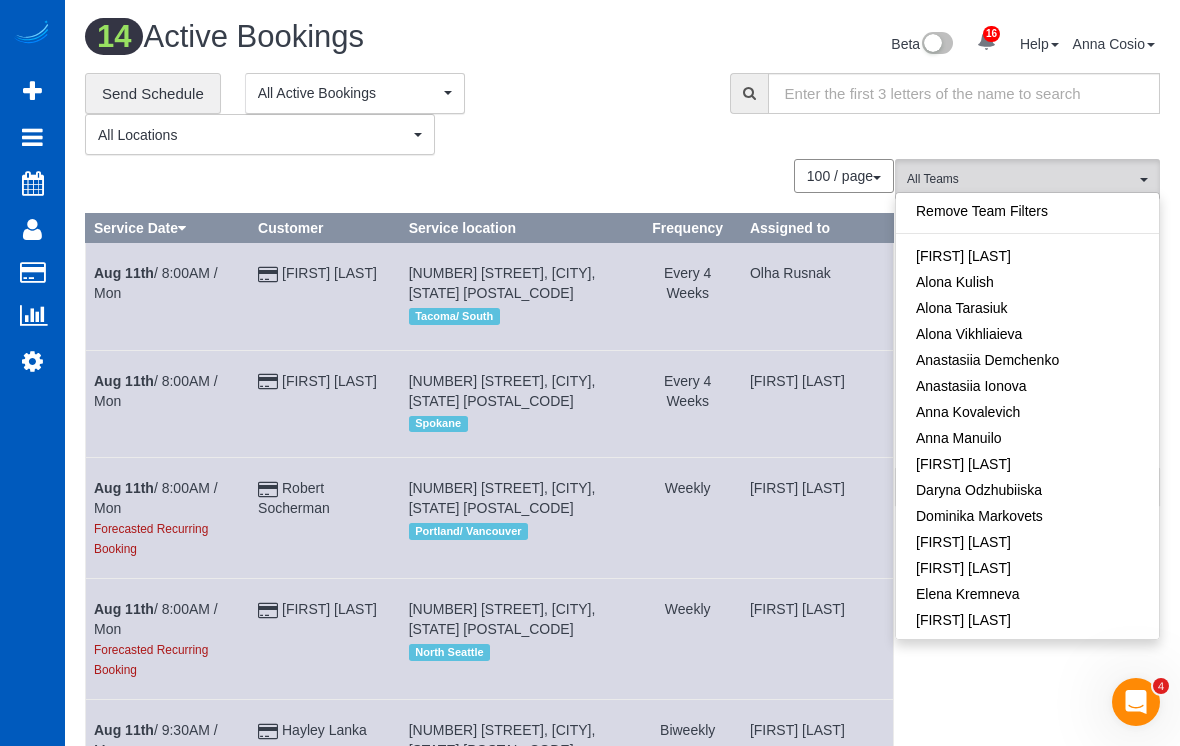 click on "All Teams" at bounding box center [1021, 179] 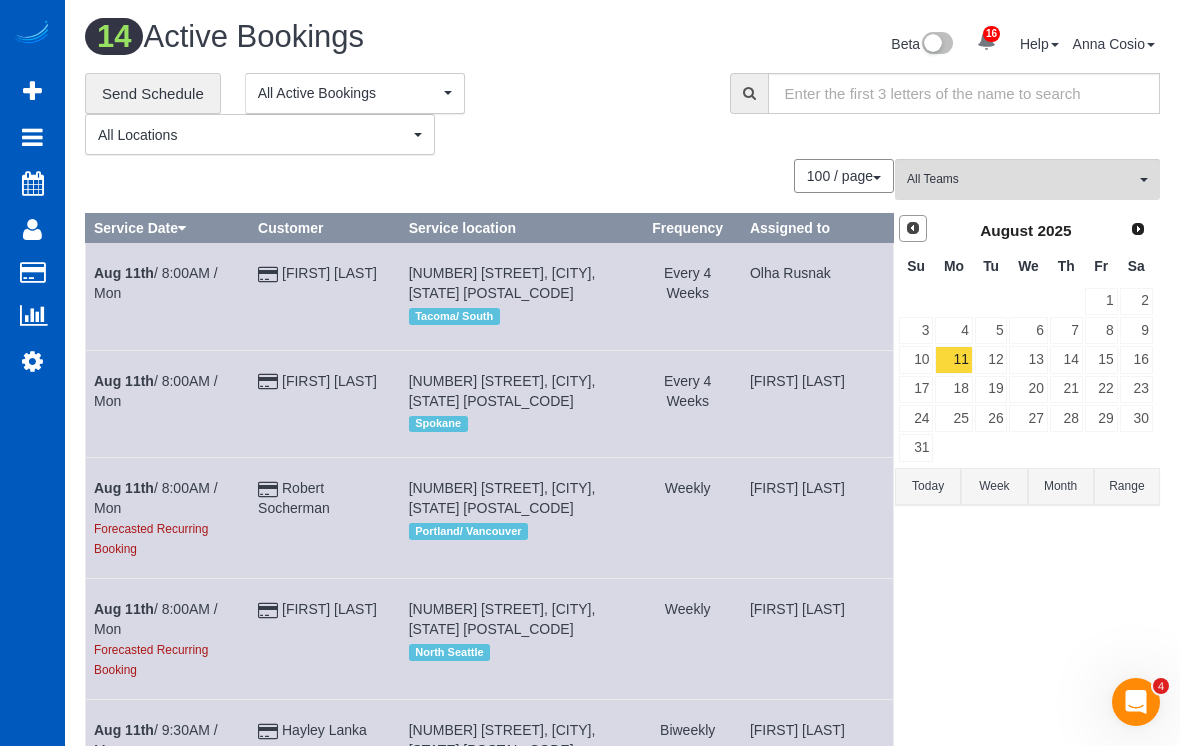 click on "Prev" at bounding box center [913, 228] 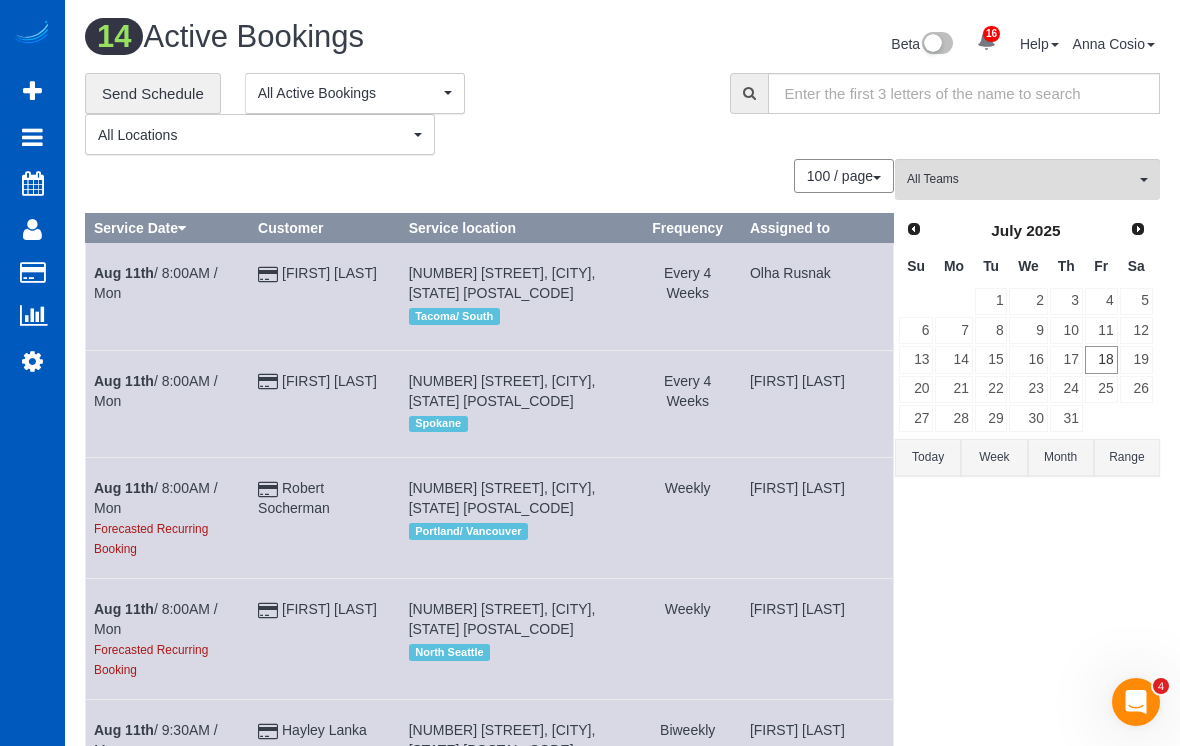 click on "21" at bounding box center [953, 389] 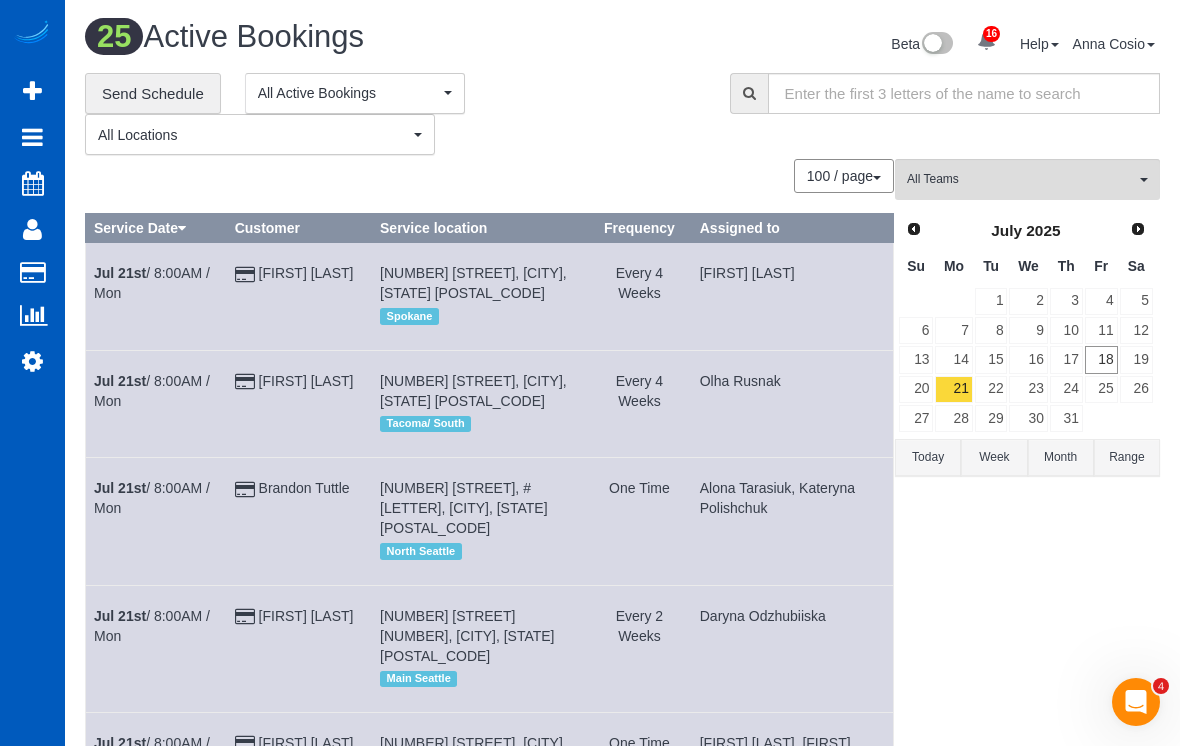 click on "All Teams" at bounding box center [1021, 179] 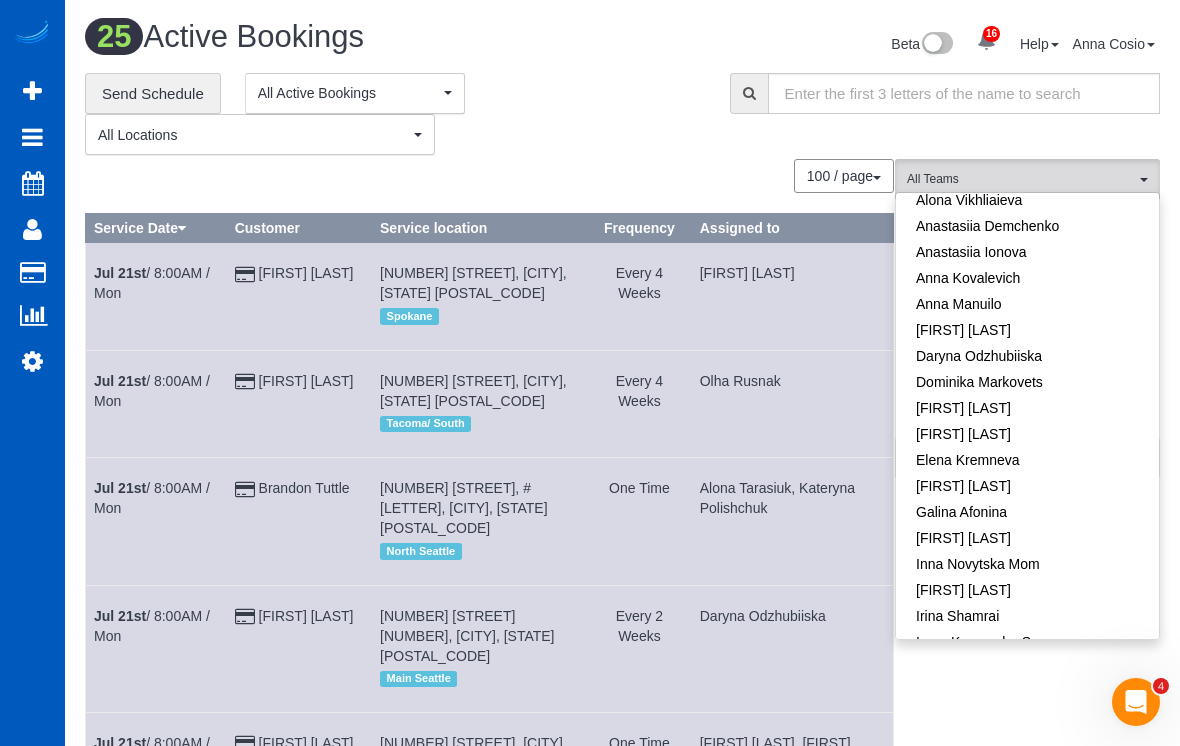 scroll, scrollTop: 135, scrollLeft: 0, axis: vertical 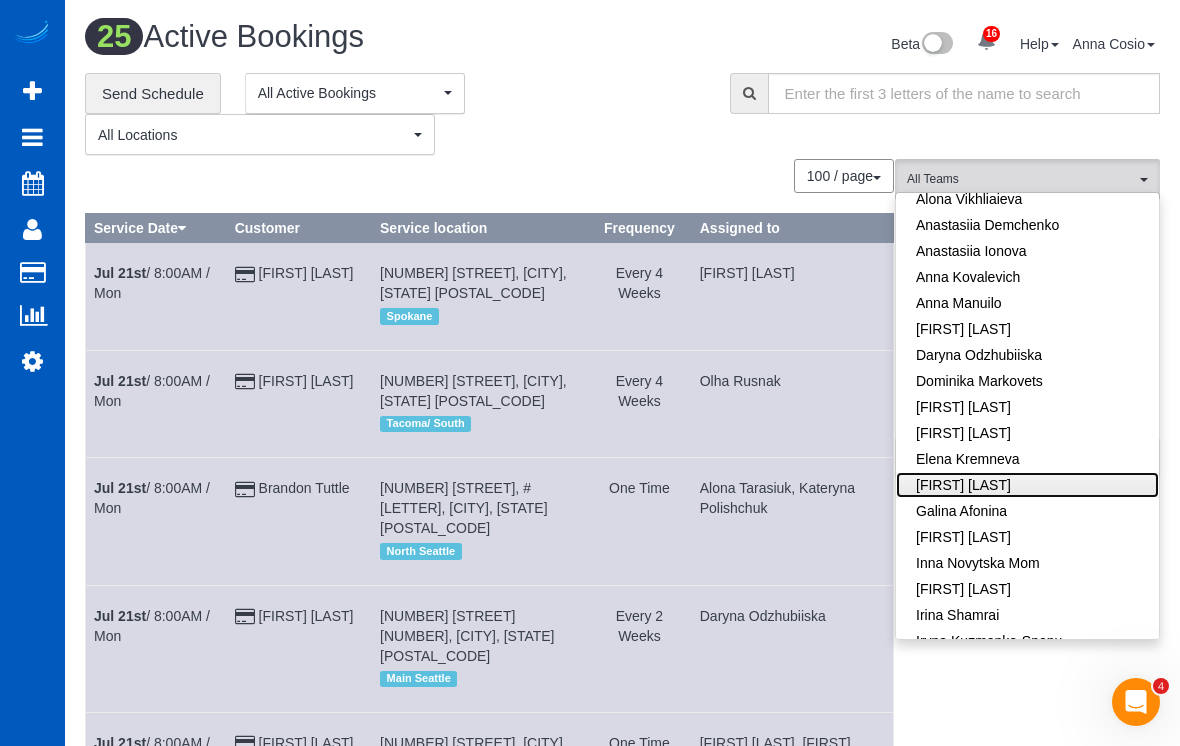 click on "[FIRST] [LAST]" at bounding box center [1027, 485] 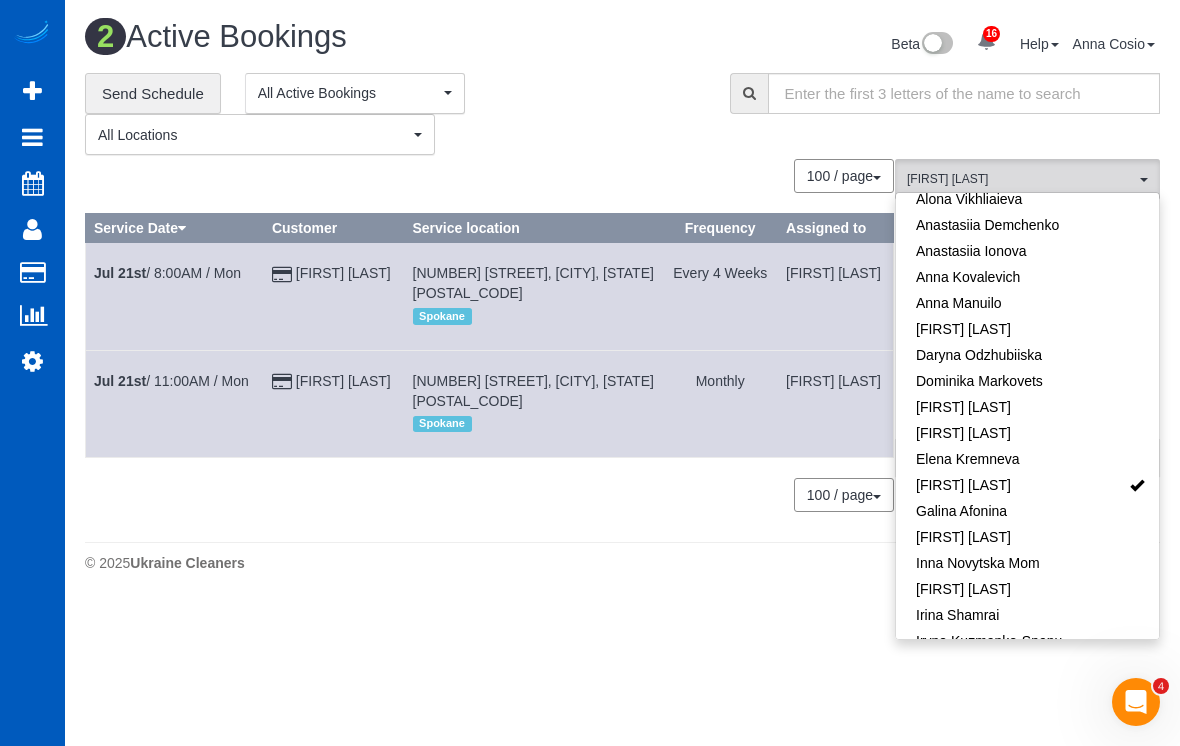 click on "Jul [DAY]
/ [TIME] / [DAY]" at bounding box center [171, 381] 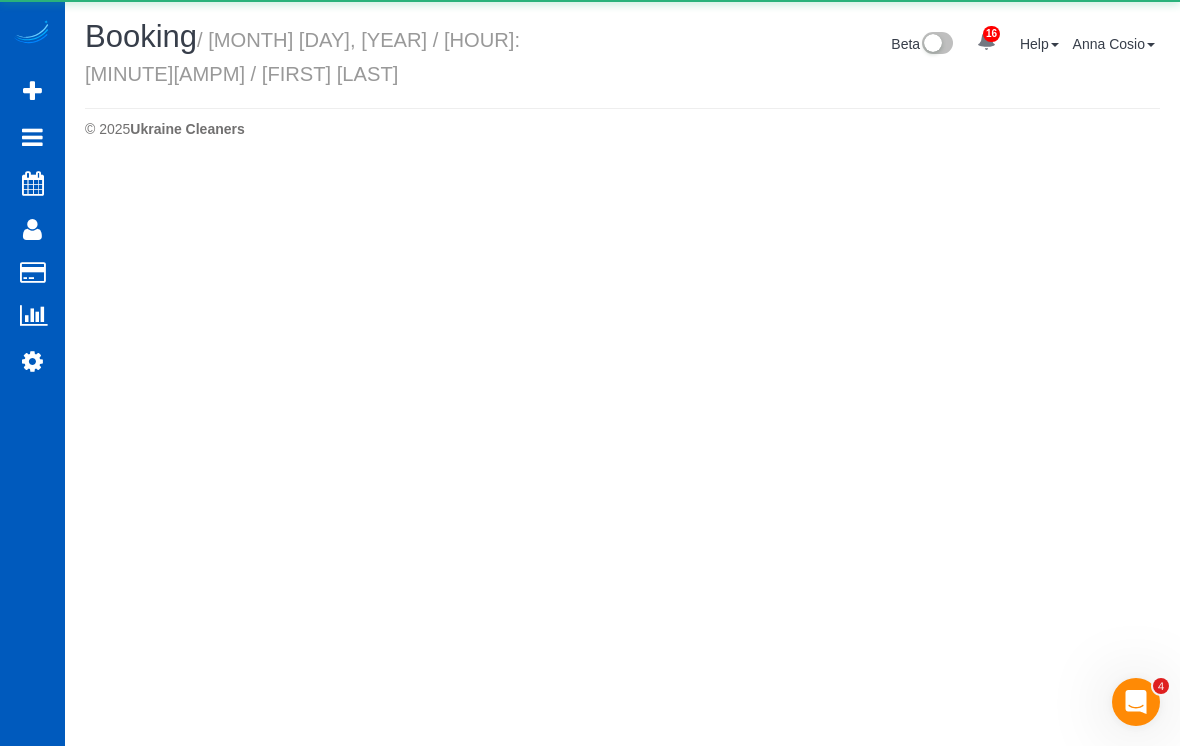 select on "WA" 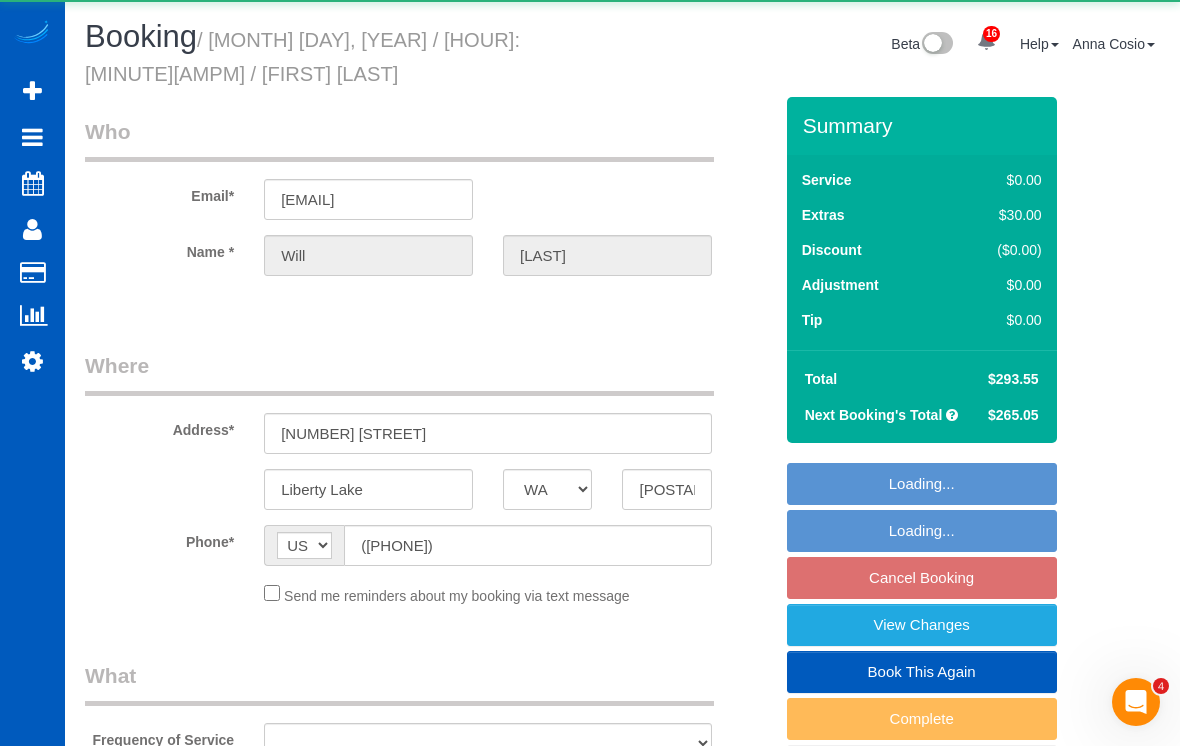 select on "object:34650" 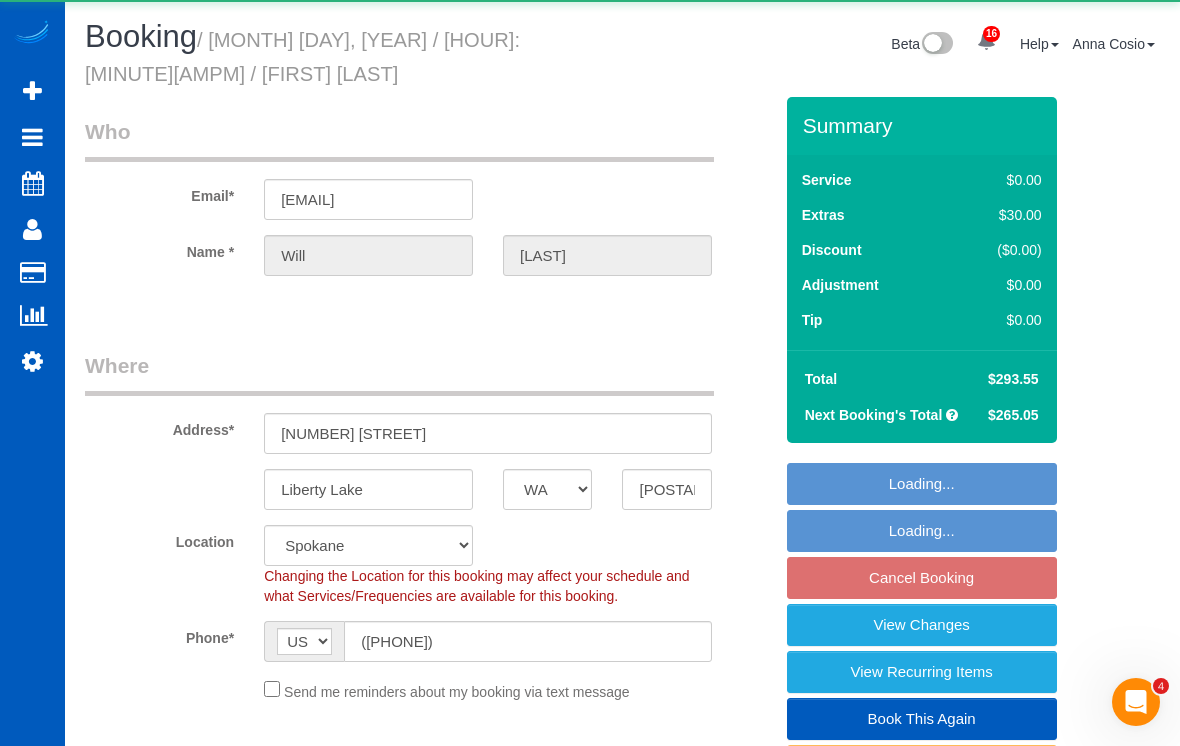 select on "object:34922" 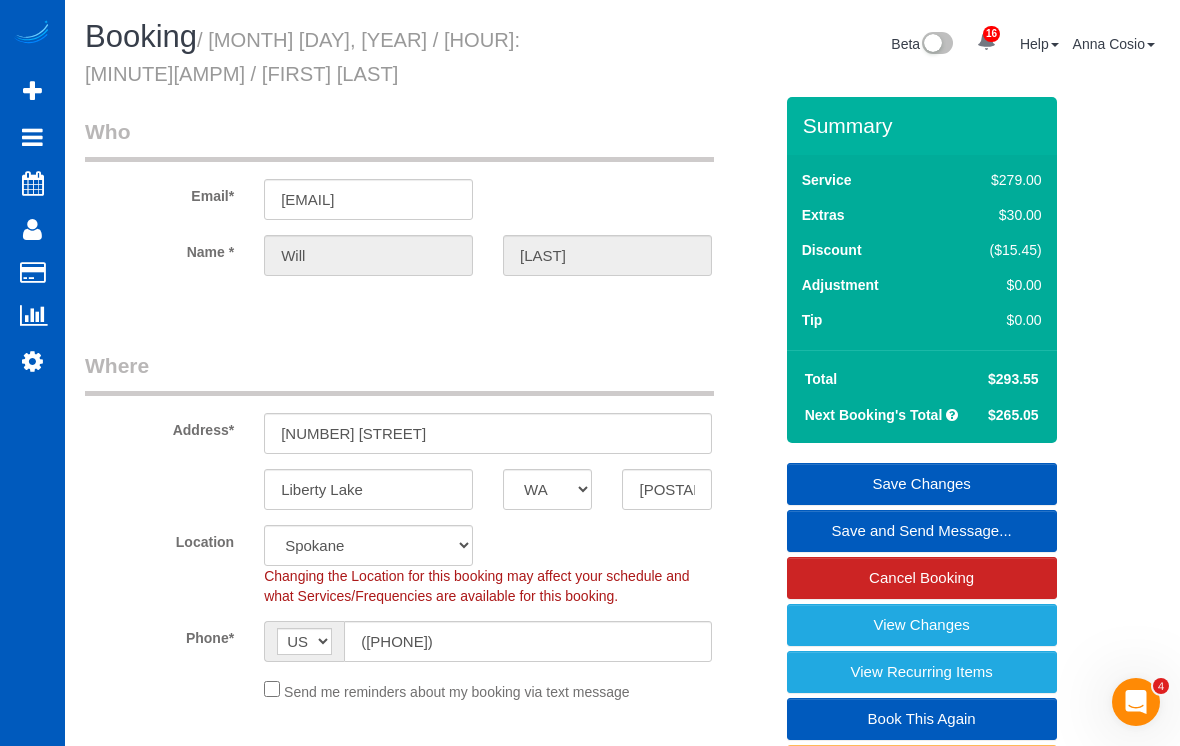 click on "Active Bookings" at bounding box center [190, 181] 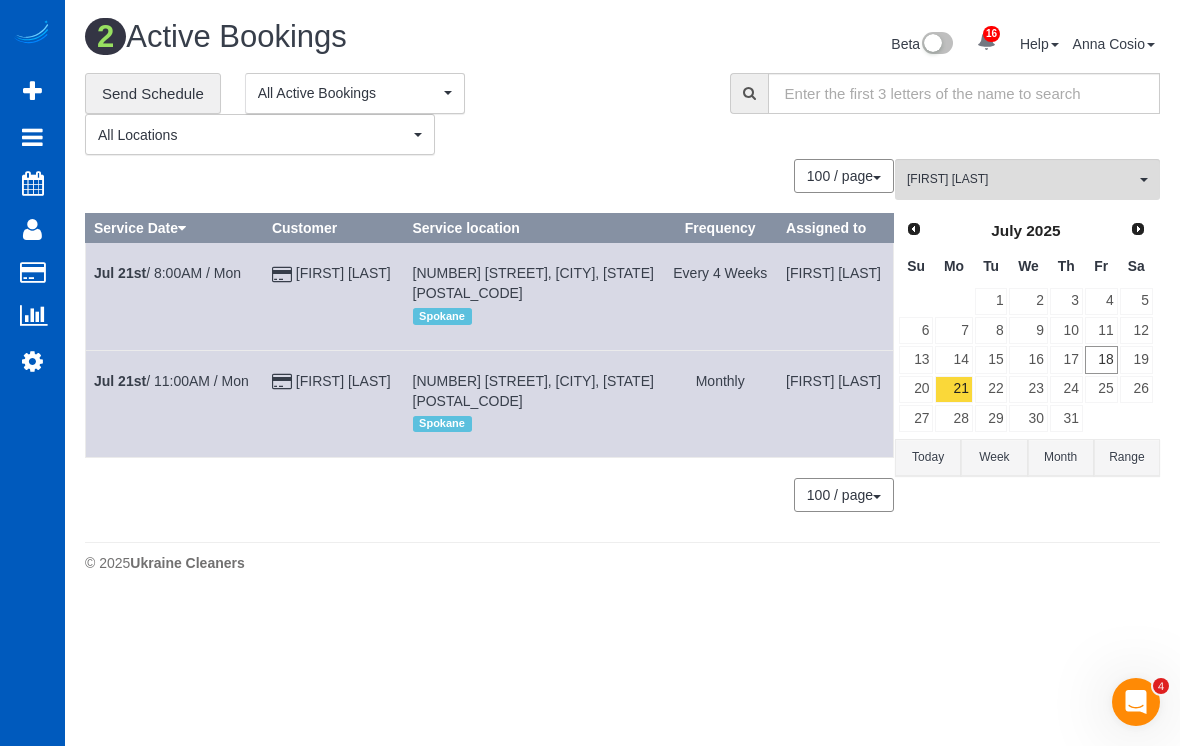 click on "10" at bounding box center (1066, 330) 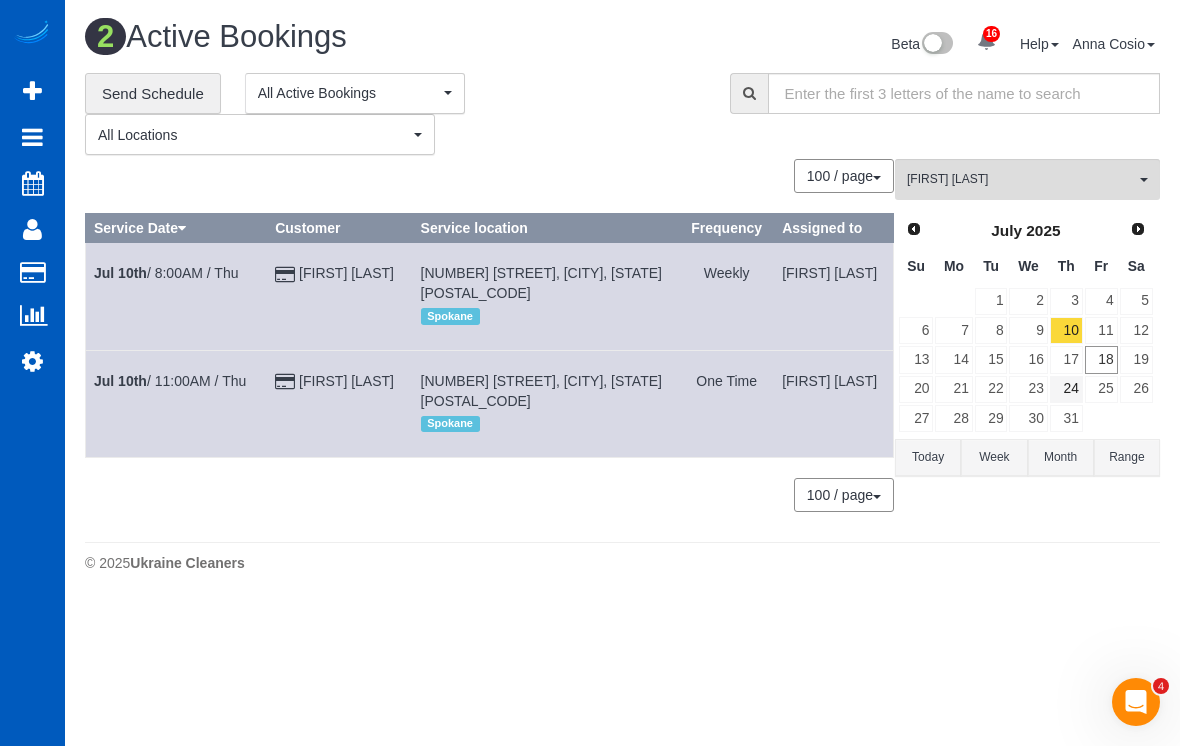 click on "24" at bounding box center [1066, 389] 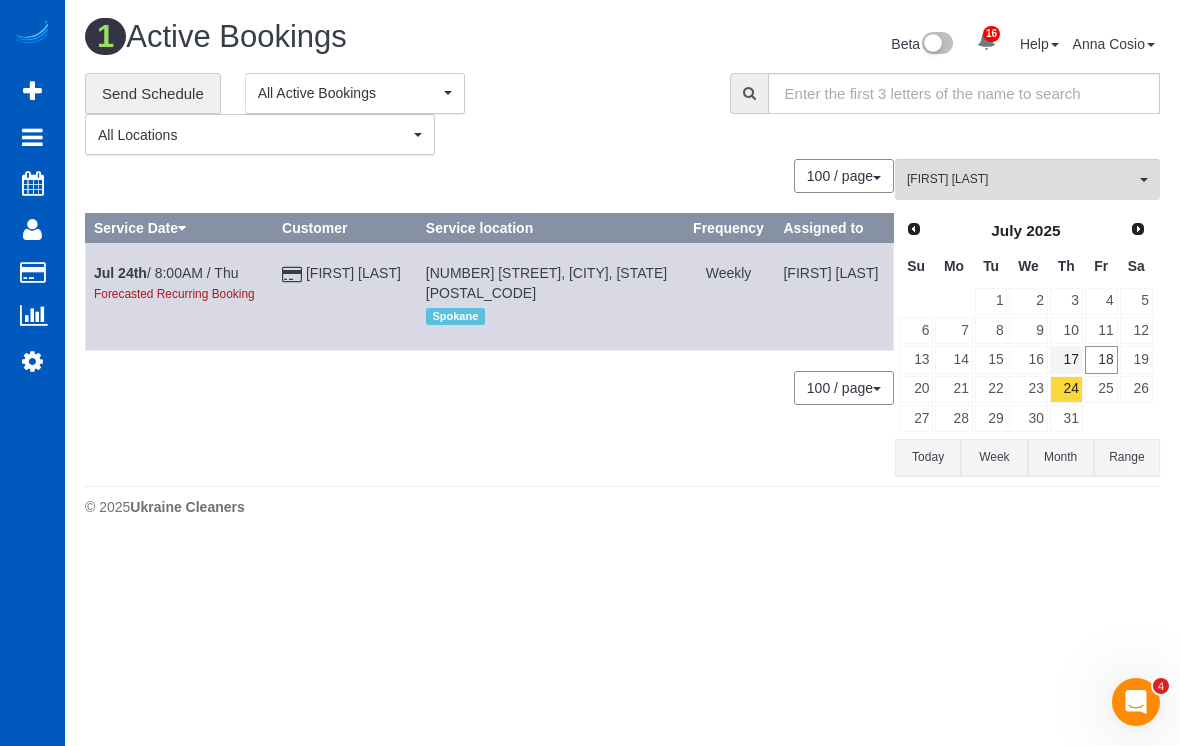 click on "17" at bounding box center (1066, 359) 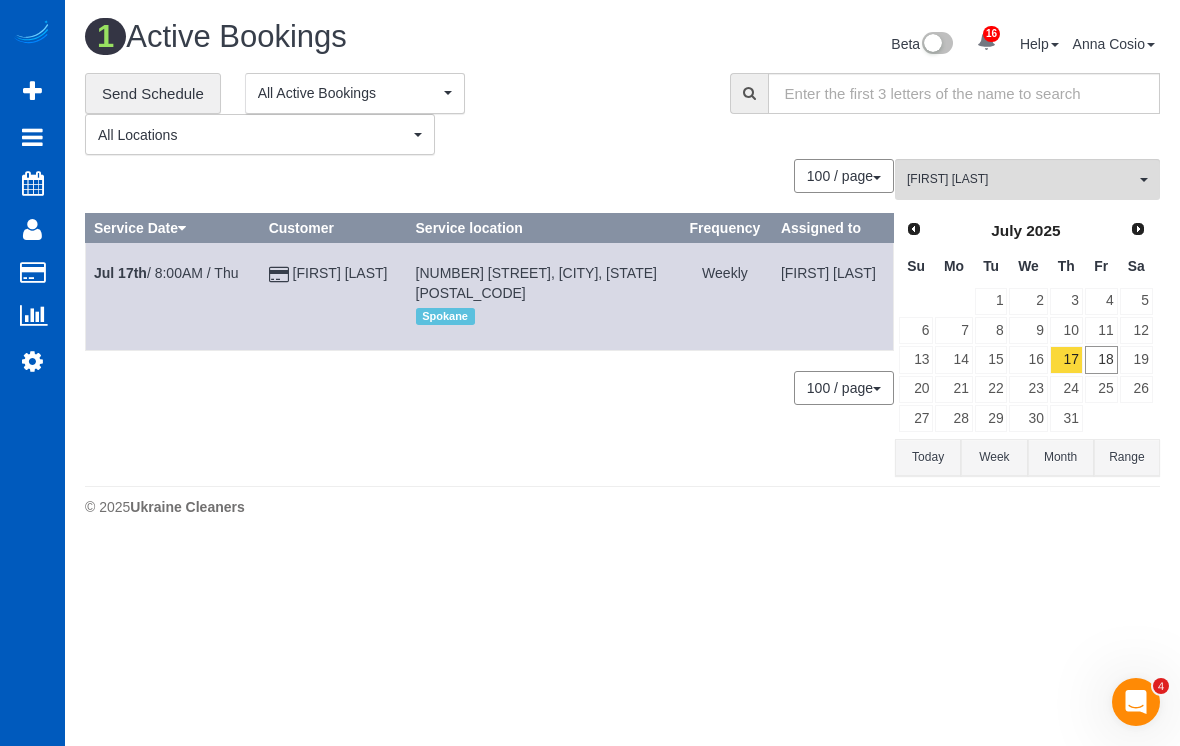 click on "[FIRST] [LAST]
All Teams" at bounding box center [1027, 179] 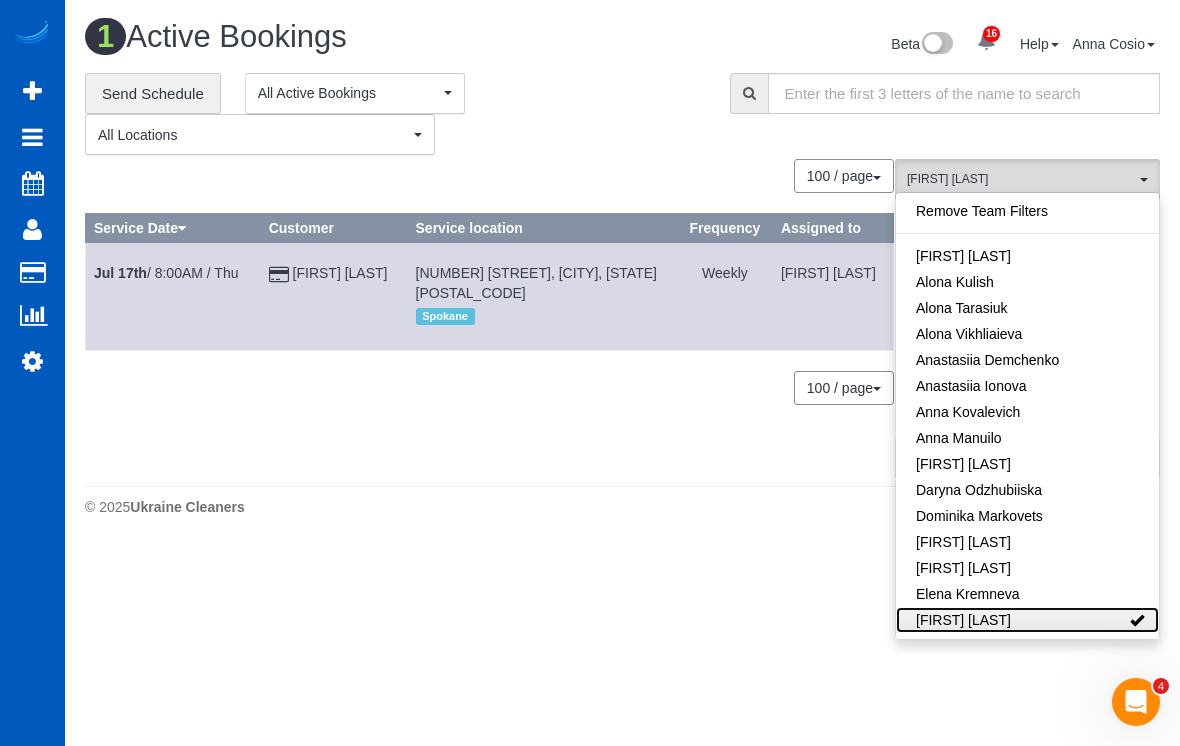 click on "[FIRST] [LAST]" at bounding box center [1027, 620] 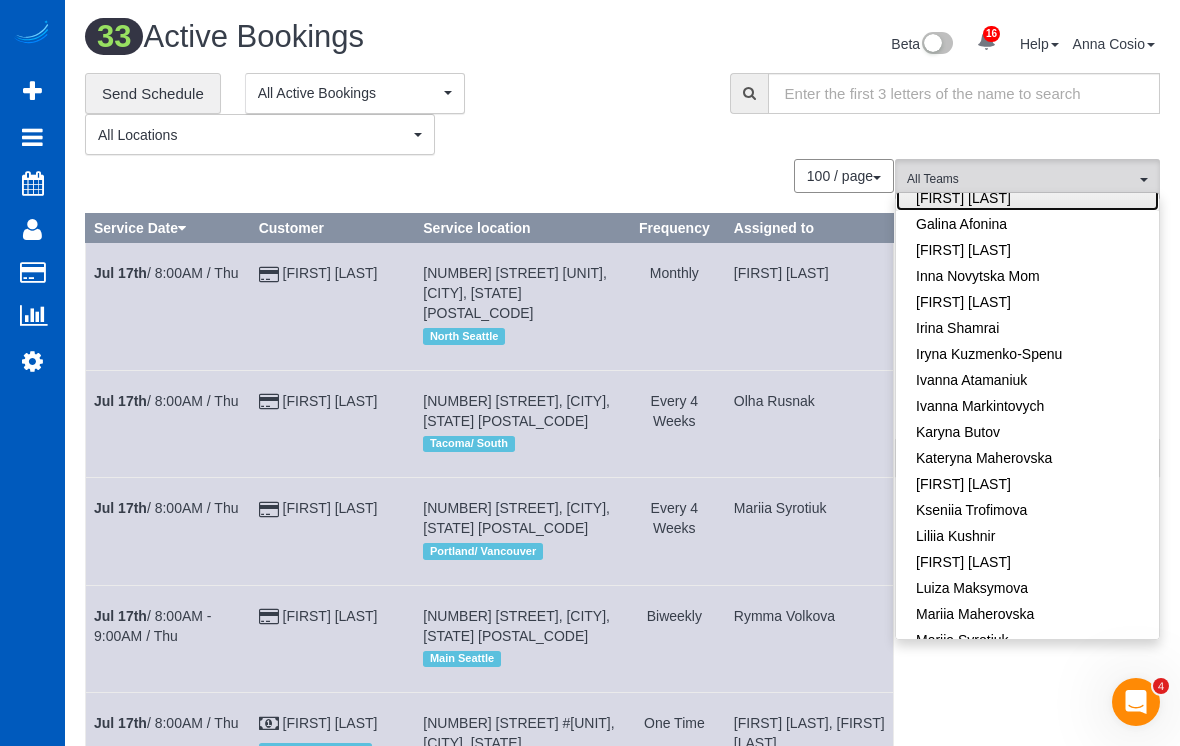 scroll, scrollTop: 424, scrollLeft: 0, axis: vertical 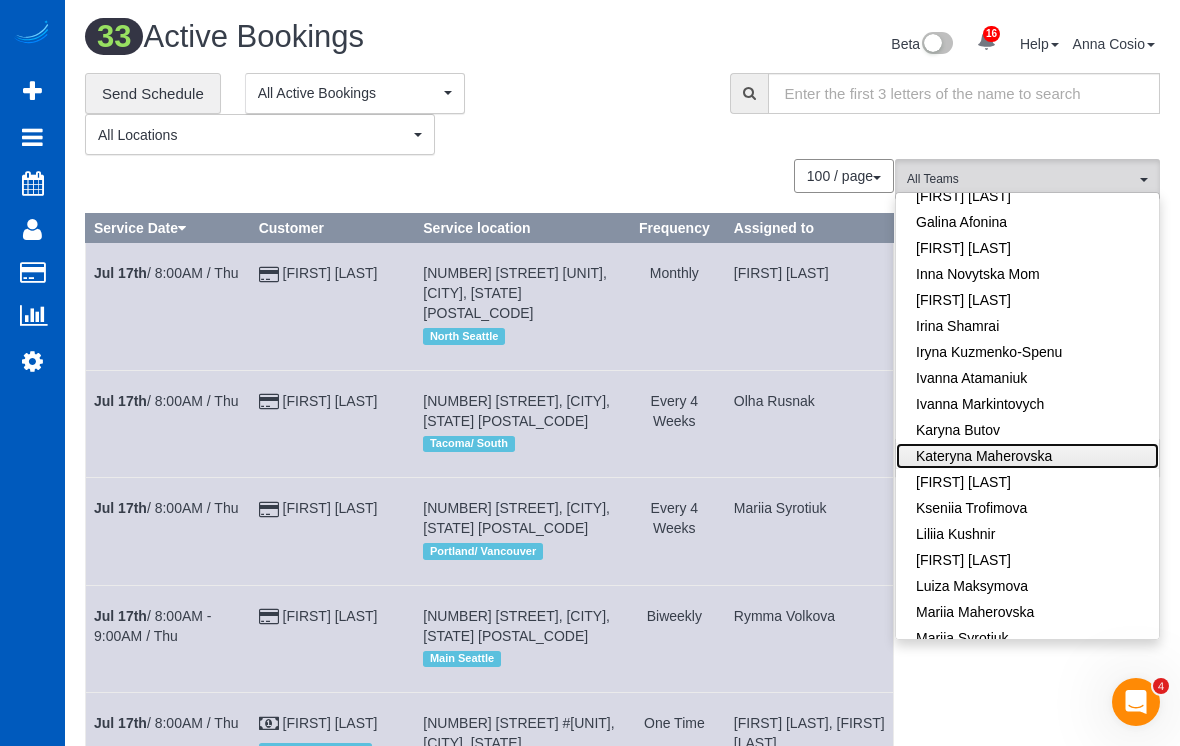 click on "Kateryna Maherovska" at bounding box center (1027, 456) 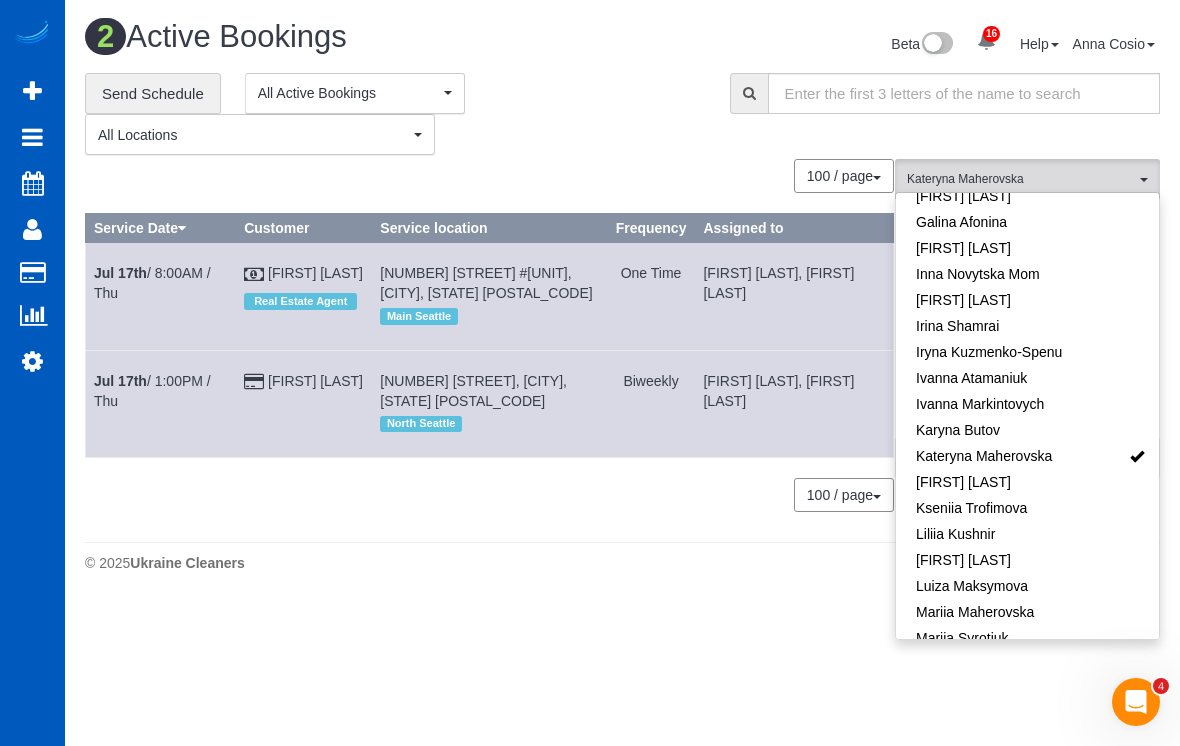 click on "Jul 17th
/ 8:00AM / Thu" at bounding box center (152, 283) 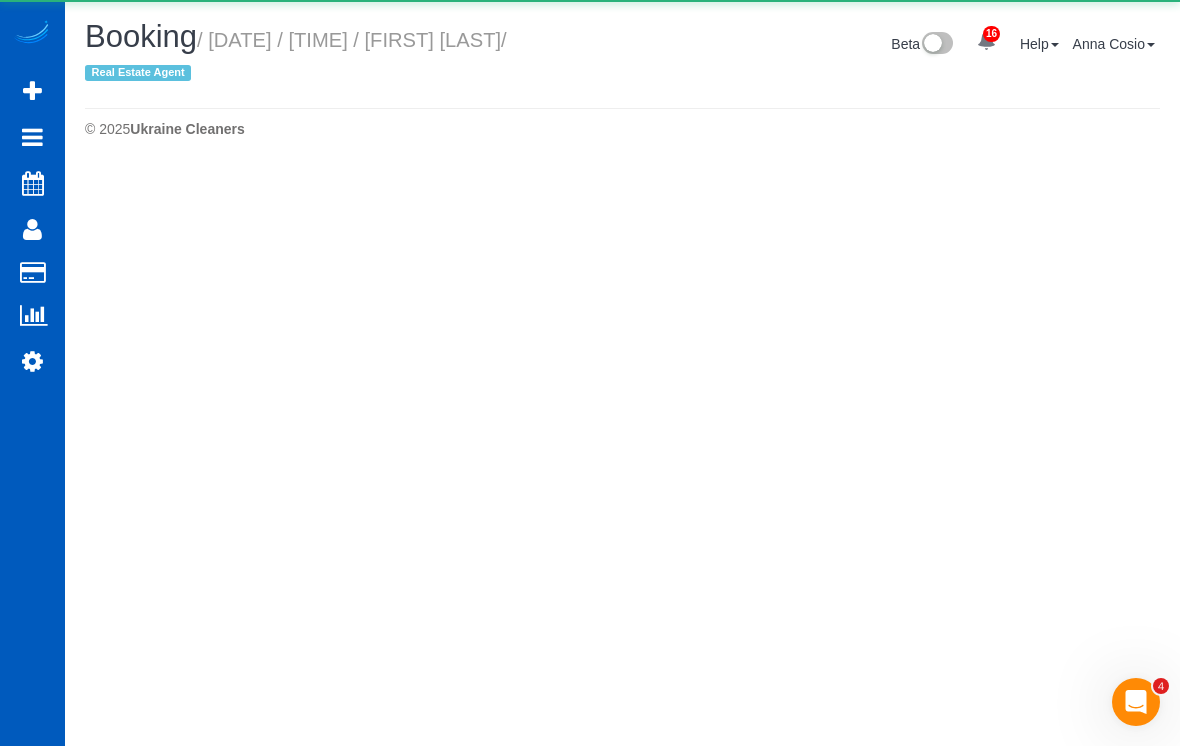 select on "WA" 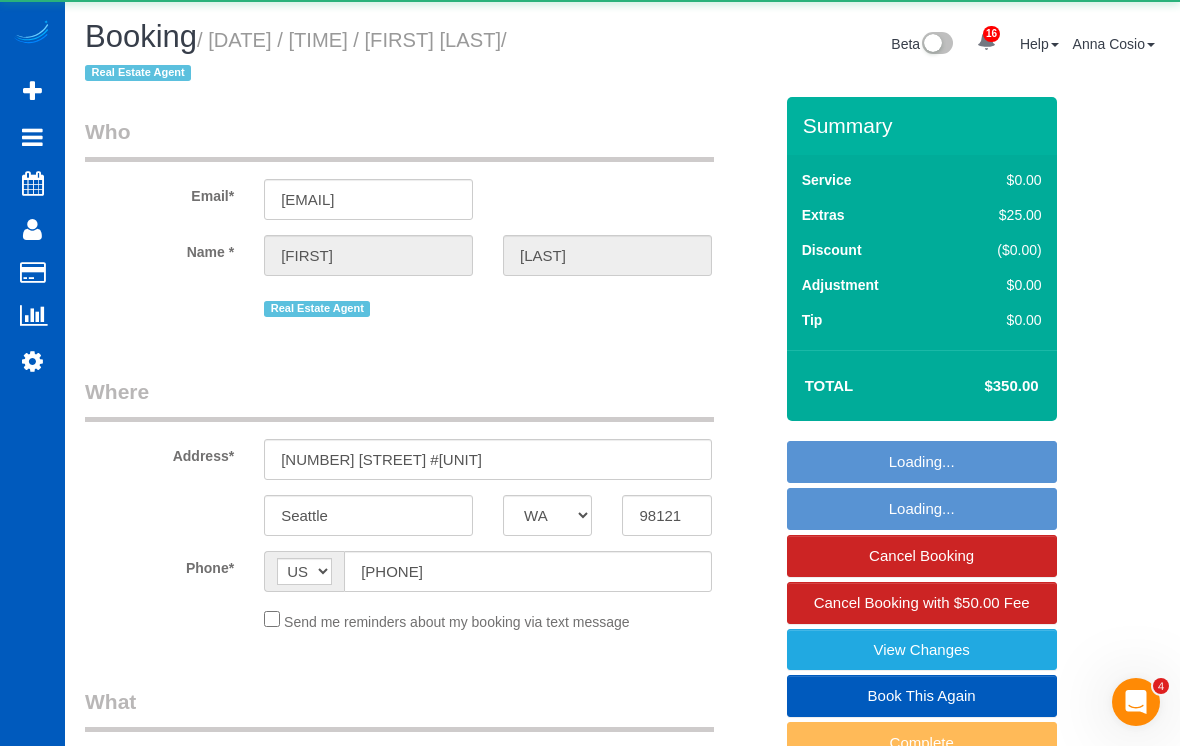 select on "object:36187" 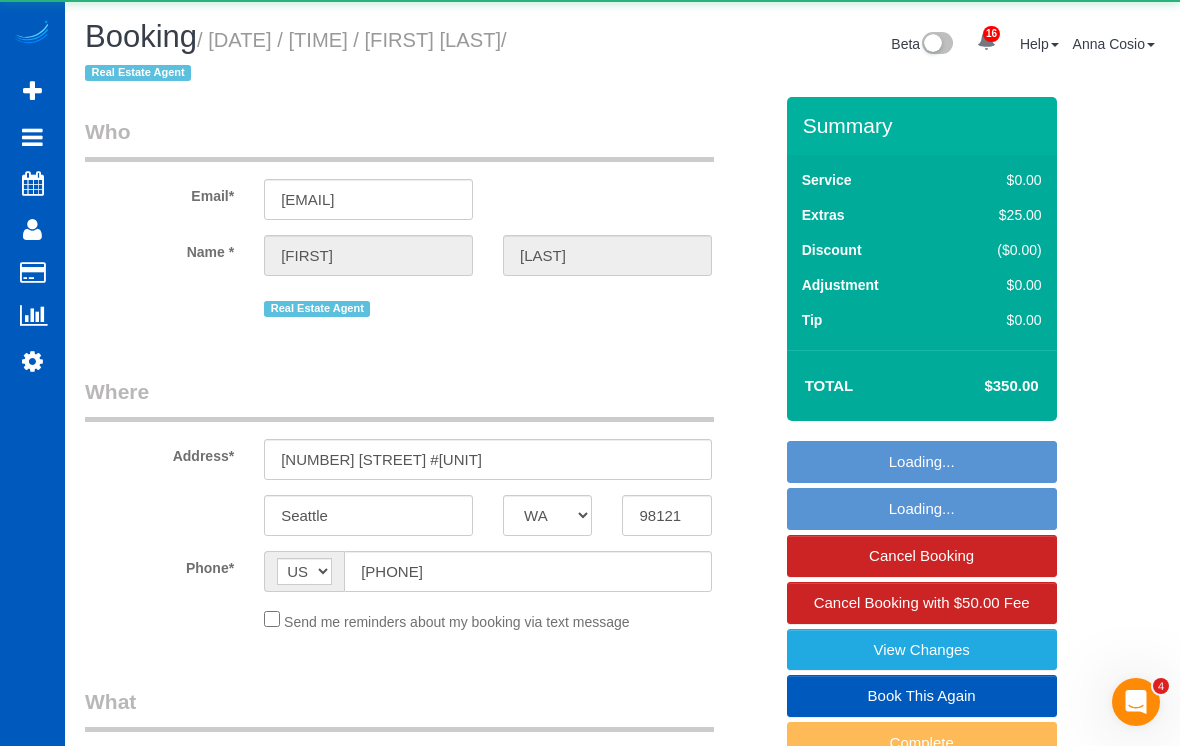 select on "199" 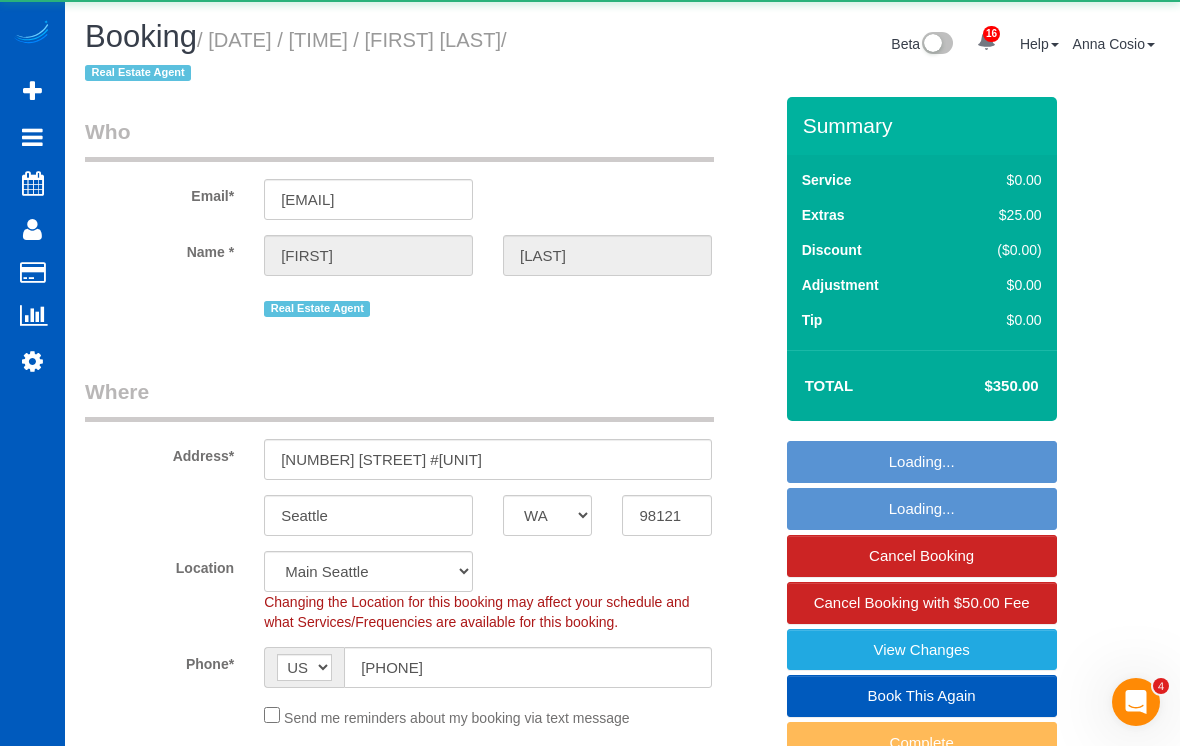 select on "object:36537" 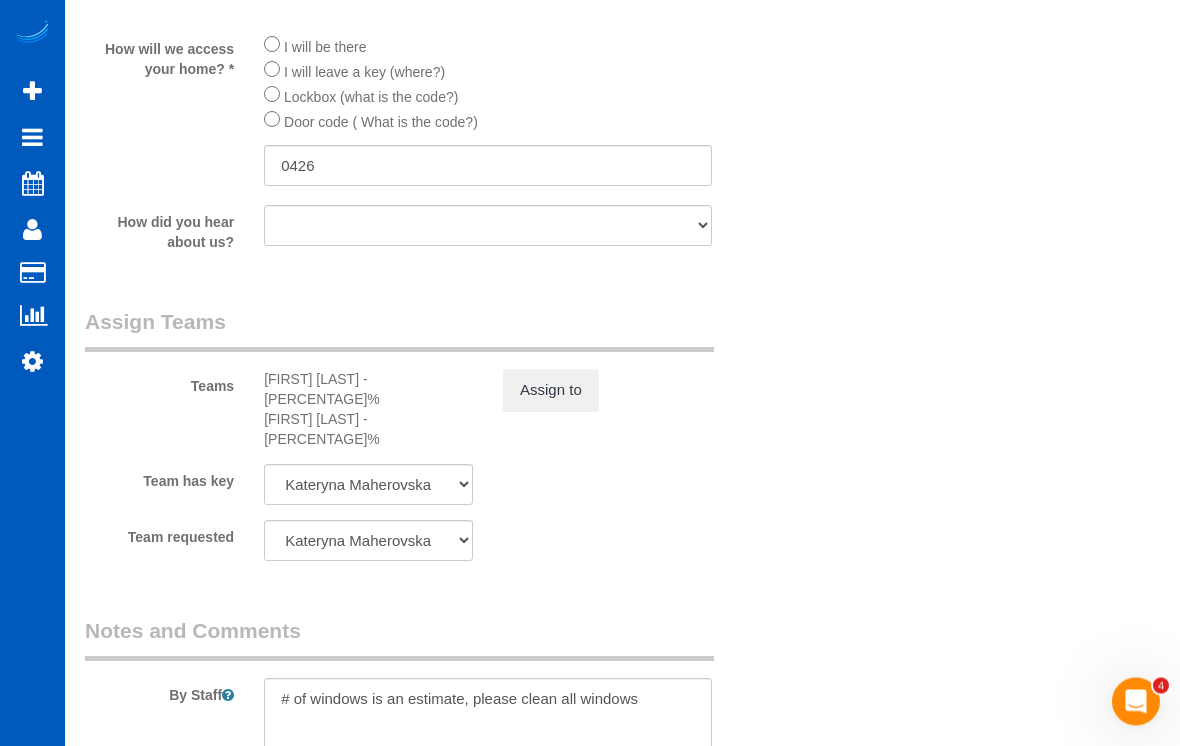 scroll, scrollTop: 2444, scrollLeft: 0, axis: vertical 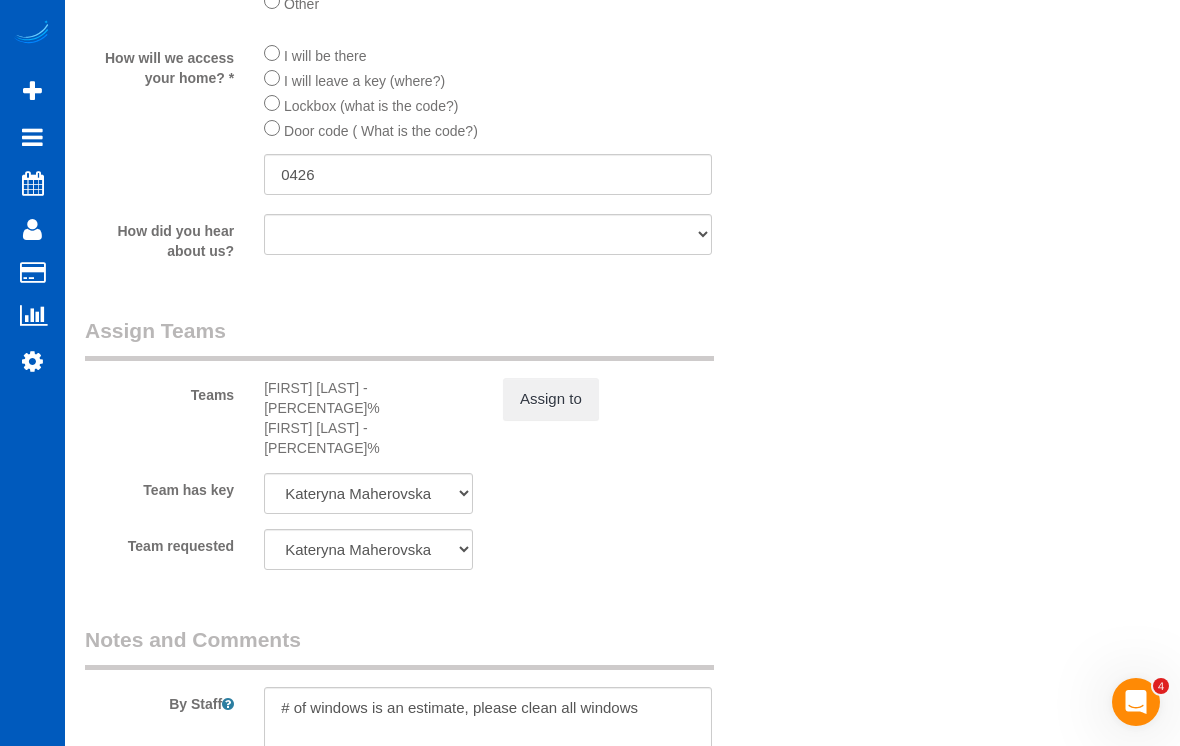 click on "Assign to" at bounding box center (551, 399) 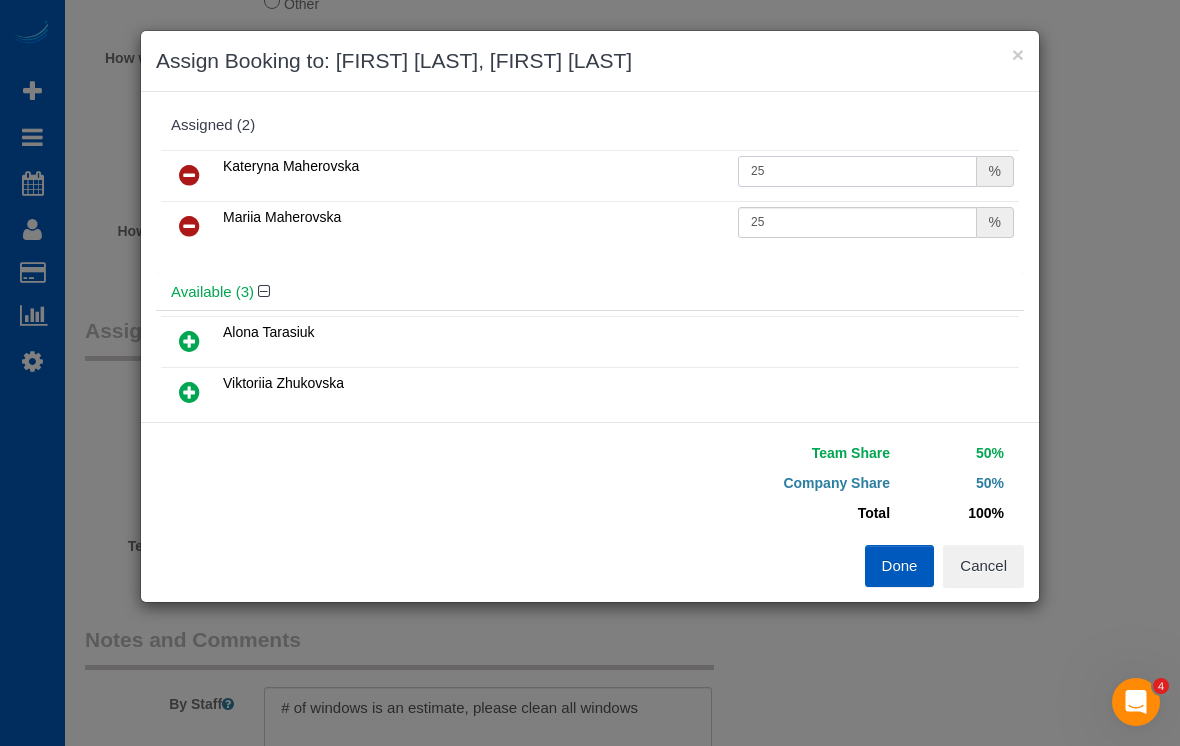 click on "25" at bounding box center (857, 171) 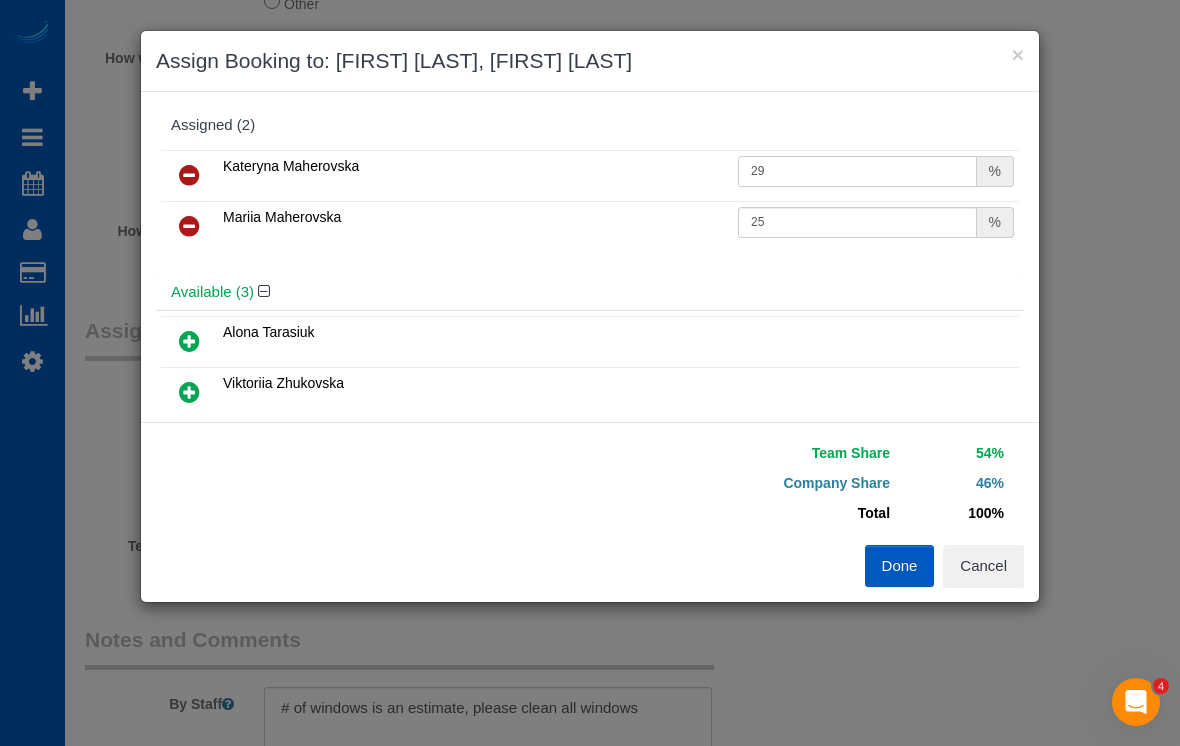 type on "29" 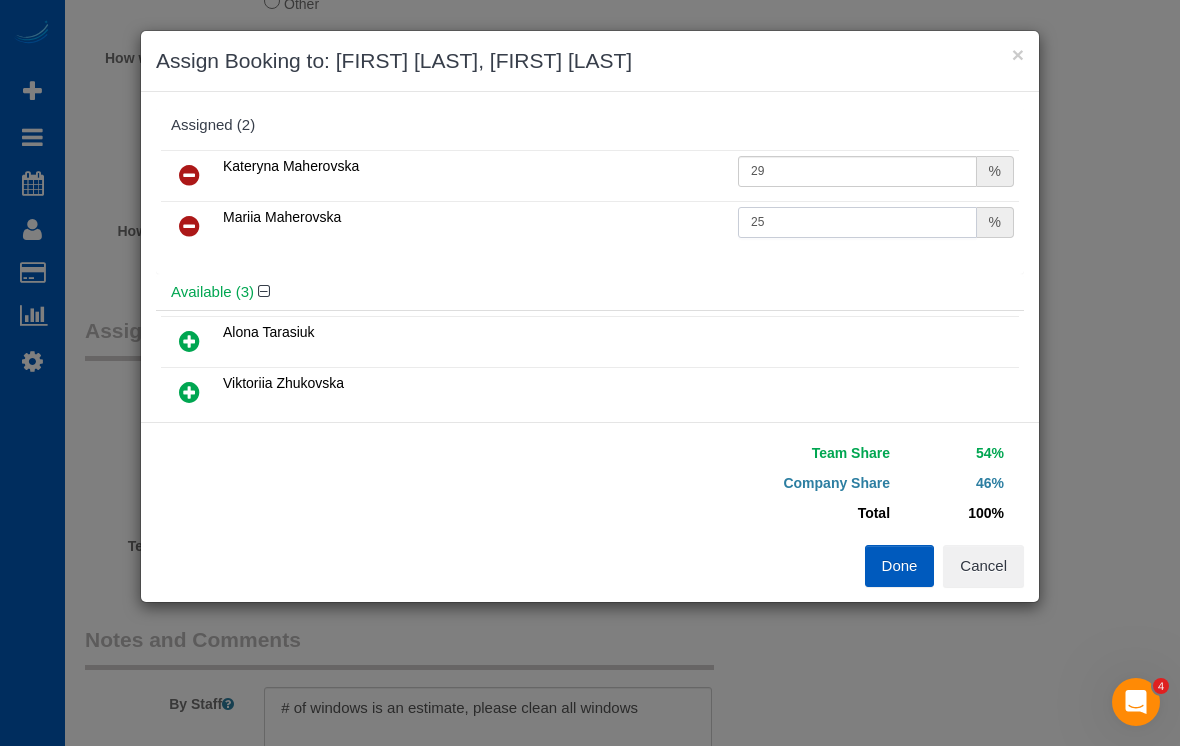 click on "25" at bounding box center (857, 222) 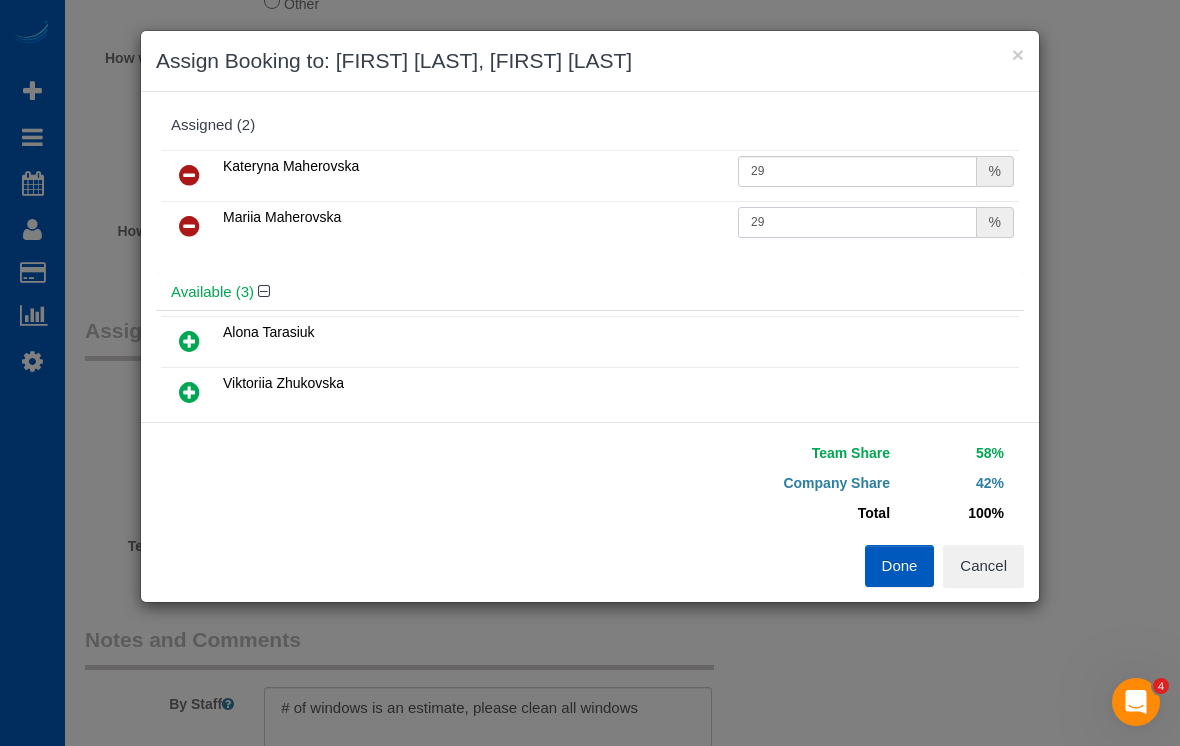 type on "29" 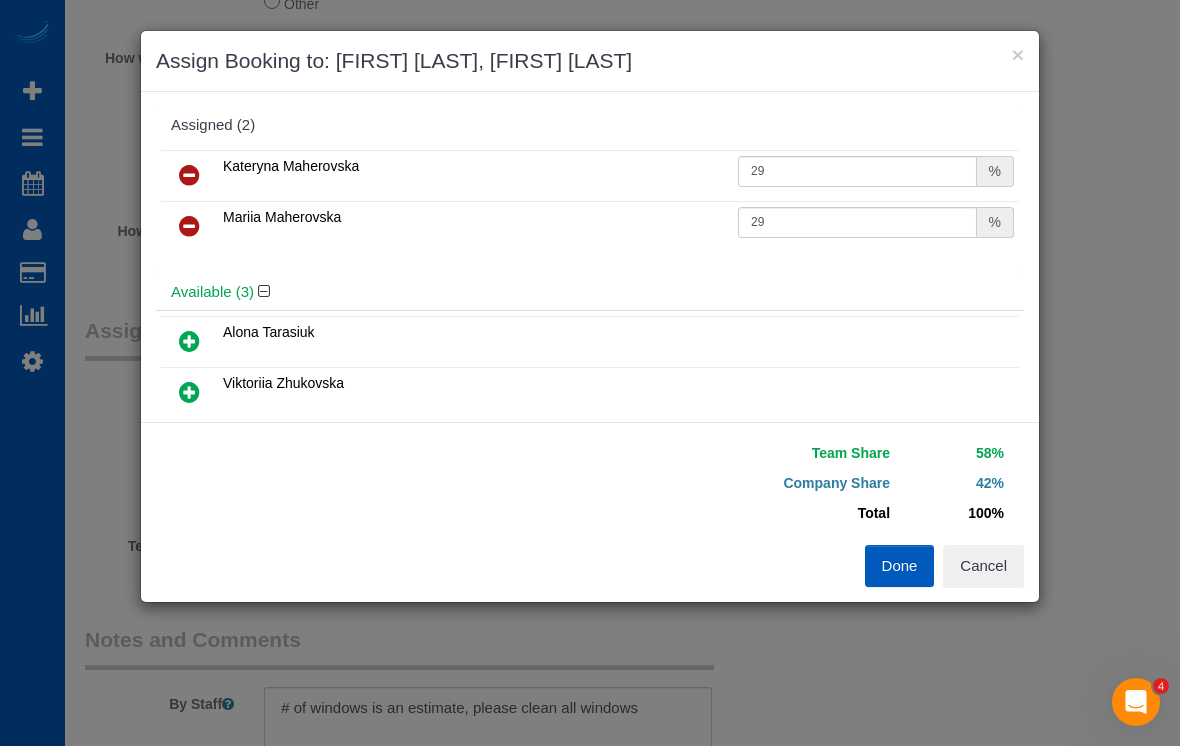 click on "Done" at bounding box center (900, 566) 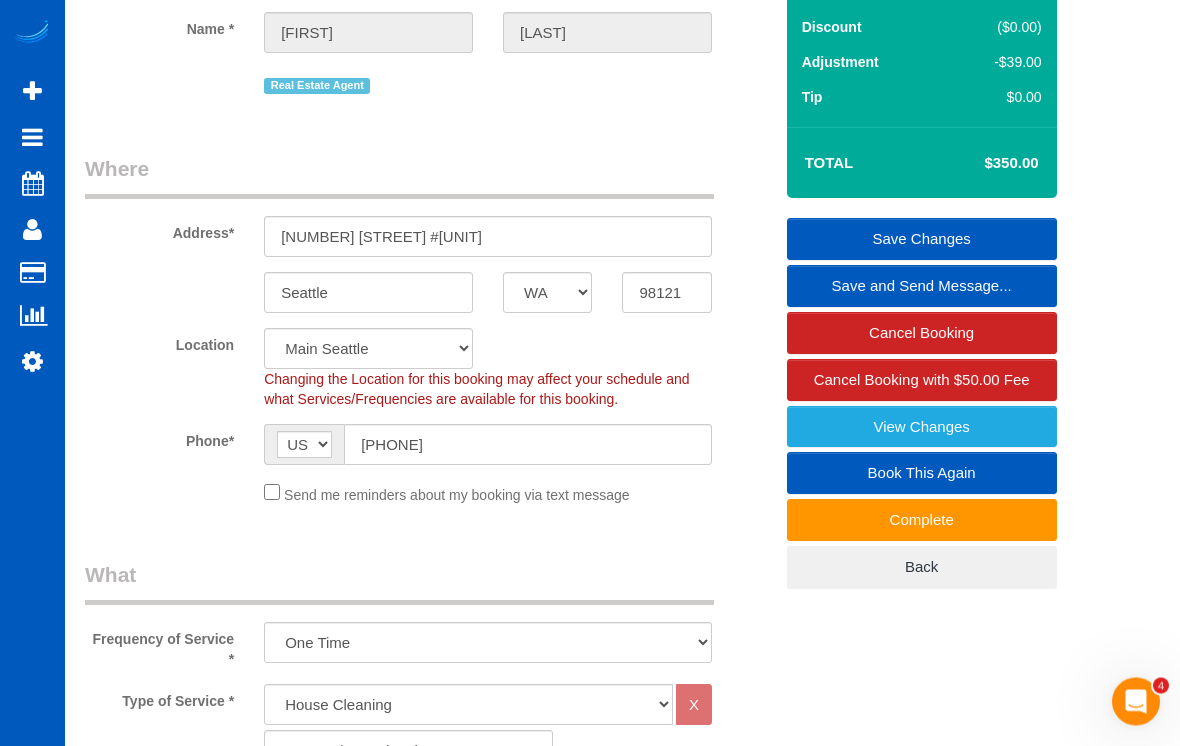 scroll, scrollTop: 191, scrollLeft: 0, axis: vertical 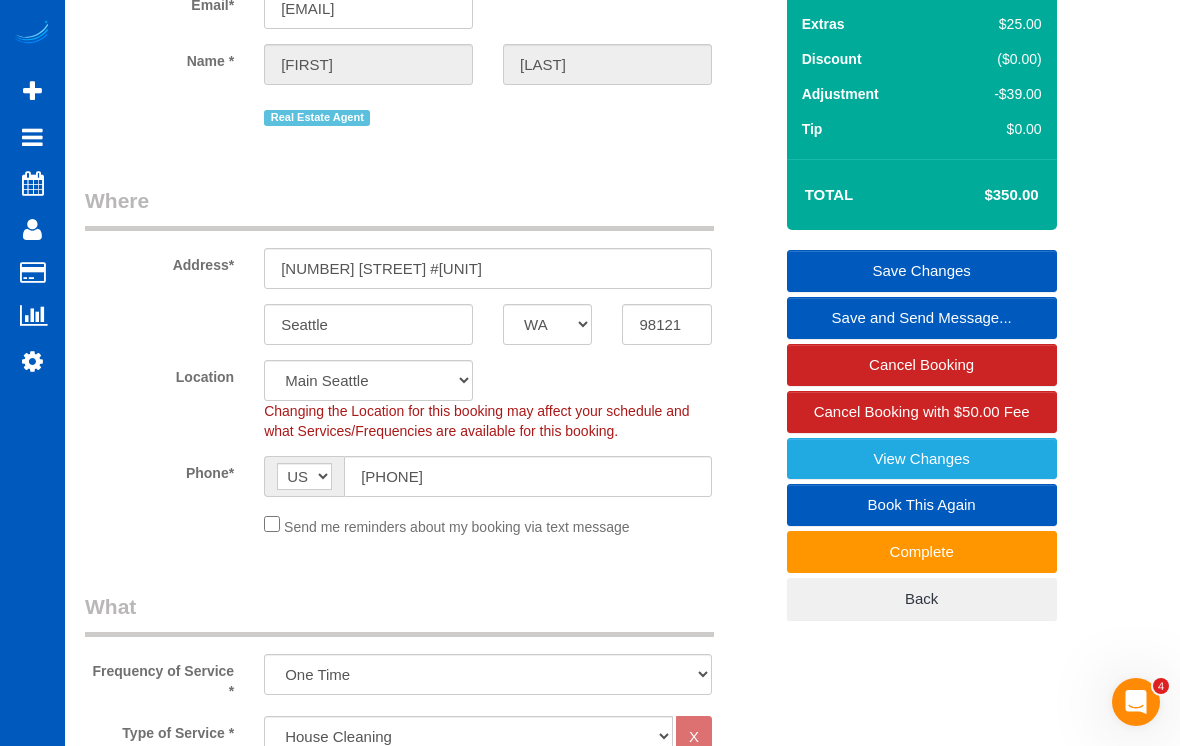 click on "Save Changes" at bounding box center (922, 271) 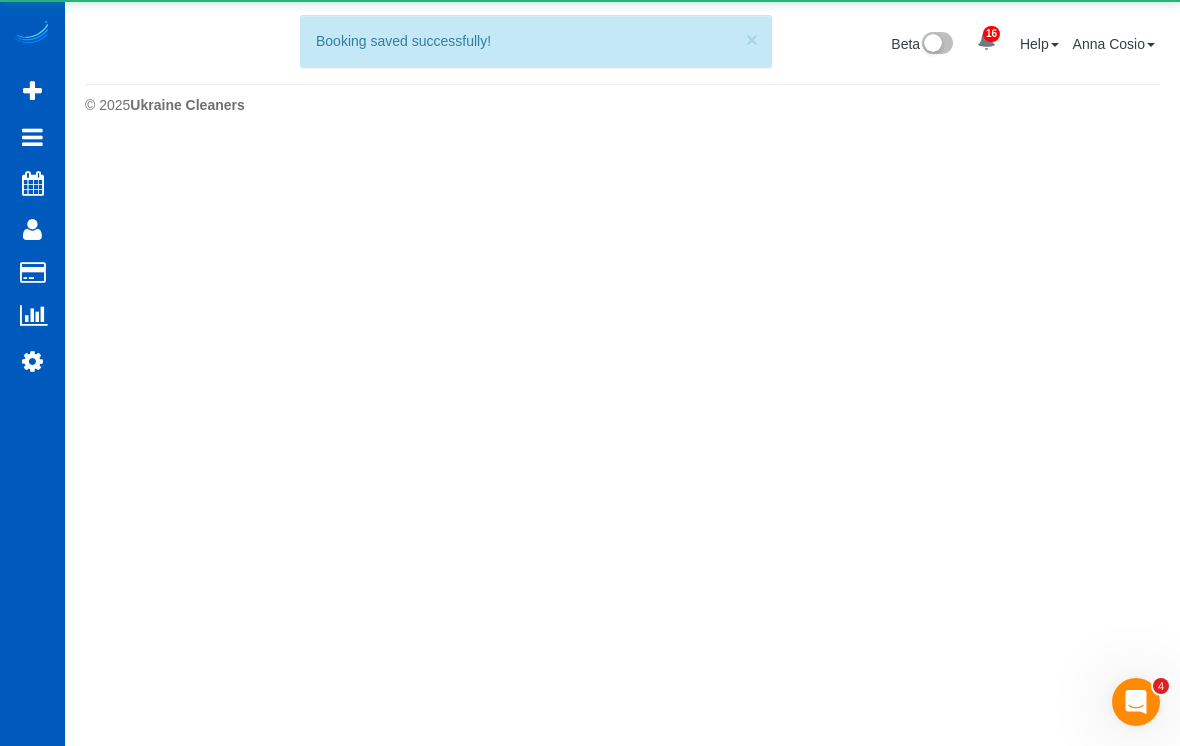scroll, scrollTop: 0, scrollLeft: 0, axis: both 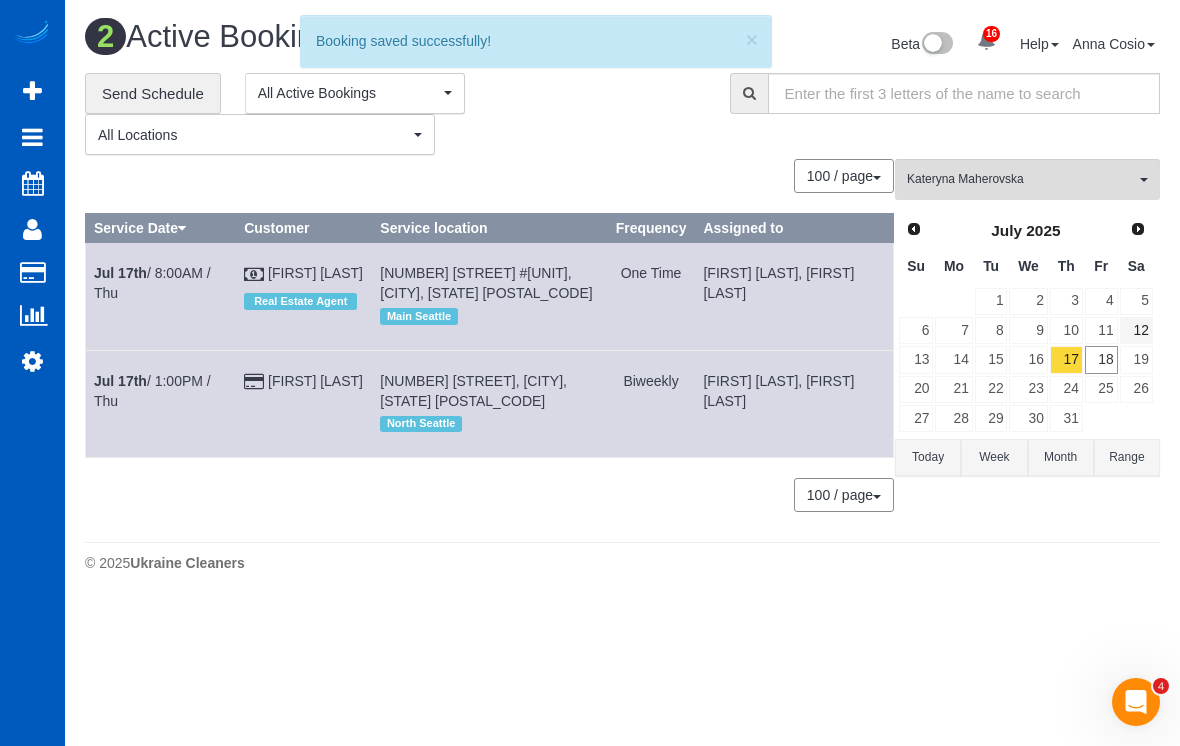 click on "12" at bounding box center [1136, 330] 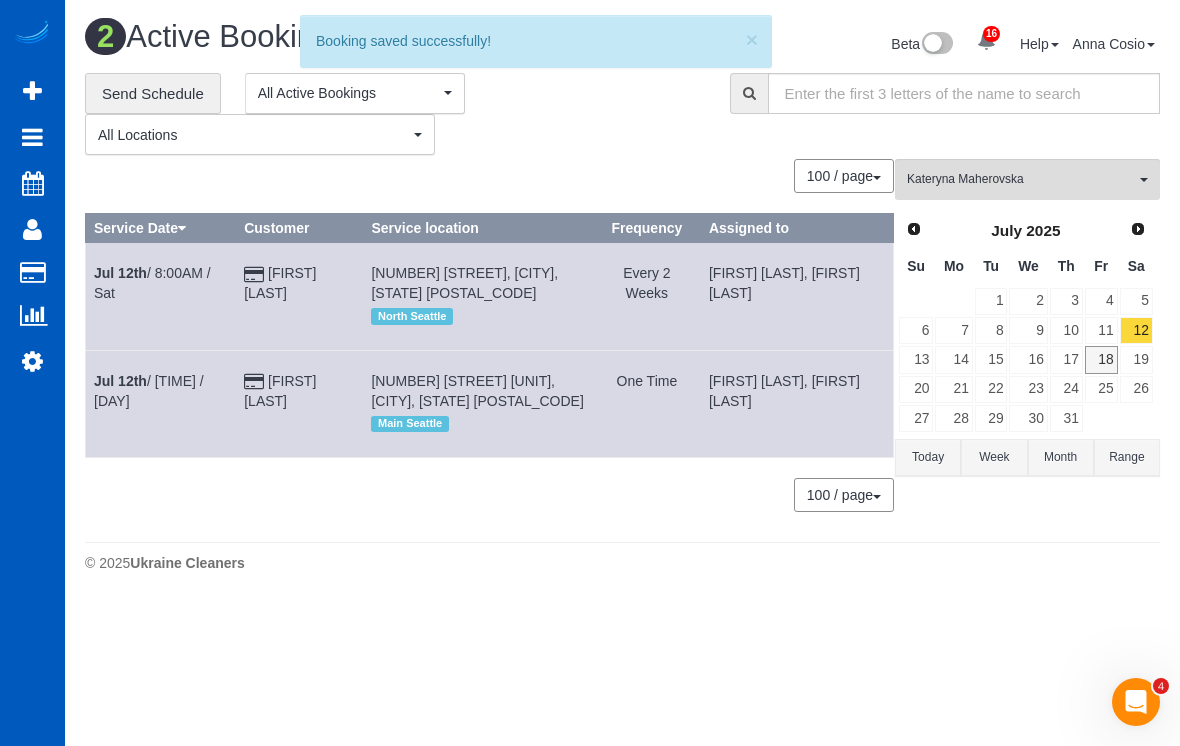 click on "18" at bounding box center (1101, 359) 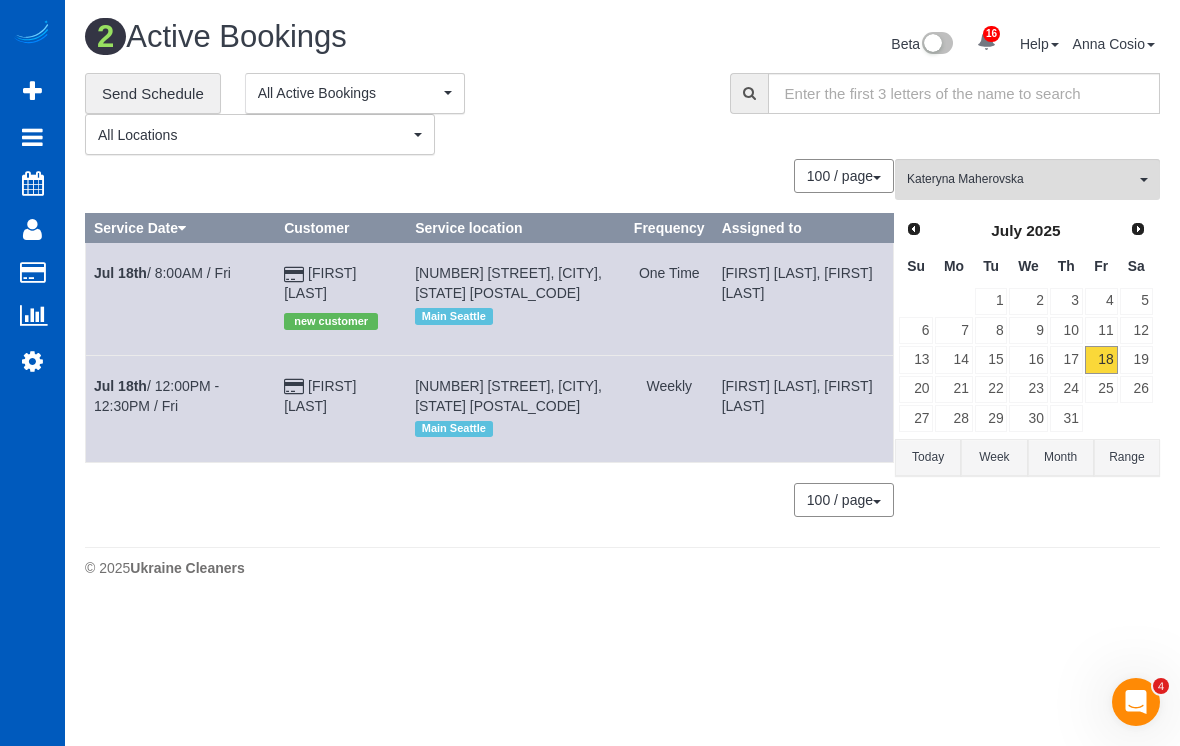 click on "Kateryna Maherovska" at bounding box center (1021, 179) 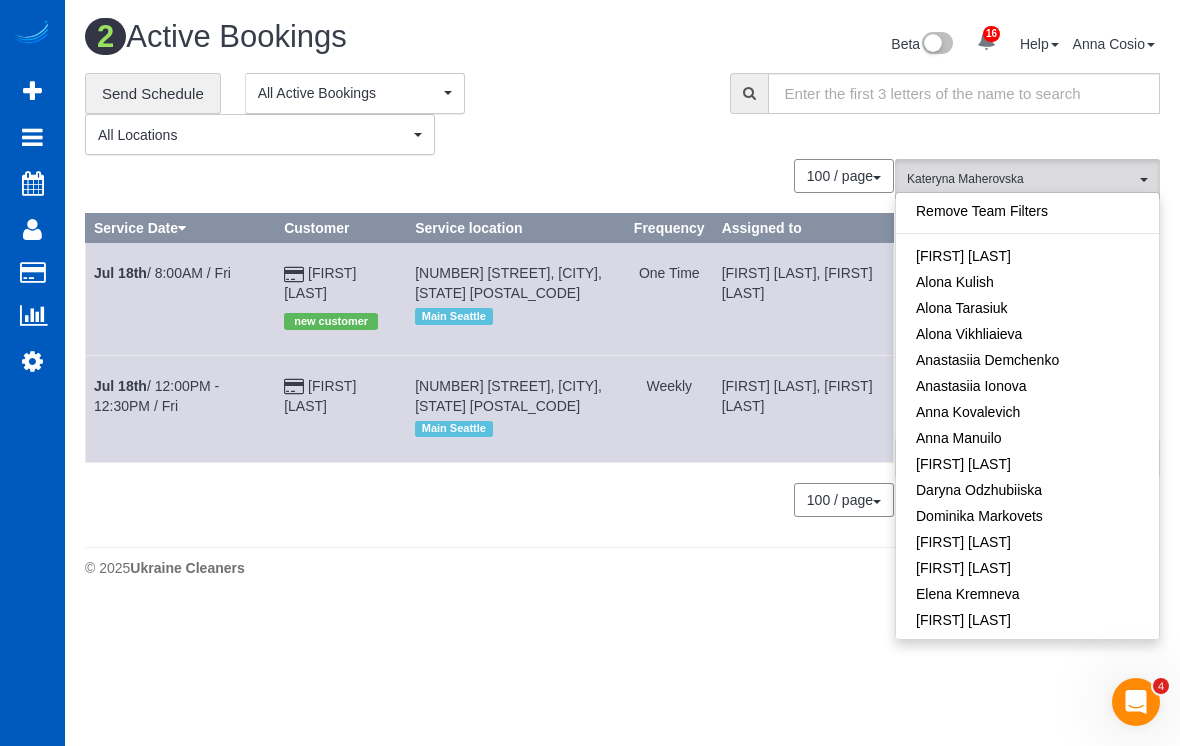 scroll, scrollTop: 455, scrollLeft: 0, axis: vertical 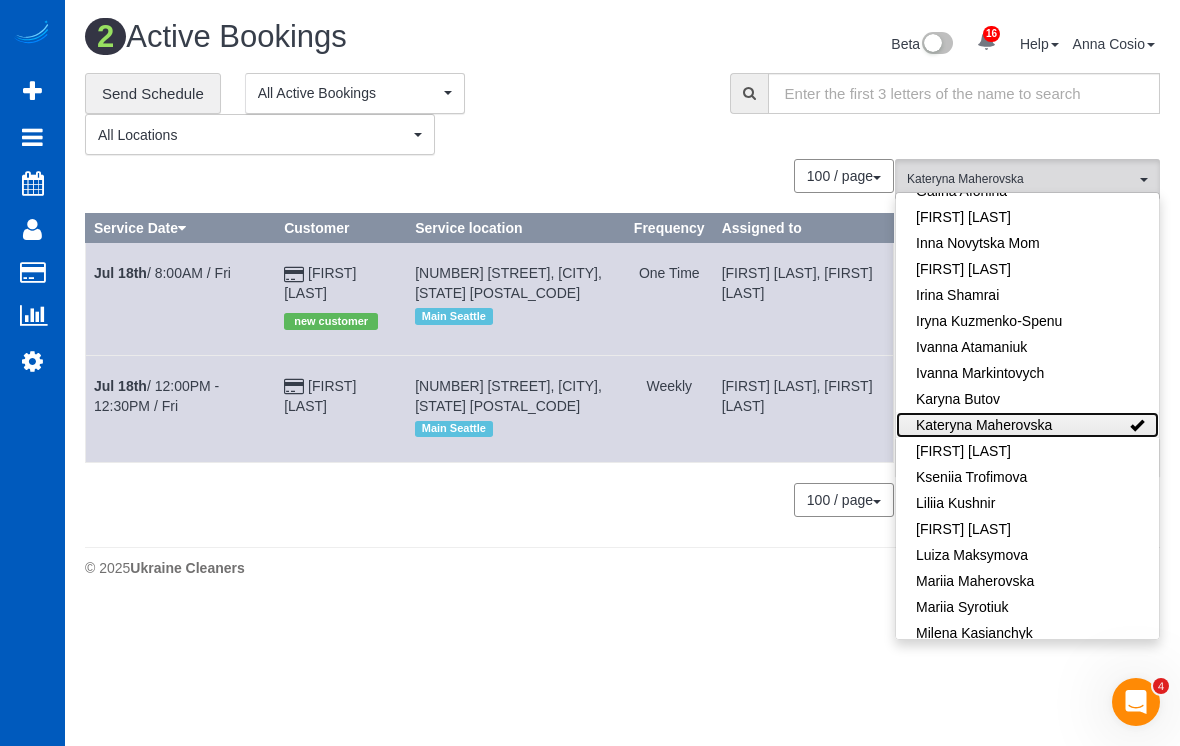 click on "Kateryna Maherovska" at bounding box center (1027, 425) 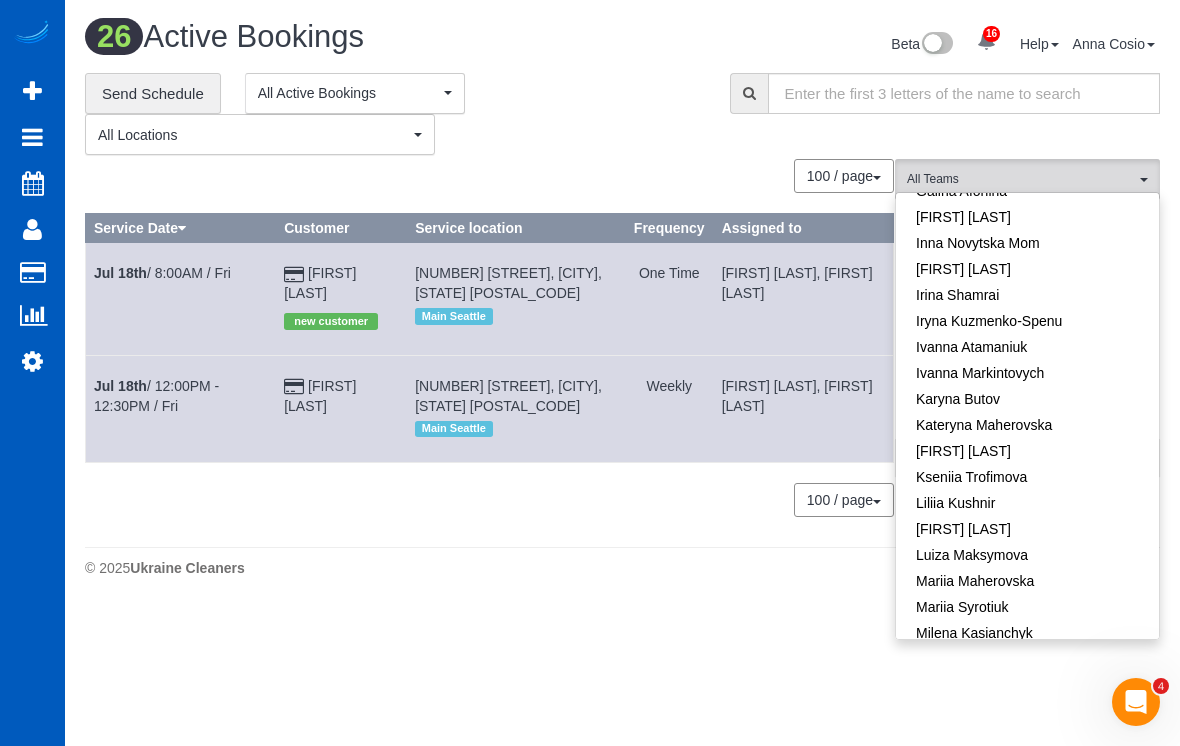 click on "All Teams" at bounding box center [1027, 179] 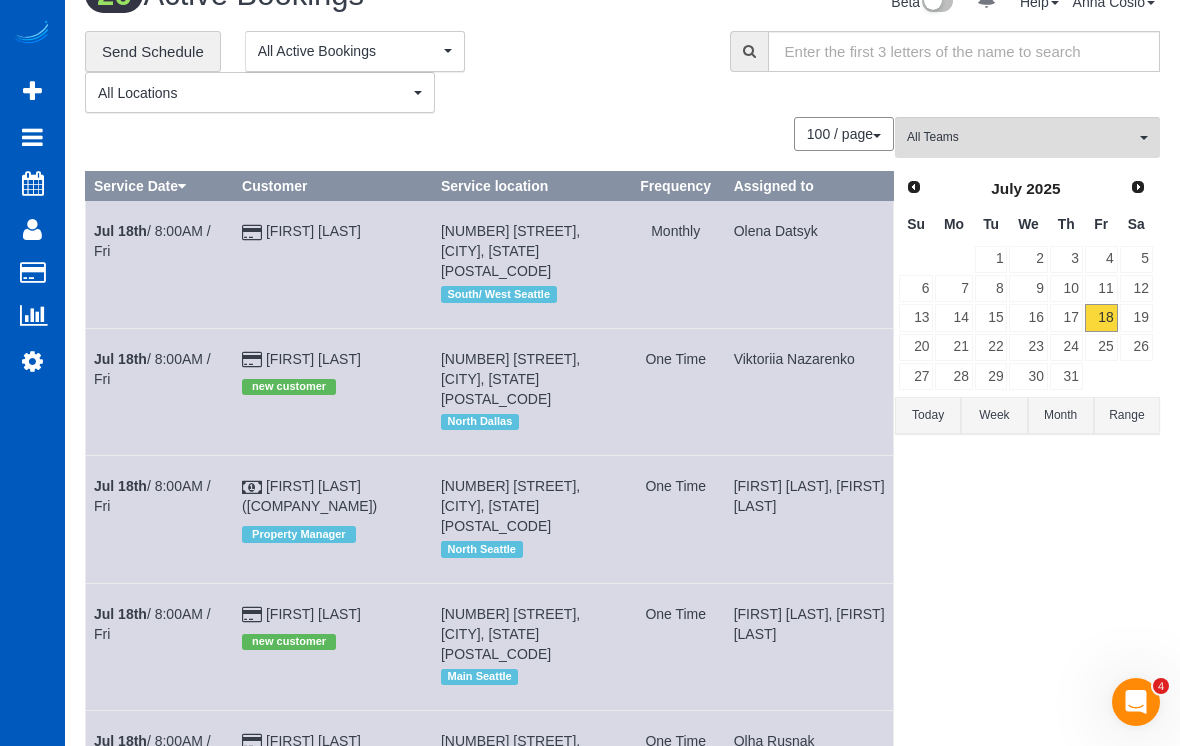 scroll, scrollTop: 0, scrollLeft: 0, axis: both 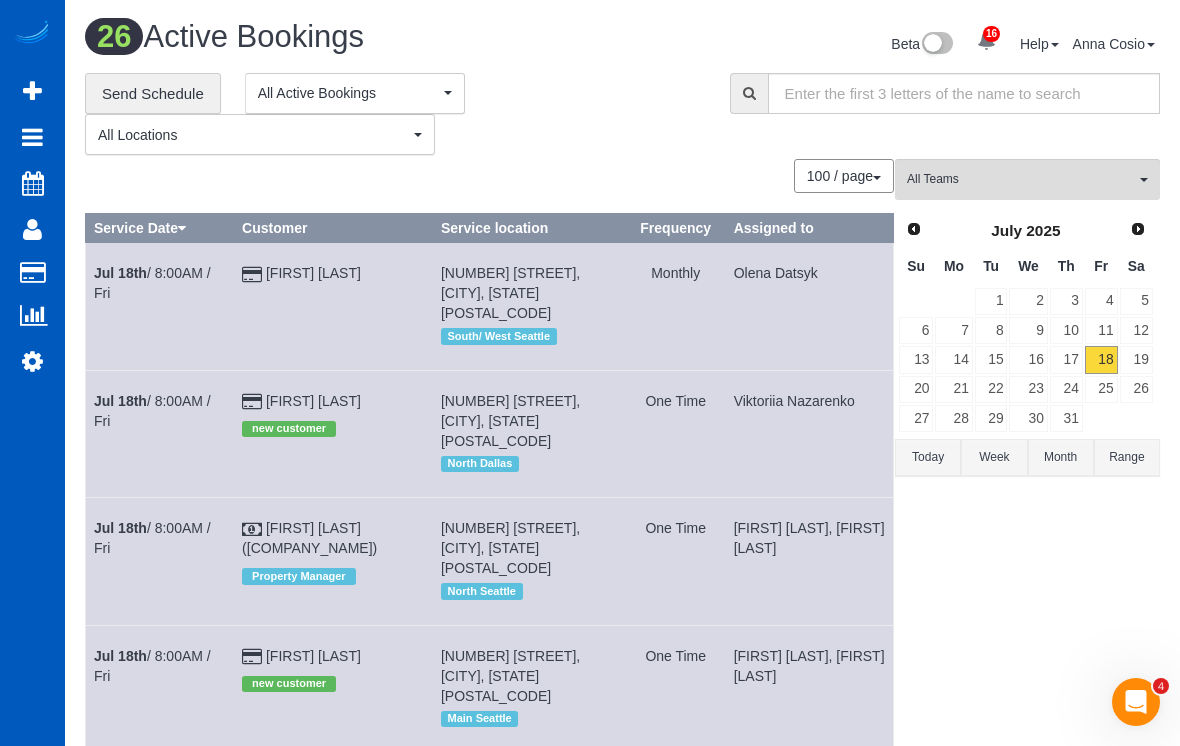 click on "19" at bounding box center [1136, 359] 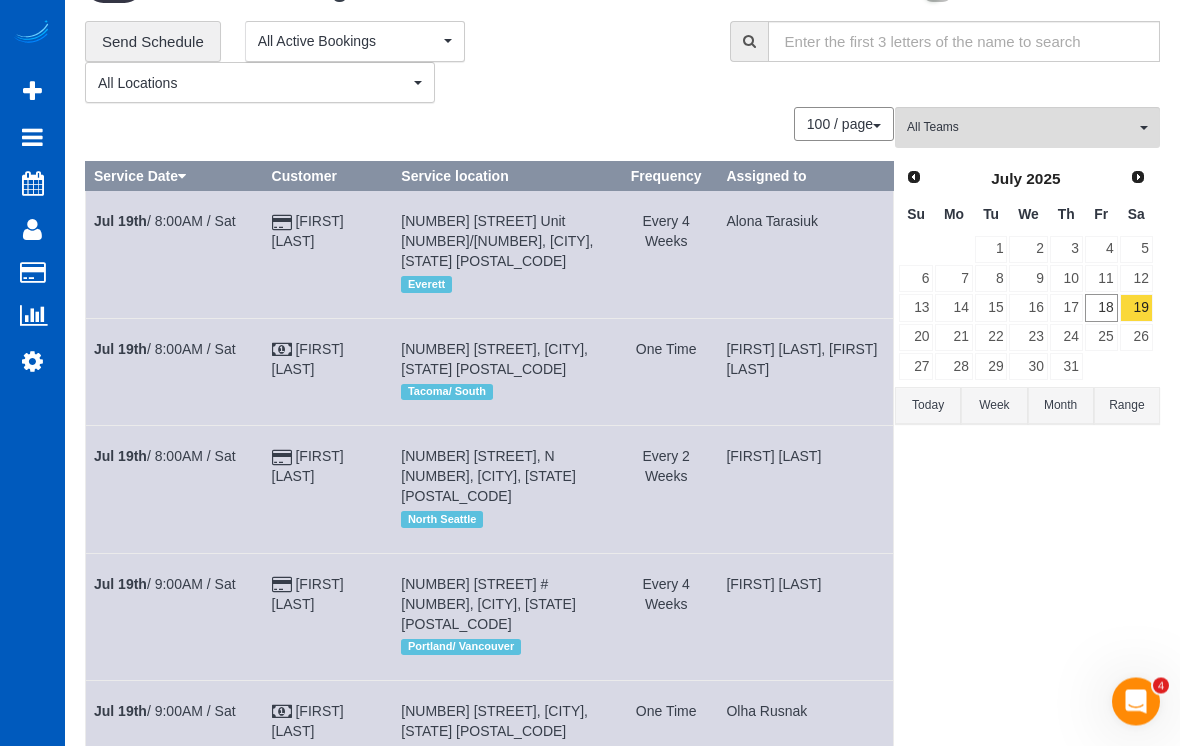 scroll, scrollTop: 0, scrollLeft: 0, axis: both 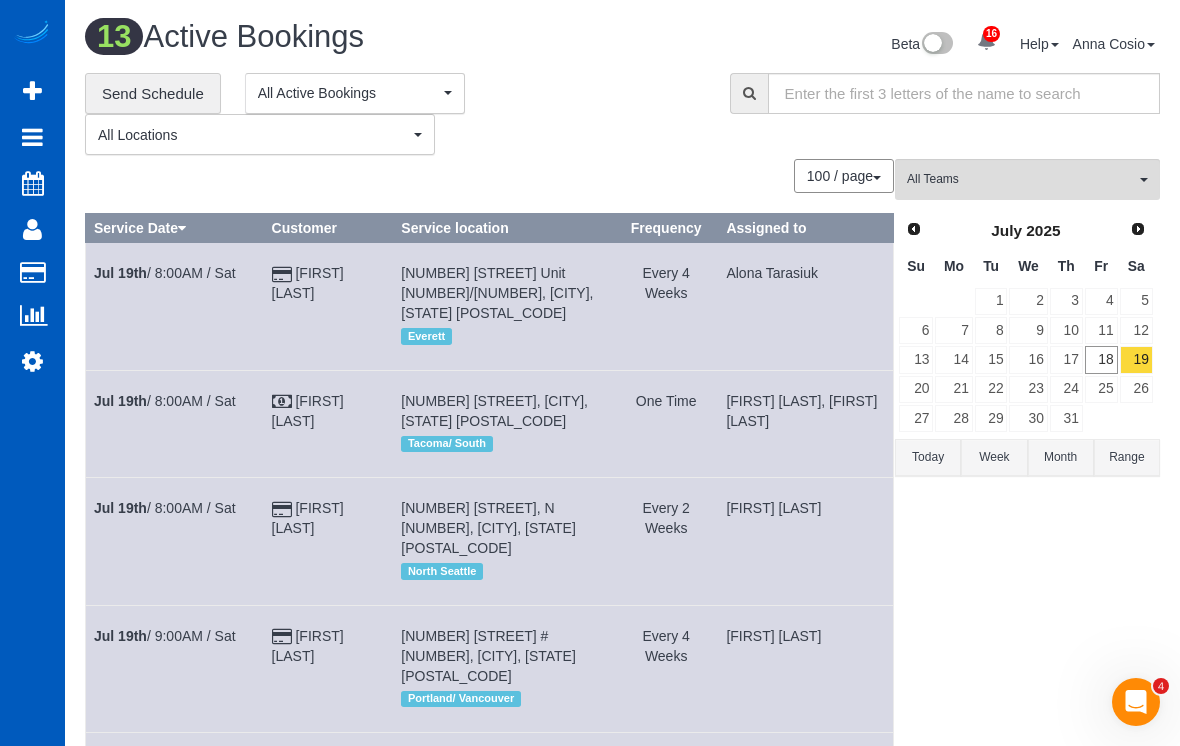 click on "20" at bounding box center (916, 389) 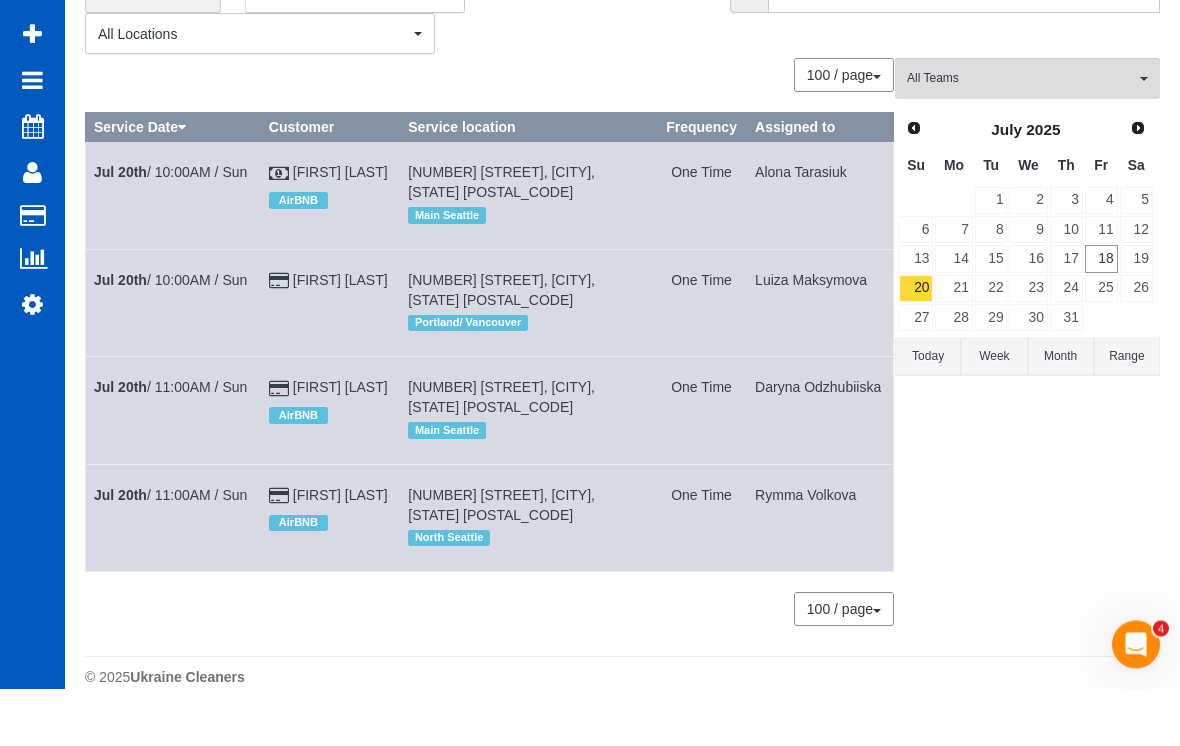 scroll, scrollTop: 43, scrollLeft: 0, axis: vertical 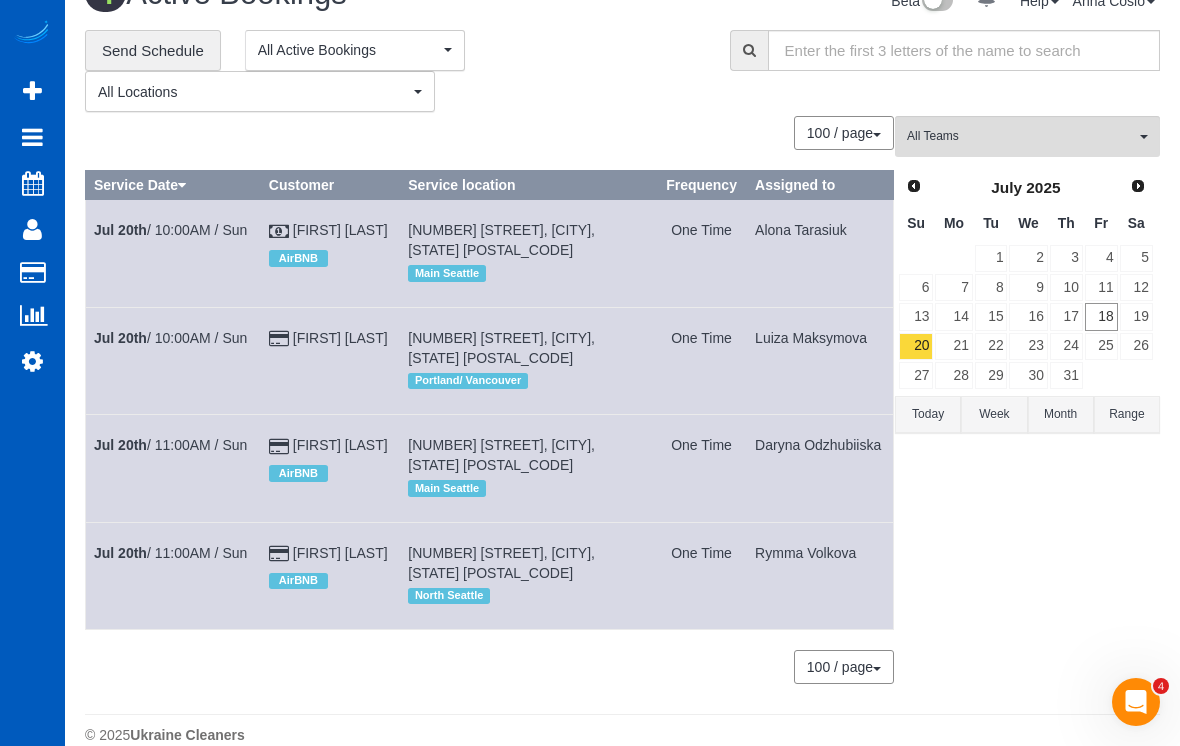 click on "21" at bounding box center [953, 346] 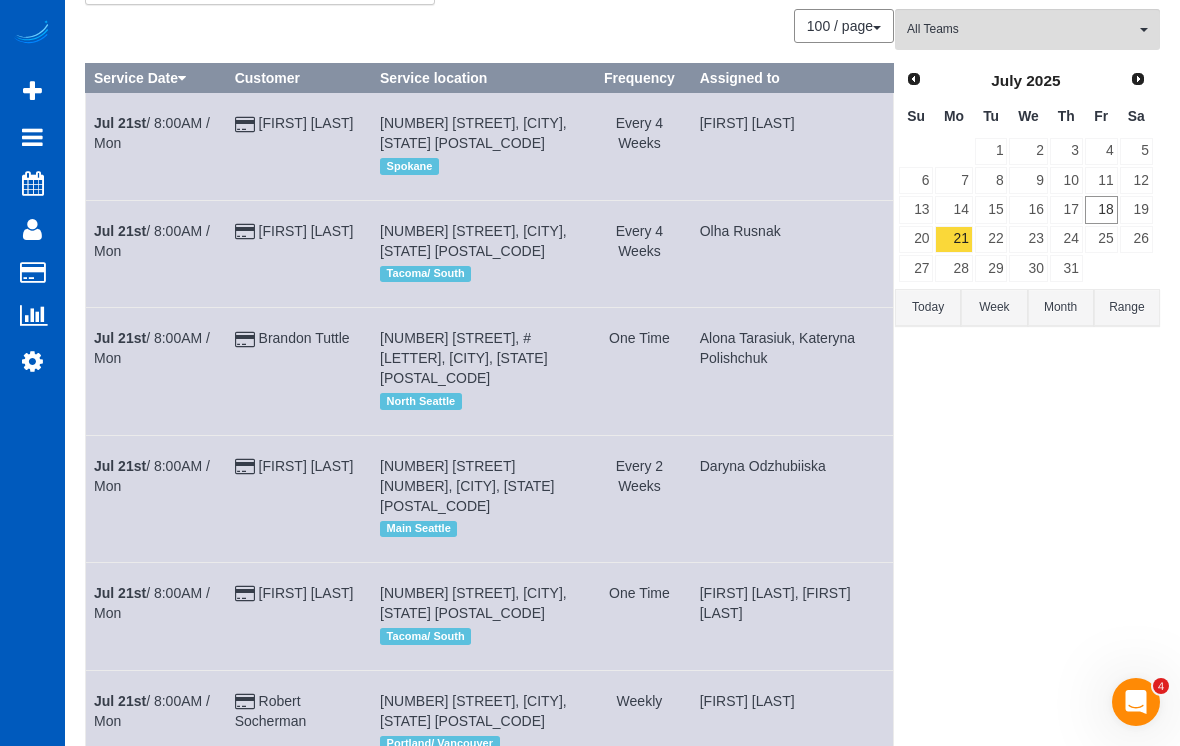 scroll, scrollTop: 0, scrollLeft: 0, axis: both 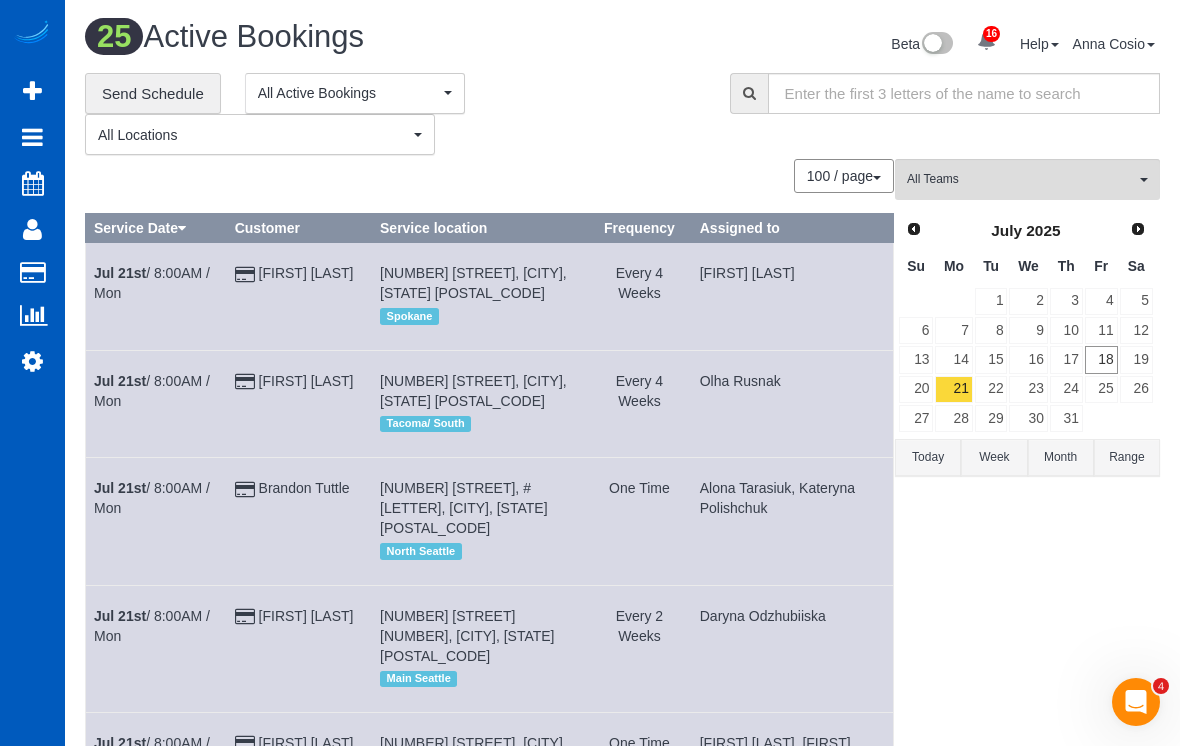 click on "22" at bounding box center (991, 389) 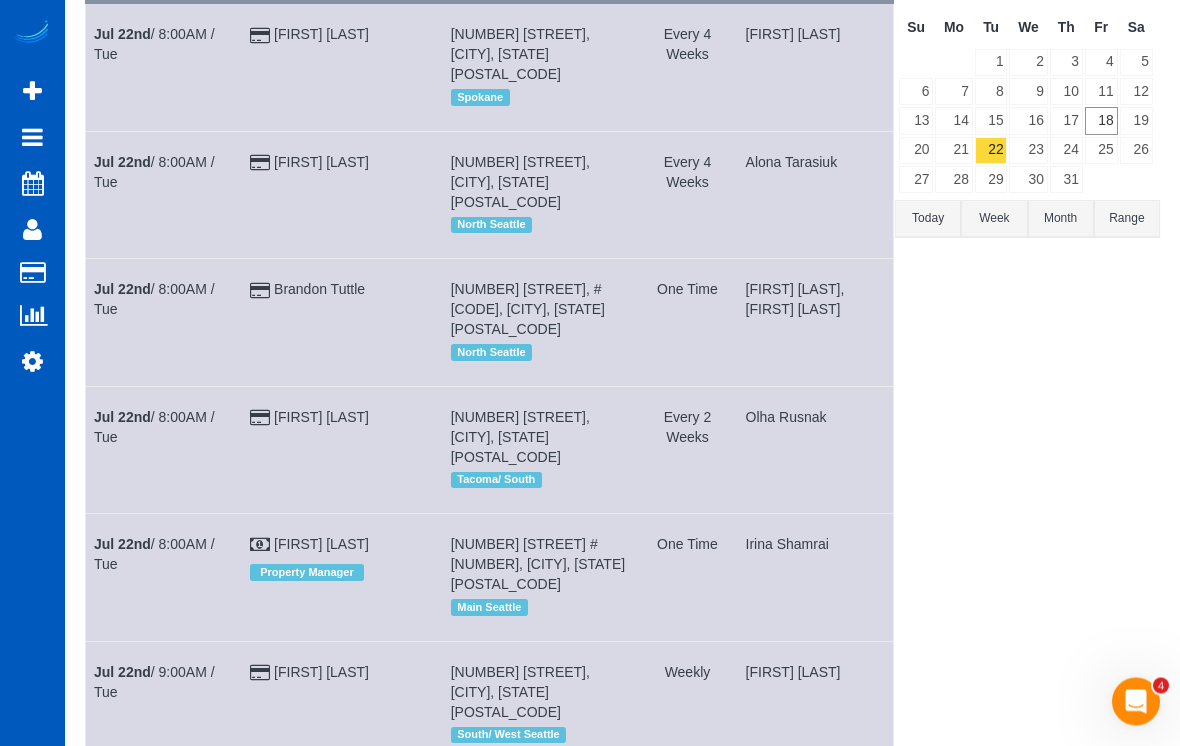 click on "23" at bounding box center (1028, 151) 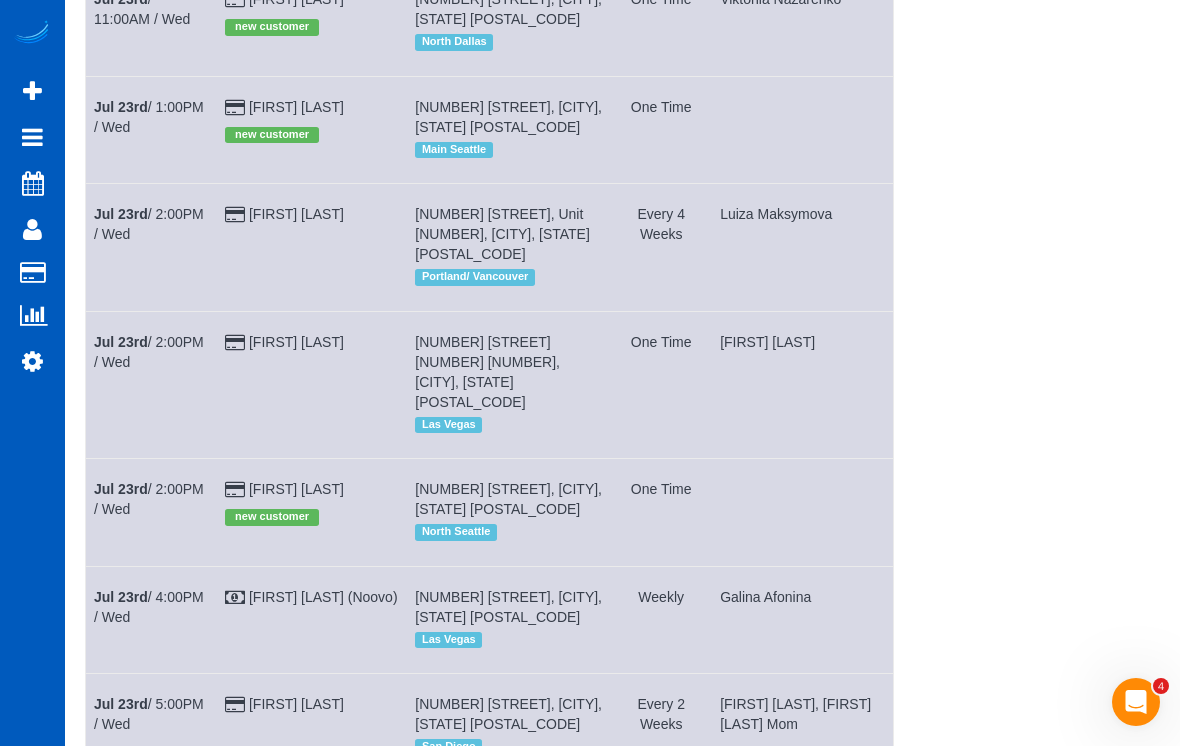 scroll, scrollTop: 2057, scrollLeft: 0, axis: vertical 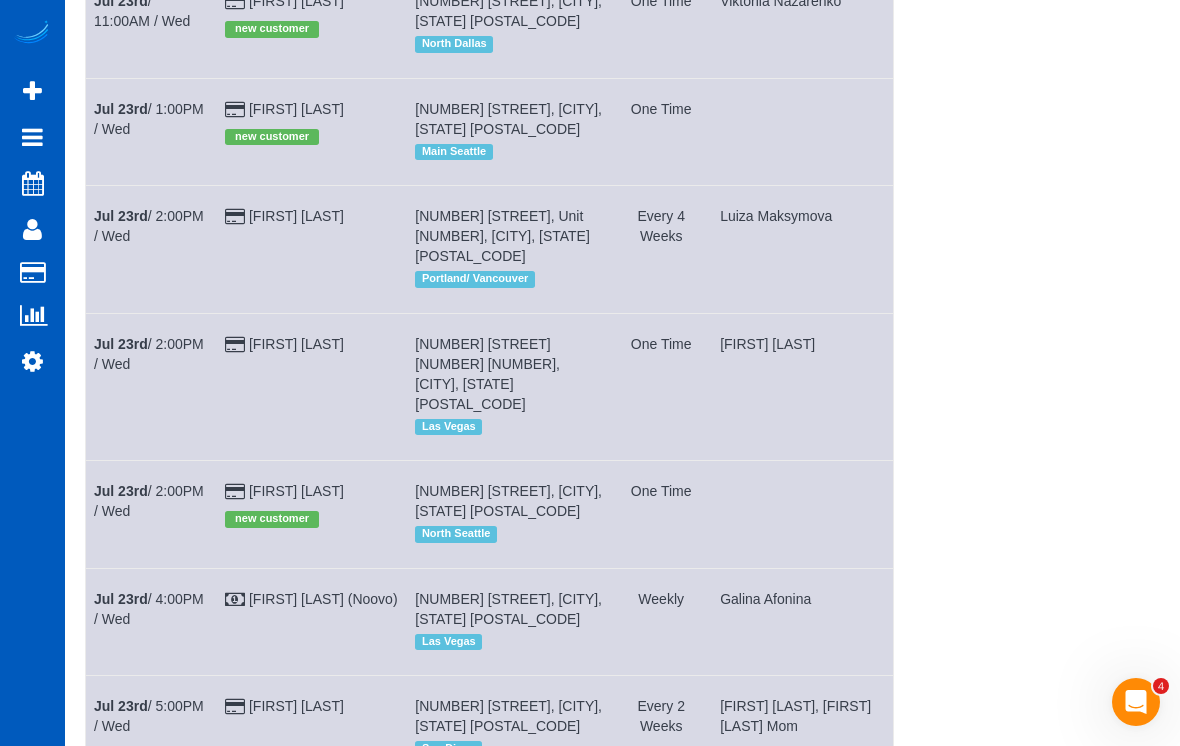 click on "[DATE]
/ [TIME] / [DAY]" at bounding box center (151, 514) 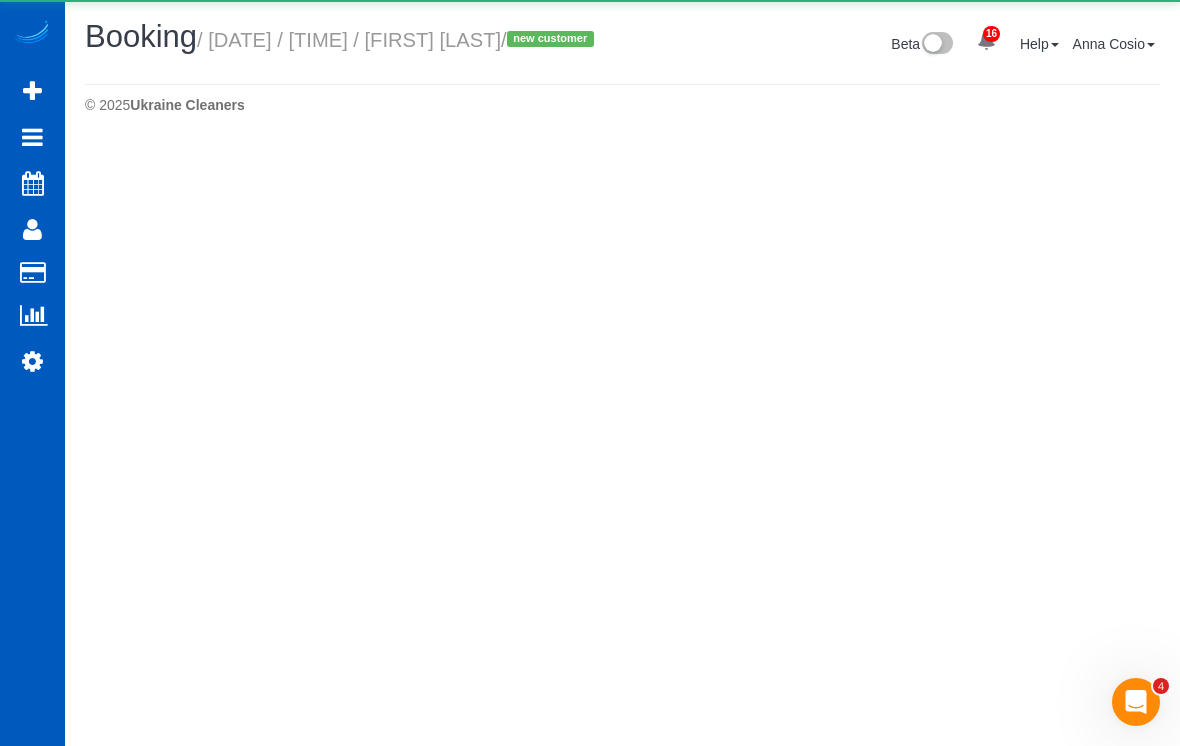 scroll, scrollTop: 0, scrollLeft: 0, axis: both 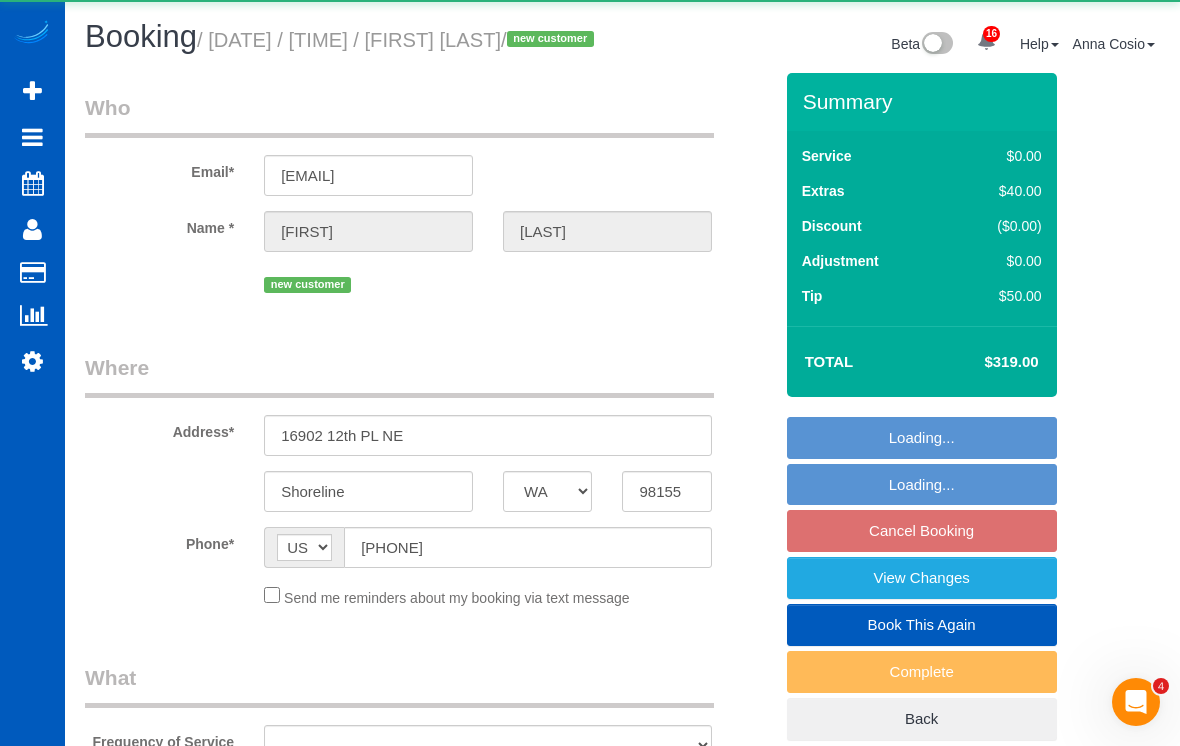 select on "object:39440" 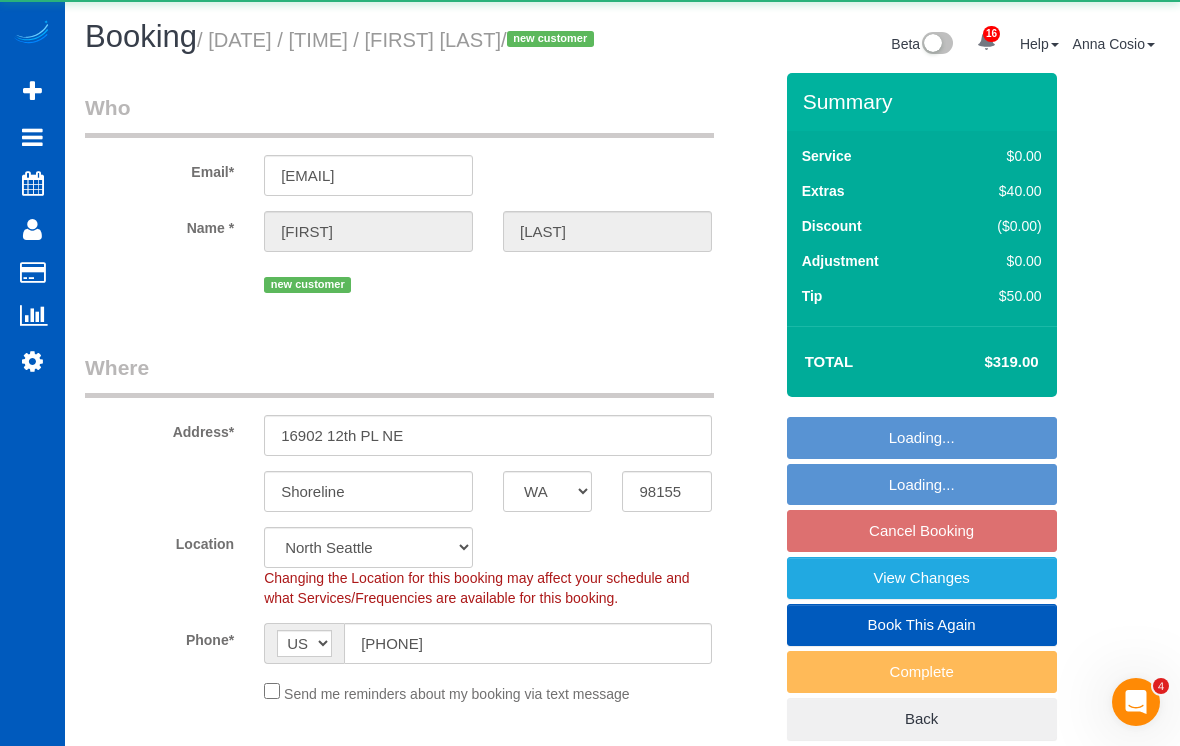 select on "object:39791" 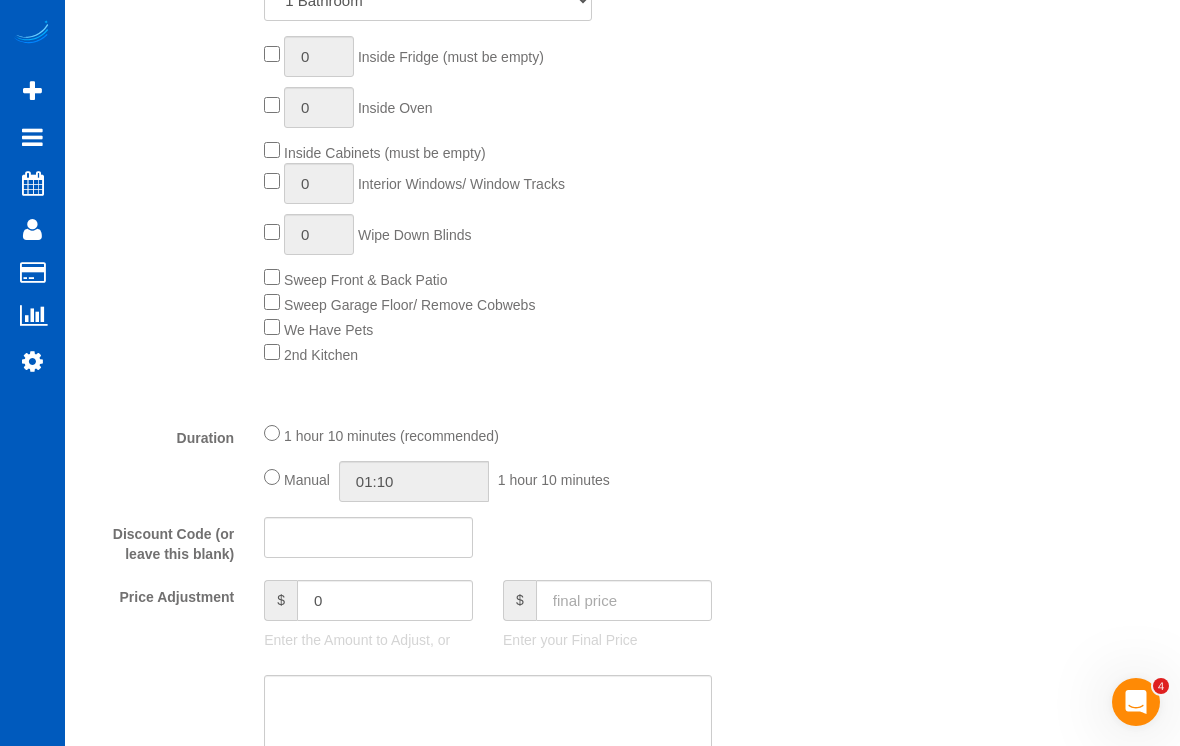 scroll, scrollTop: 1188, scrollLeft: 0, axis: vertical 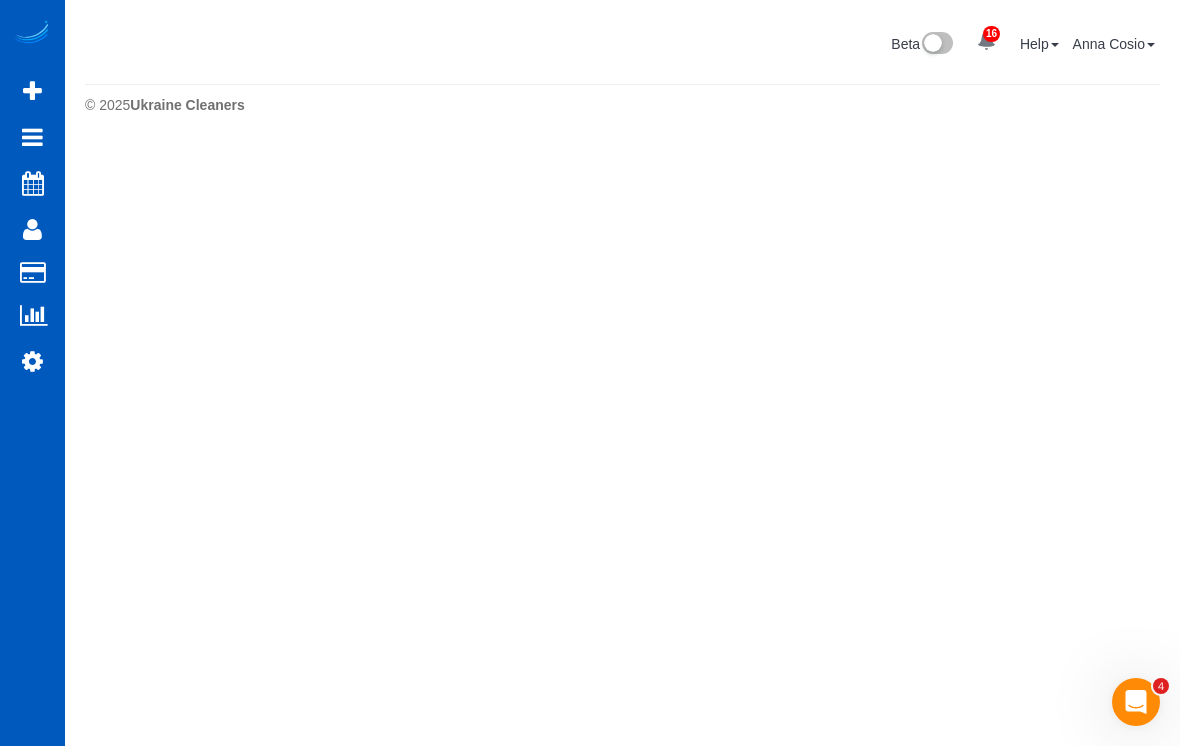 click on "Active Bookings" at bounding box center [190, 181] 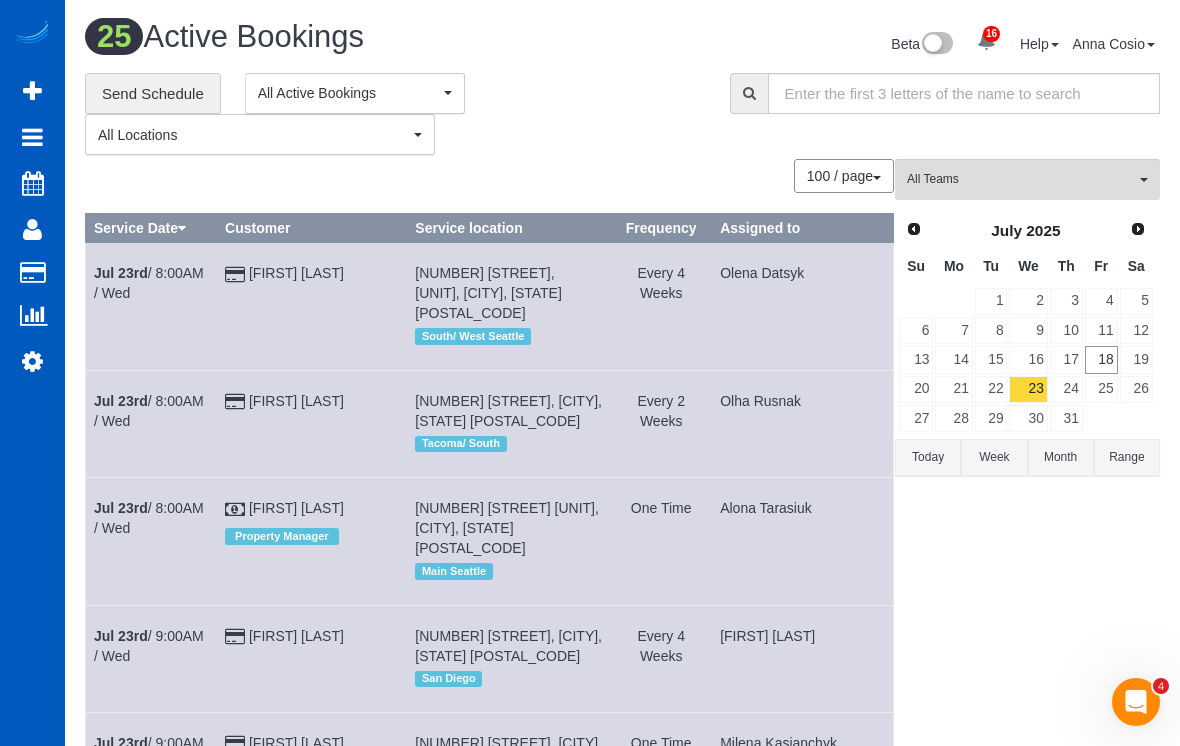click on "Customers" at bounding box center (190, 273) 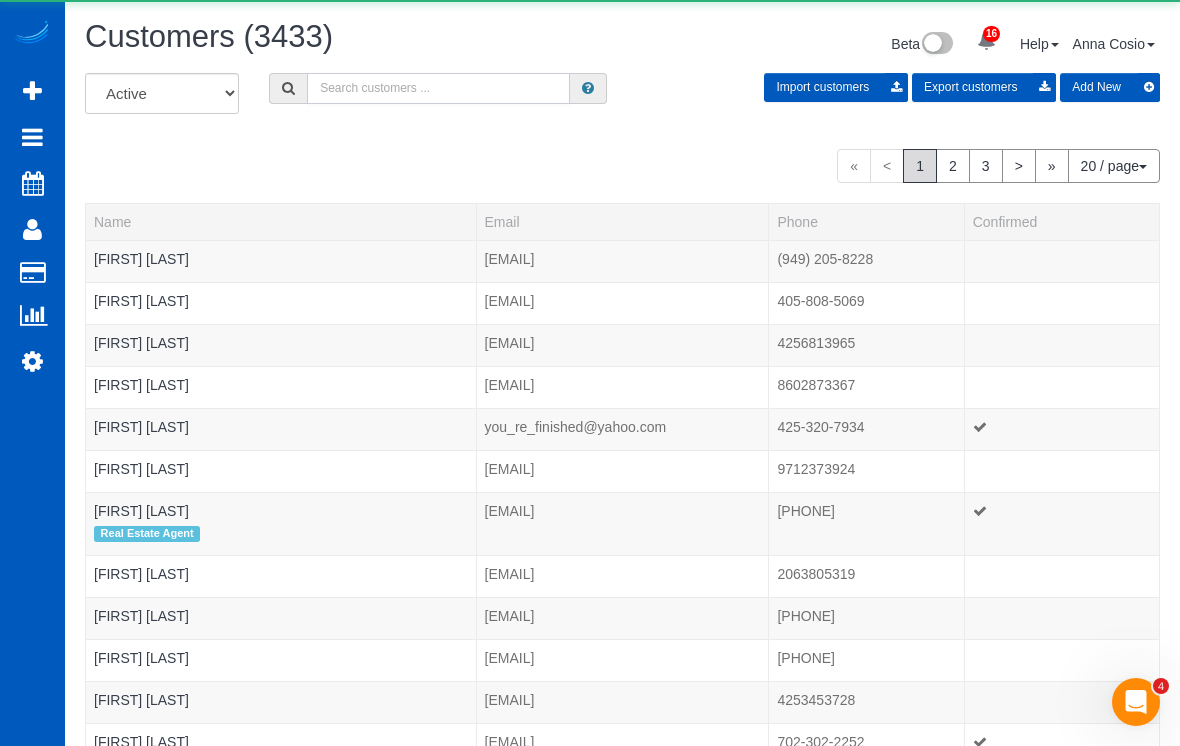 click at bounding box center (438, 88) 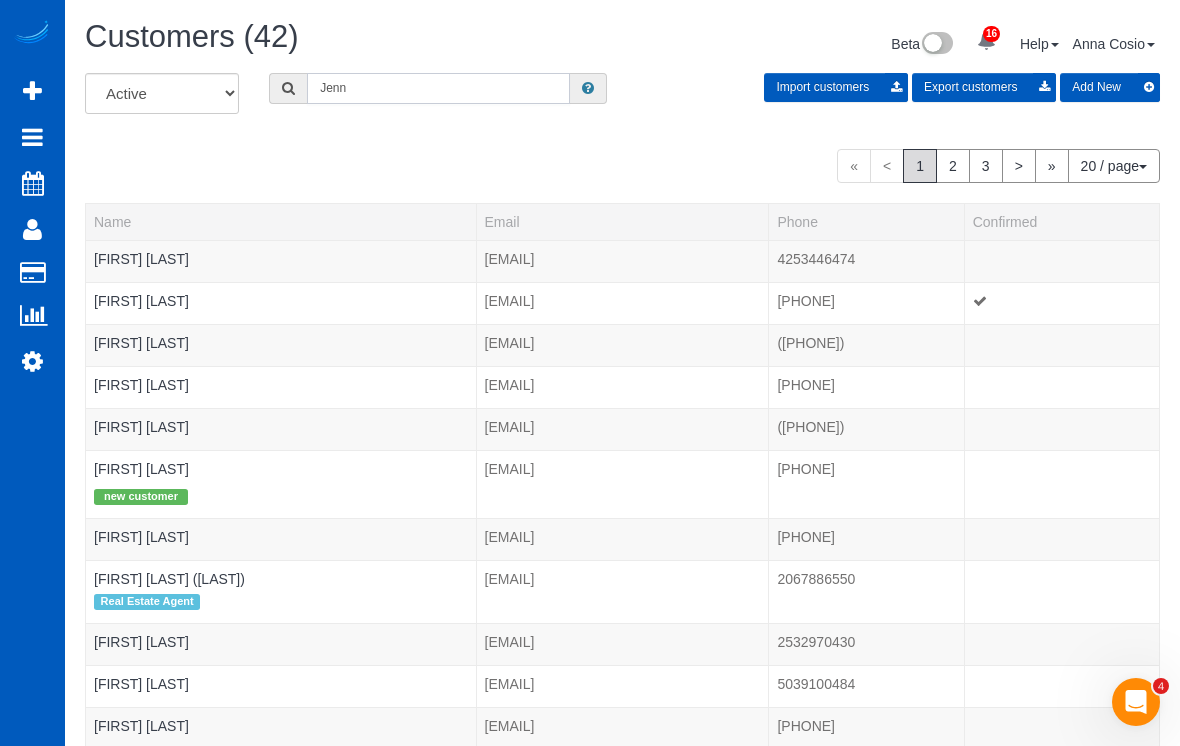 type on "Jenn" 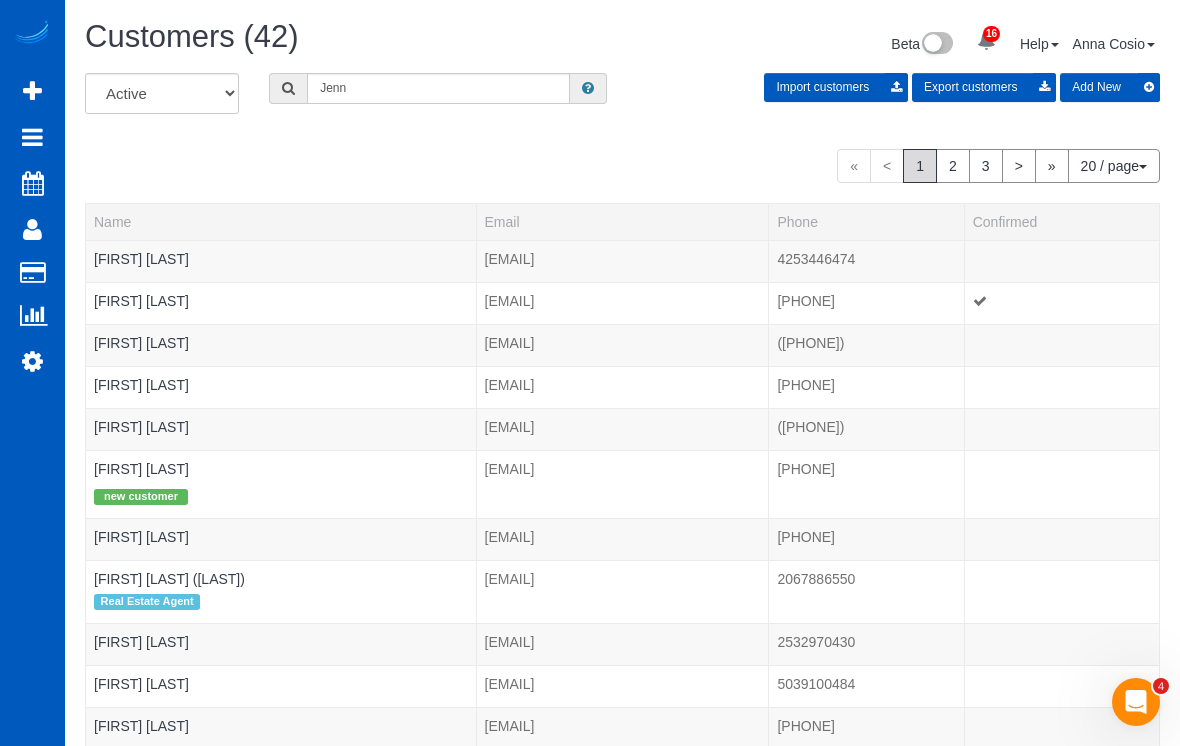 click on "[FIRST] [LAST]" at bounding box center (141, 301) 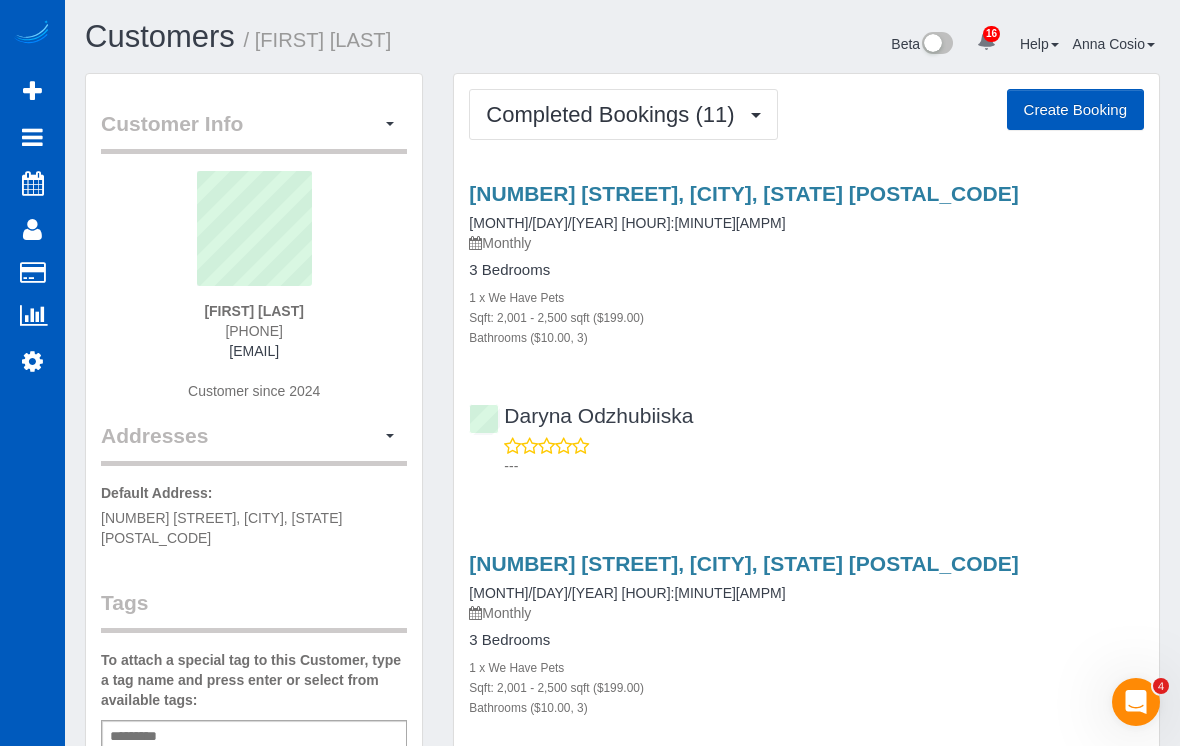 click on "Completed Bookings (11)" at bounding box center (615, 114) 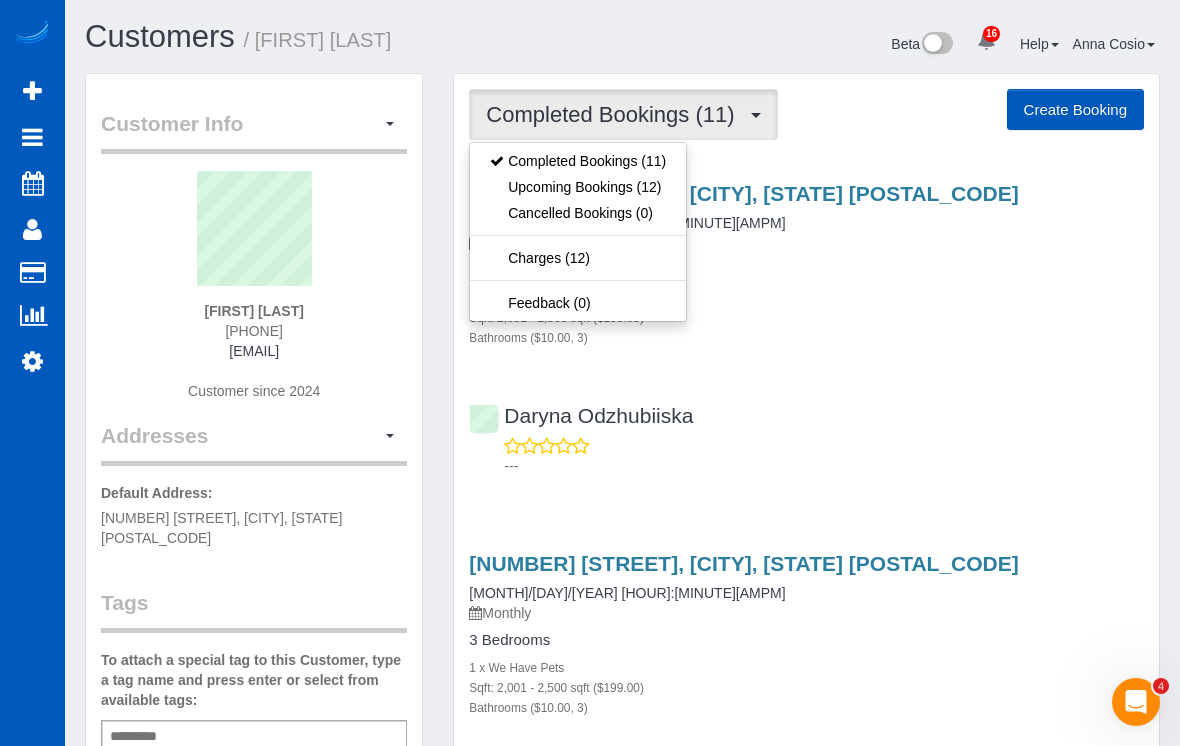 click on "Upcoming Bookings (12)" at bounding box center [578, 187] 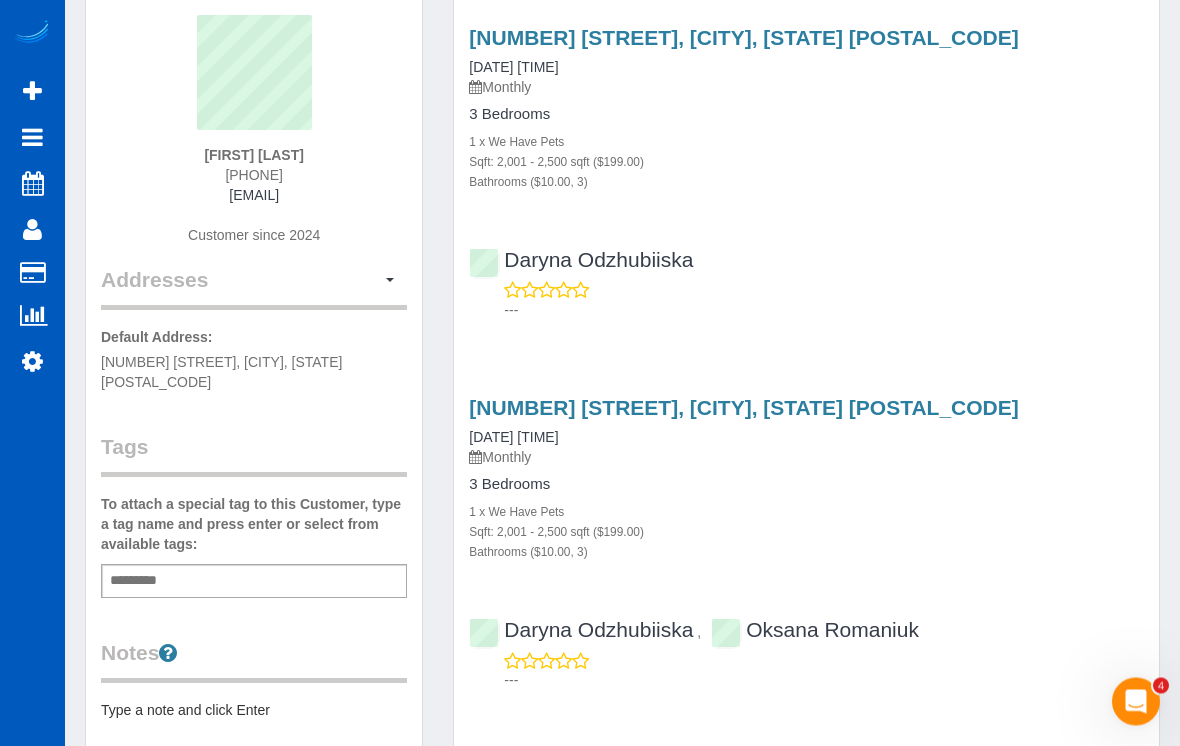 scroll, scrollTop: 153, scrollLeft: 0, axis: vertical 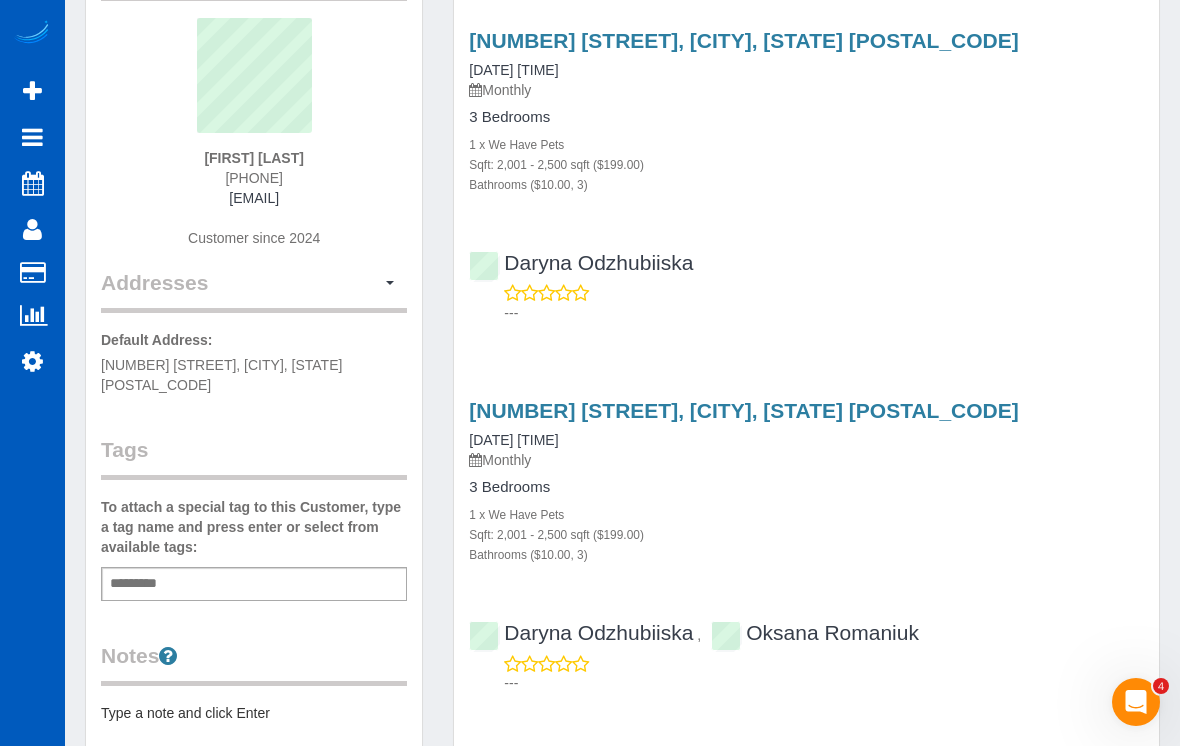 click on "[NUMBER] [STREET], [CITY], [STATE] [POSTAL_CODE]" at bounding box center [743, 410] 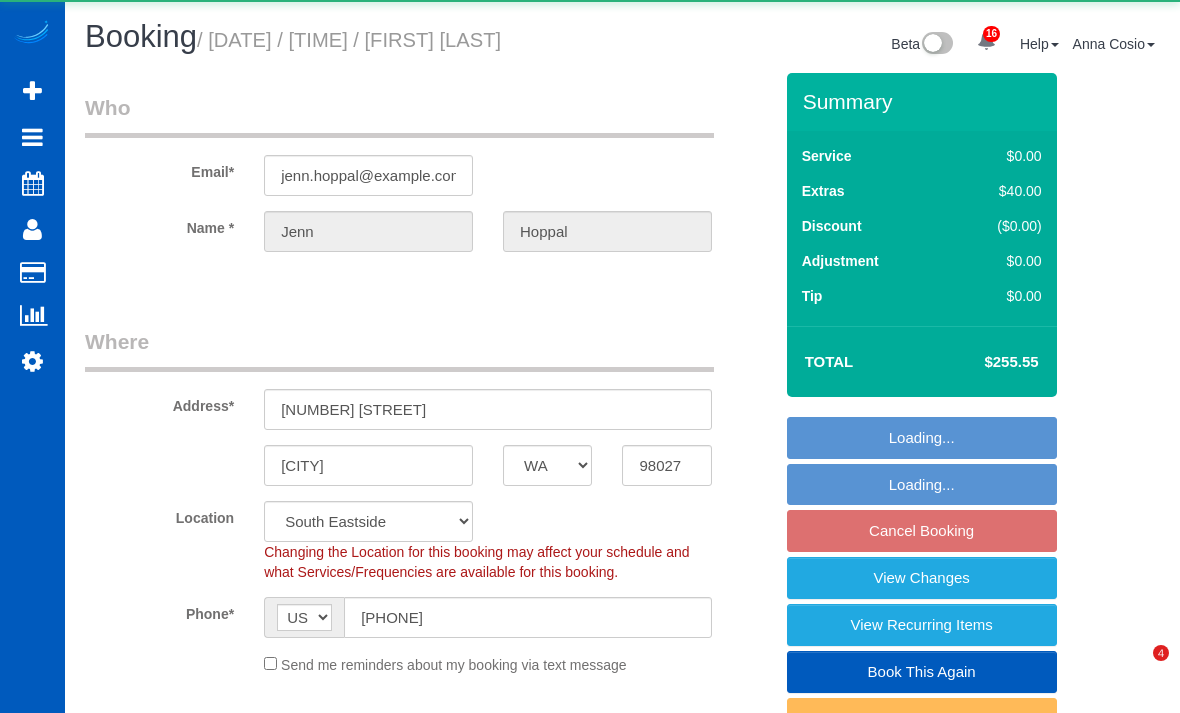 select on "WA" 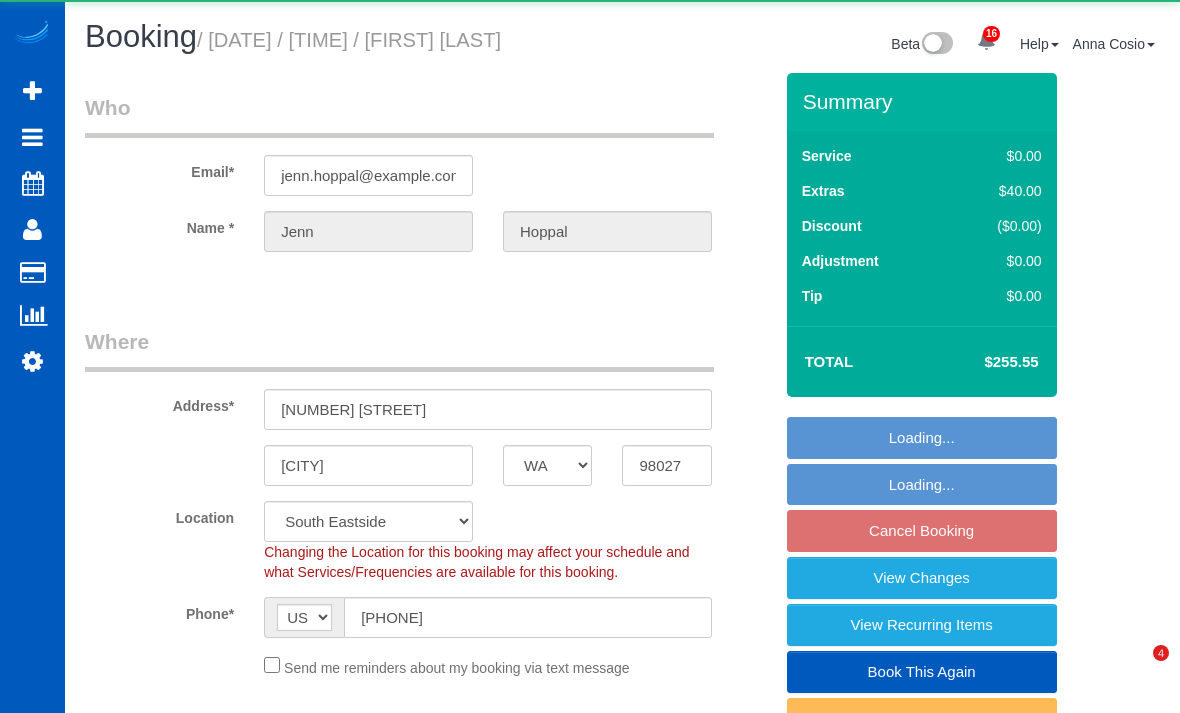 scroll, scrollTop: 0, scrollLeft: 0, axis: both 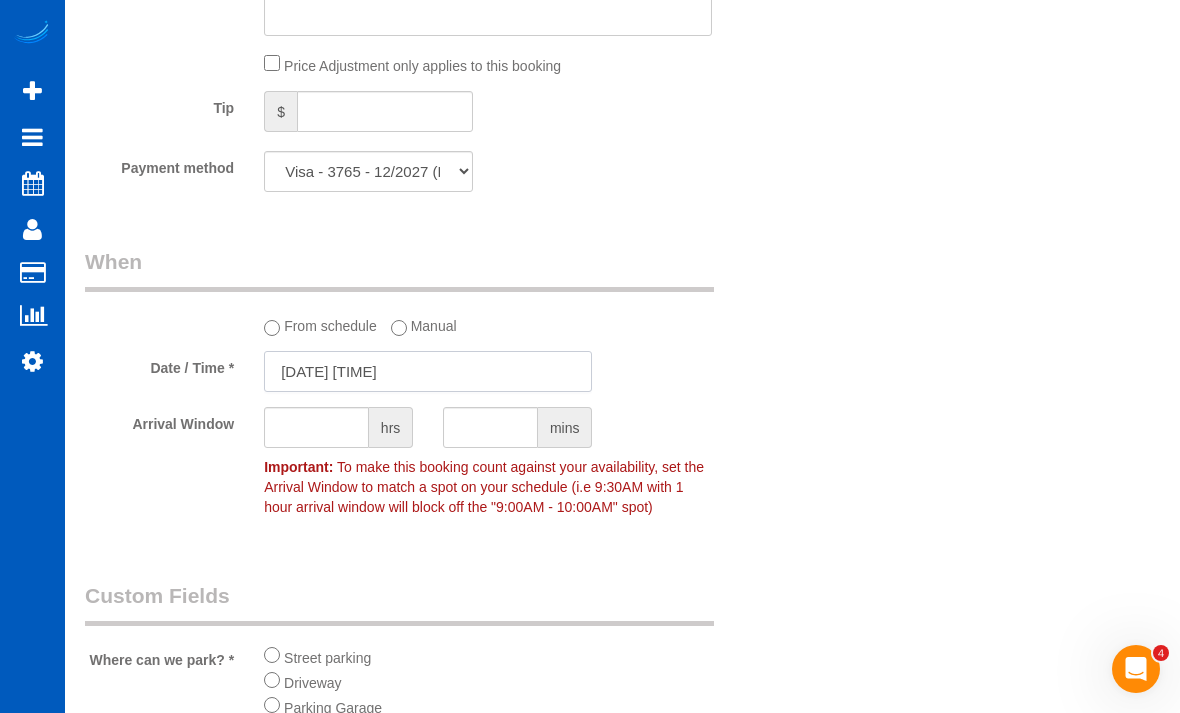 click on "[DATE] [TIME]" at bounding box center (428, 371) 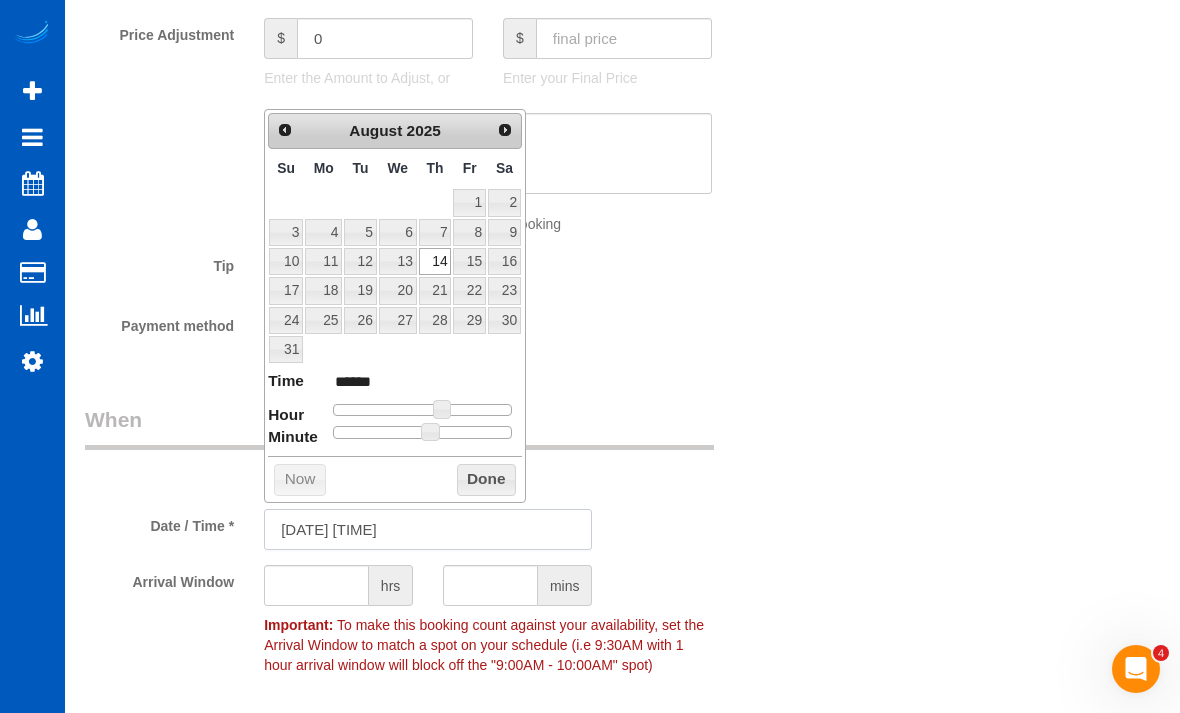 scroll, scrollTop: 1312, scrollLeft: 0, axis: vertical 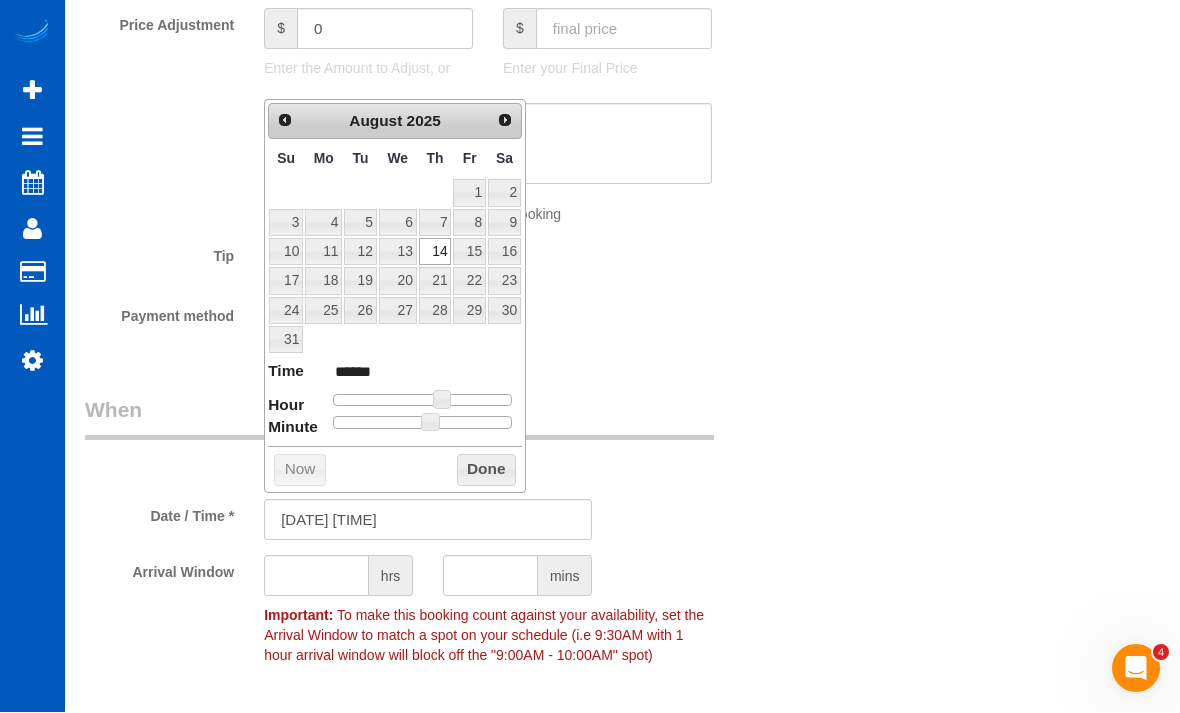 click on "Who
Email*
jenn.hoppal@gmail.com
Name *
Jenn
Hoppal
Where
Address*
2565 nw alpine crest way
issaquah
AK
AL
AR
AZ
CA
CO
CT
DC
DE
FL
GA
HI
IA
ID
IL
IN
KS
KY
LA
MA
MD
ME
MI
MN
MO
MS
MT
NC
ND
NE
NH" at bounding box center (428, 346) 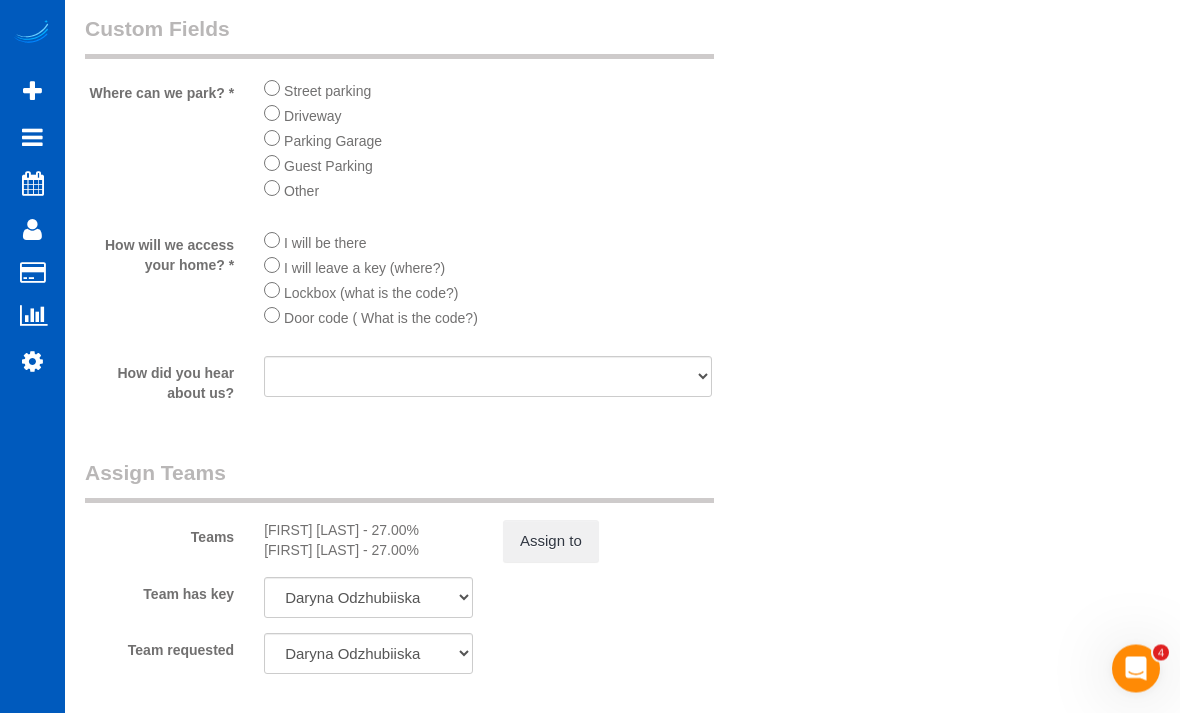 click on "Assign to" at bounding box center [551, 542] 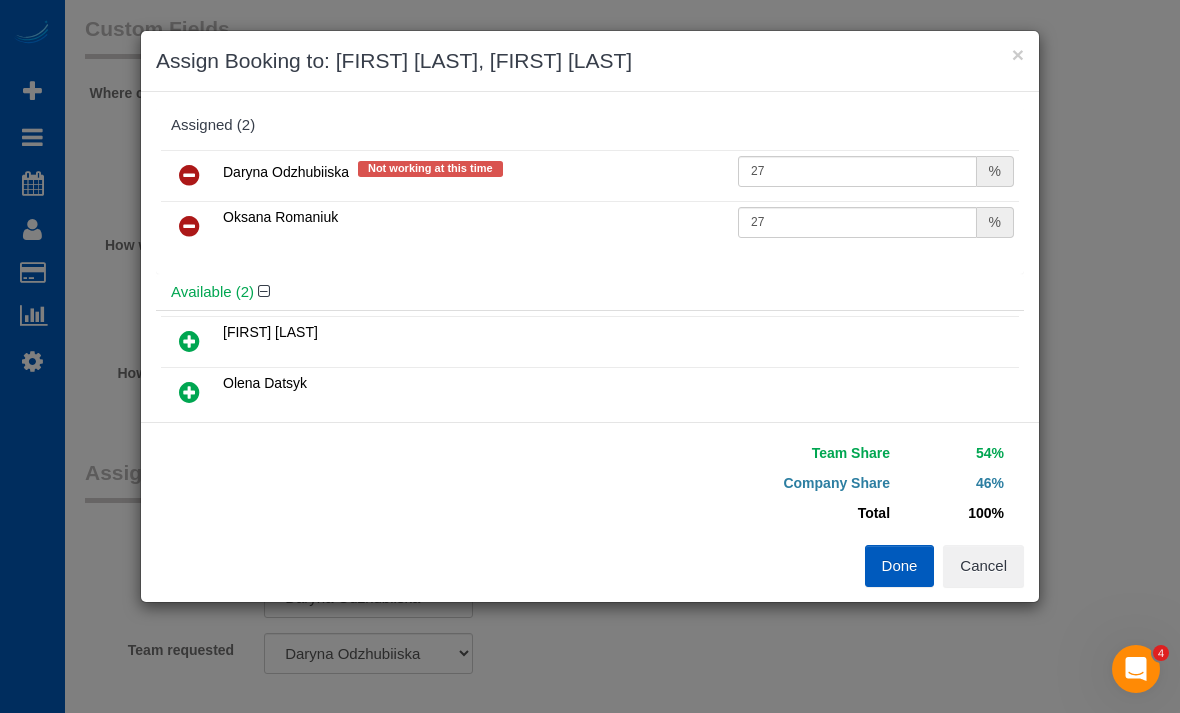 click at bounding box center (189, 175) 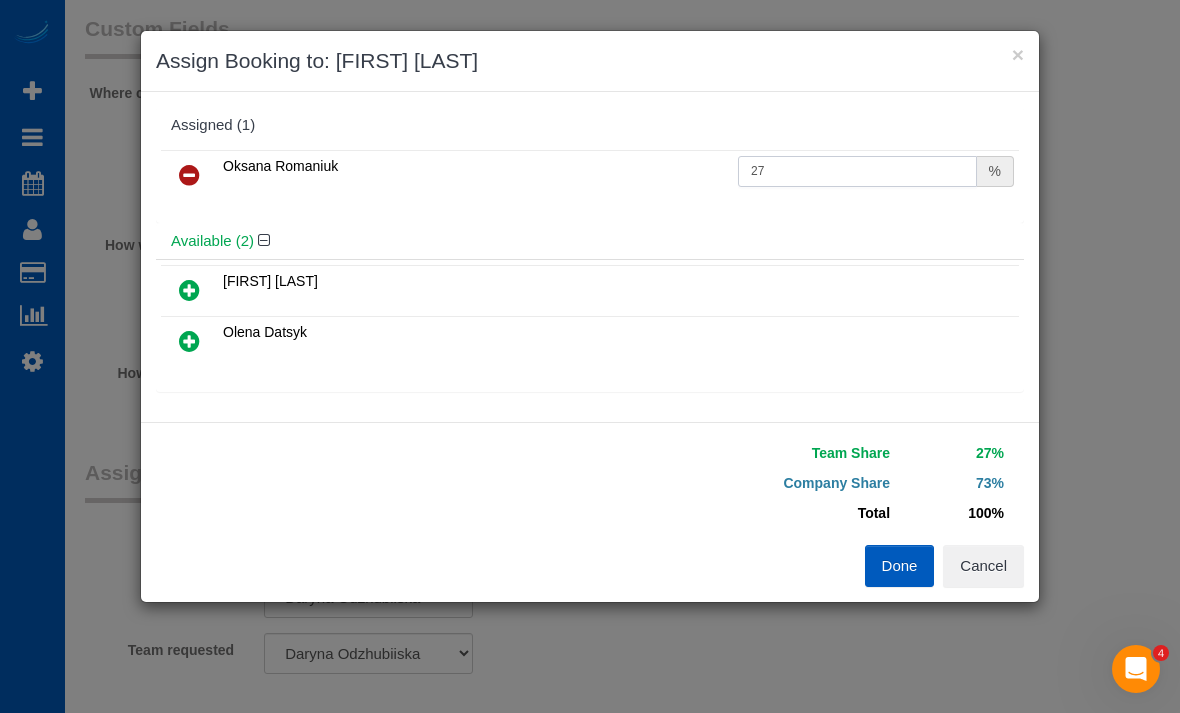 click on "27" at bounding box center [857, 171] 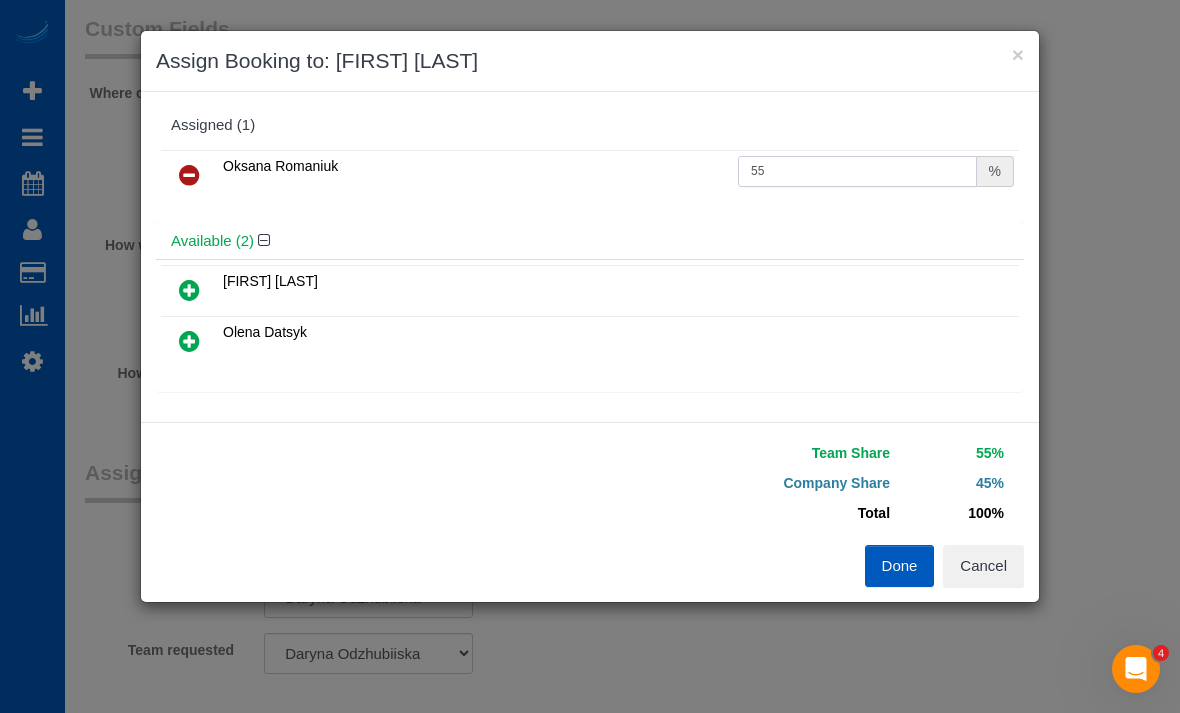 type on "55" 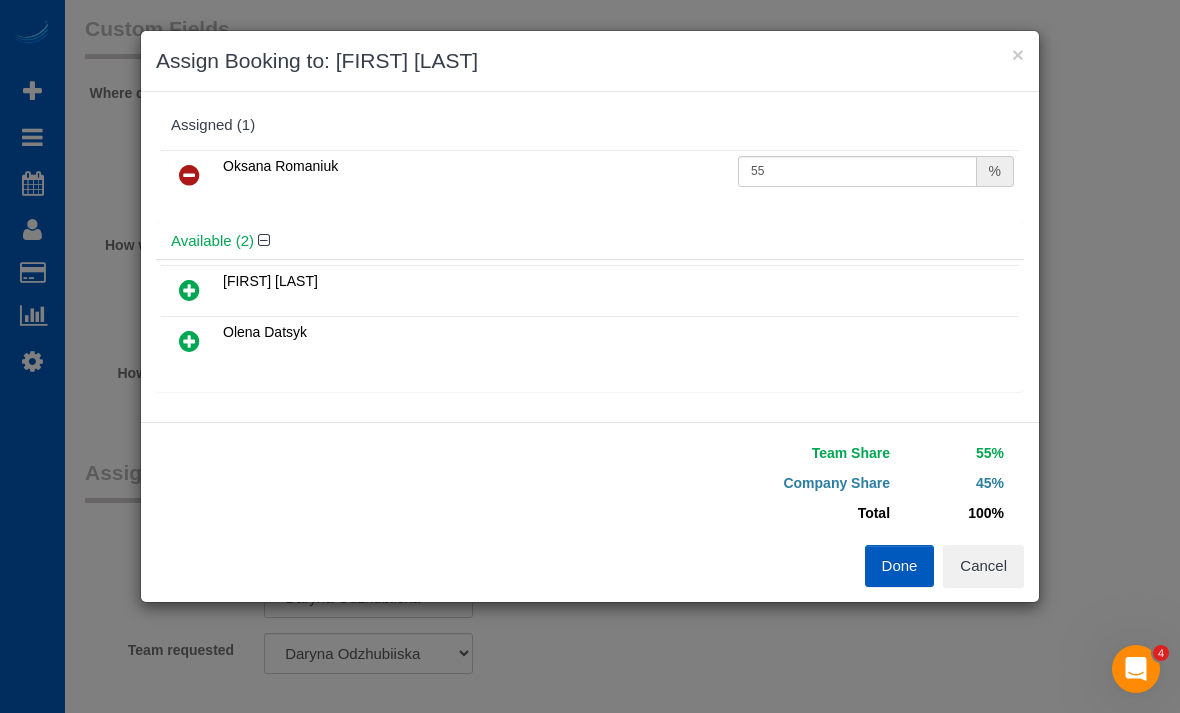 click on "Done" at bounding box center [900, 566] 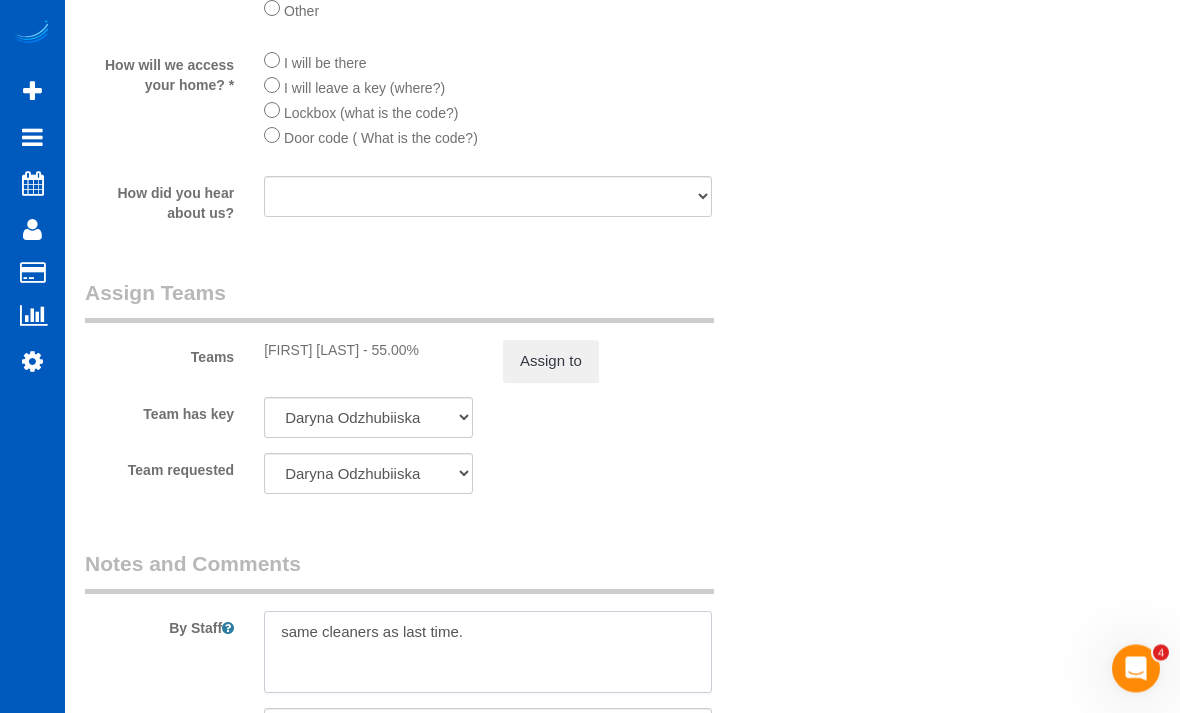 click at bounding box center [488, 653] 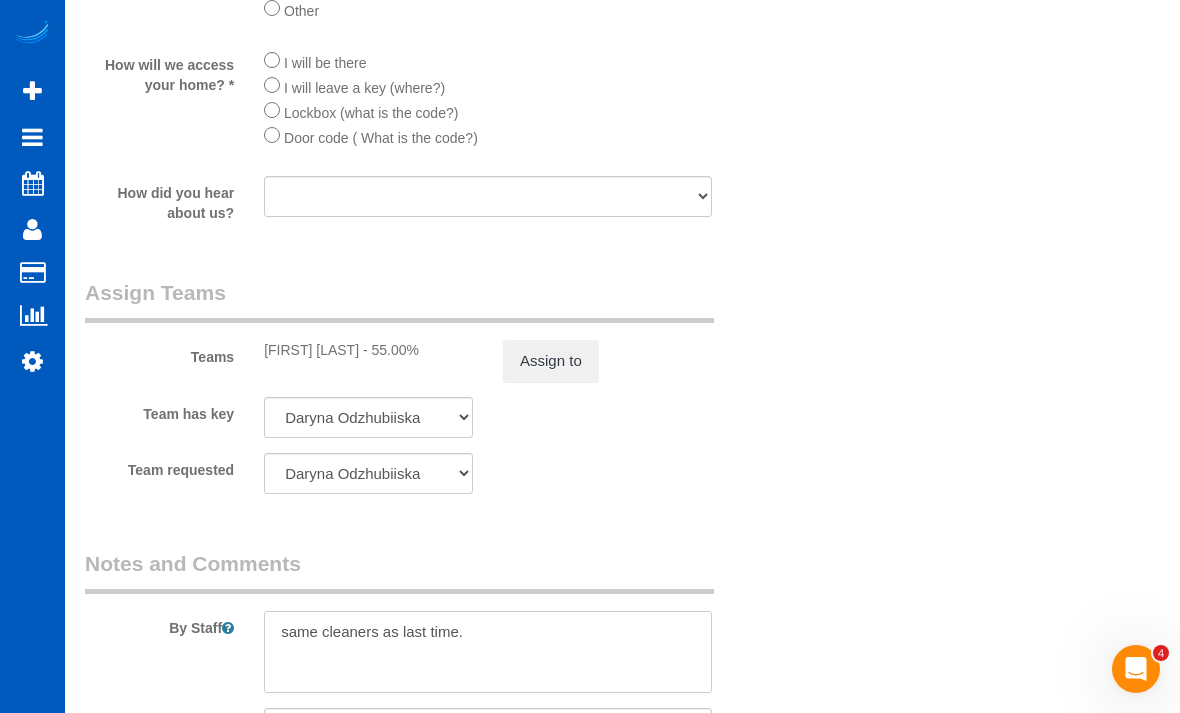click at bounding box center [488, 652] 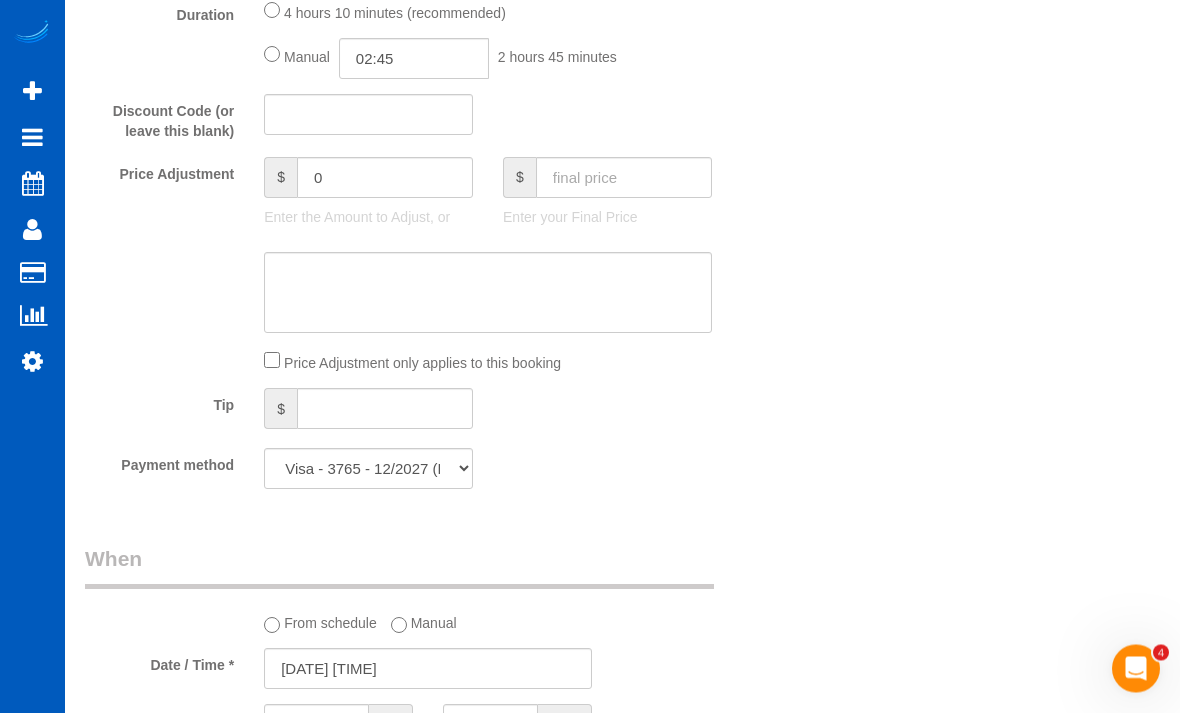 type 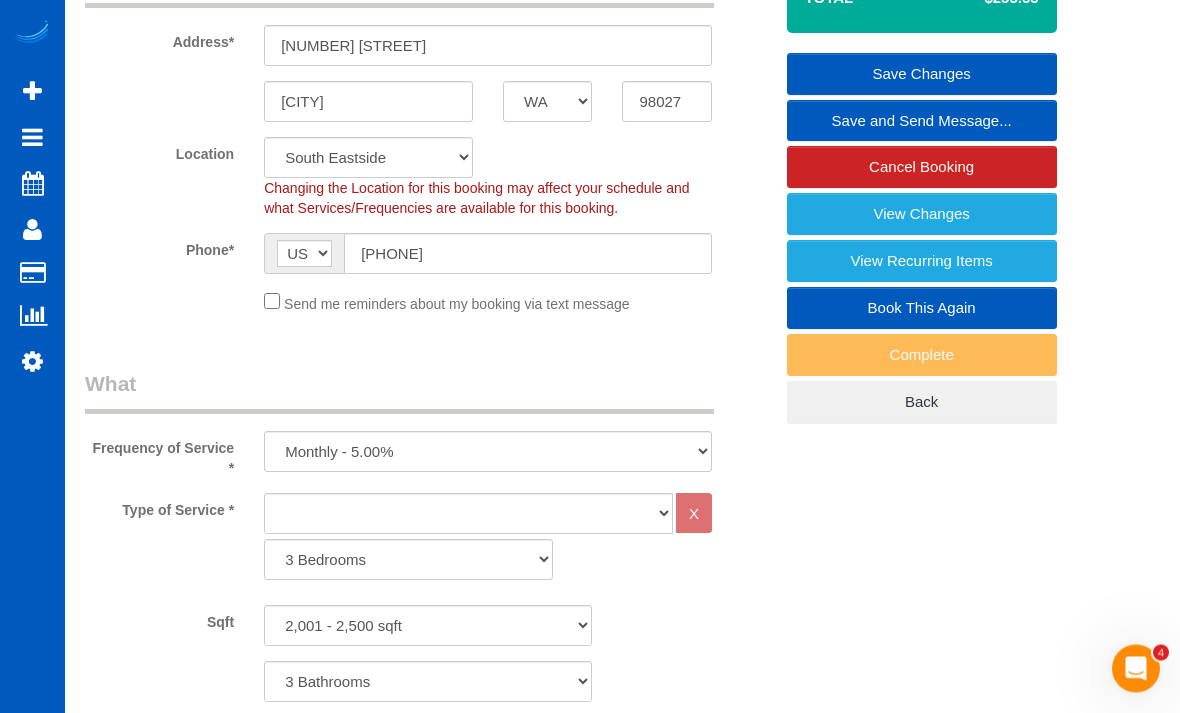 scroll, scrollTop: 364, scrollLeft: 0, axis: vertical 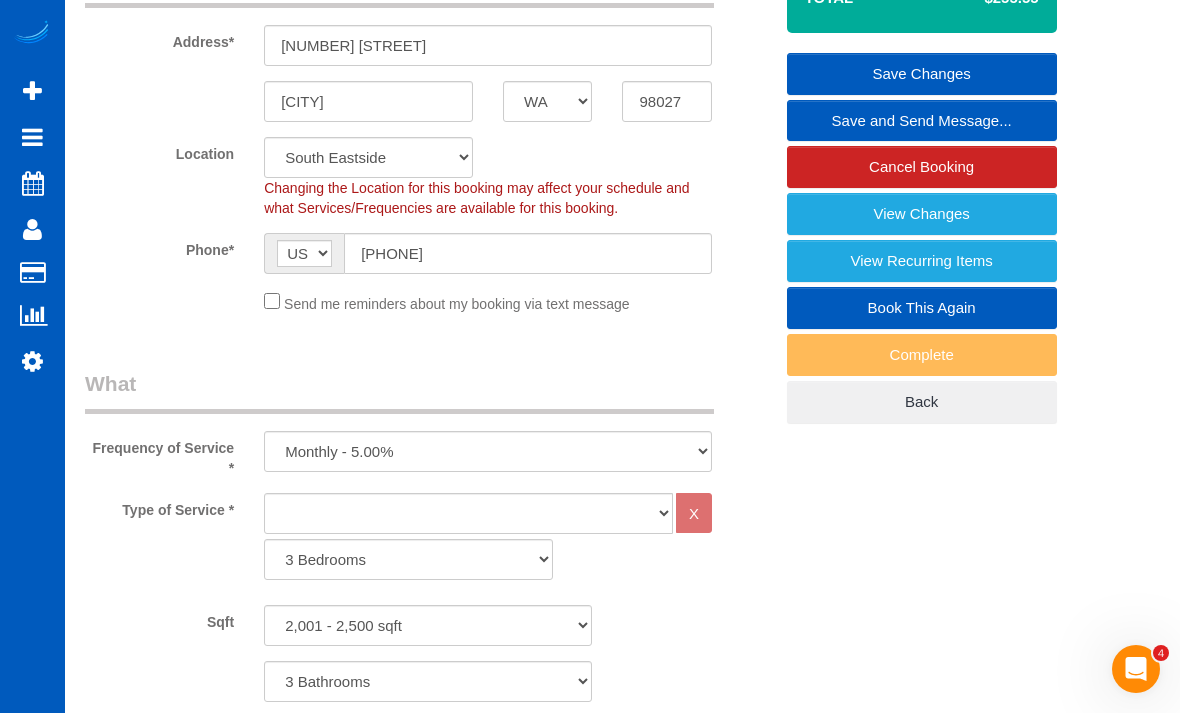 click on "Save Changes" at bounding box center [922, 74] 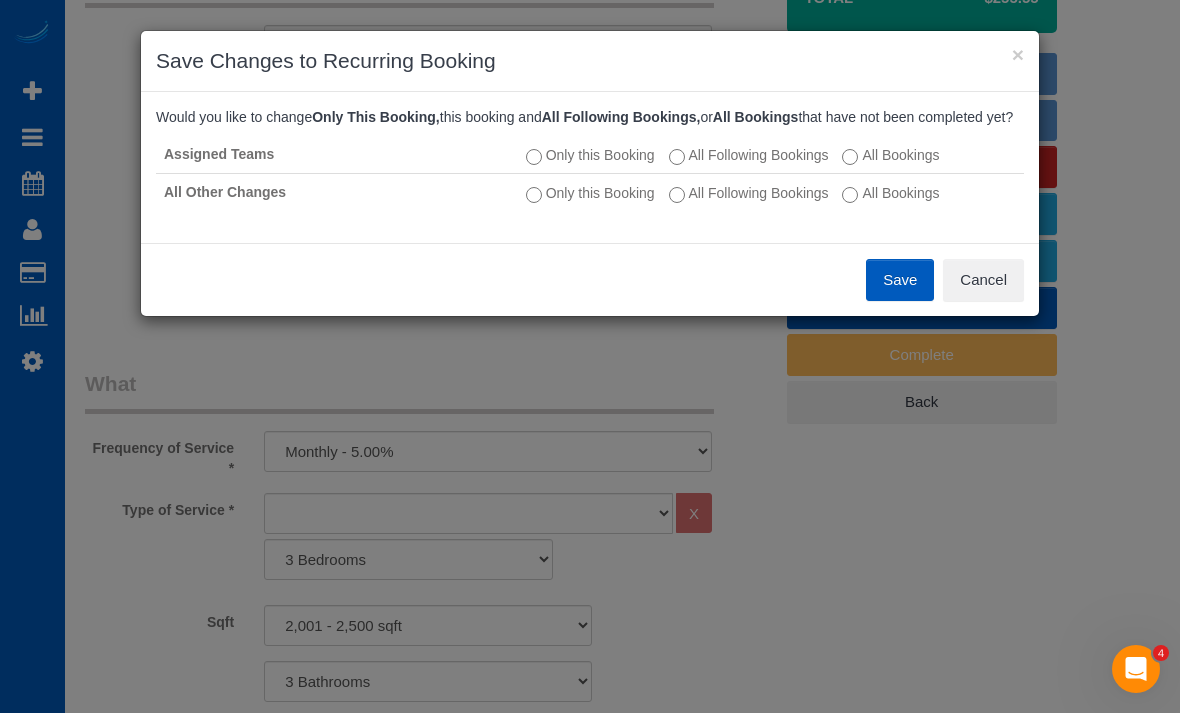 click on "Only this Booking
All Following Bookings
All Bookings" at bounding box center [771, 155] 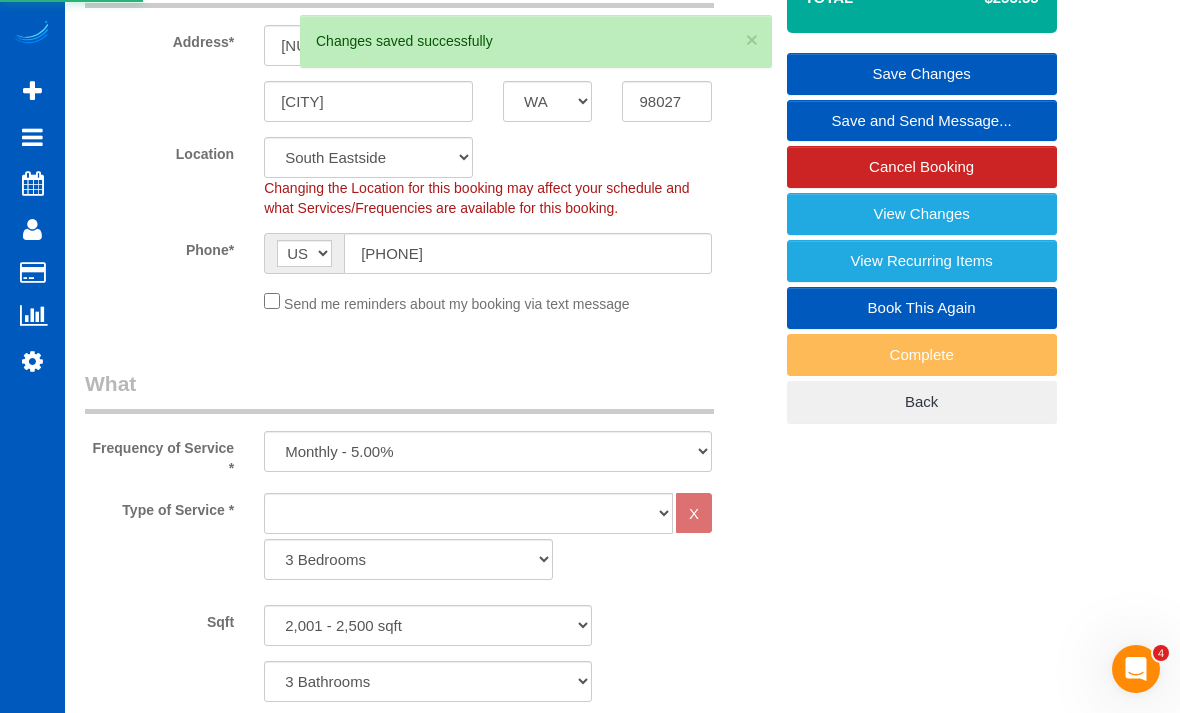 scroll, scrollTop: 0, scrollLeft: 0, axis: both 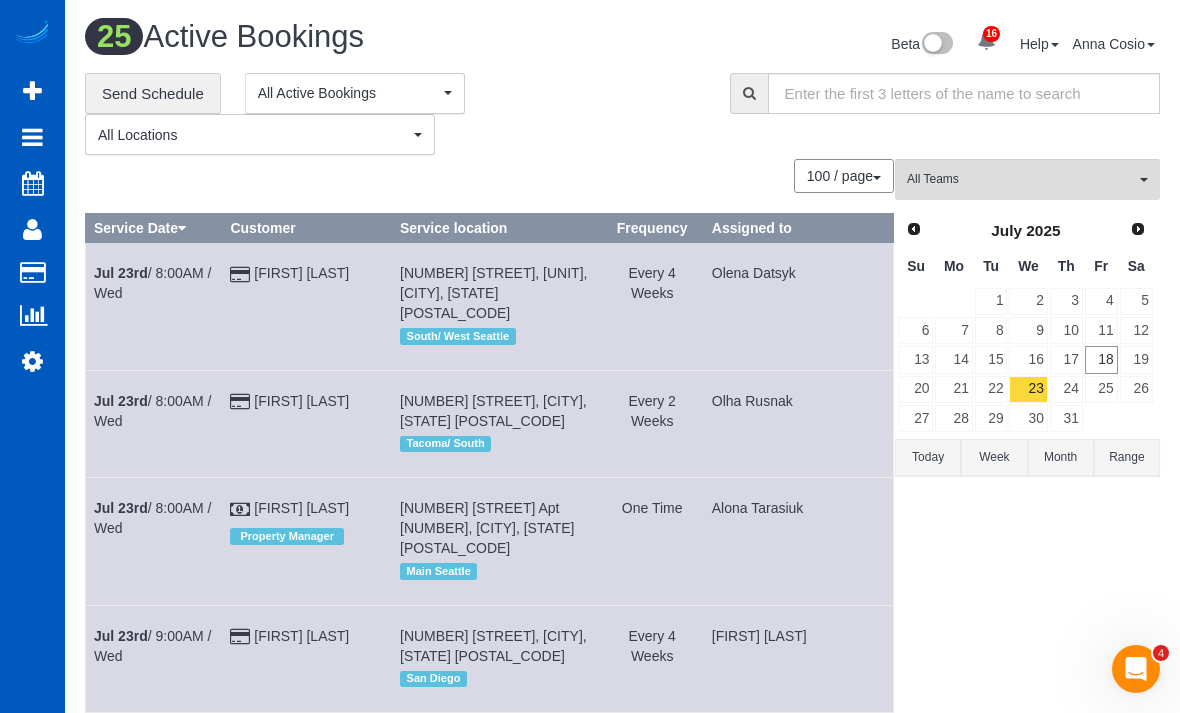 click on "Customers" at bounding box center [190, 273] 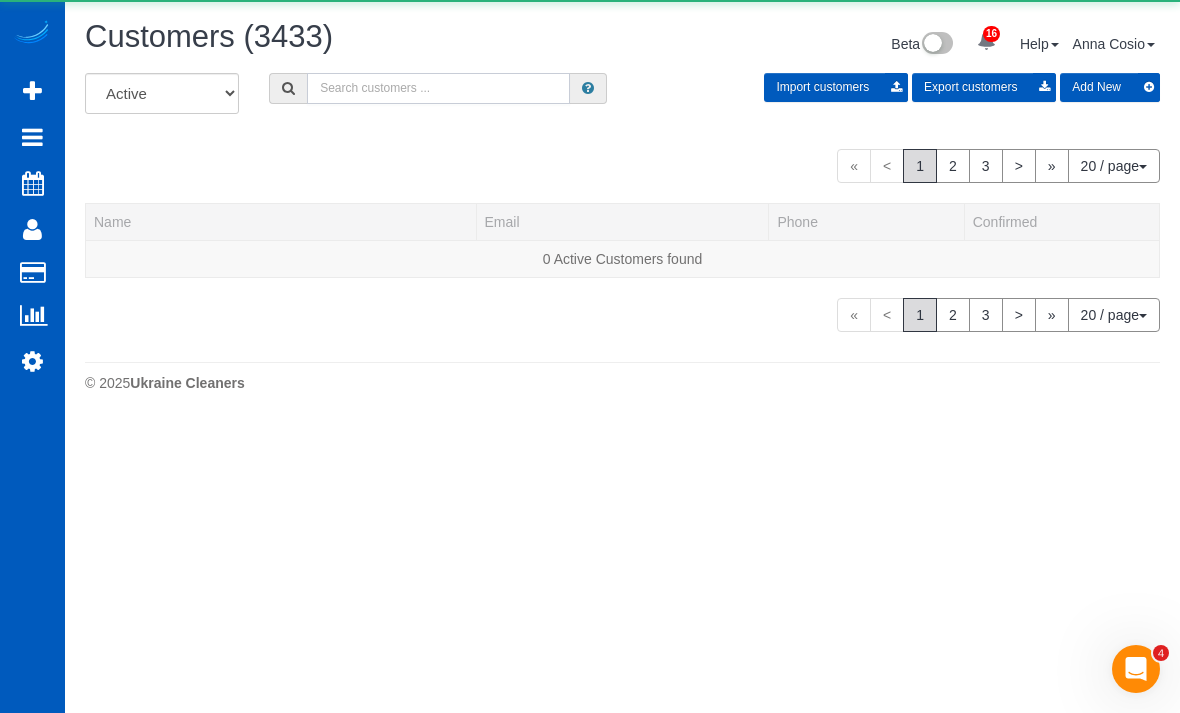 click at bounding box center [438, 88] 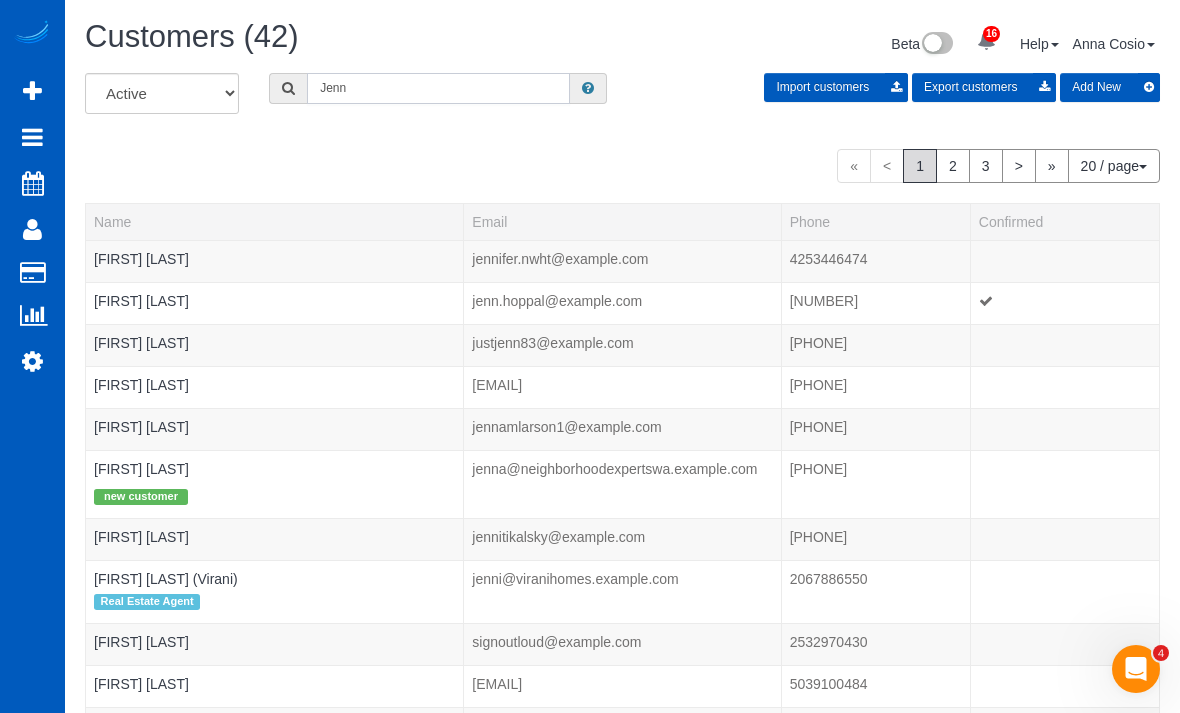 type on "Jenn" 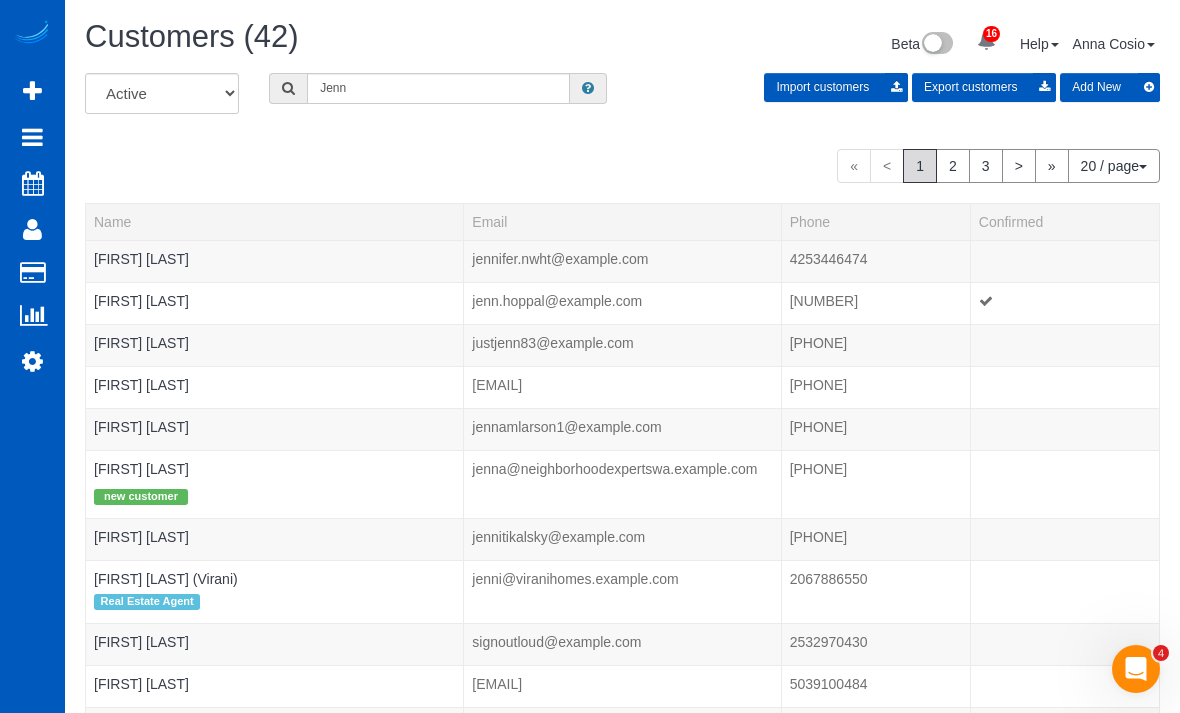 click on "[FIRST] [LAST]" at bounding box center [275, 303] 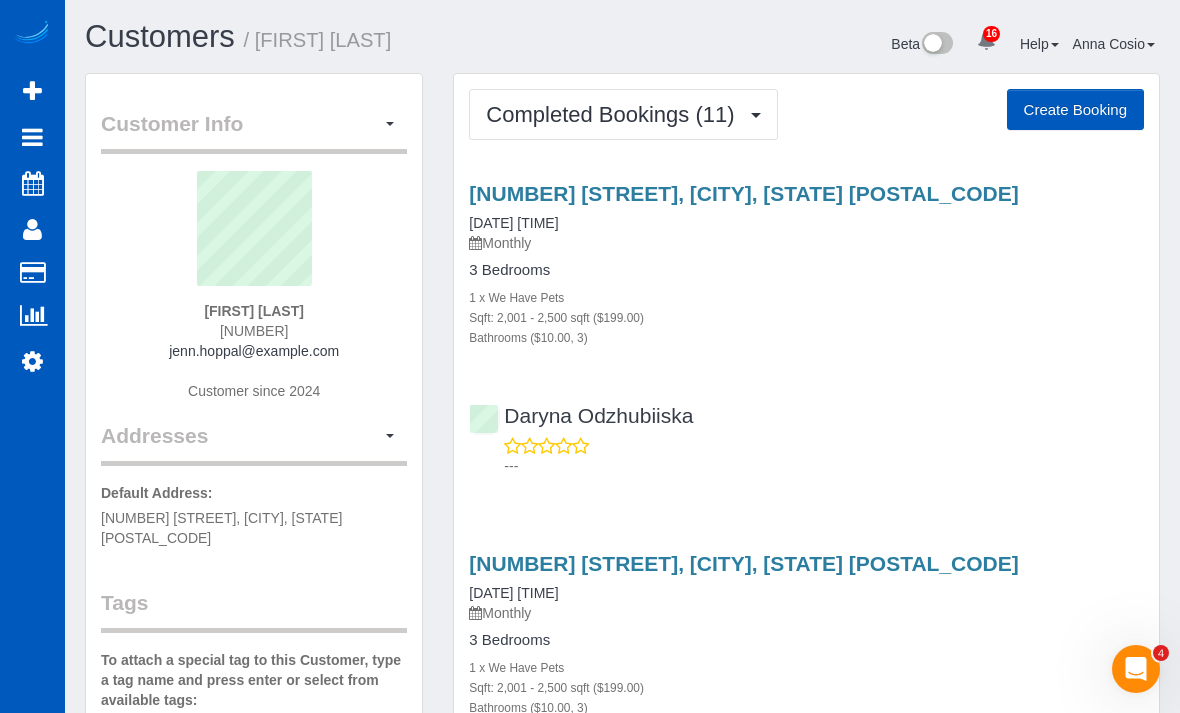 click on "Active Bookings" at bounding box center (190, 181) 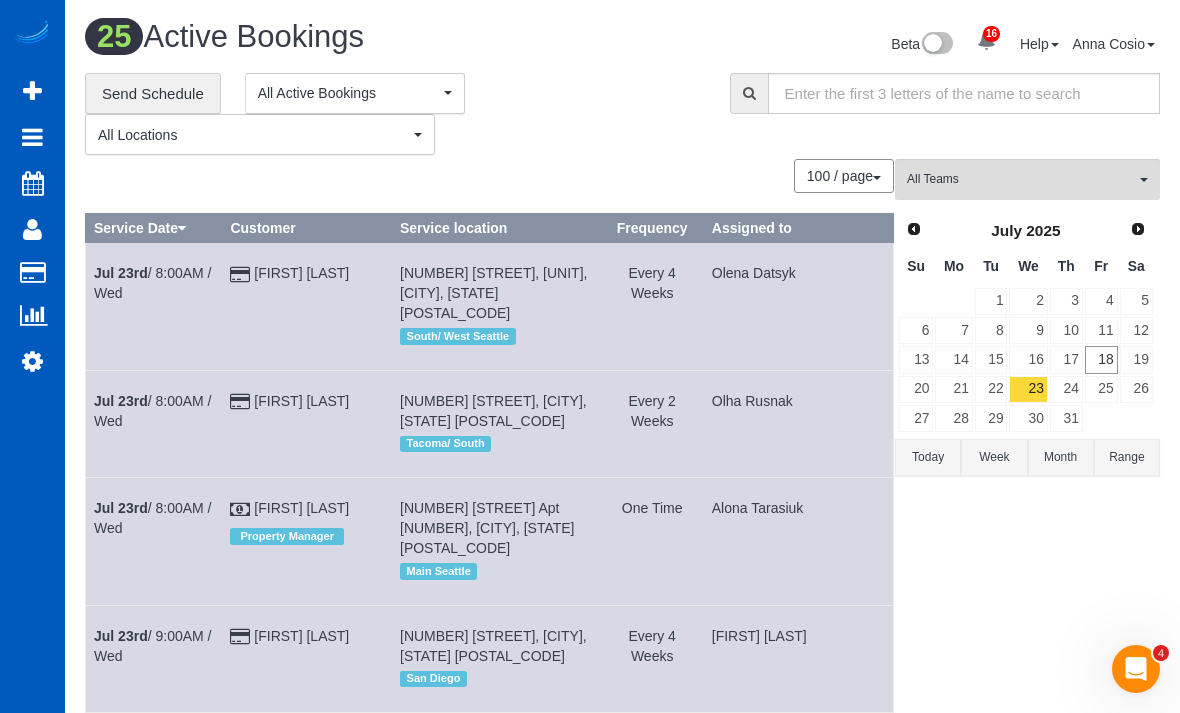 click on "22" at bounding box center [991, 389] 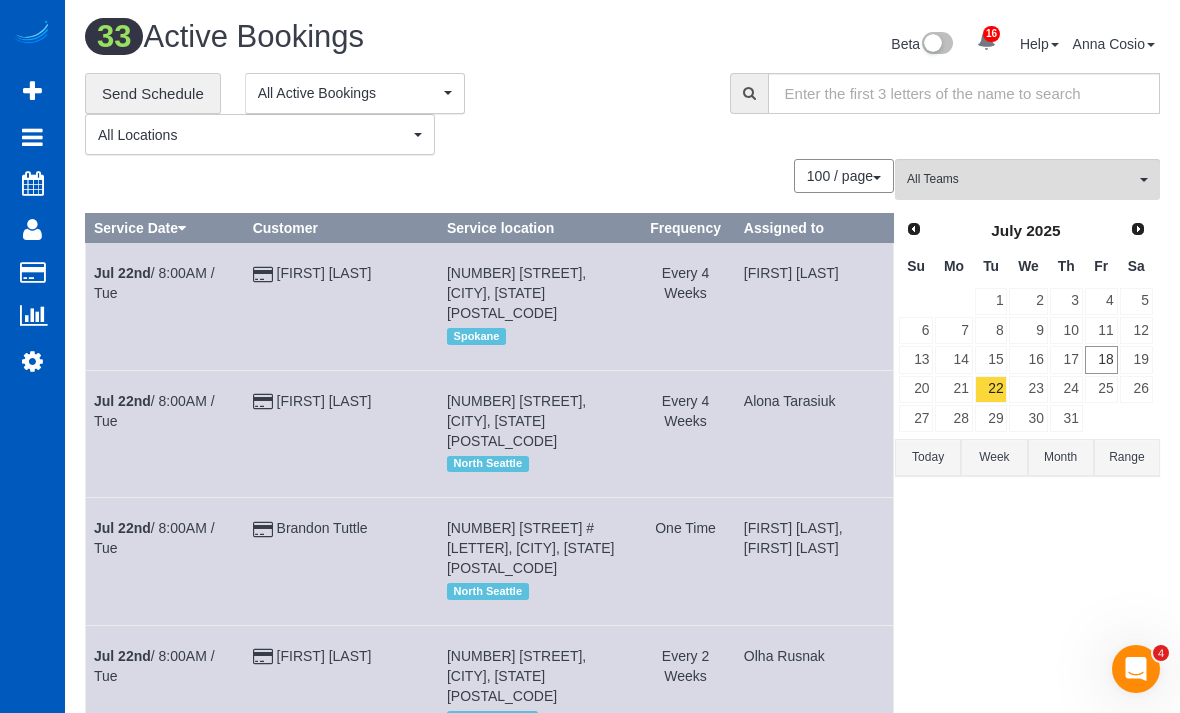 click on "All Teams" at bounding box center (1021, 179) 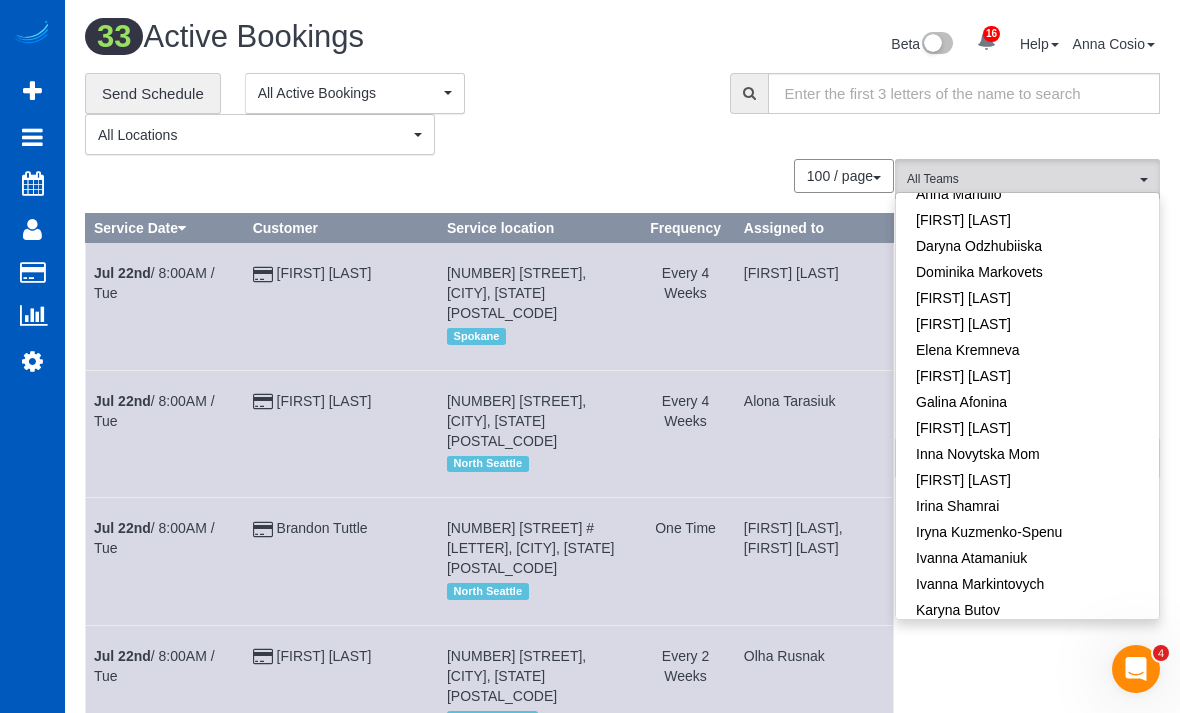 scroll, scrollTop: 242, scrollLeft: 0, axis: vertical 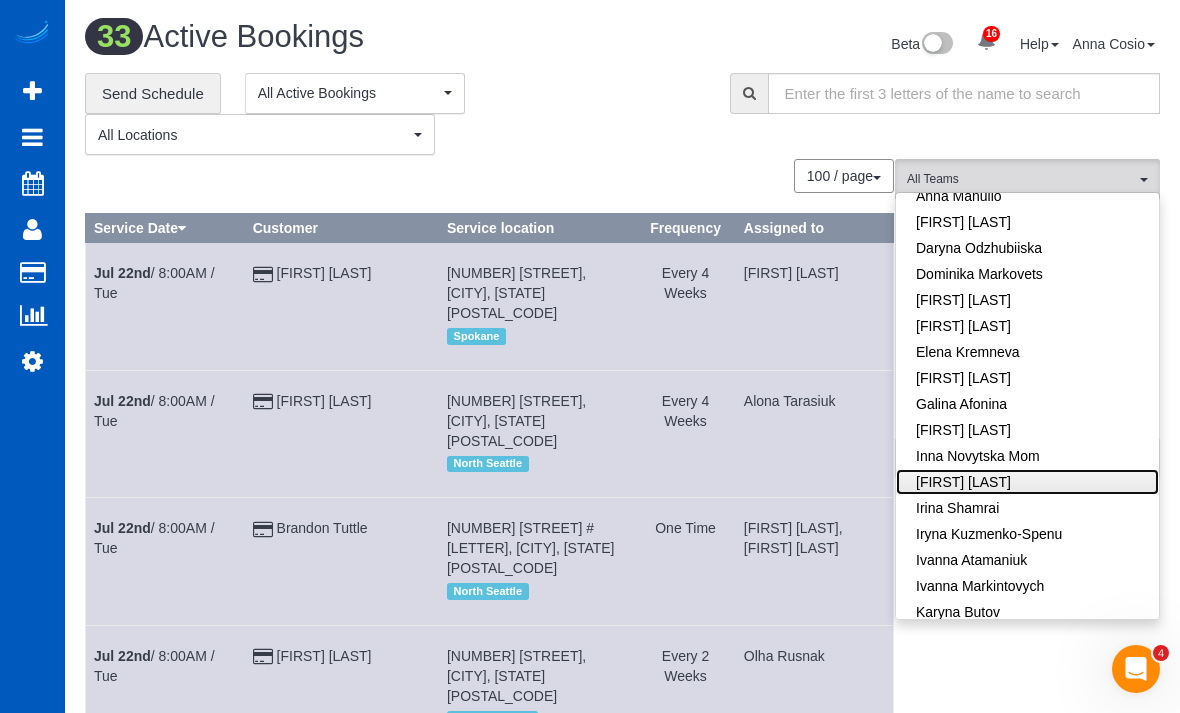 click on "[FIRST] [LAST]" at bounding box center [1027, 482] 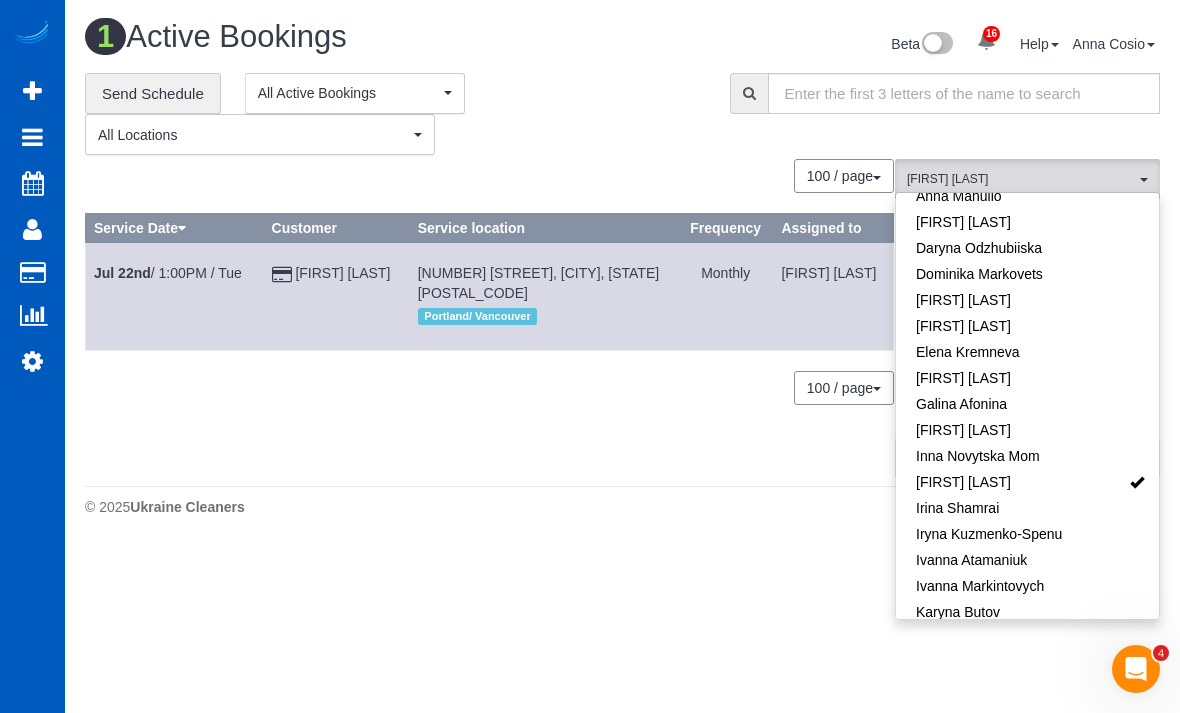 click on "Jul 22nd
/ 1:00PM / Tue" at bounding box center (168, 273) 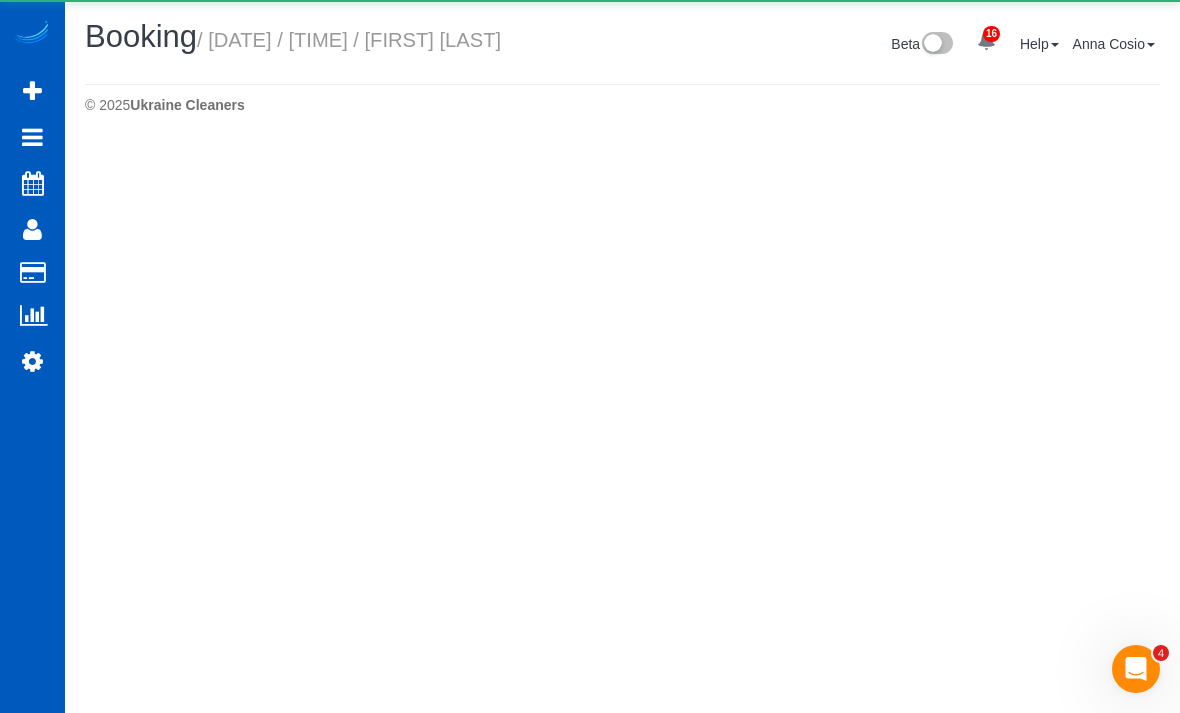 select on "WA" 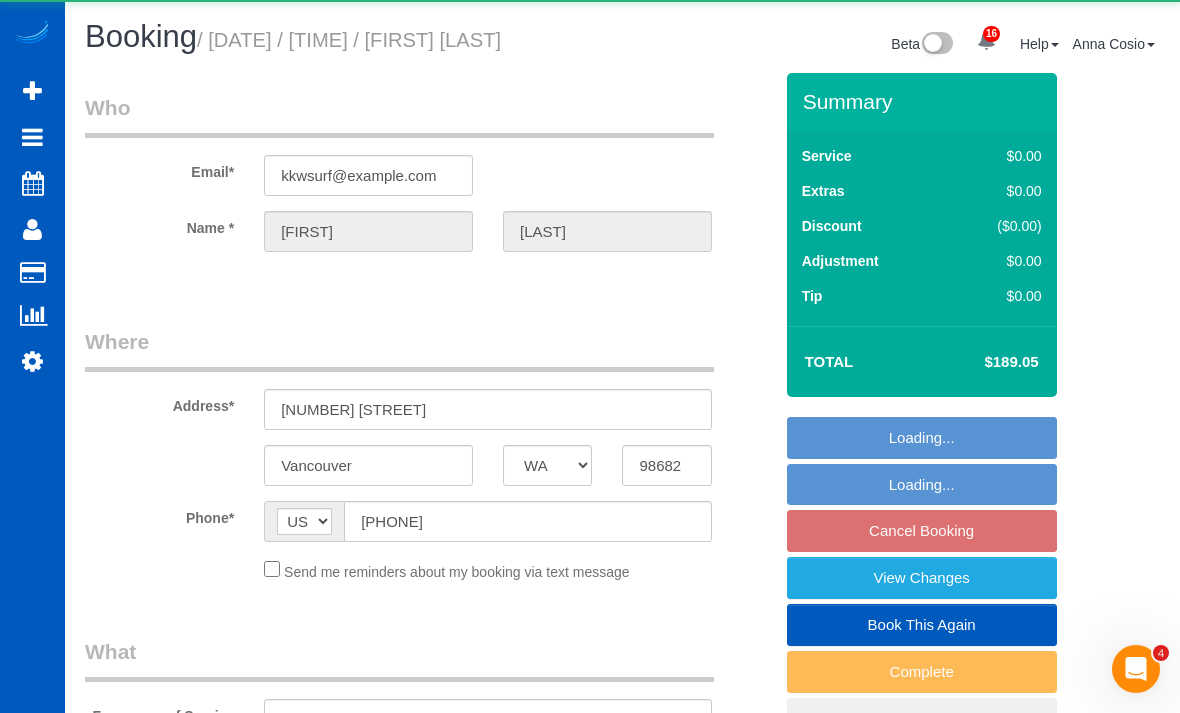select on "object:4495" 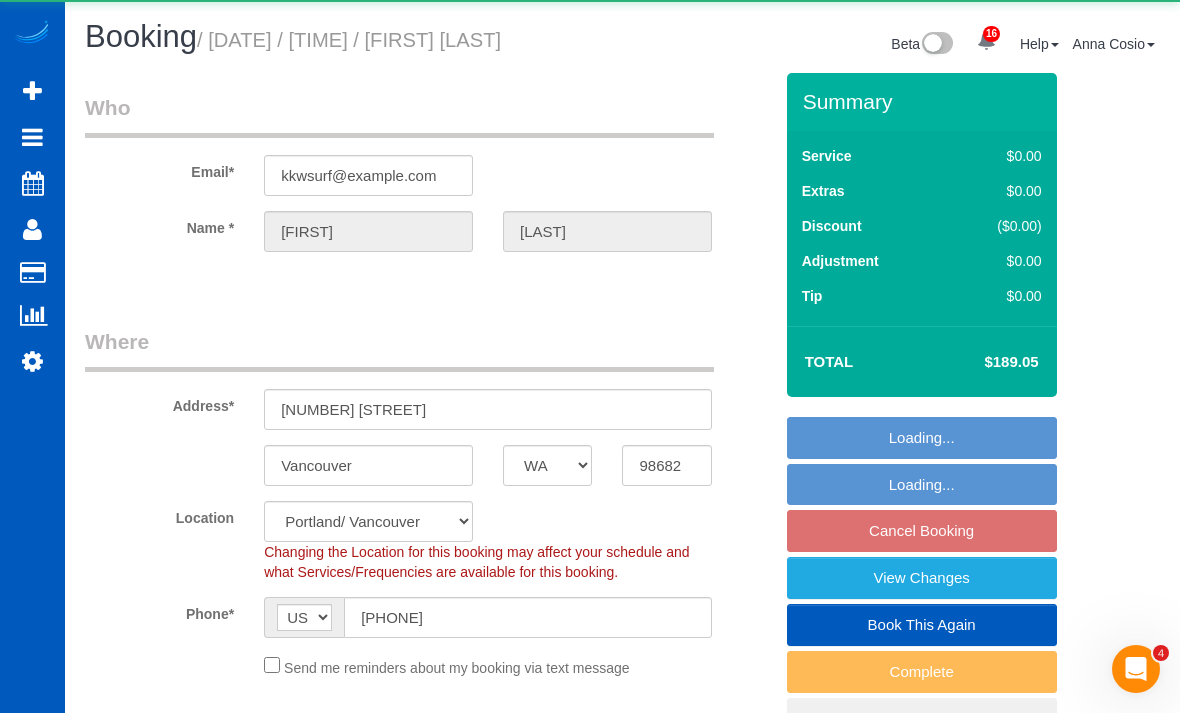 select on "object:4646" 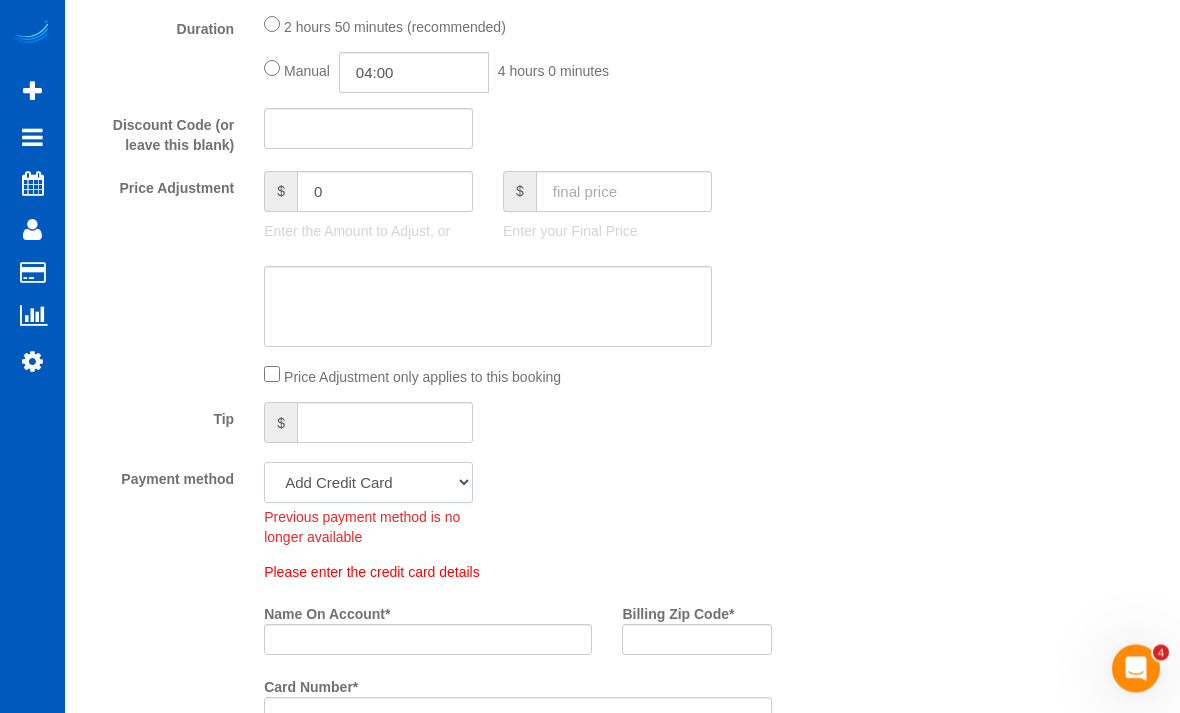 click on "Visa - 6859 - 05/2028 (Default) Add Credit Card ─────────────── Cash Check Paypal" 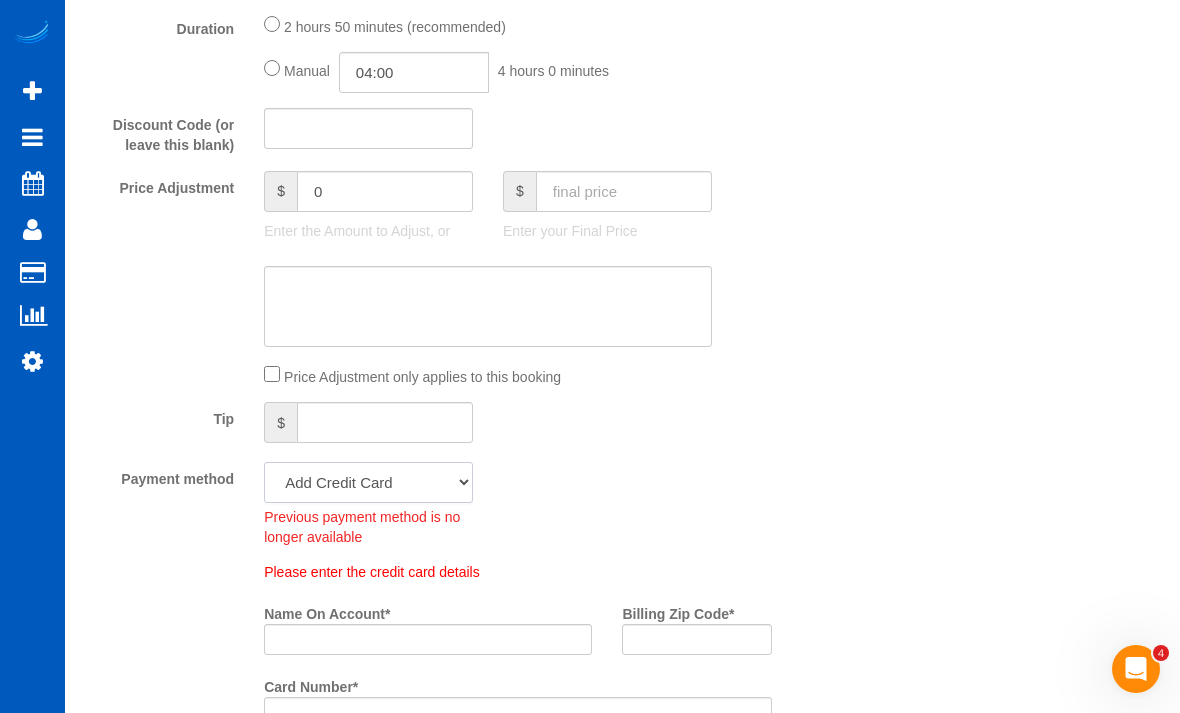 select on "string:fspay-2cb76a39-70bc-49a4-be3f-a1b720826cc8" 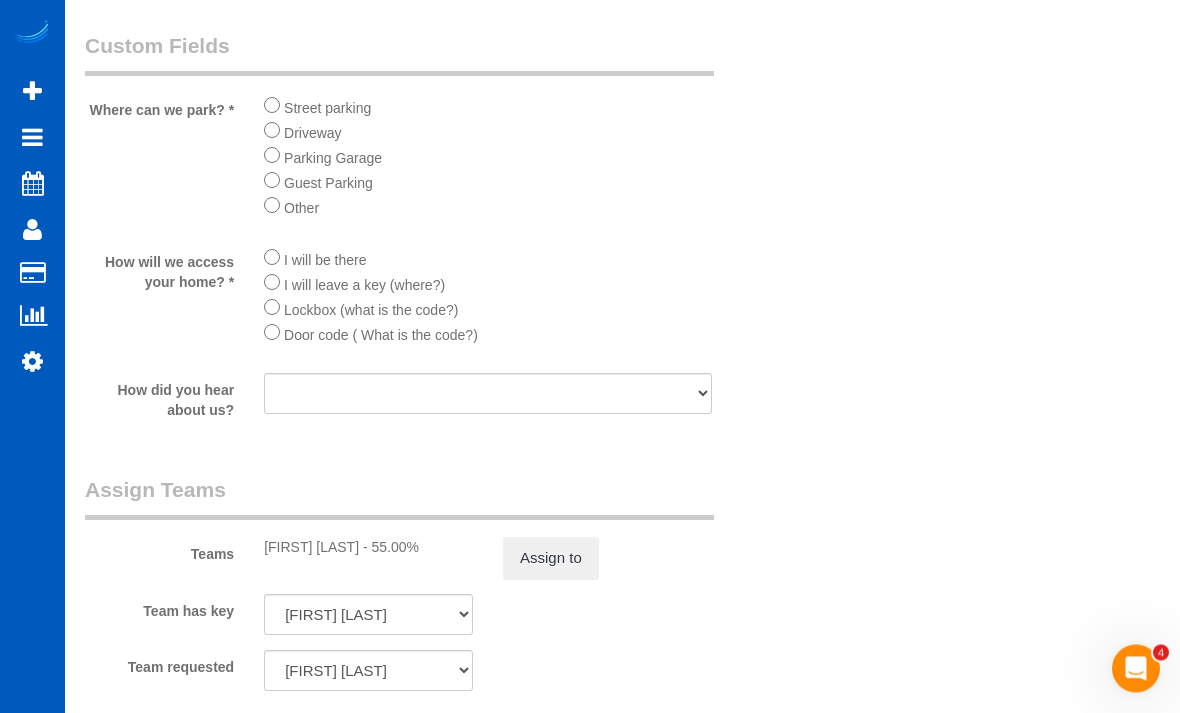 scroll, scrollTop: 1983, scrollLeft: 0, axis: vertical 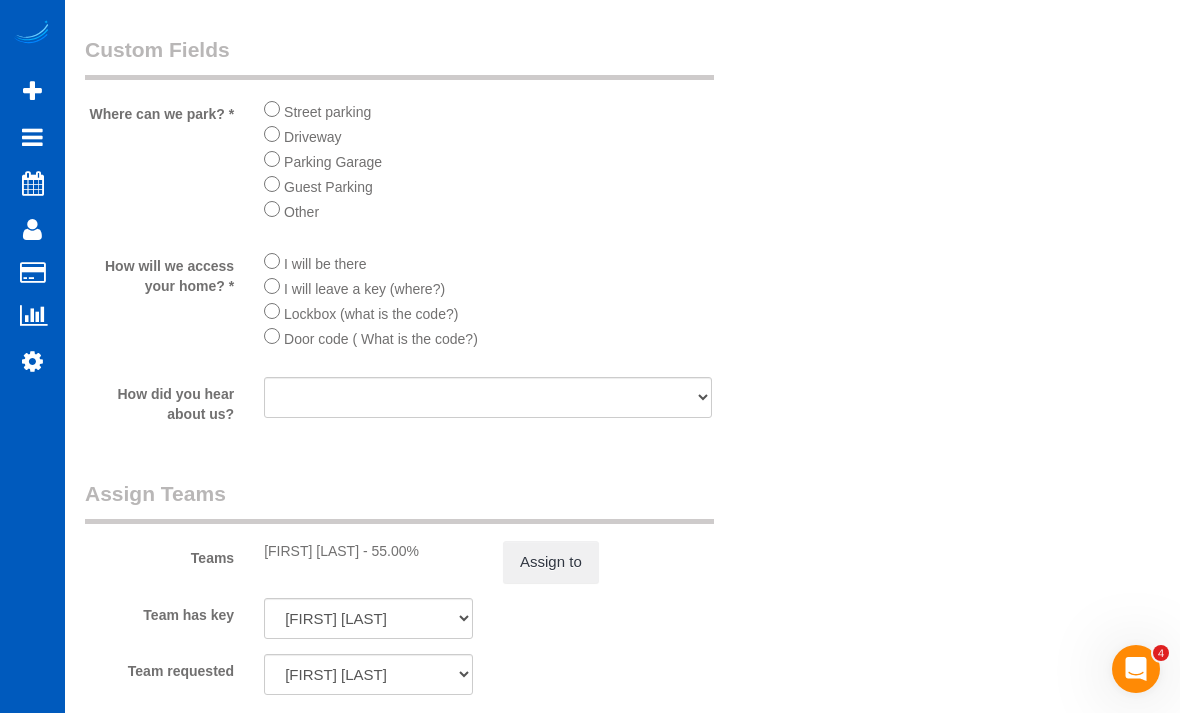click on "Assign to" at bounding box center (551, 562) 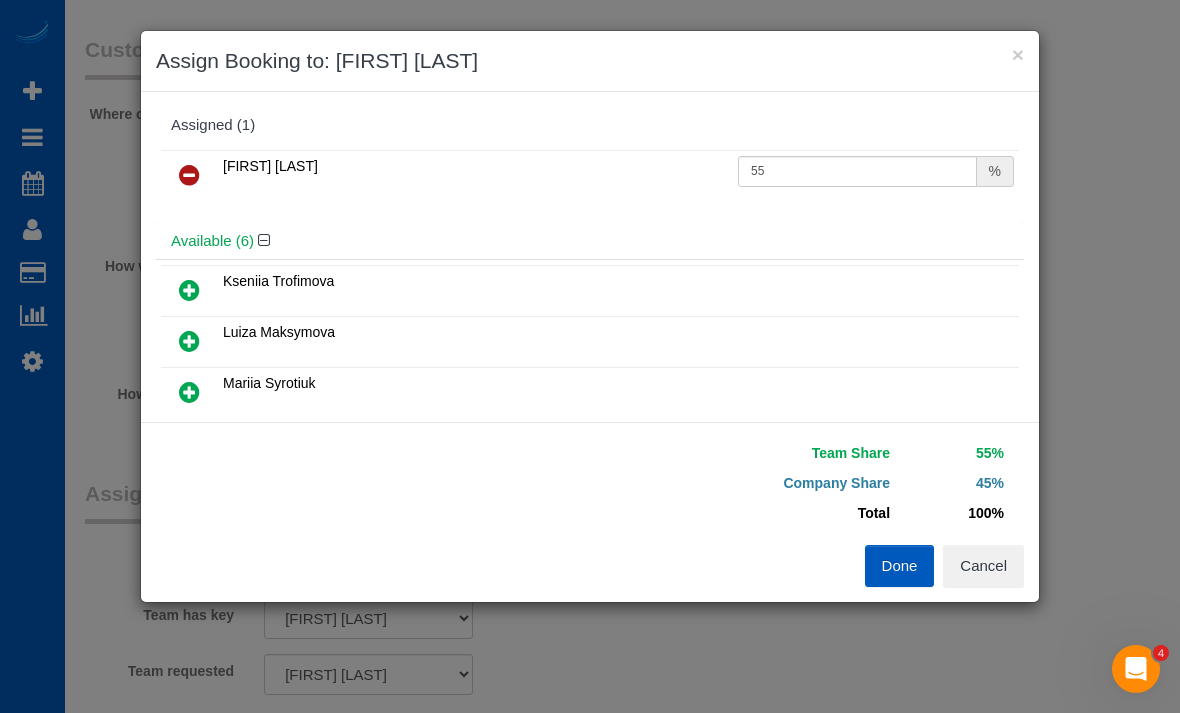 click at bounding box center (189, 176) 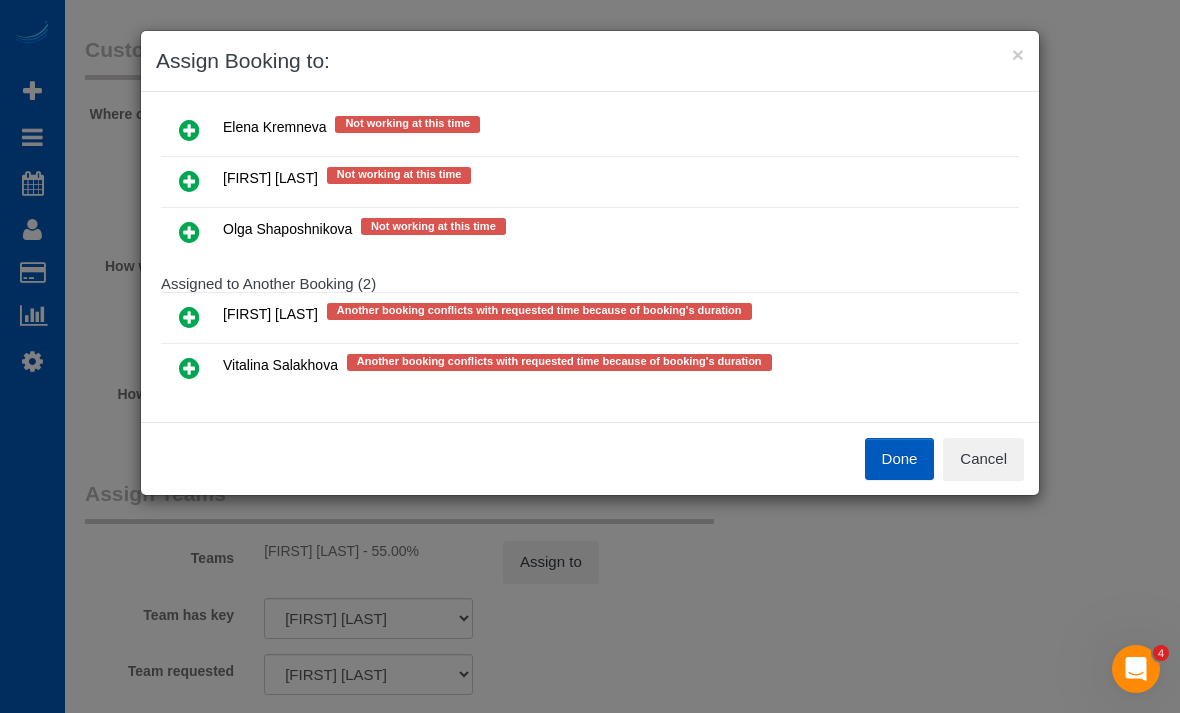 scroll, scrollTop: 609, scrollLeft: 0, axis: vertical 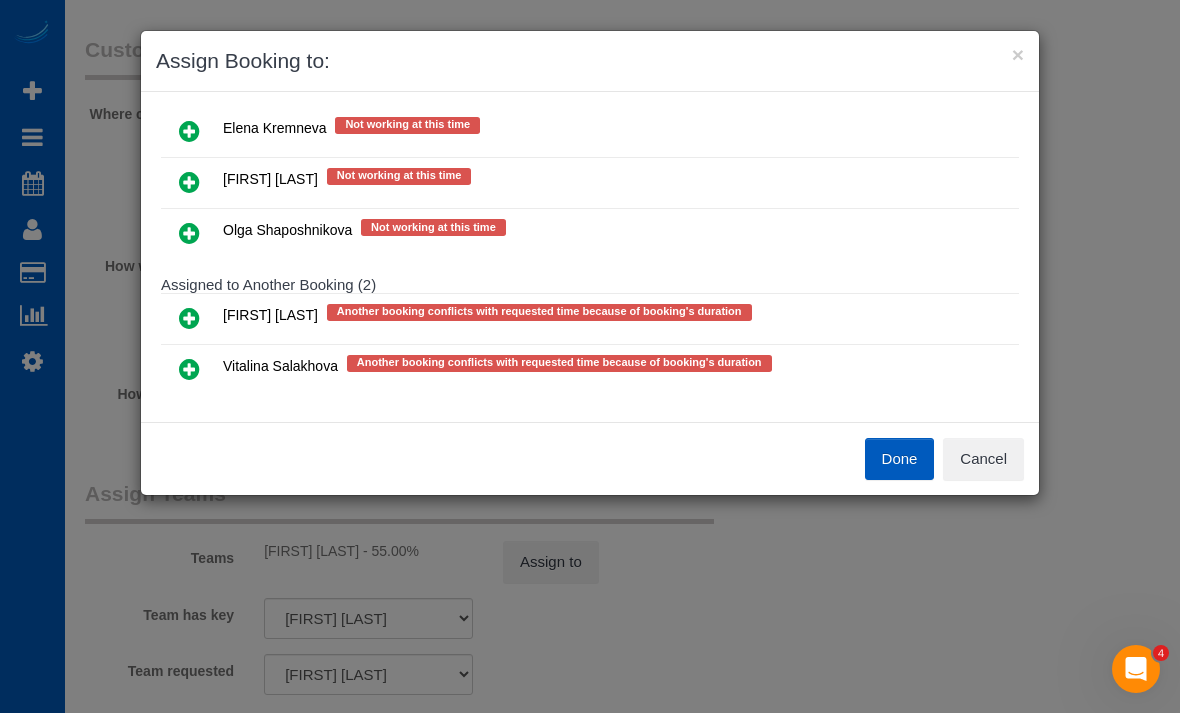 click at bounding box center (189, 369) 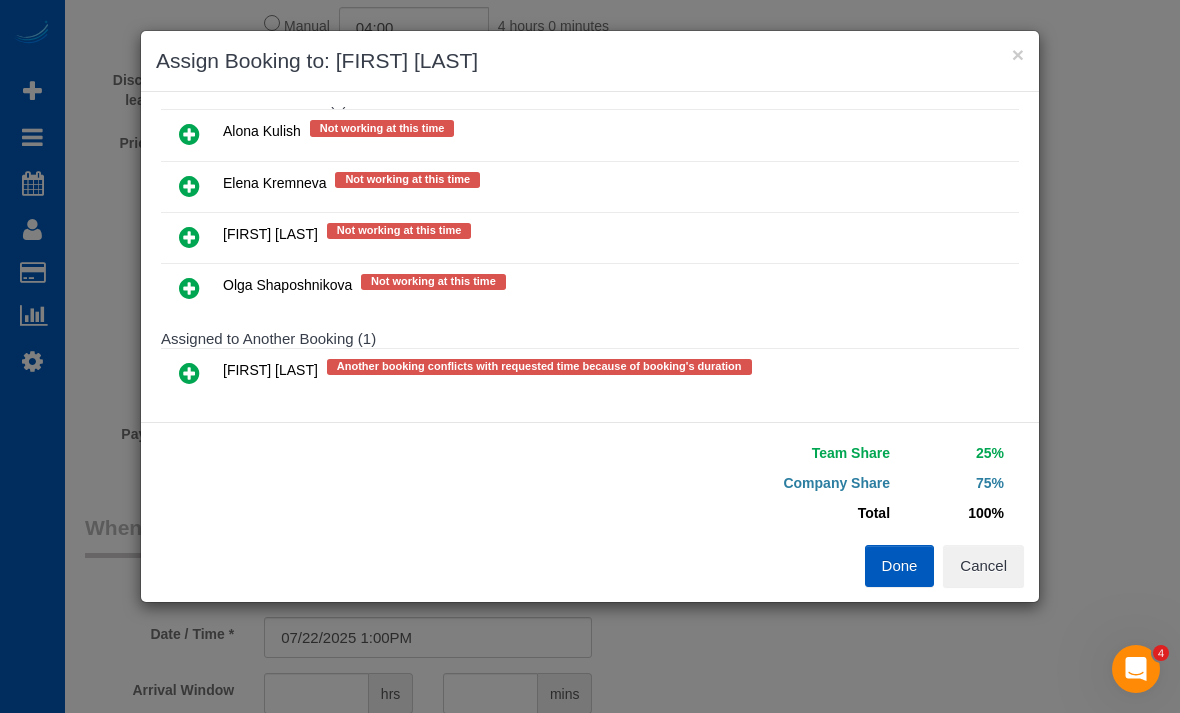 scroll, scrollTop: 1034, scrollLeft: 0, axis: vertical 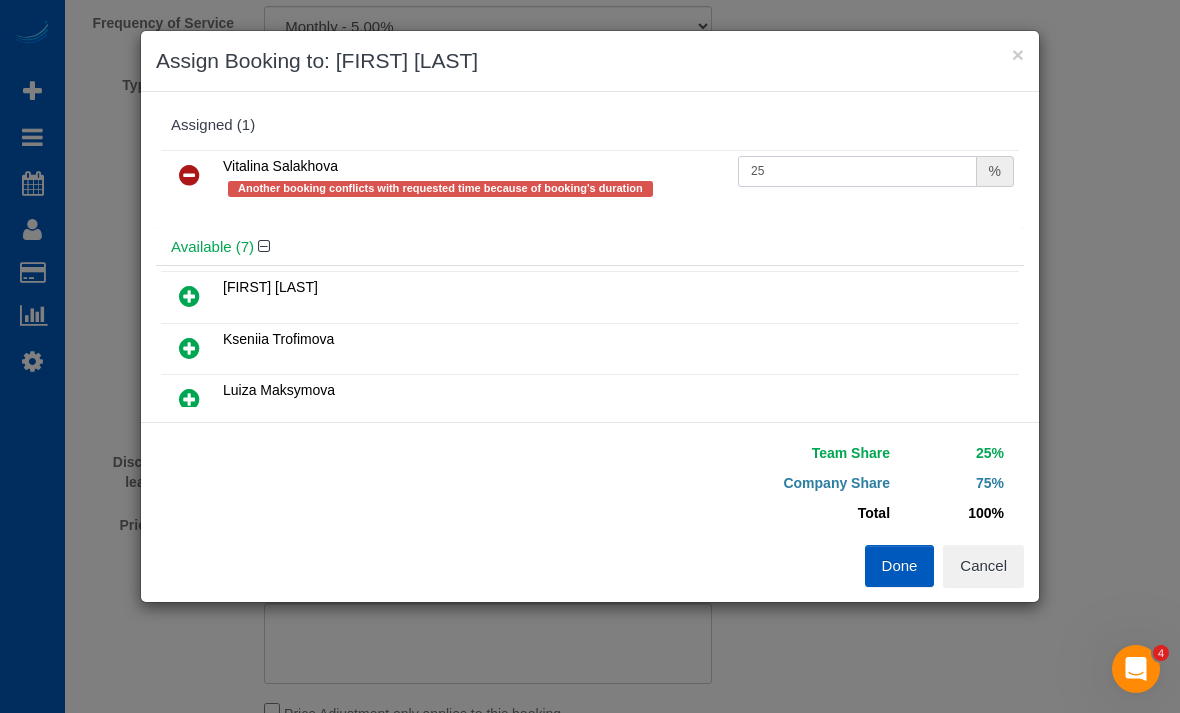 click on "25" at bounding box center (857, 171) 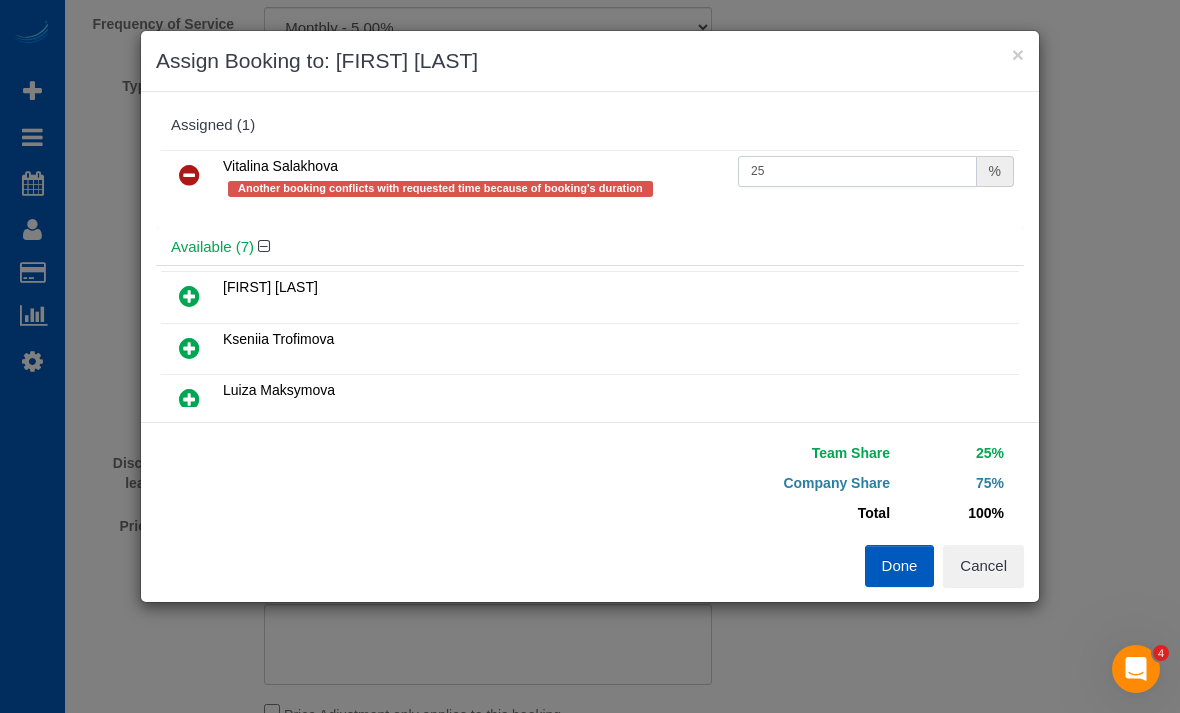 click on "25" at bounding box center (857, 171) 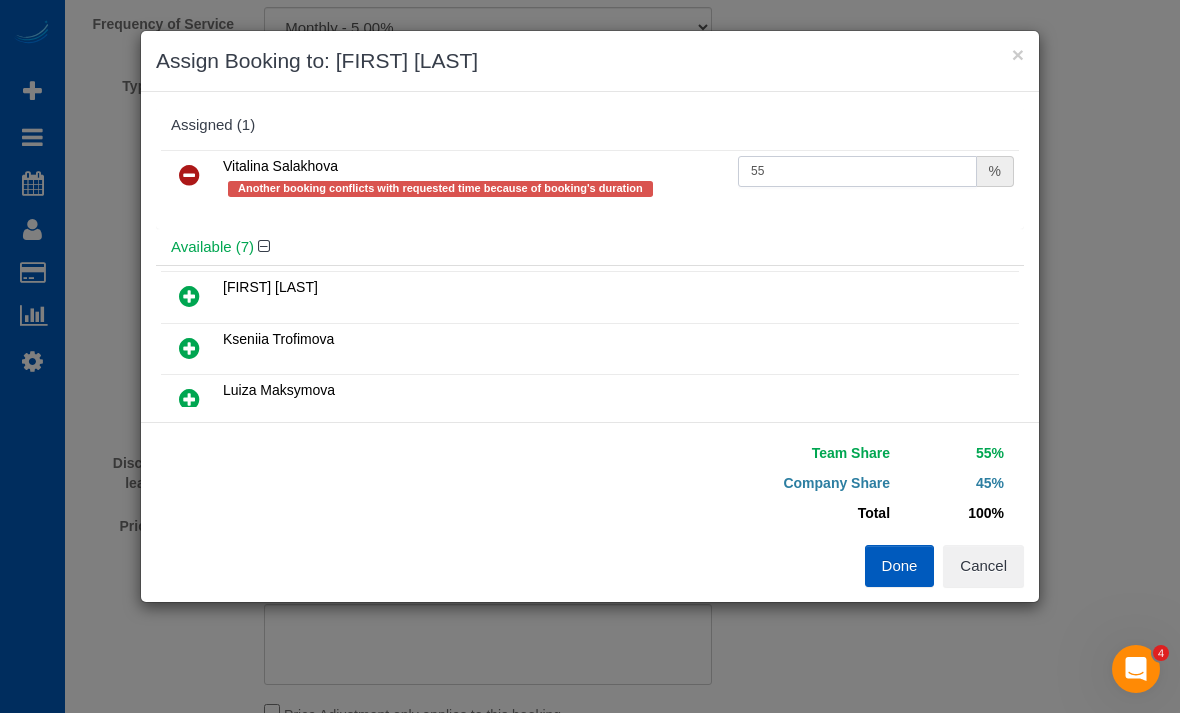 type on "55" 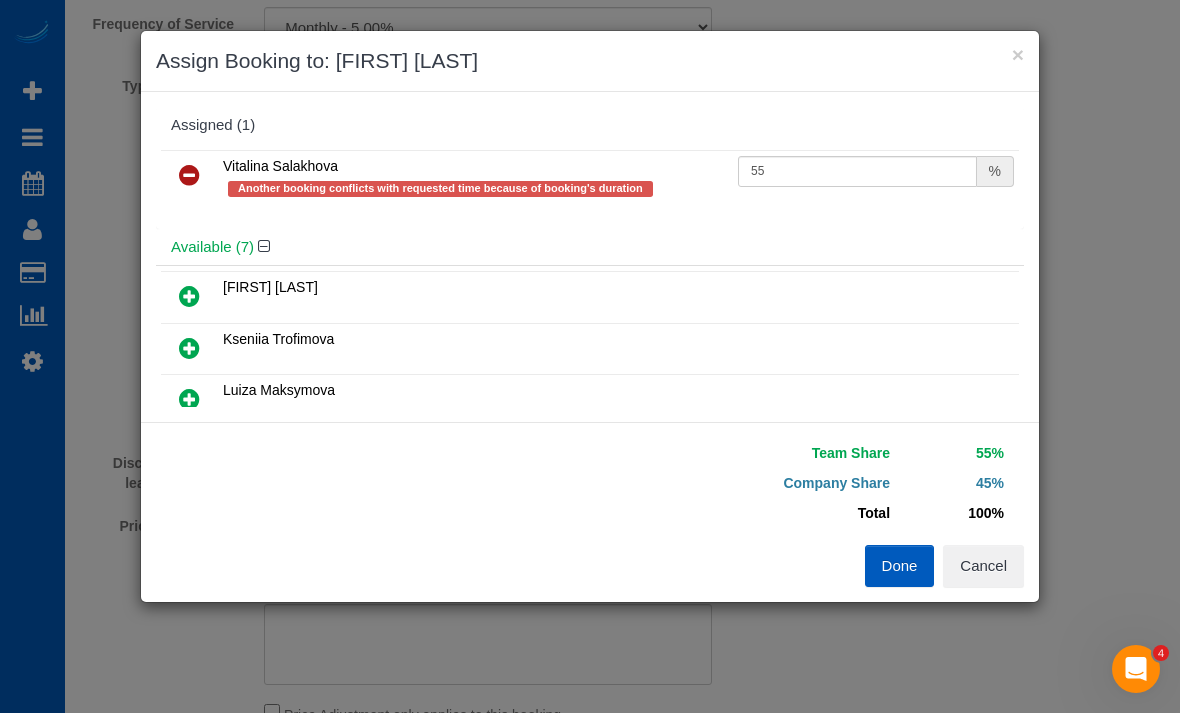 click on "Done" at bounding box center (900, 566) 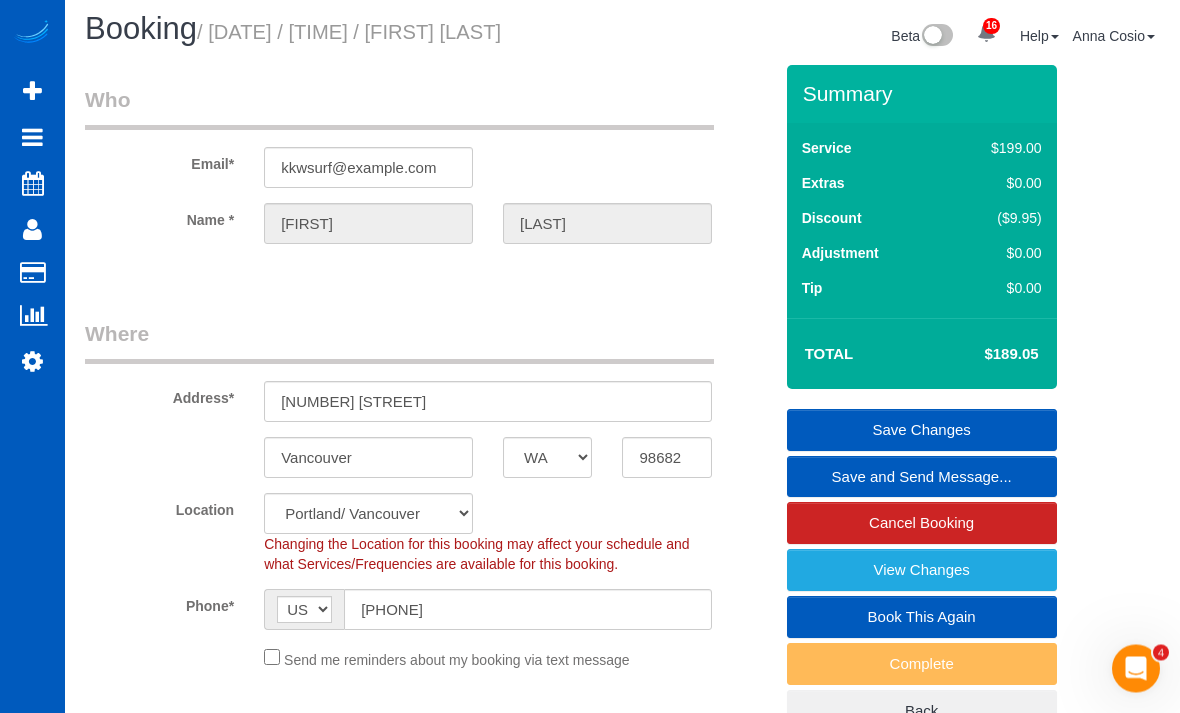 scroll, scrollTop: 8, scrollLeft: 0, axis: vertical 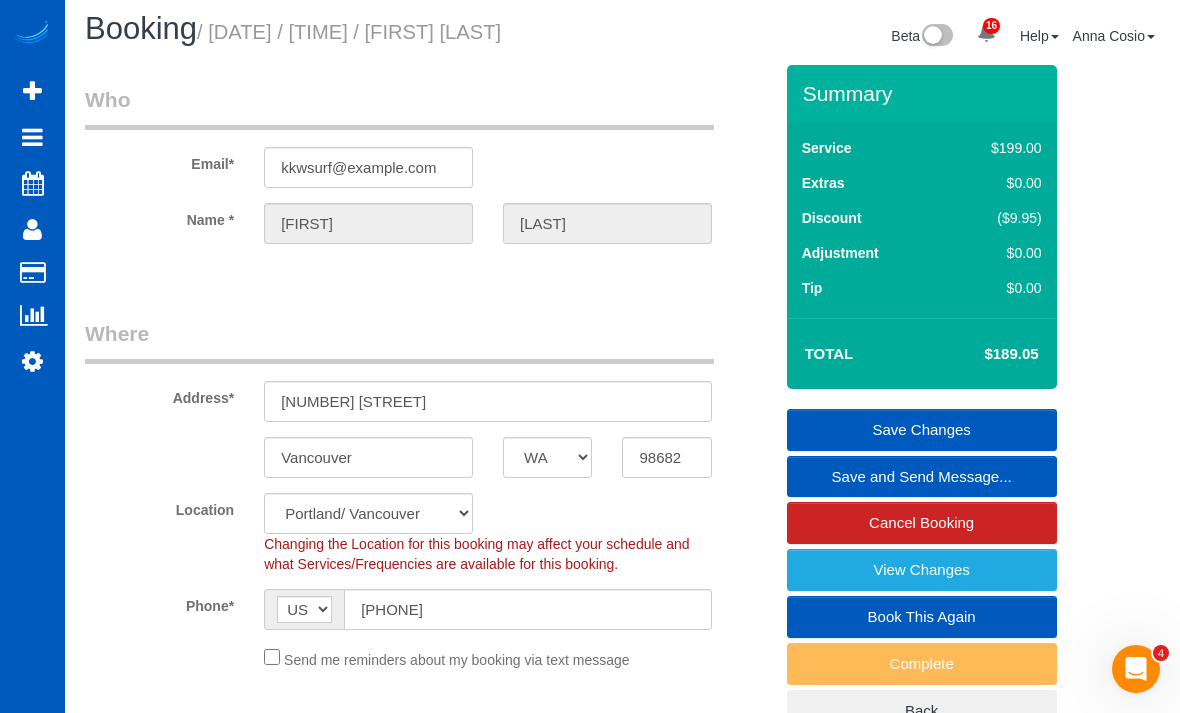 click on "Save Changes" at bounding box center (922, 430) 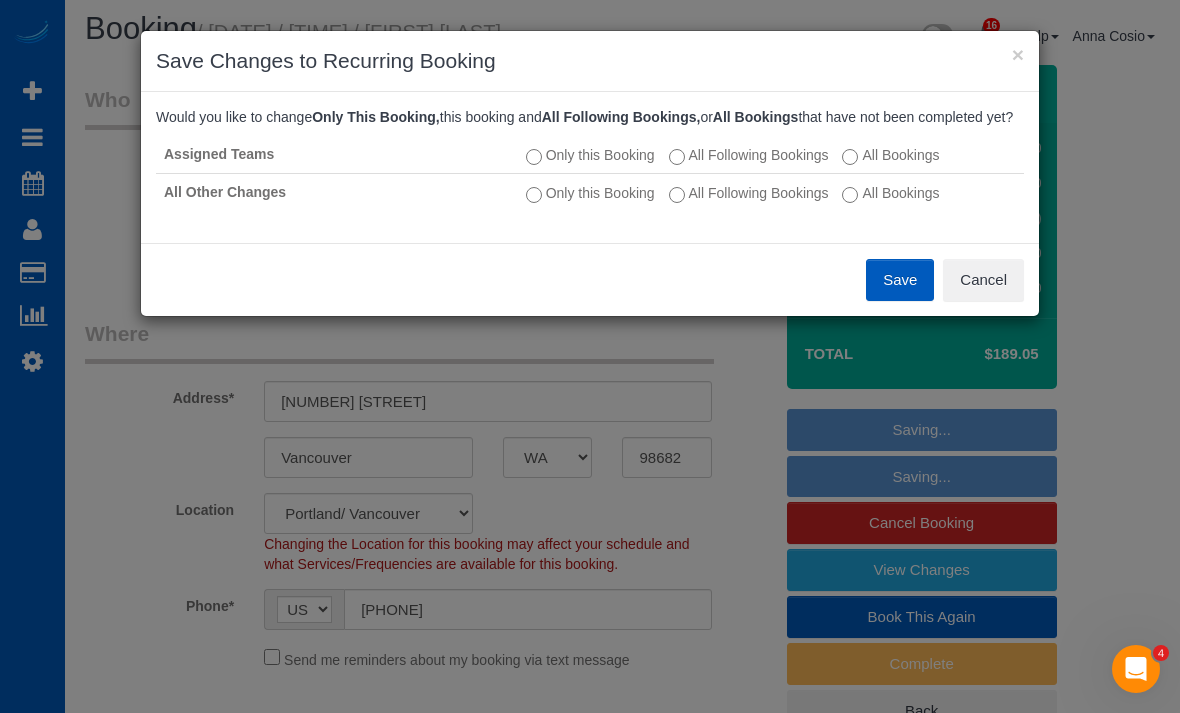 click on "Save" at bounding box center (900, 280) 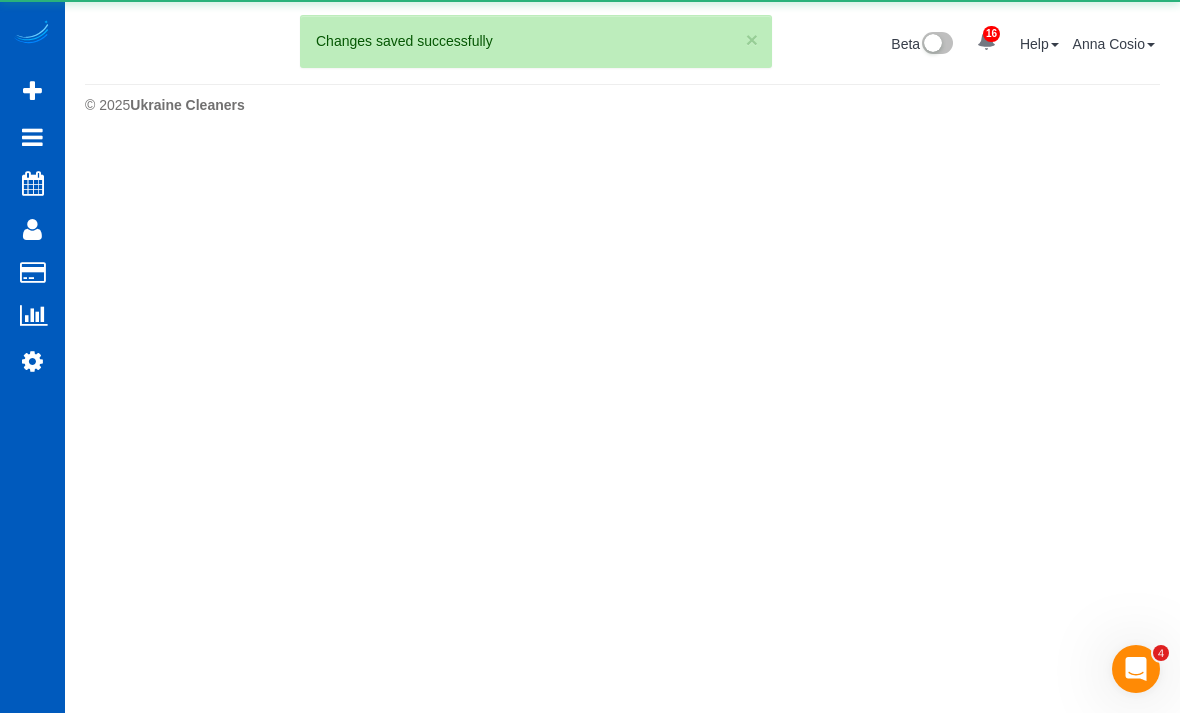 scroll, scrollTop: 0, scrollLeft: 0, axis: both 